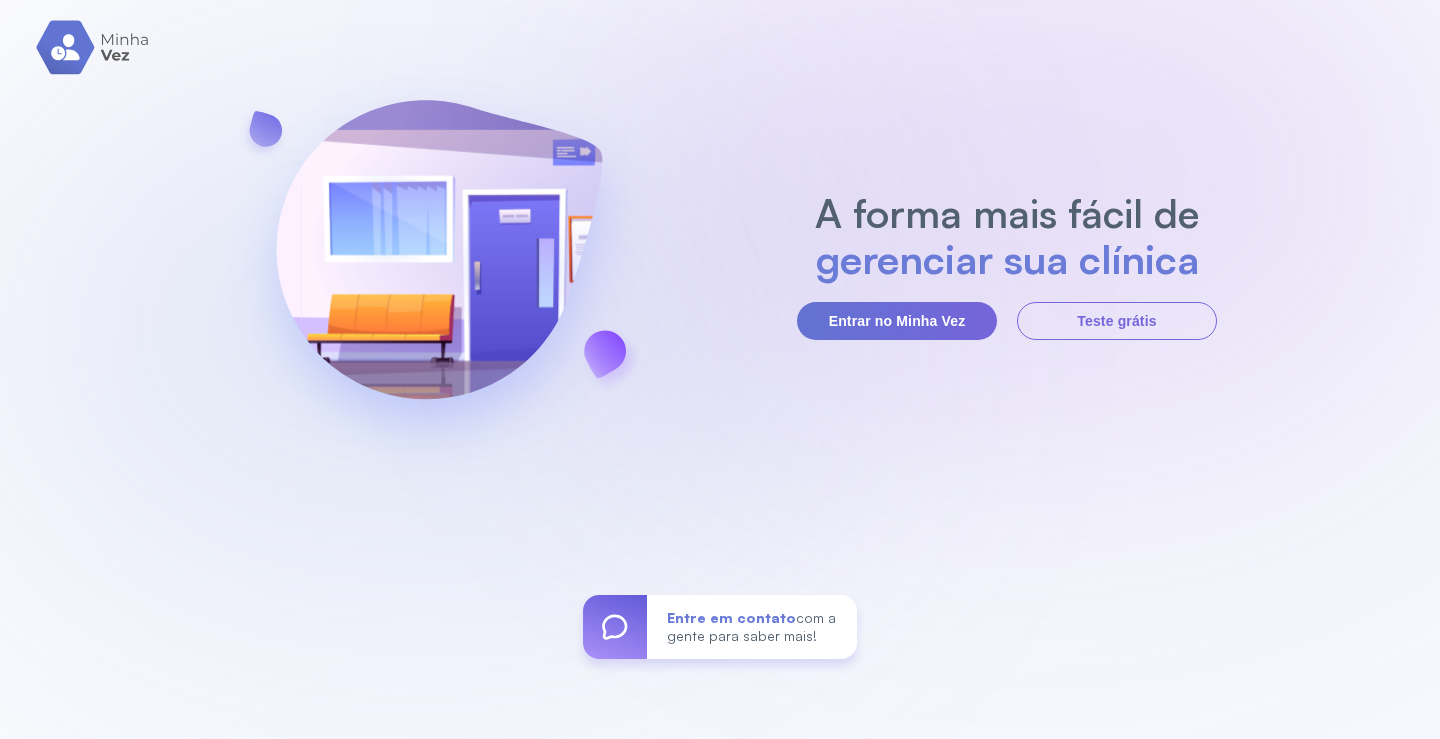 scroll, scrollTop: 0, scrollLeft: 0, axis: both 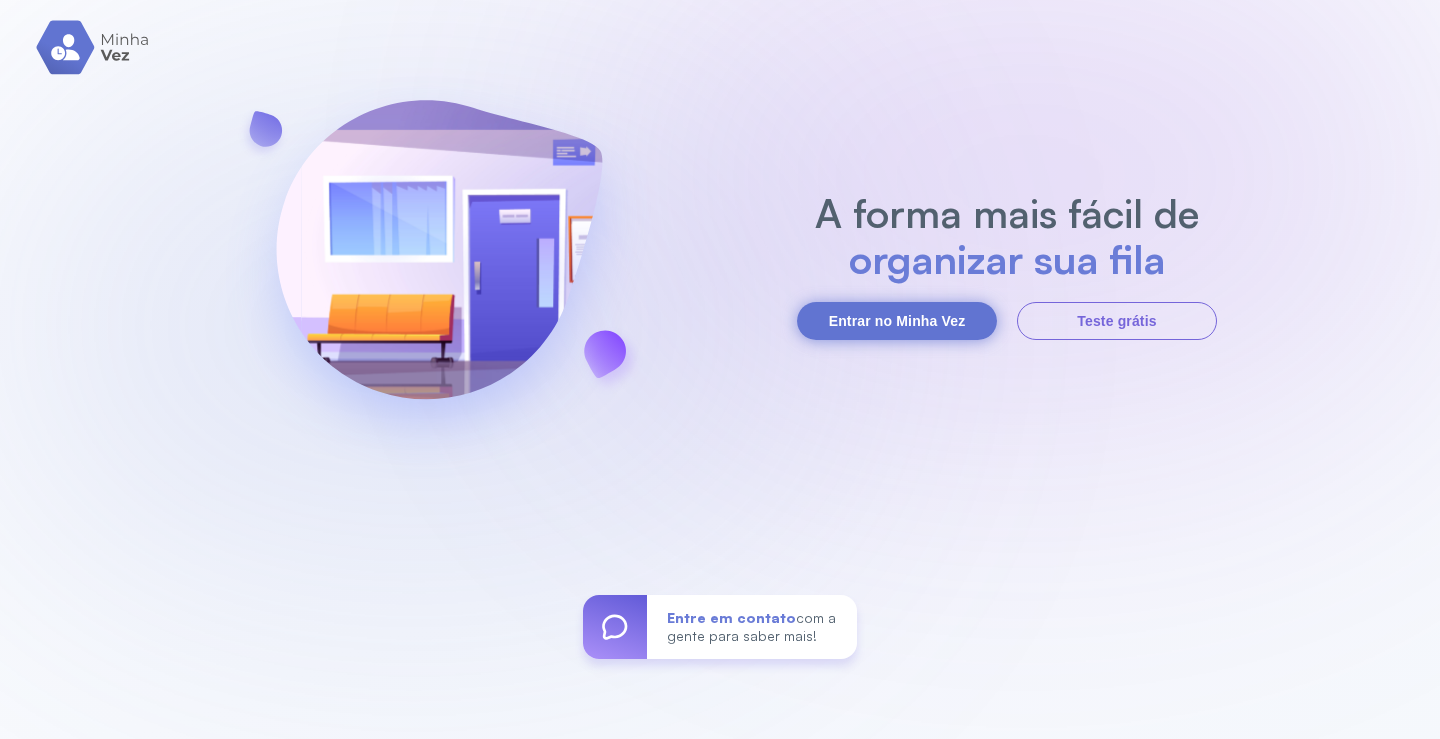 click on "Entrar no Minha Vez" at bounding box center (897, 321) 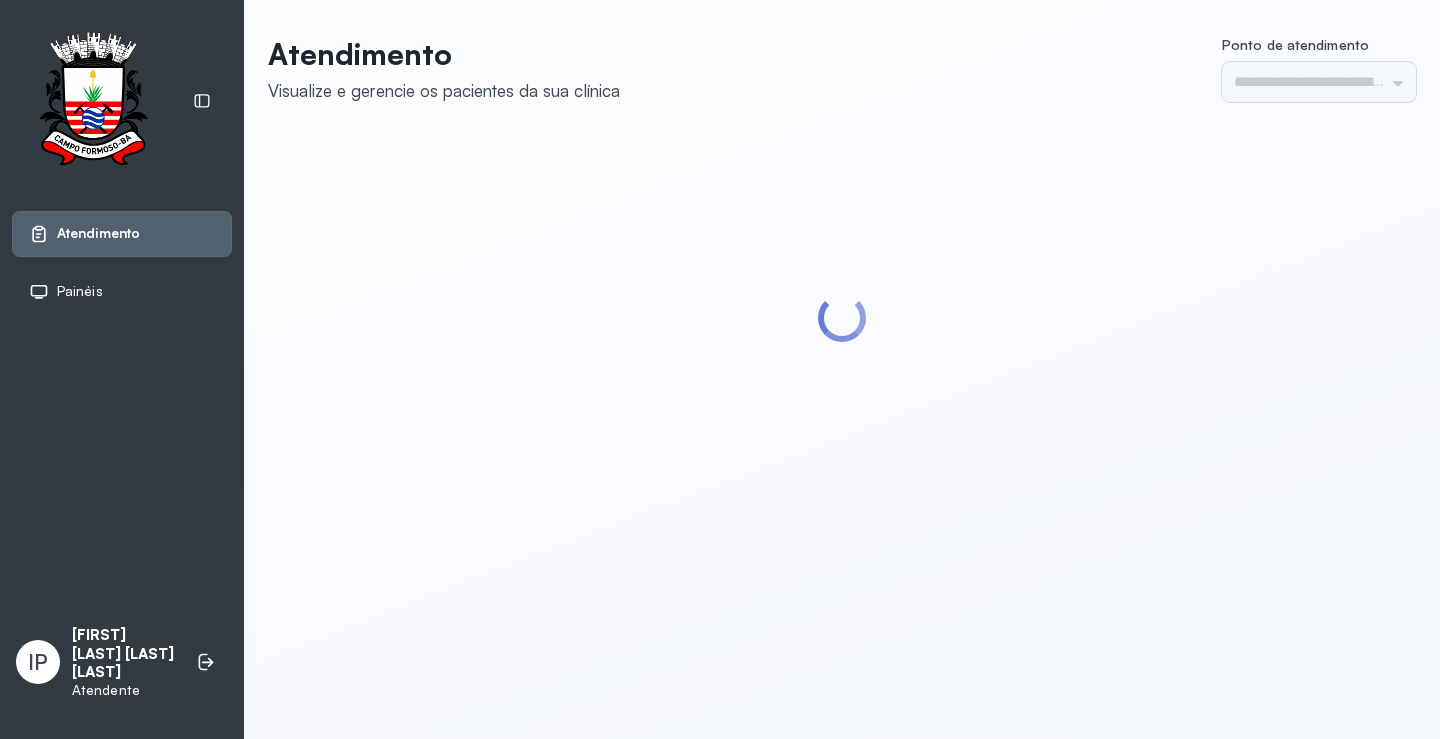 scroll, scrollTop: 0, scrollLeft: 0, axis: both 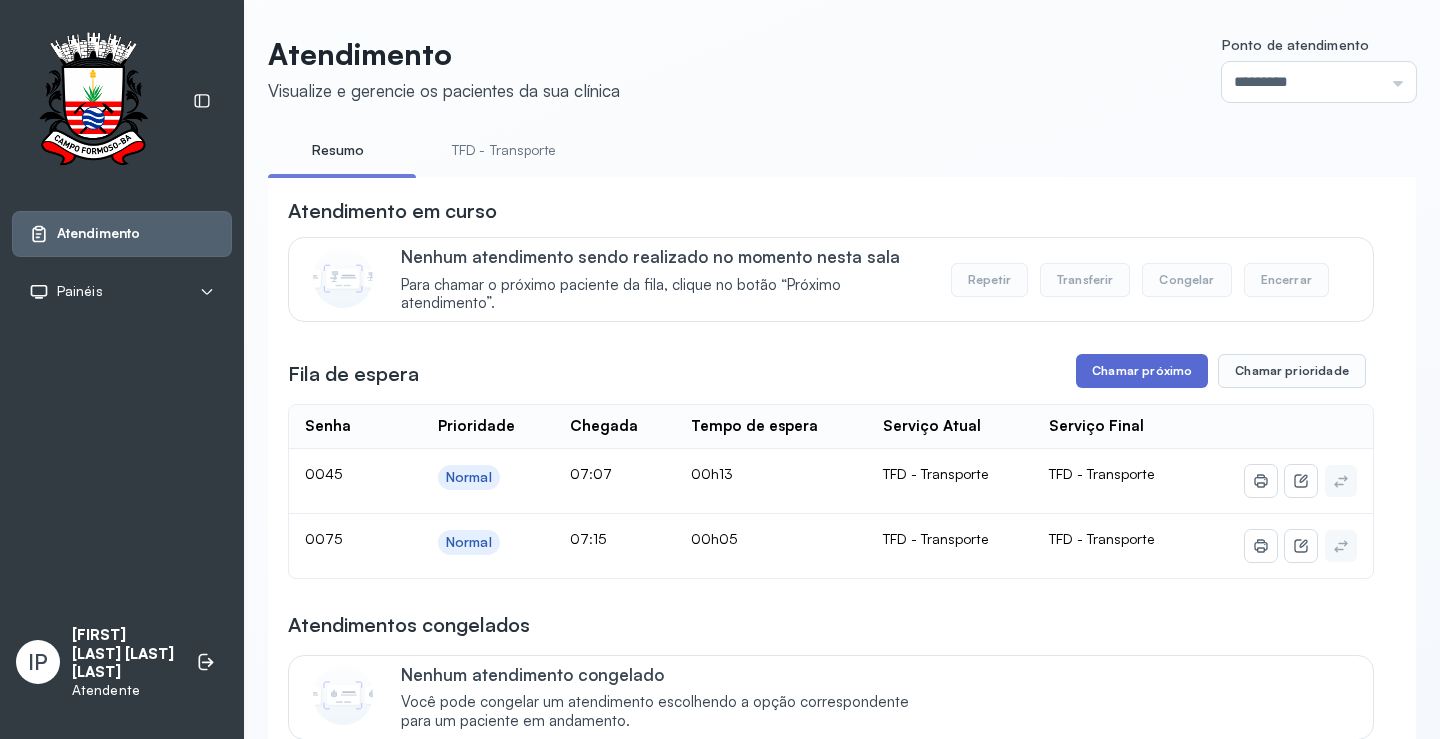 click on "Chamar próximo" at bounding box center [1142, 371] 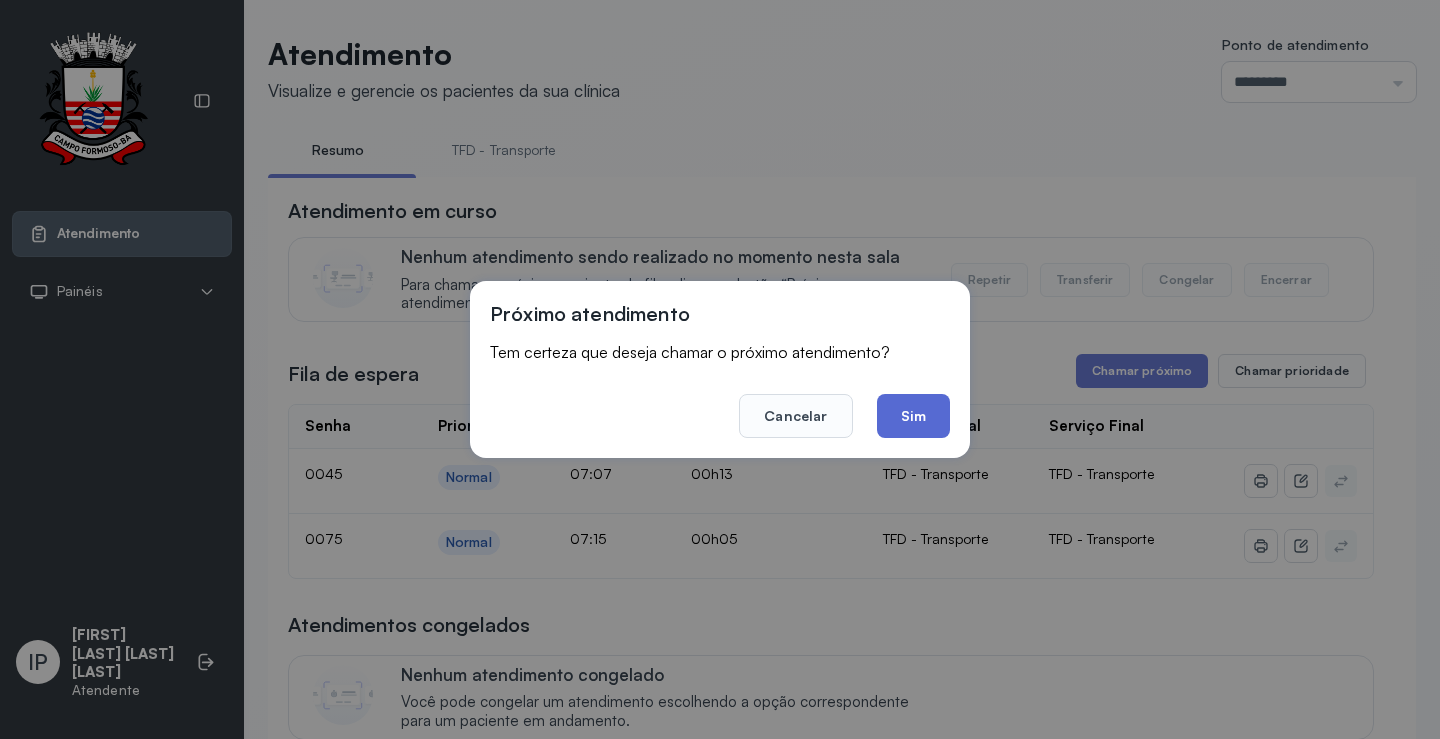 click on "Sim" 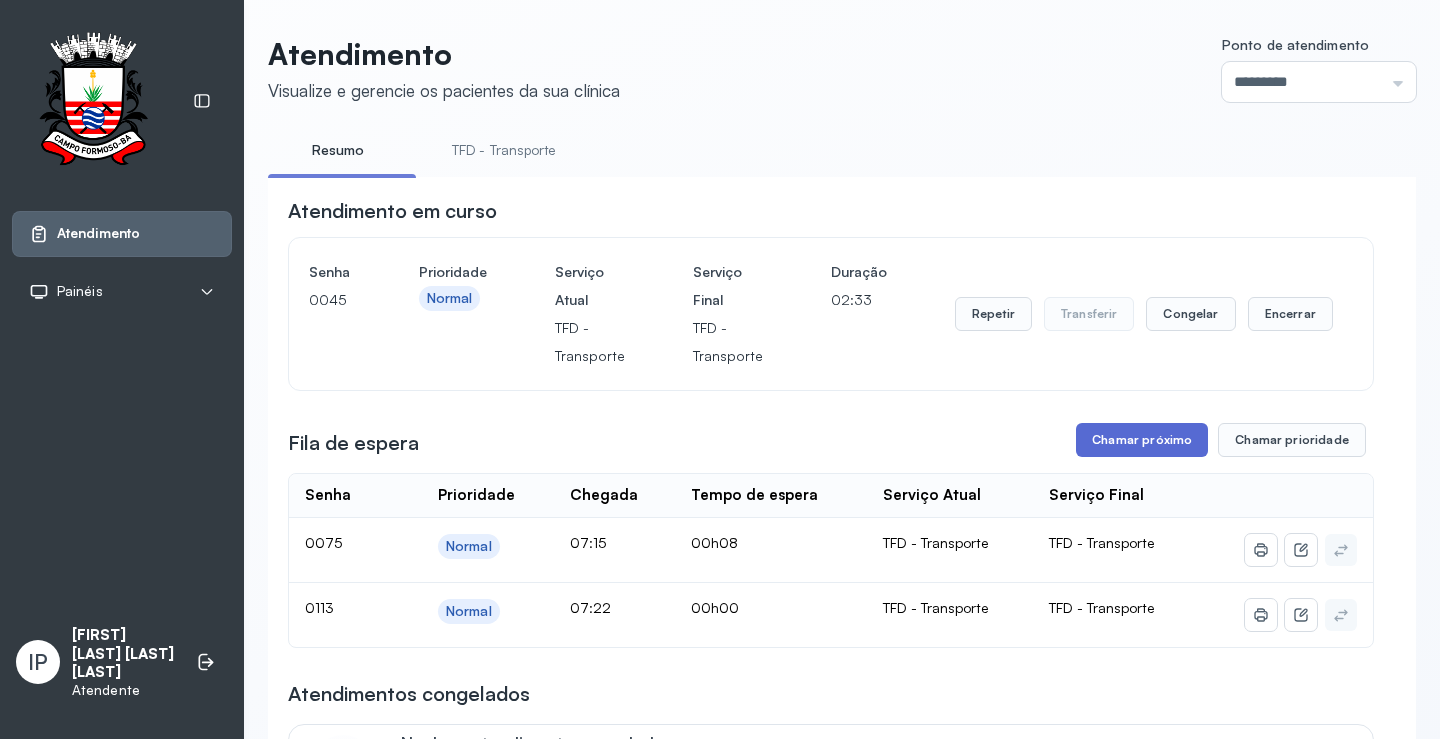 click on "Chamar próximo" at bounding box center [1142, 440] 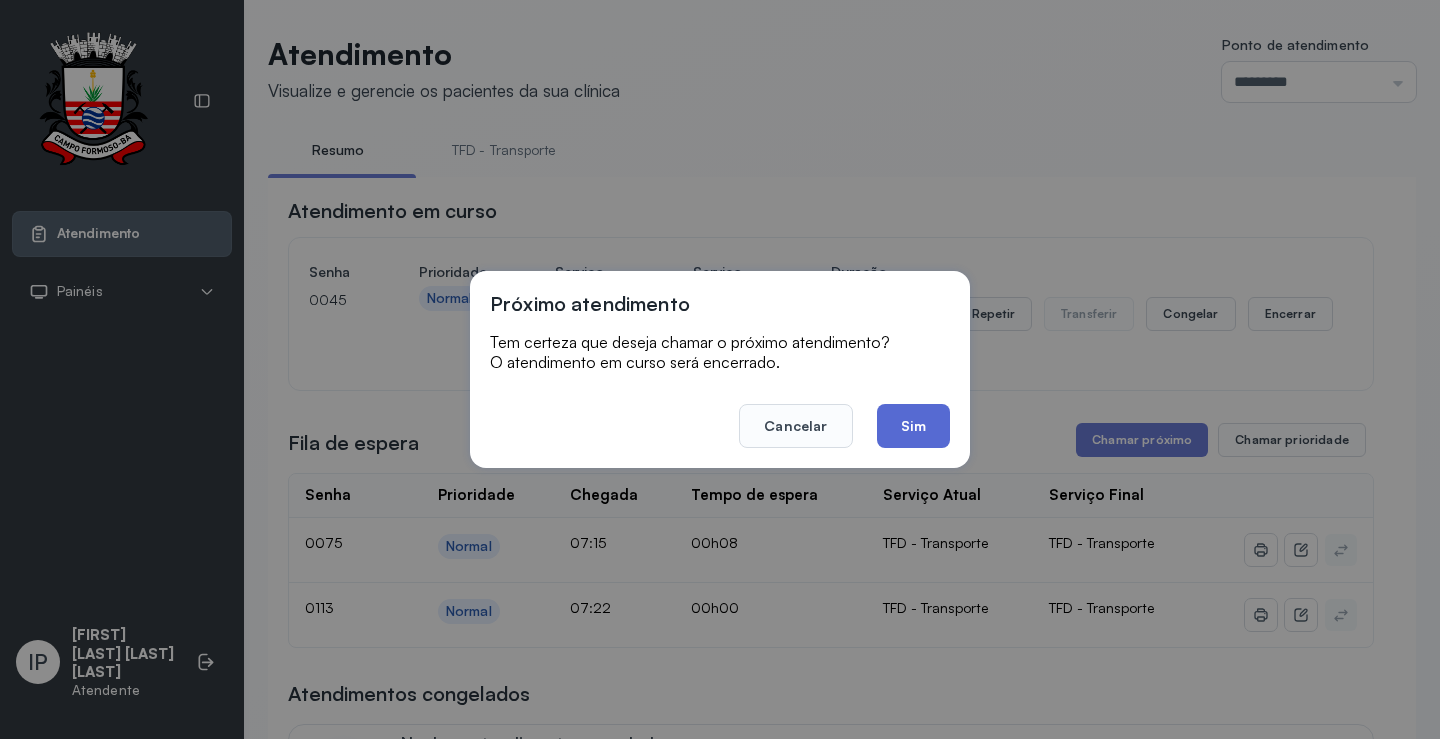 click on "Sim" 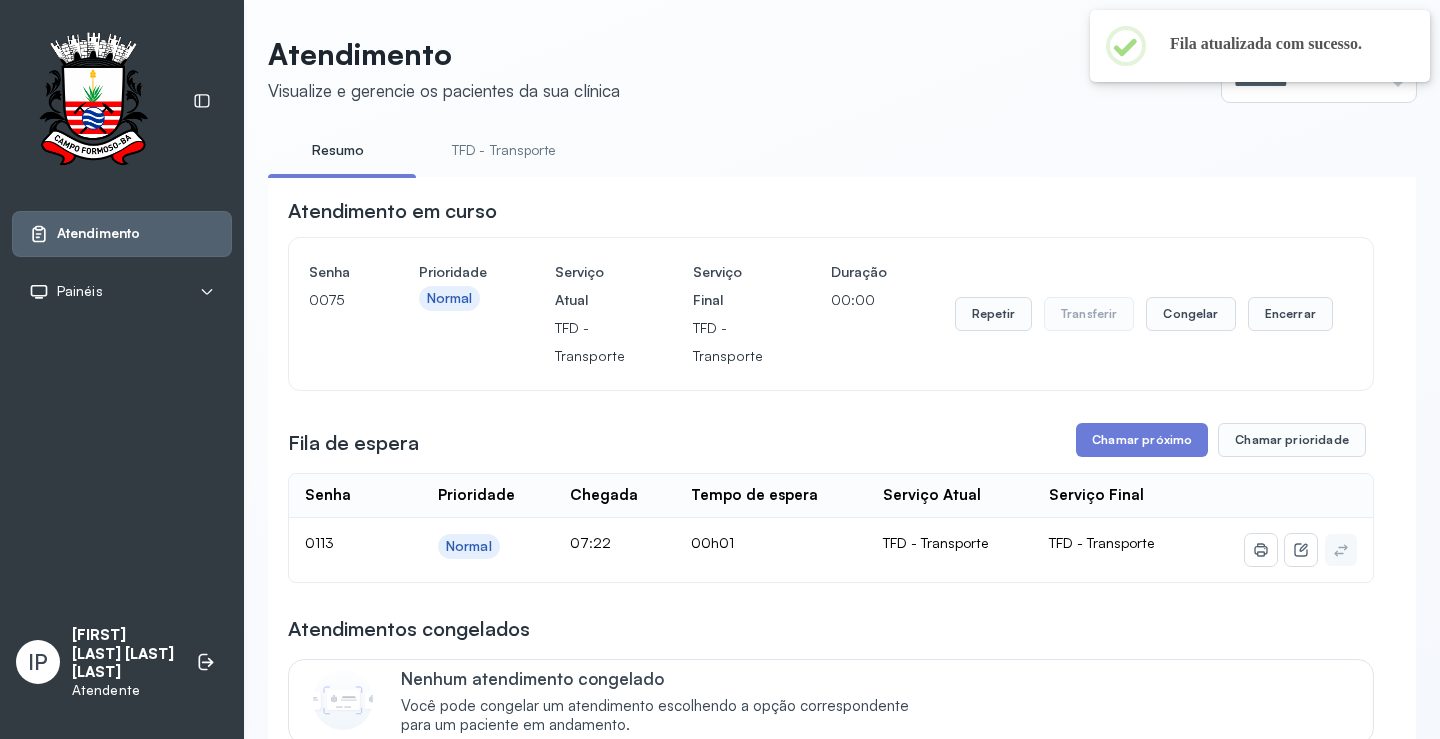 click on "TFD - Transporte" at bounding box center [504, 150] 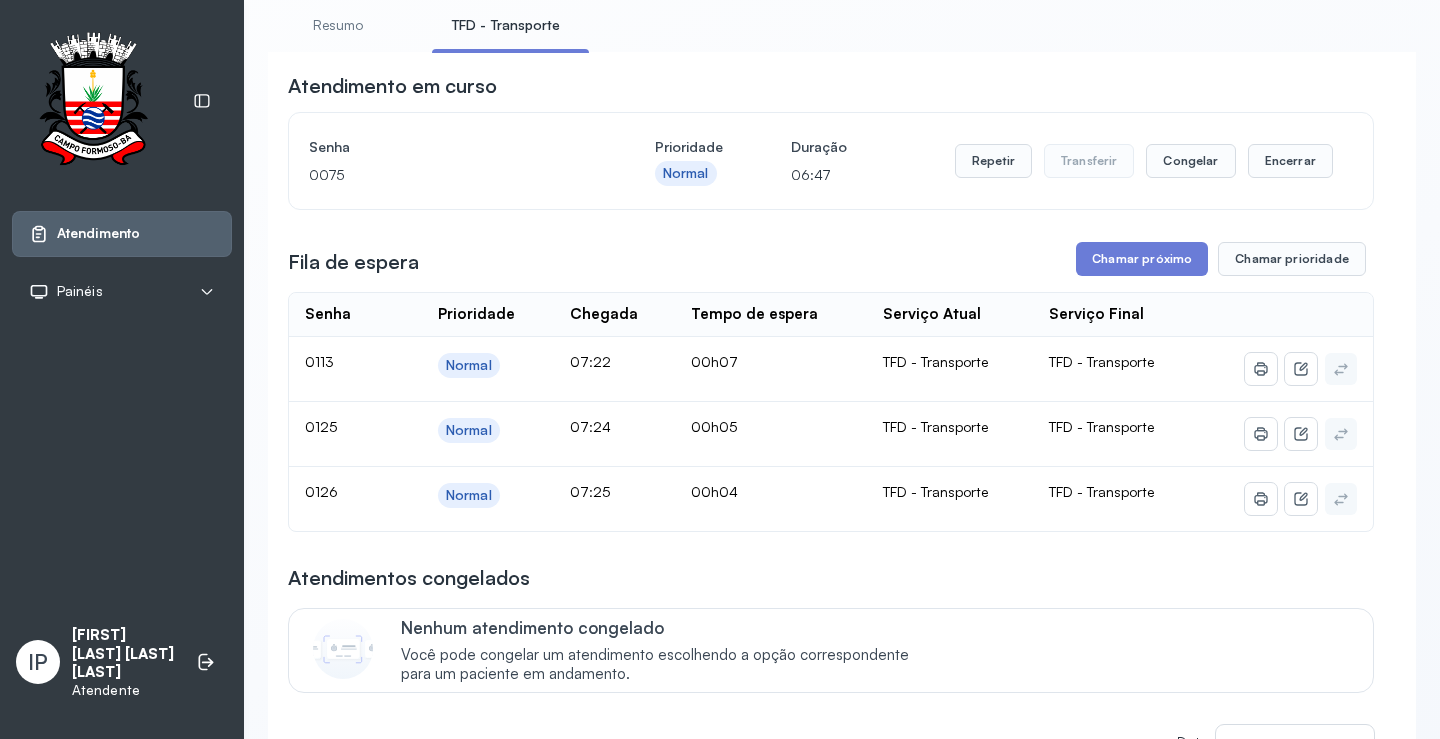 scroll, scrollTop: 200, scrollLeft: 0, axis: vertical 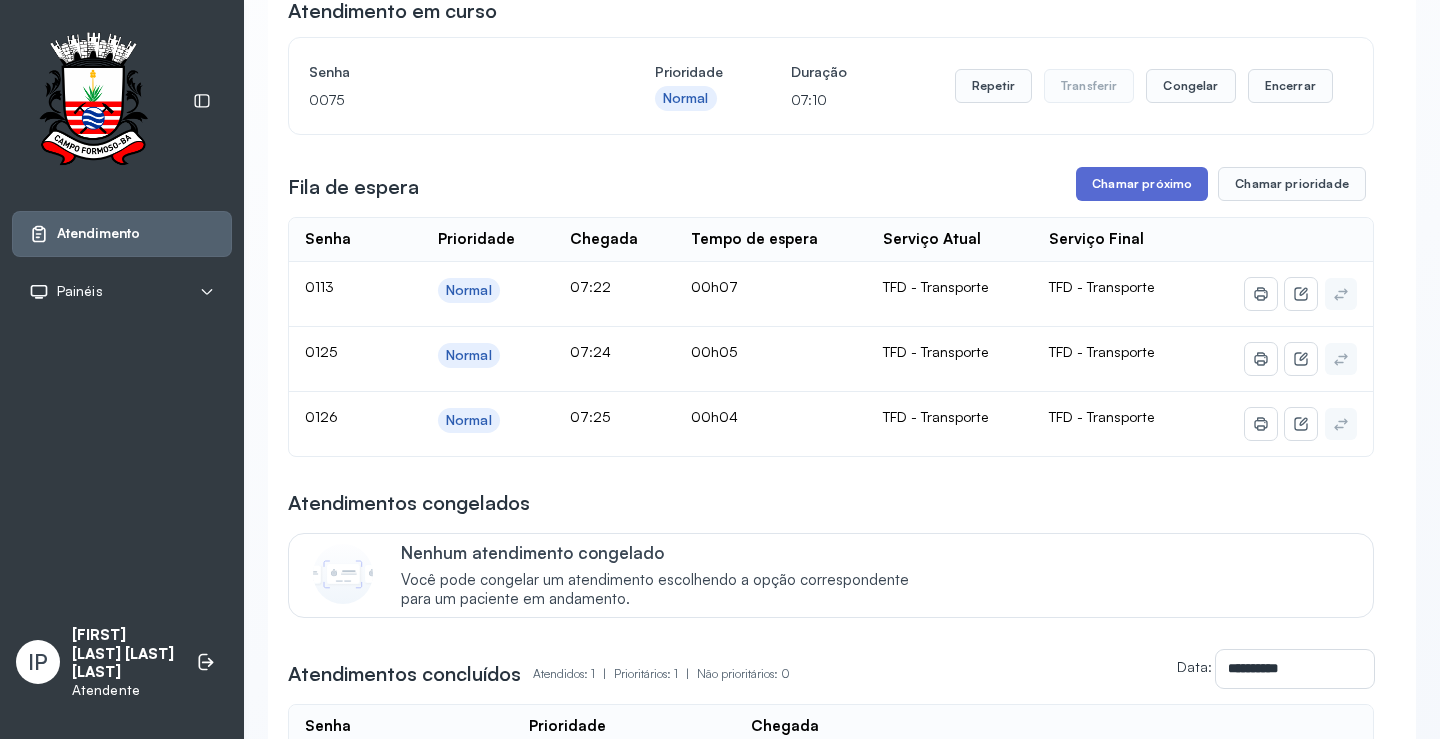 click on "Chamar próximo" at bounding box center [1142, 184] 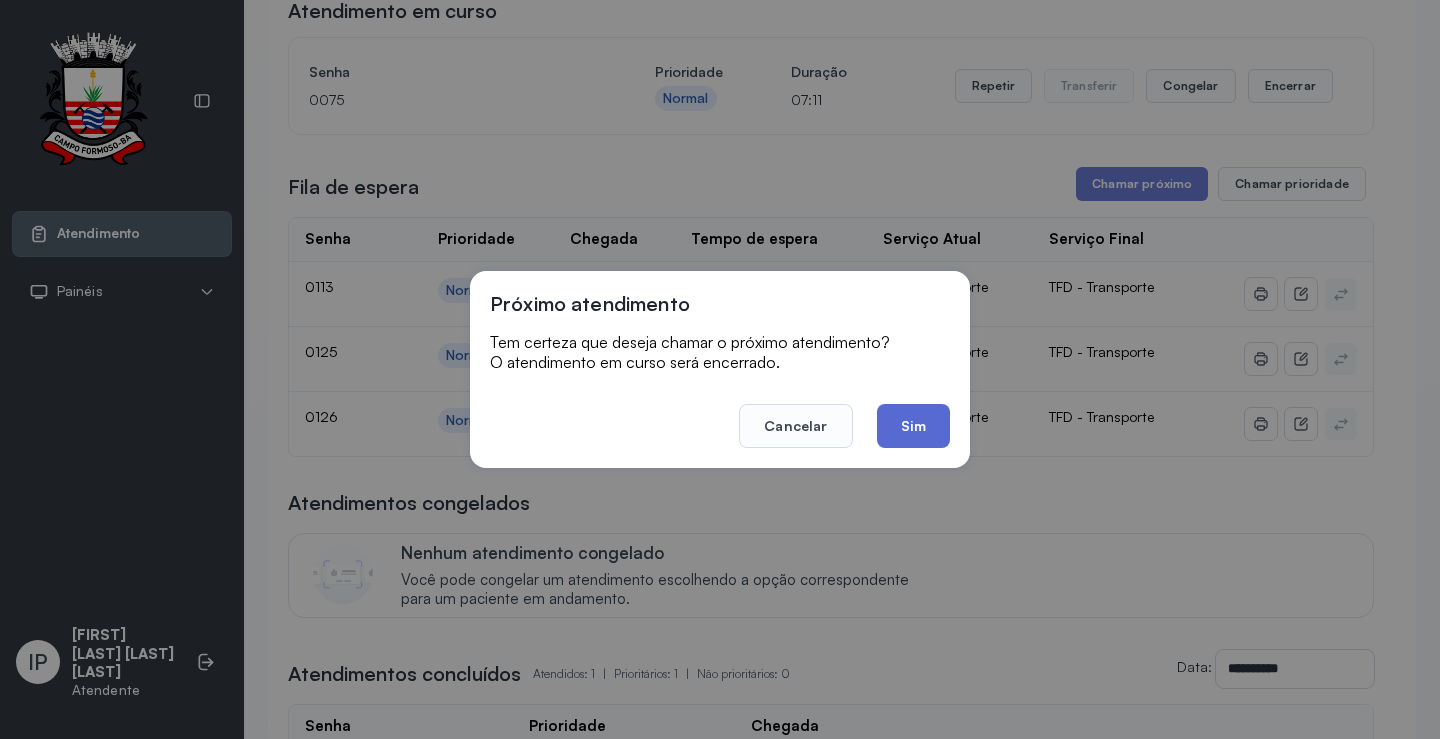 click on "Sim" 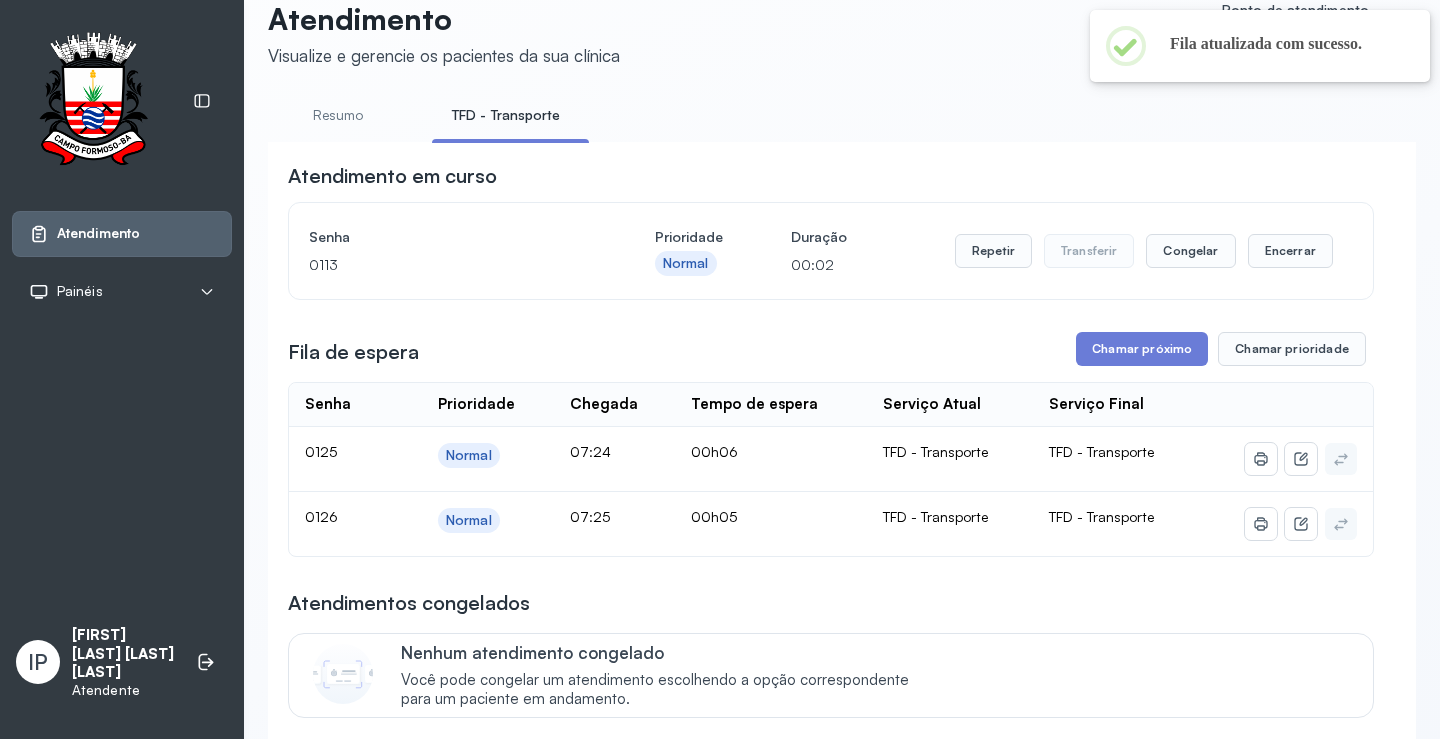 scroll, scrollTop: 0, scrollLeft: 0, axis: both 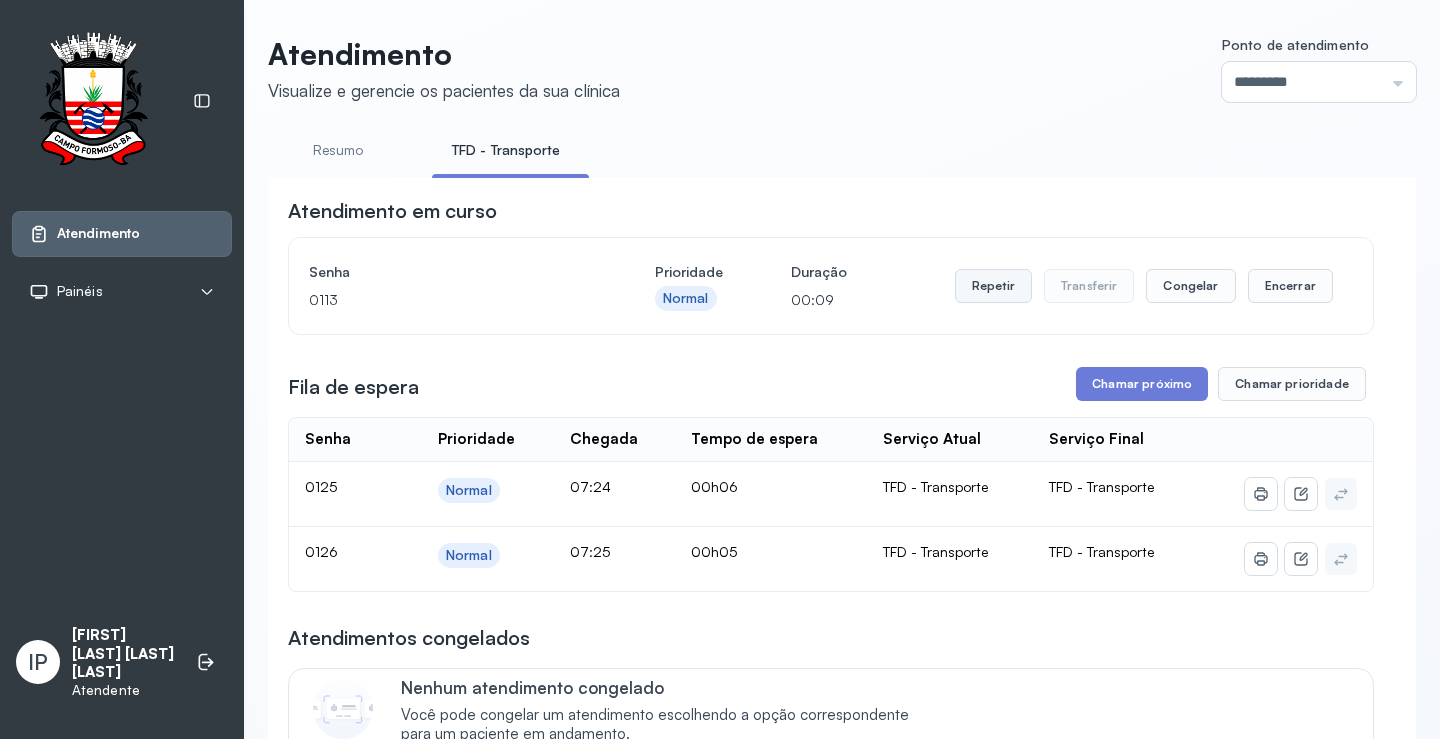 click on "Repetir" at bounding box center [993, 286] 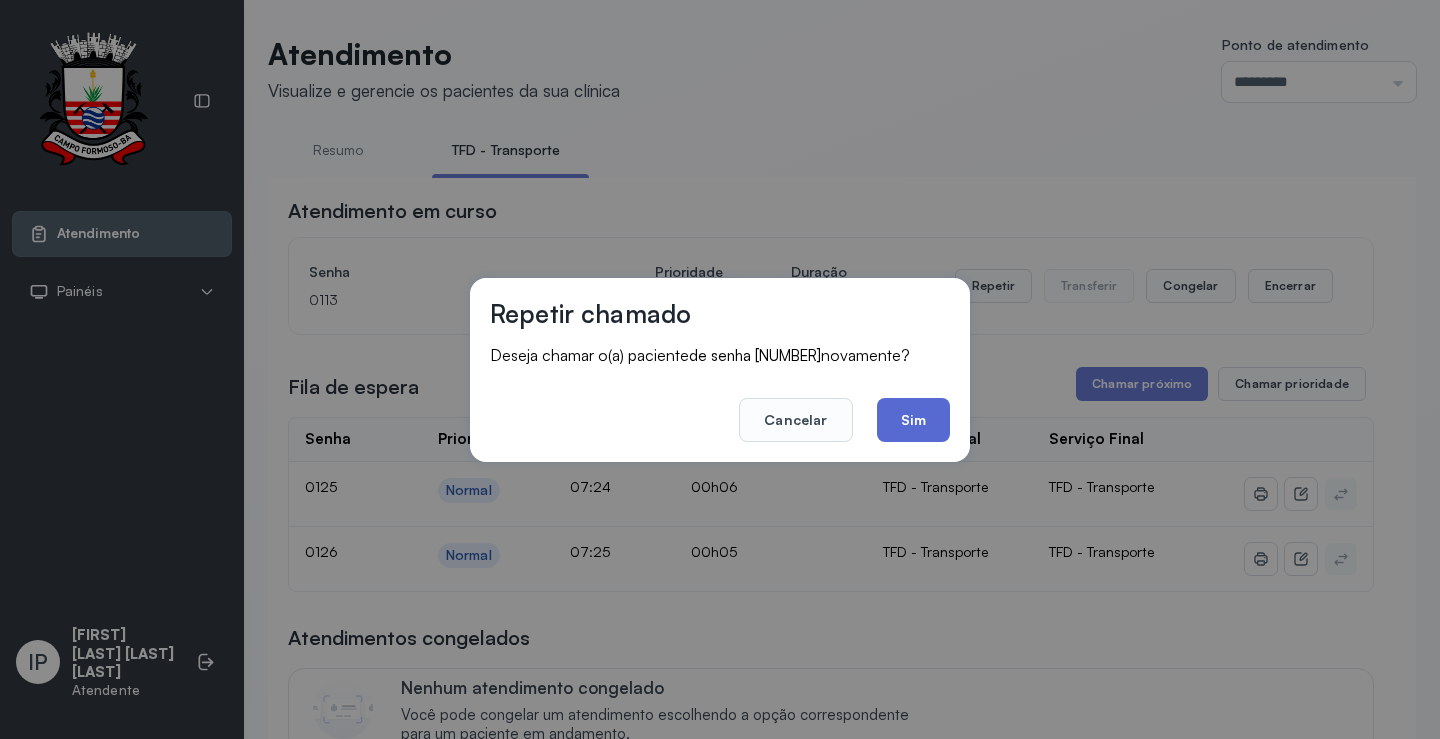click on "Sim" 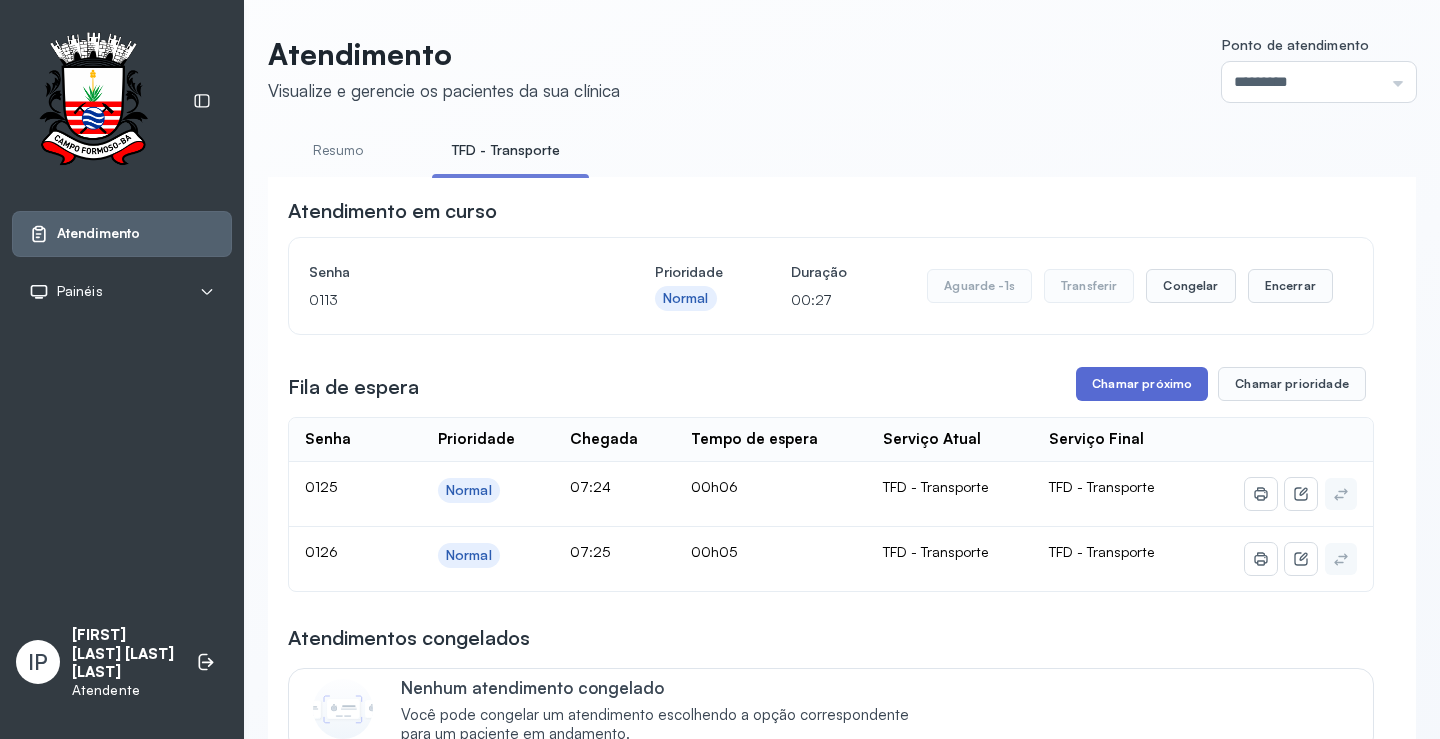 click on "Chamar próximo" at bounding box center (1142, 384) 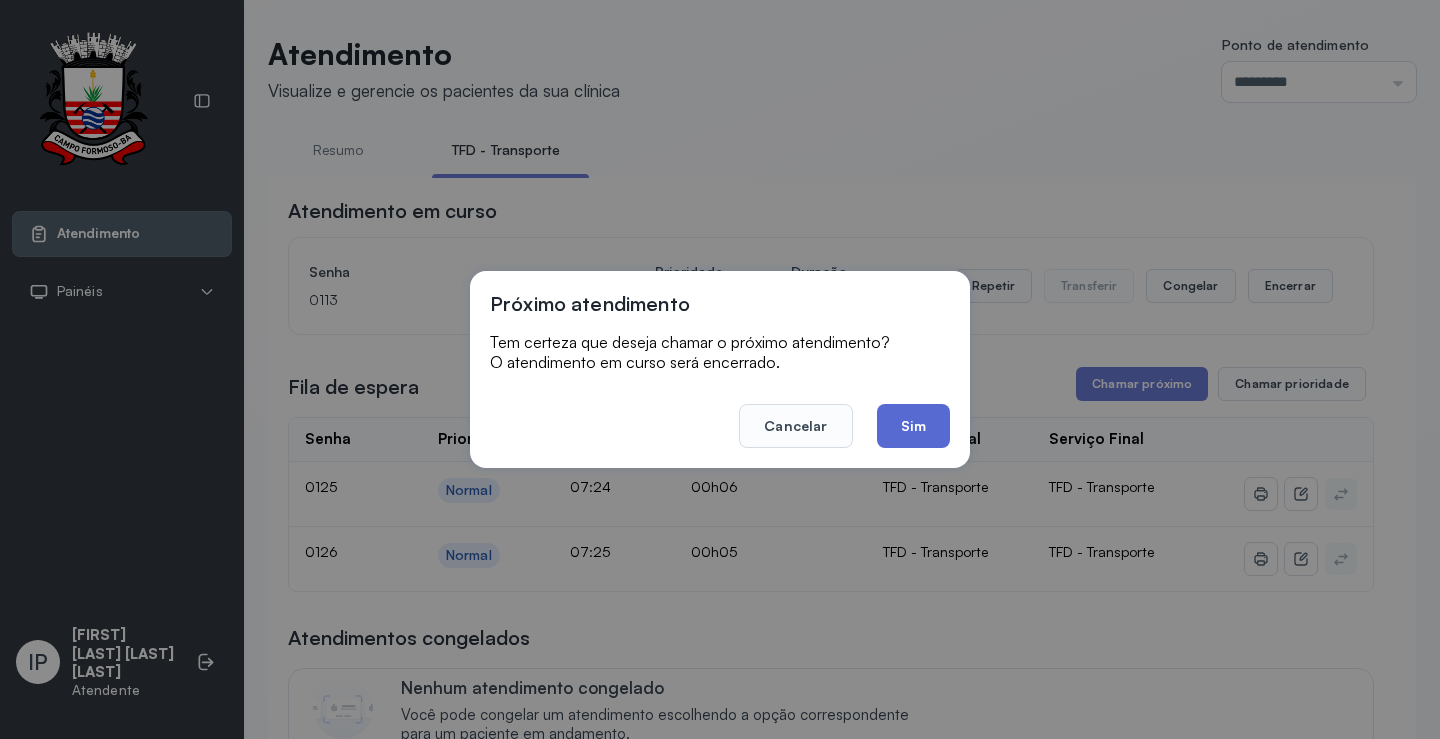 click on "Sim" 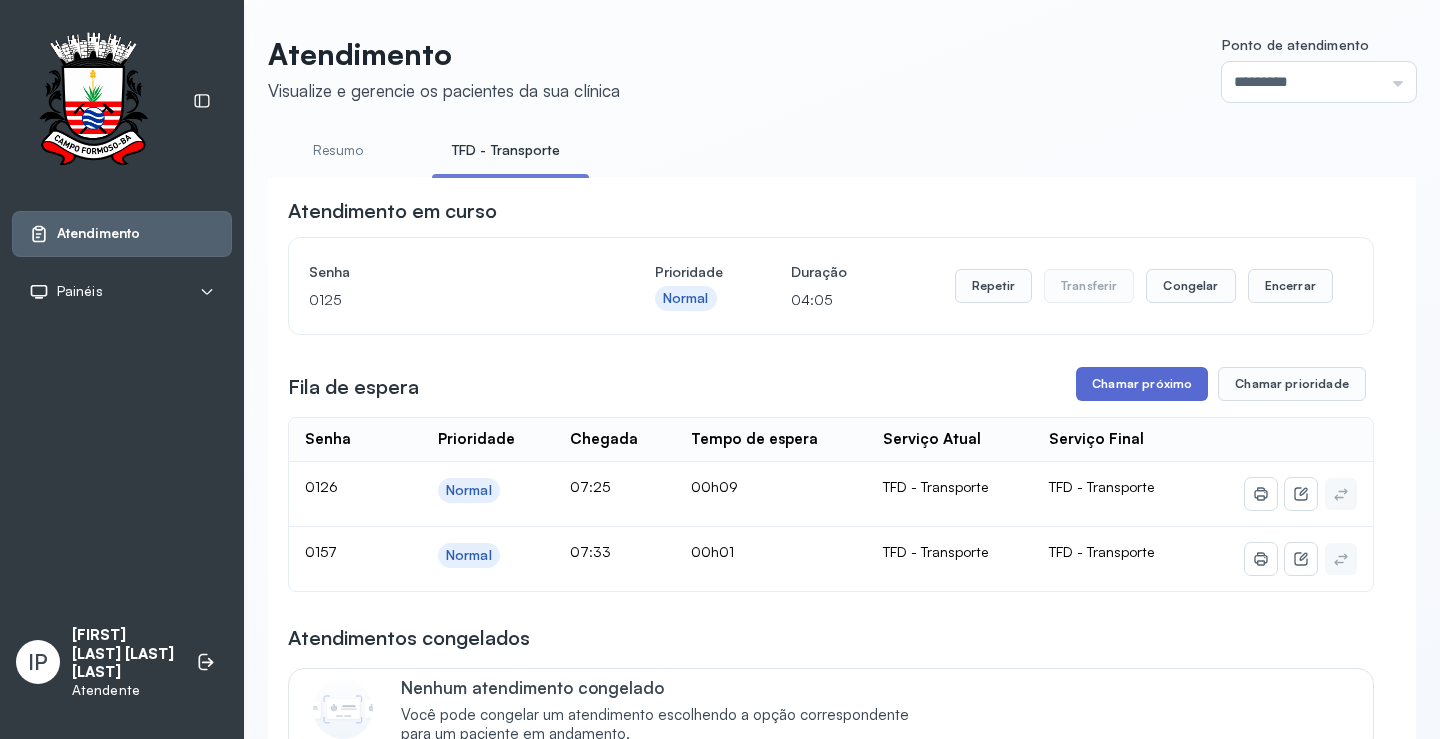 click on "Chamar próximo" at bounding box center (1142, 384) 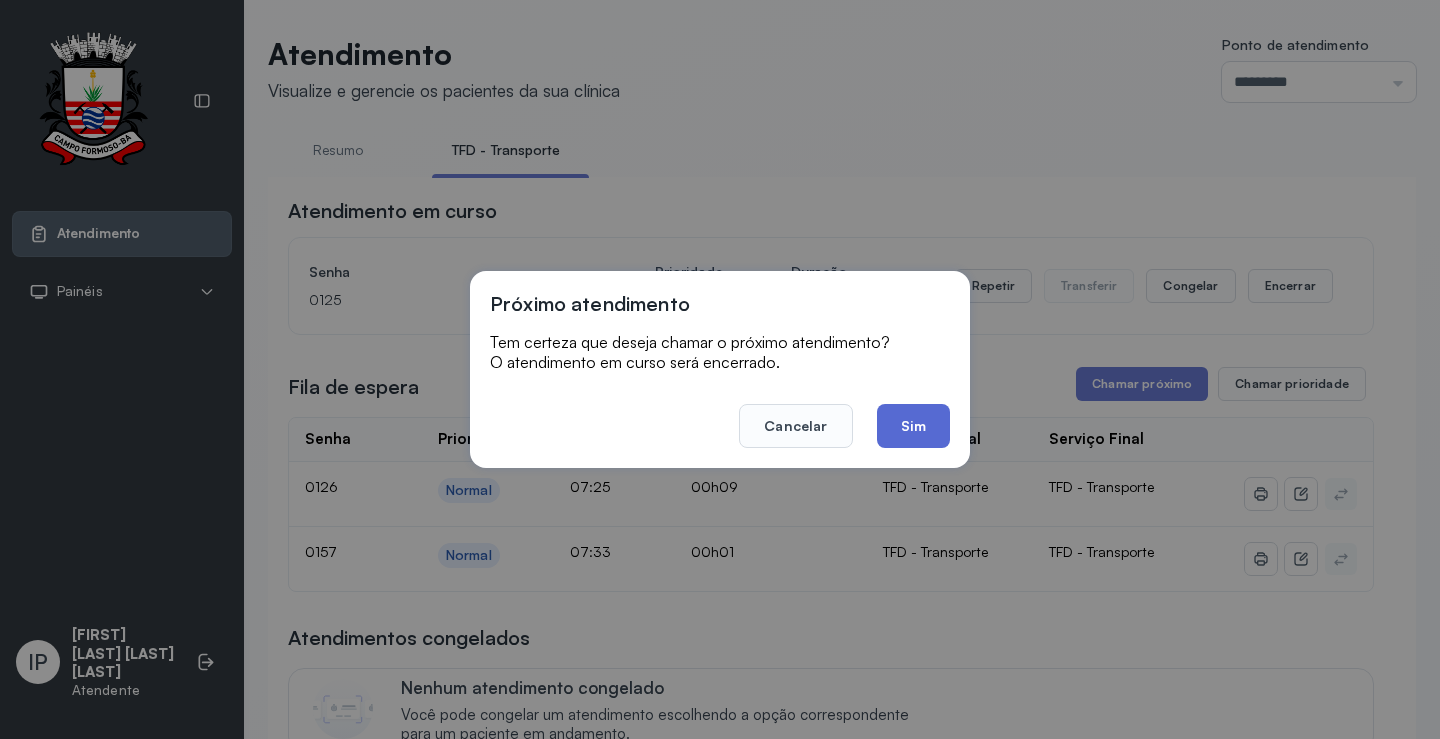 click on "Sim" 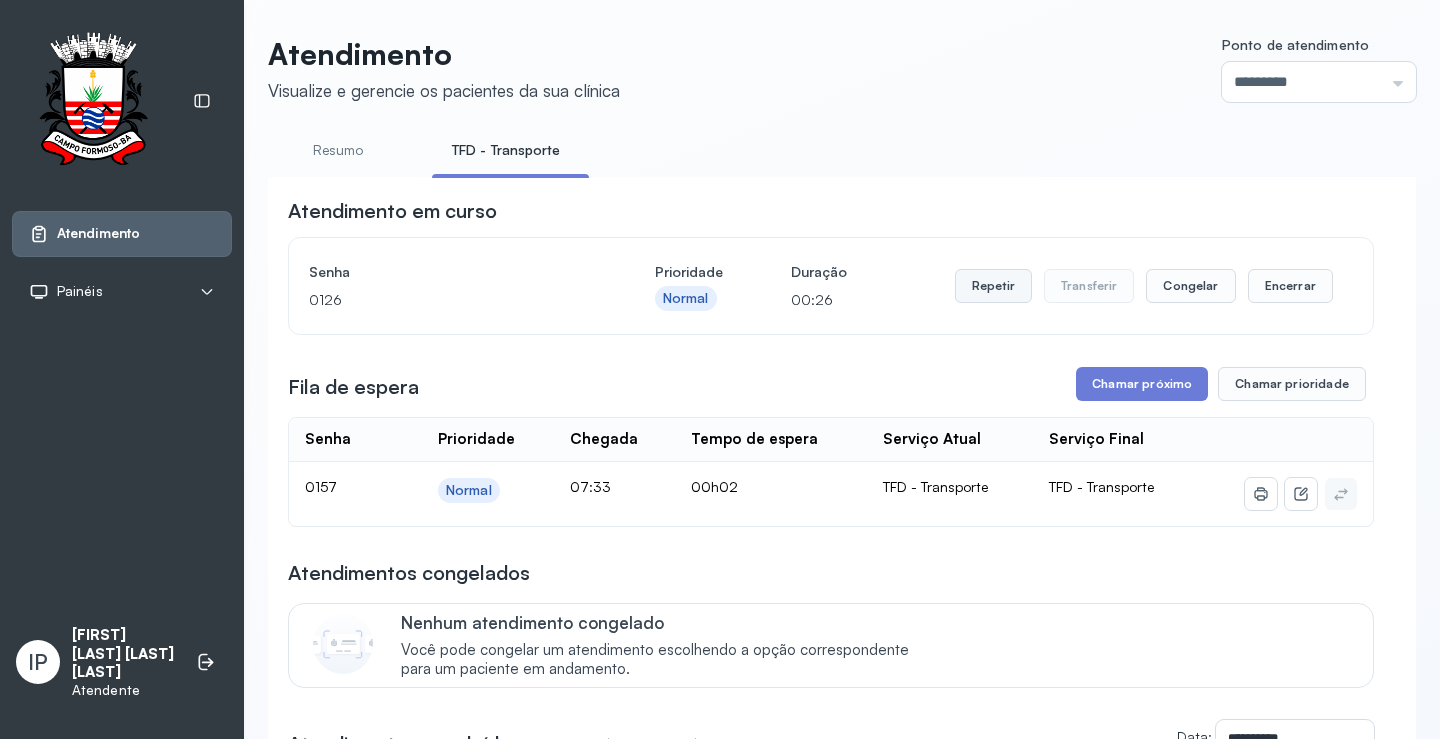click on "Repetir" at bounding box center [993, 286] 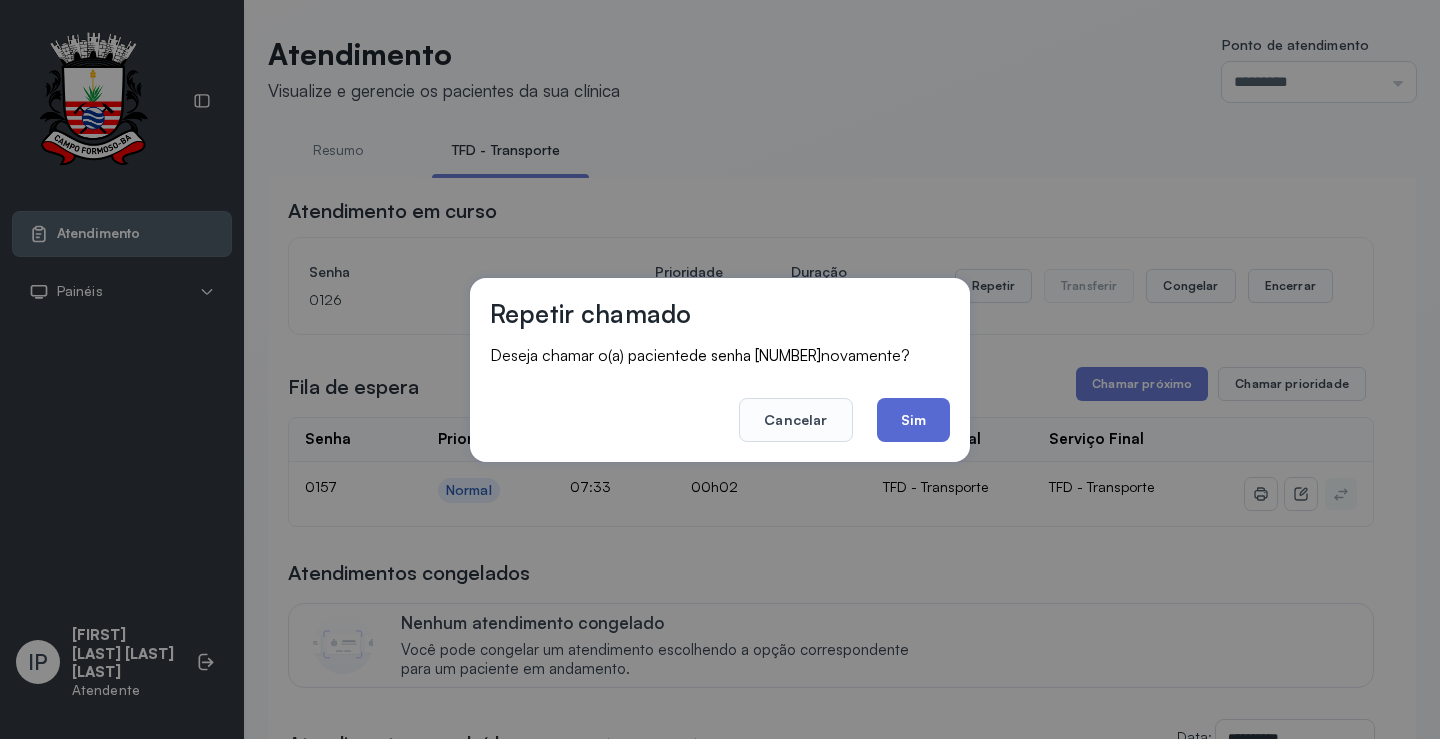 click on "Sim" 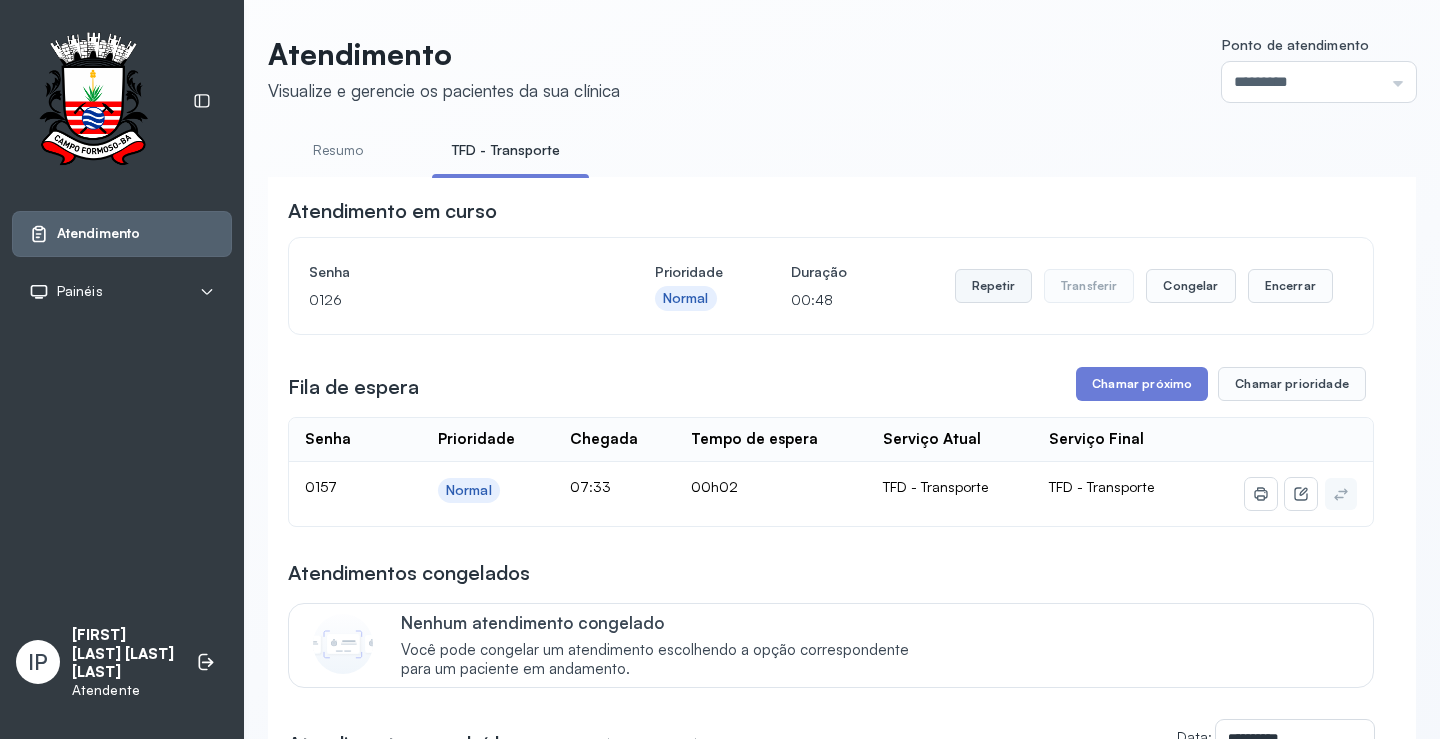 click on "Repetir" at bounding box center (993, 286) 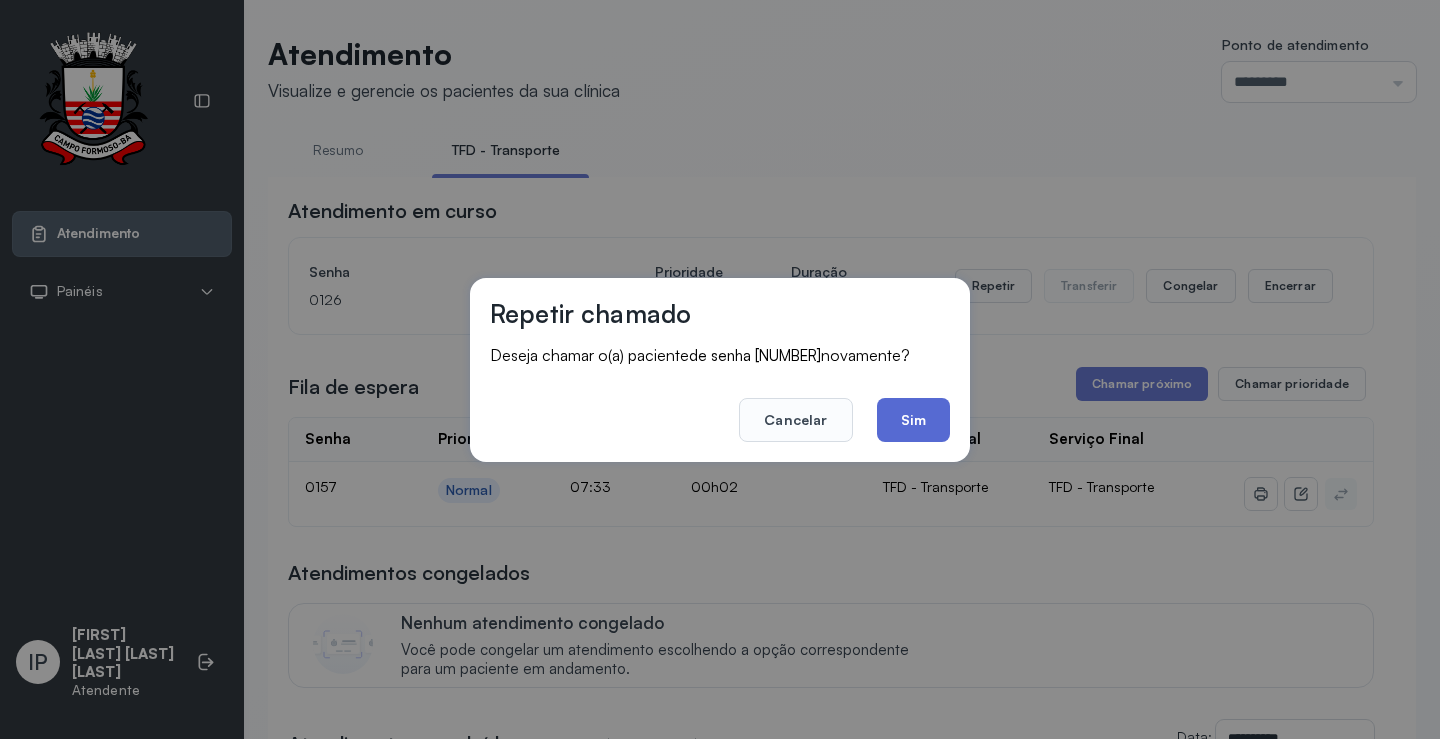 click on "Sim" 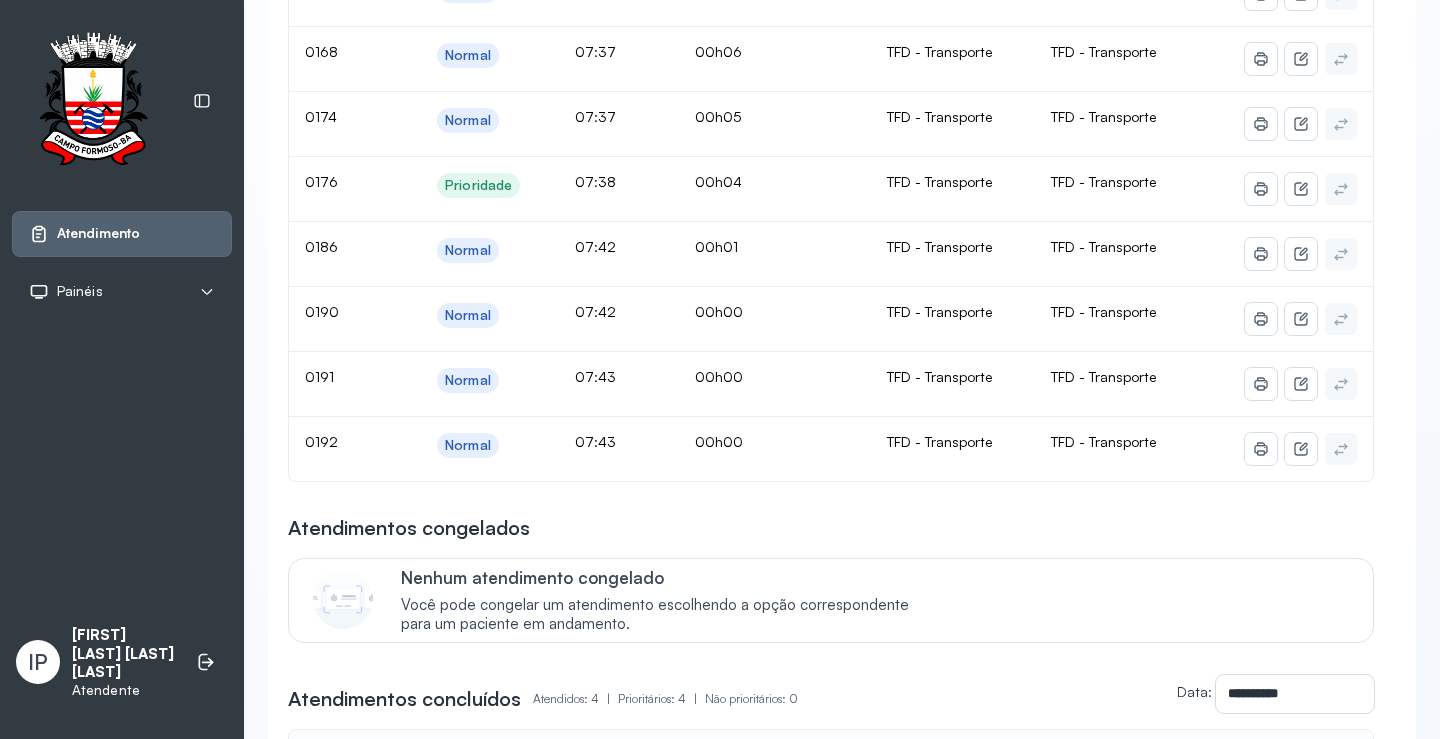 scroll, scrollTop: 300, scrollLeft: 0, axis: vertical 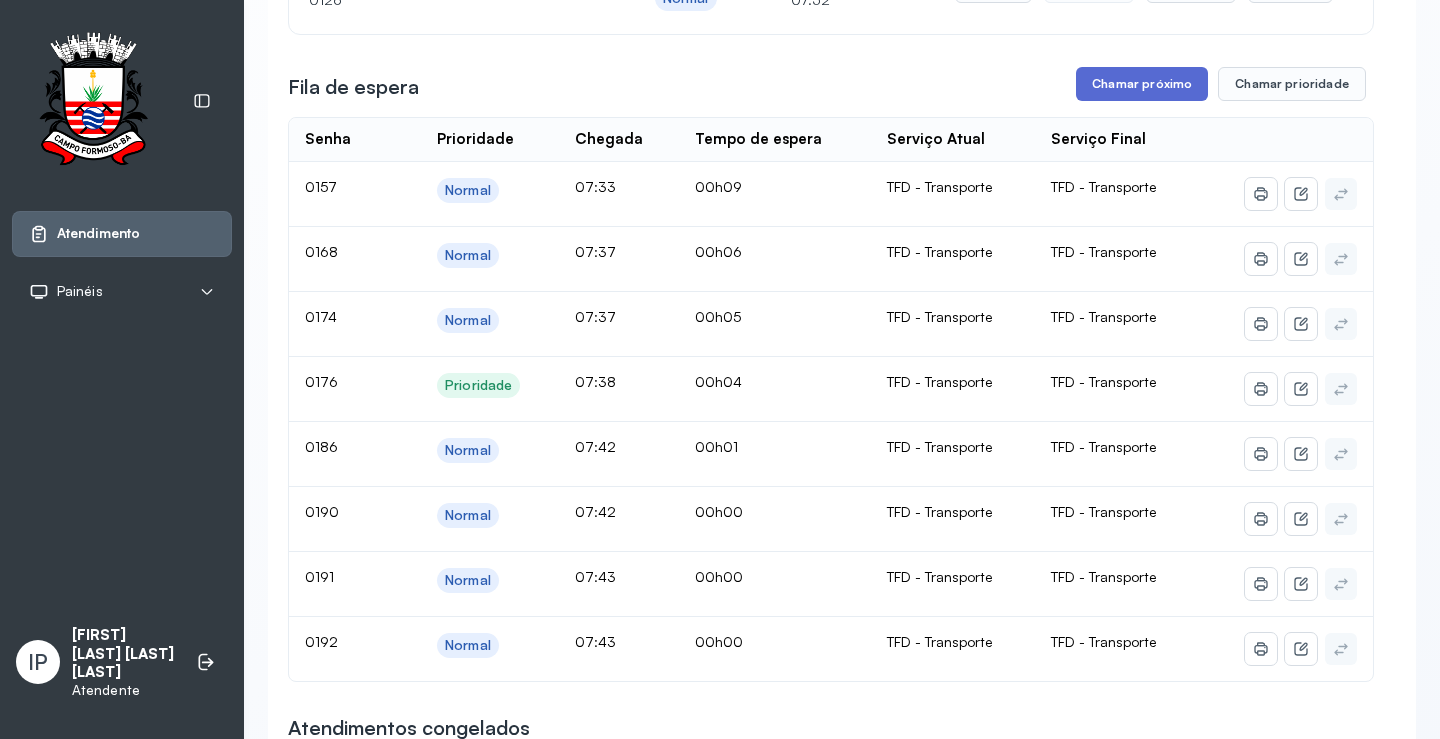 click on "Chamar próximo" at bounding box center (1142, 84) 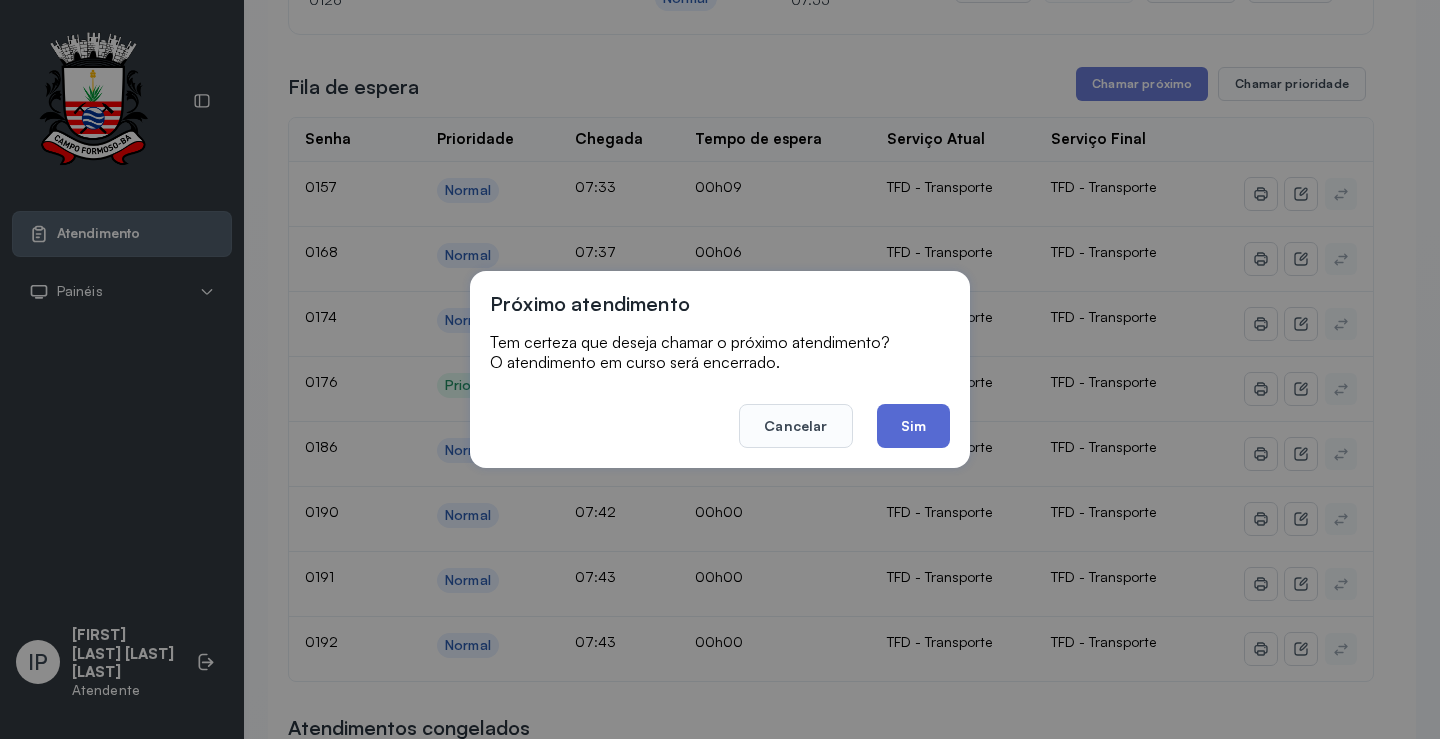 click on "Sim" 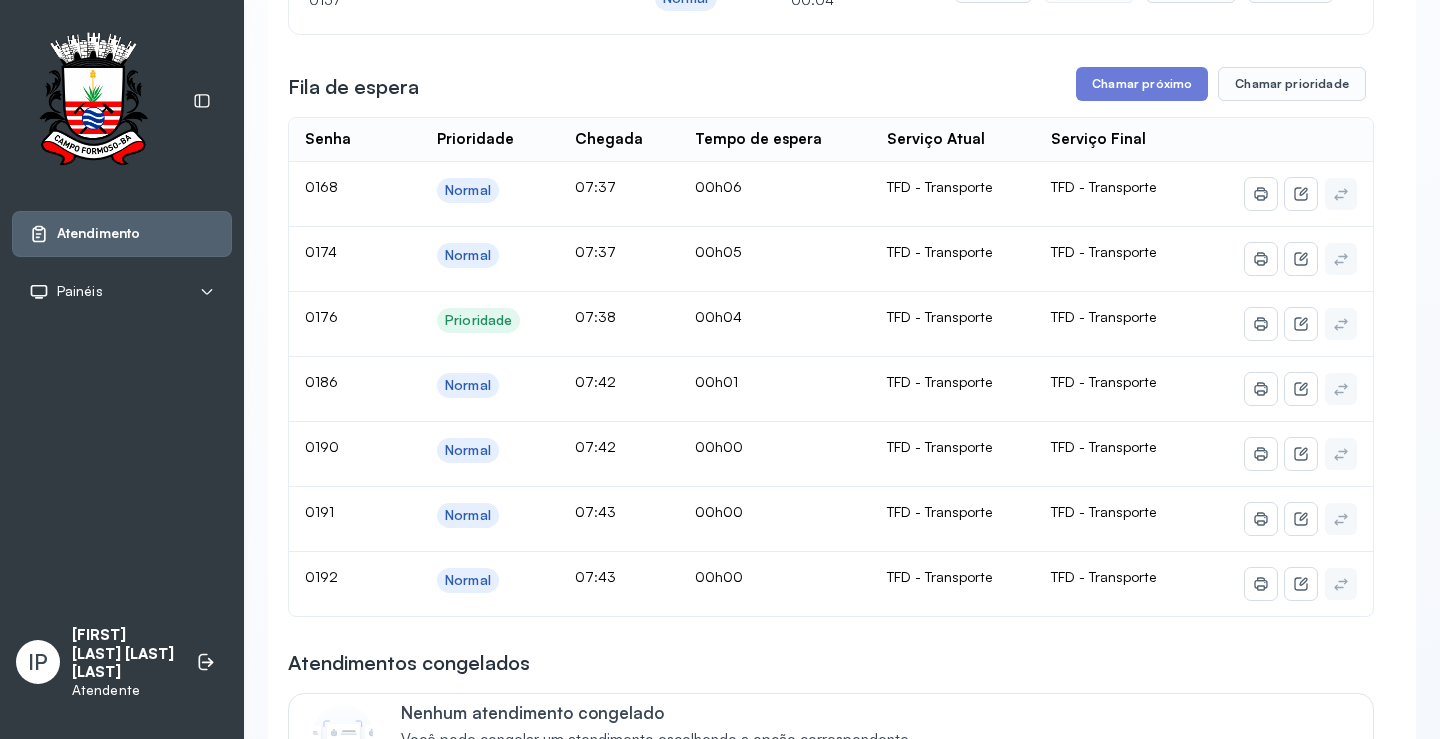 scroll, scrollTop: 0, scrollLeft: 0, axis: both 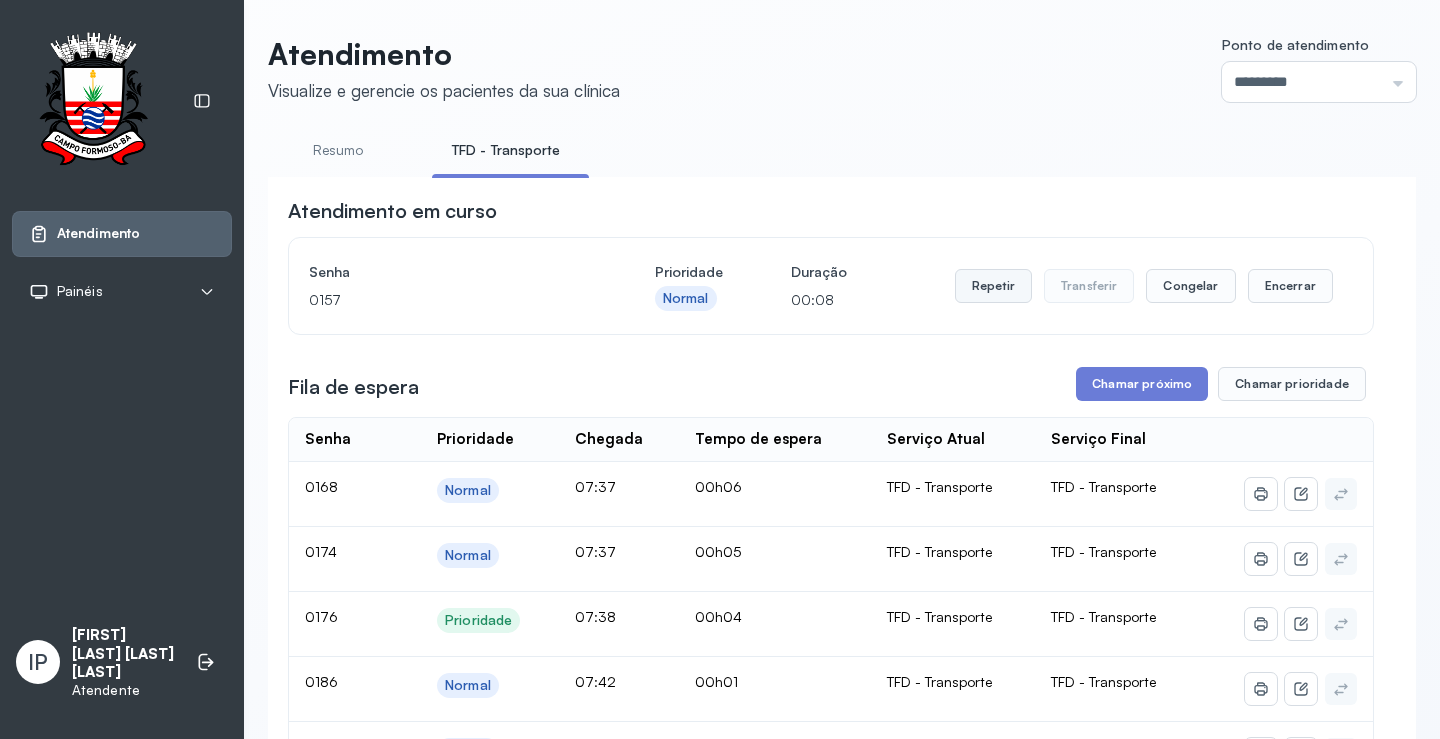 click on "Repetir" at bounding box center [993, 286] 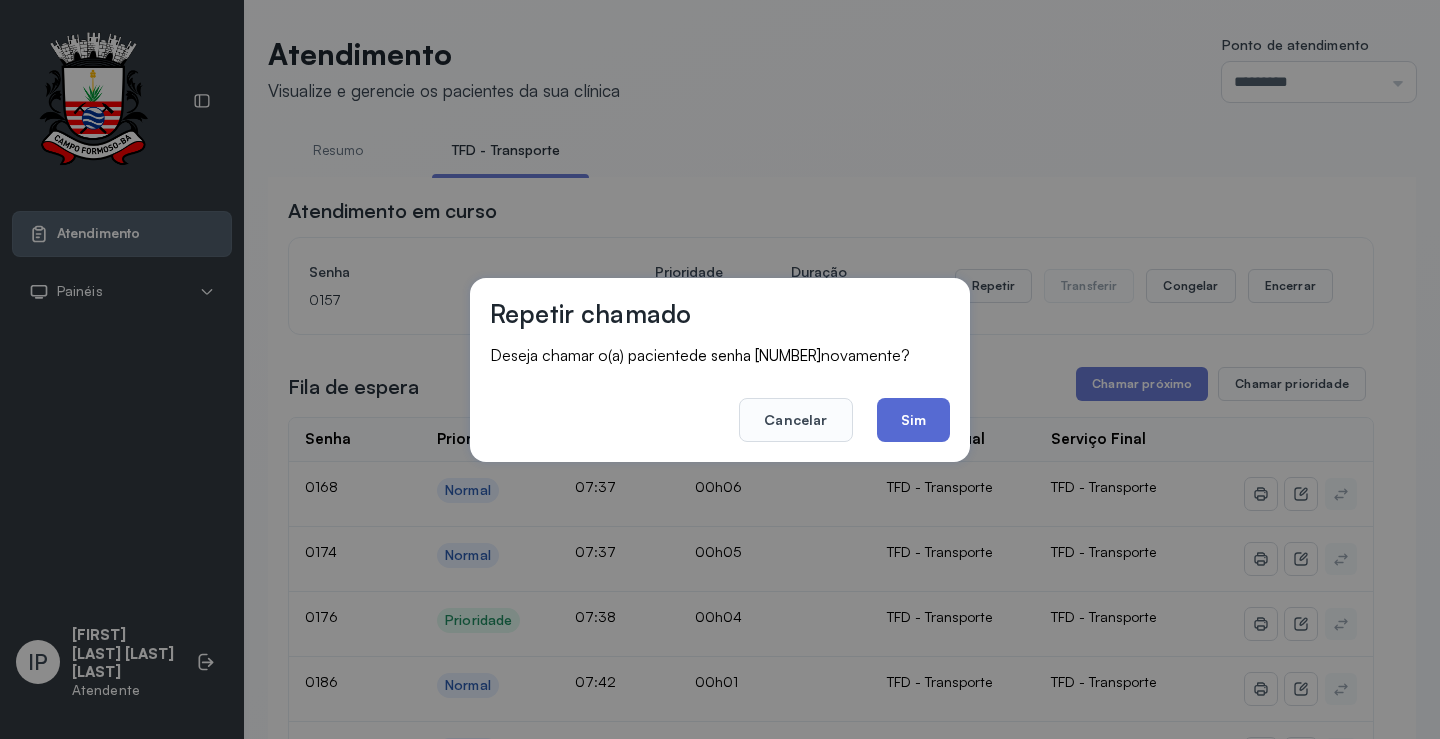 click on "Sim" 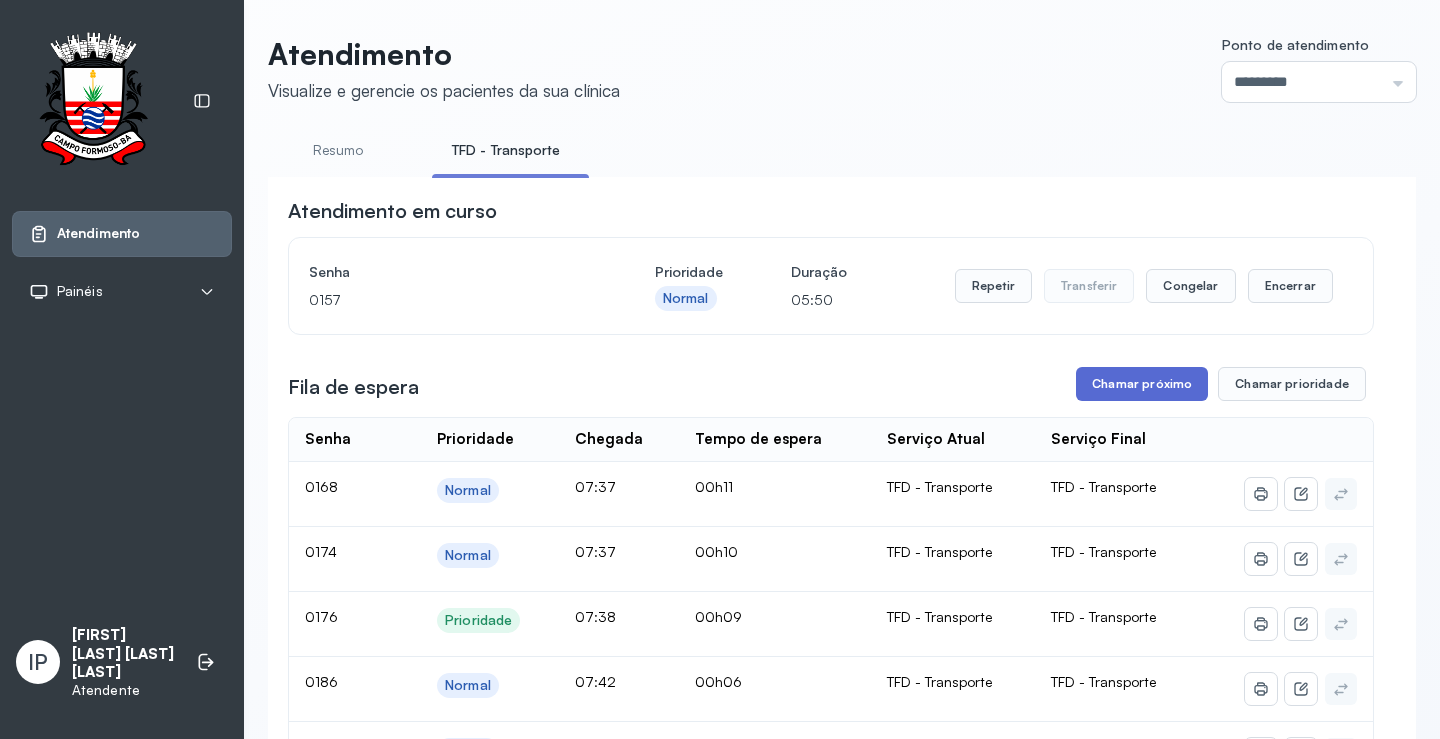click on "Chamar próximo" at bounding box center [1142, 384] 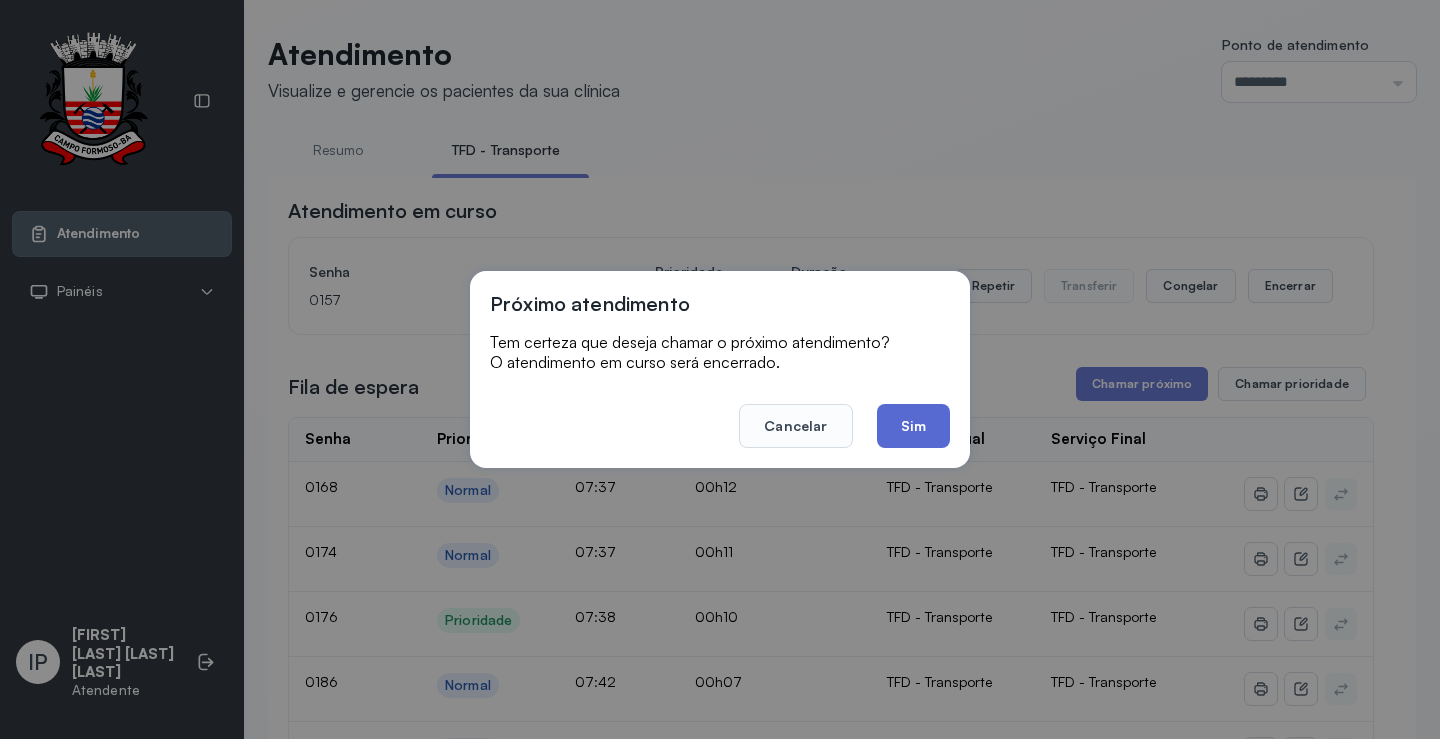 click on "Sim" 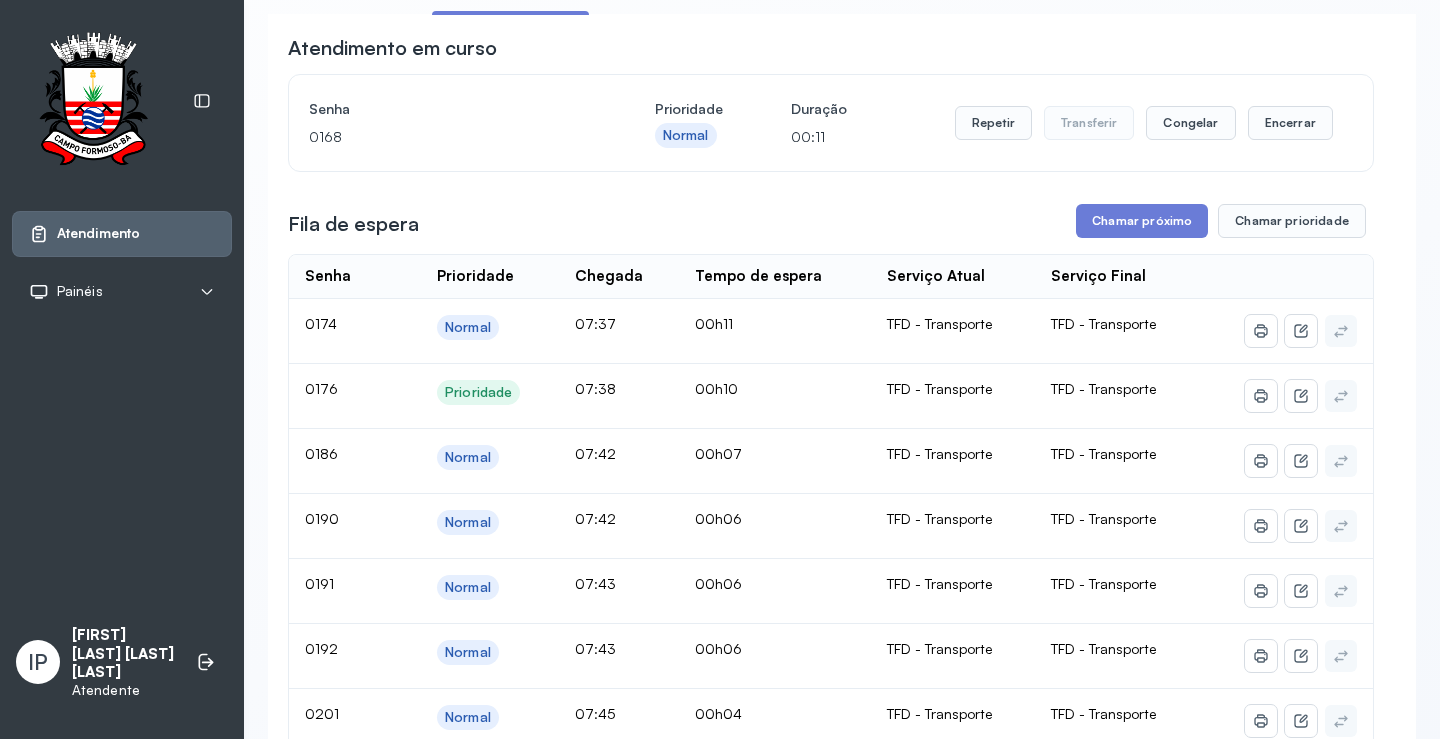 scroll, scrollTop: 0, scrollLeft: 0, axis: both 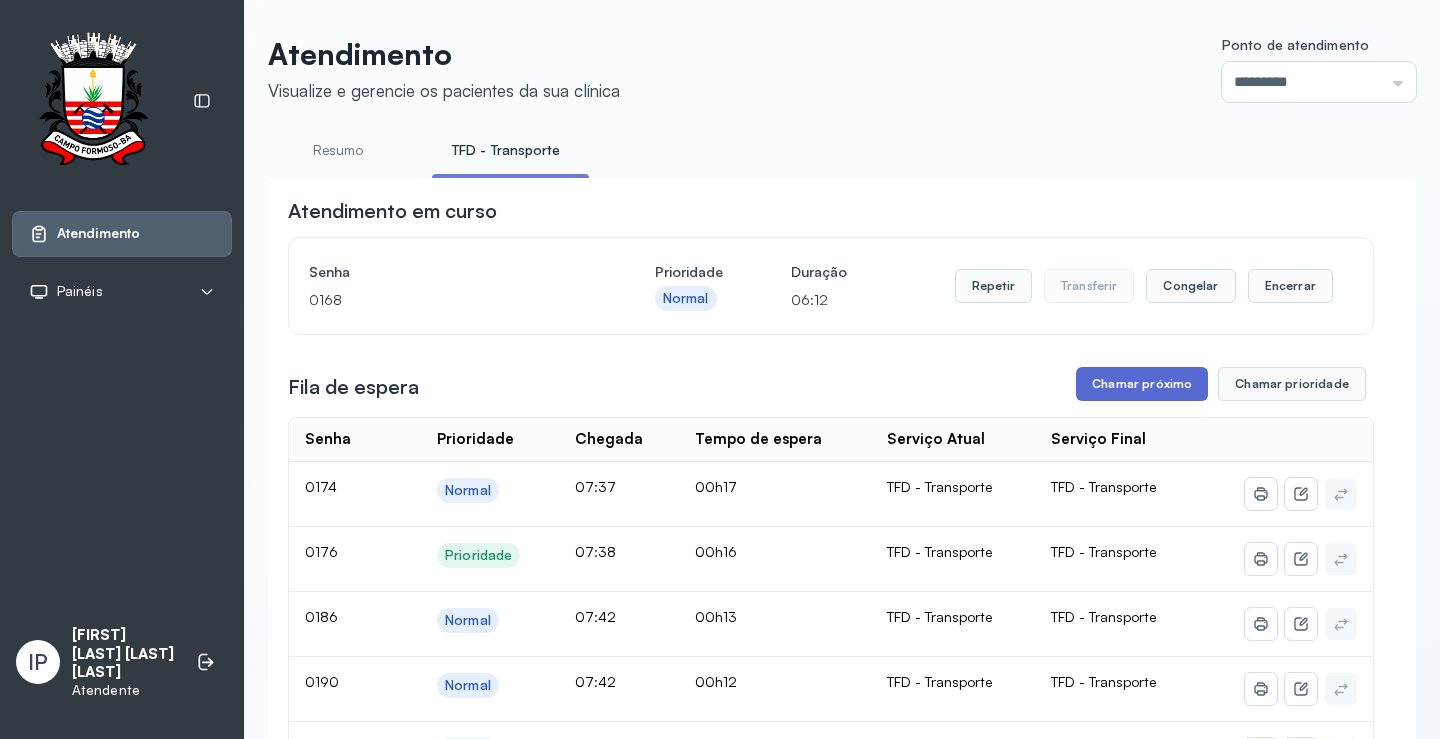 click on "Chamar próximo" at bounding box center (1142, 384) 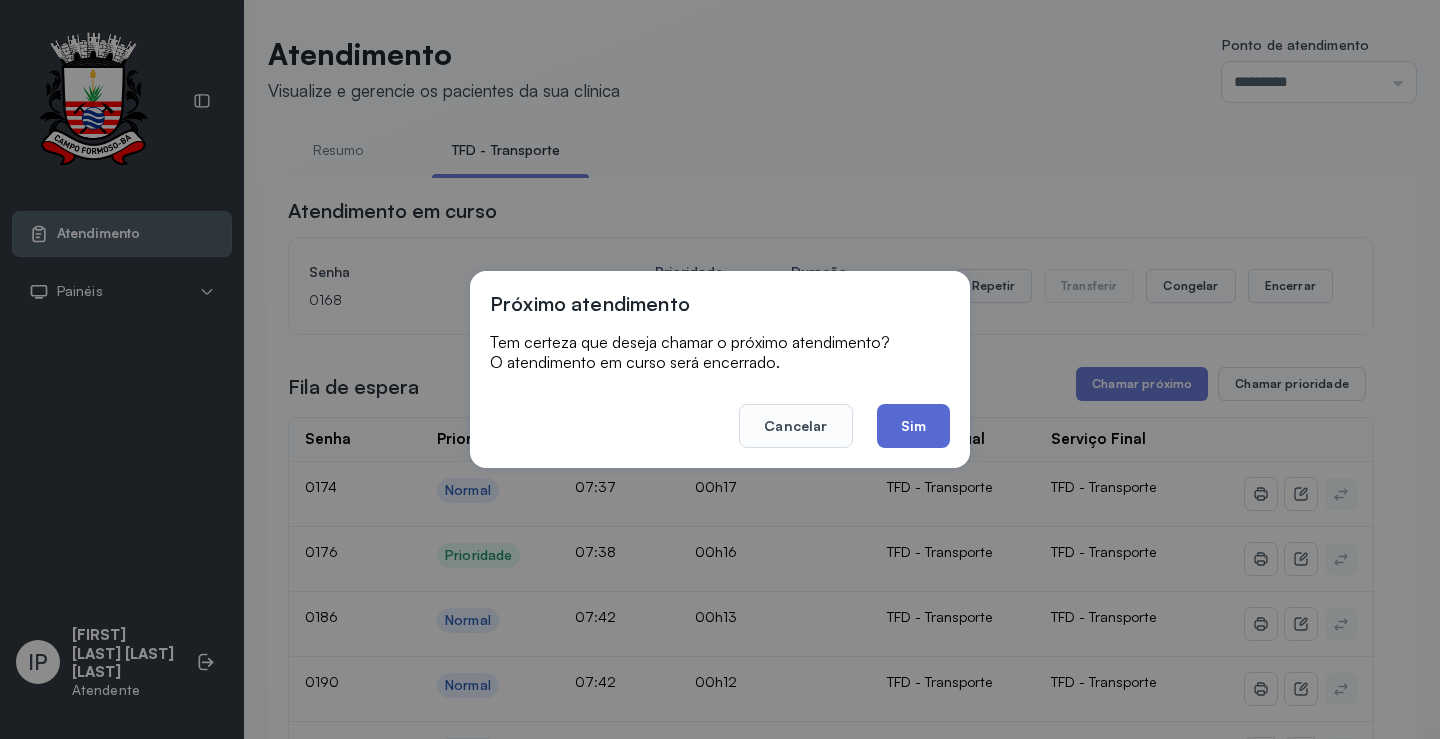 click on "Sim" 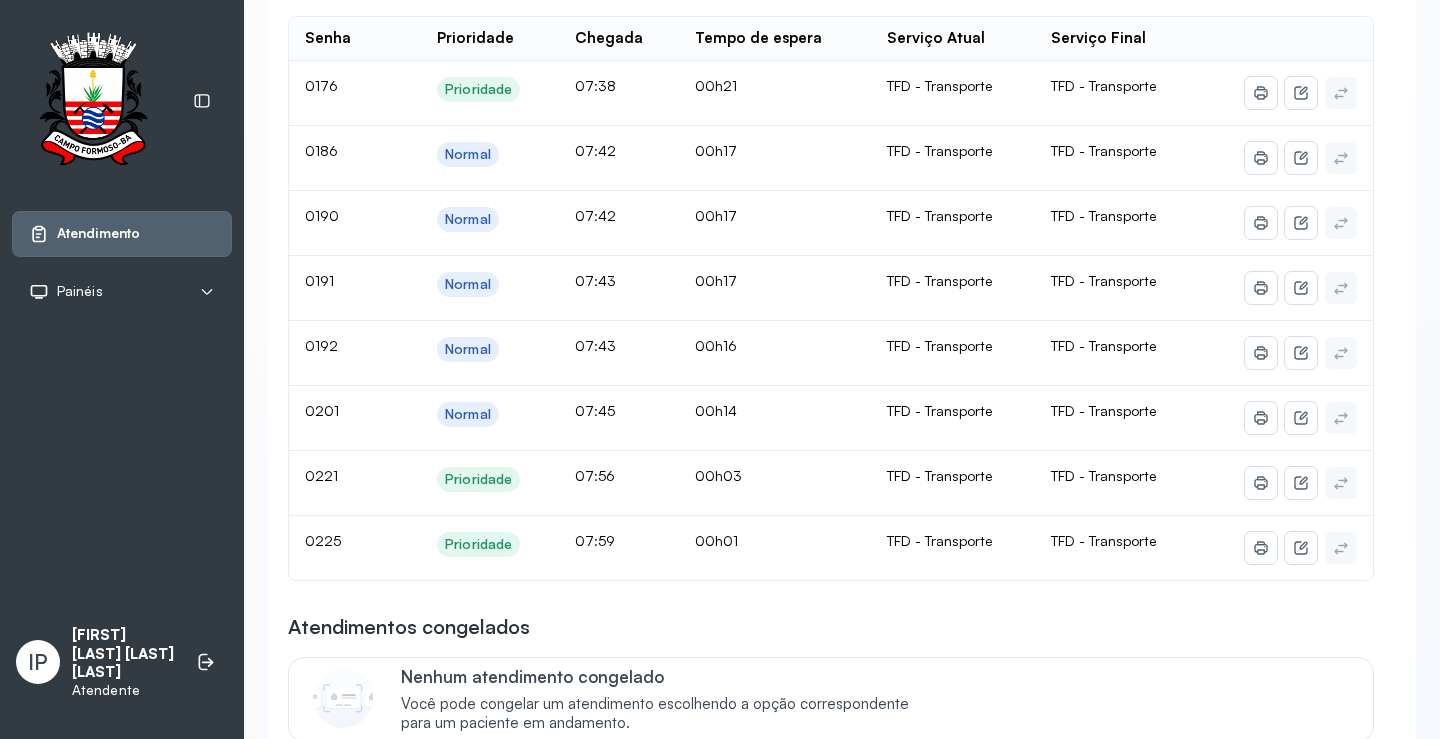 scroll, scrollTop: 201, scrollLeft: 0, axis: vertical 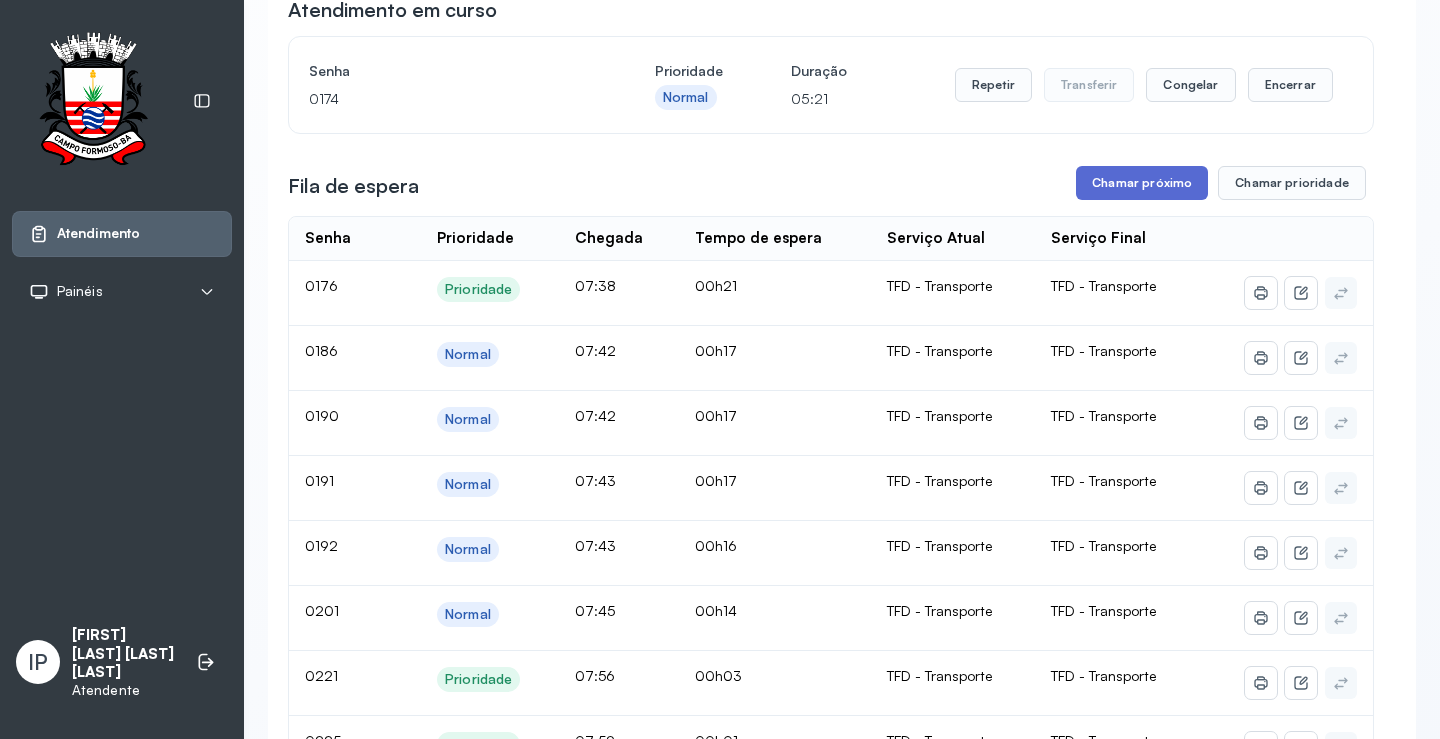 click on "Chamar próximo" at bounding box center (1142, 183) 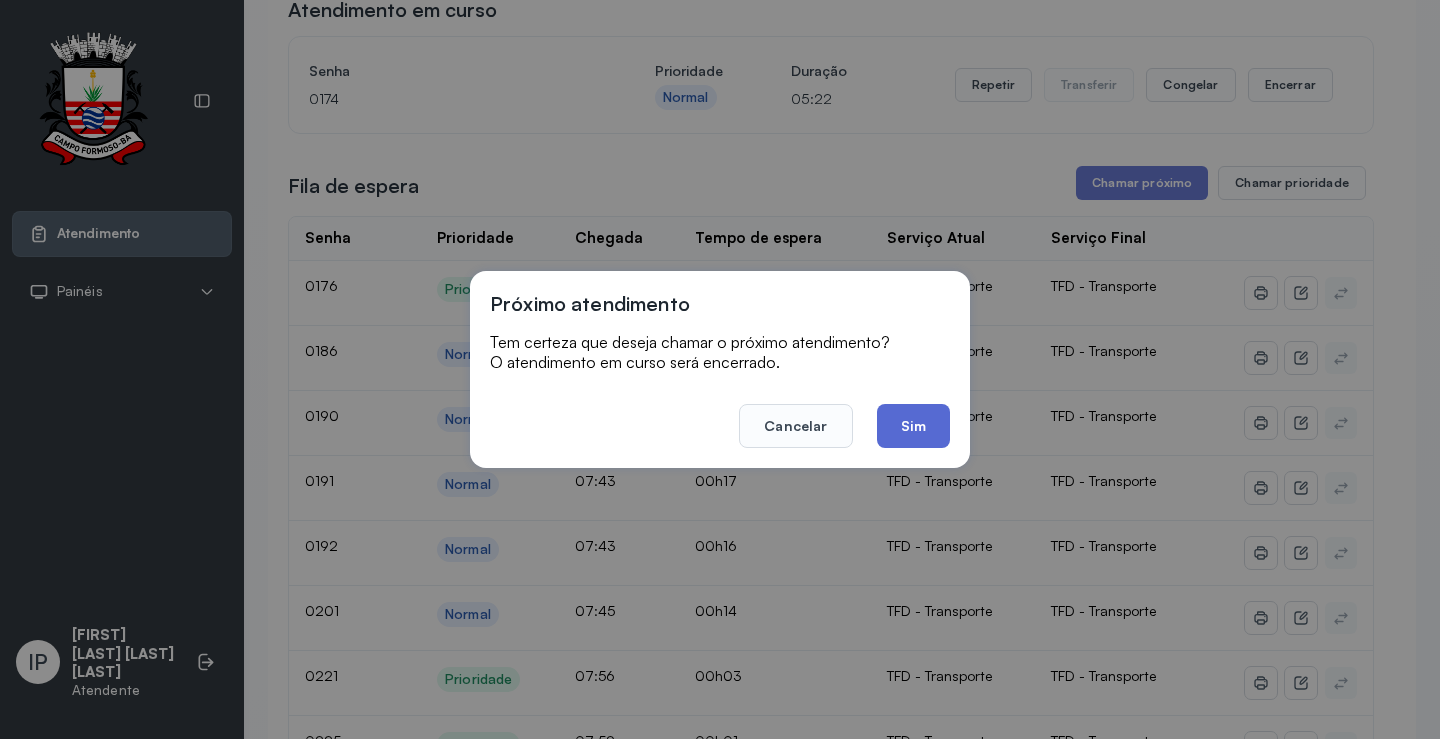 click on "Sim" 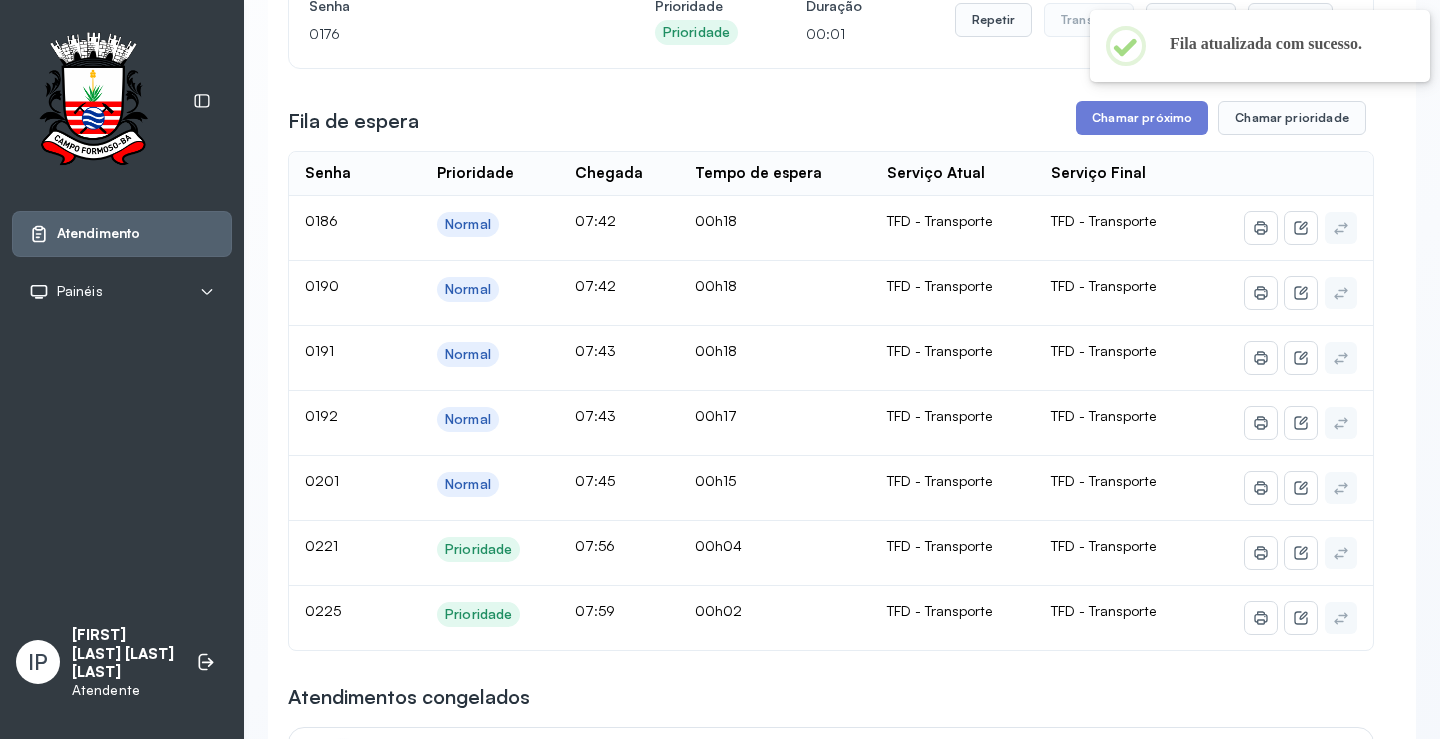 scroll, scrollTop: 301, scrollLeft: 0, axis: vertical 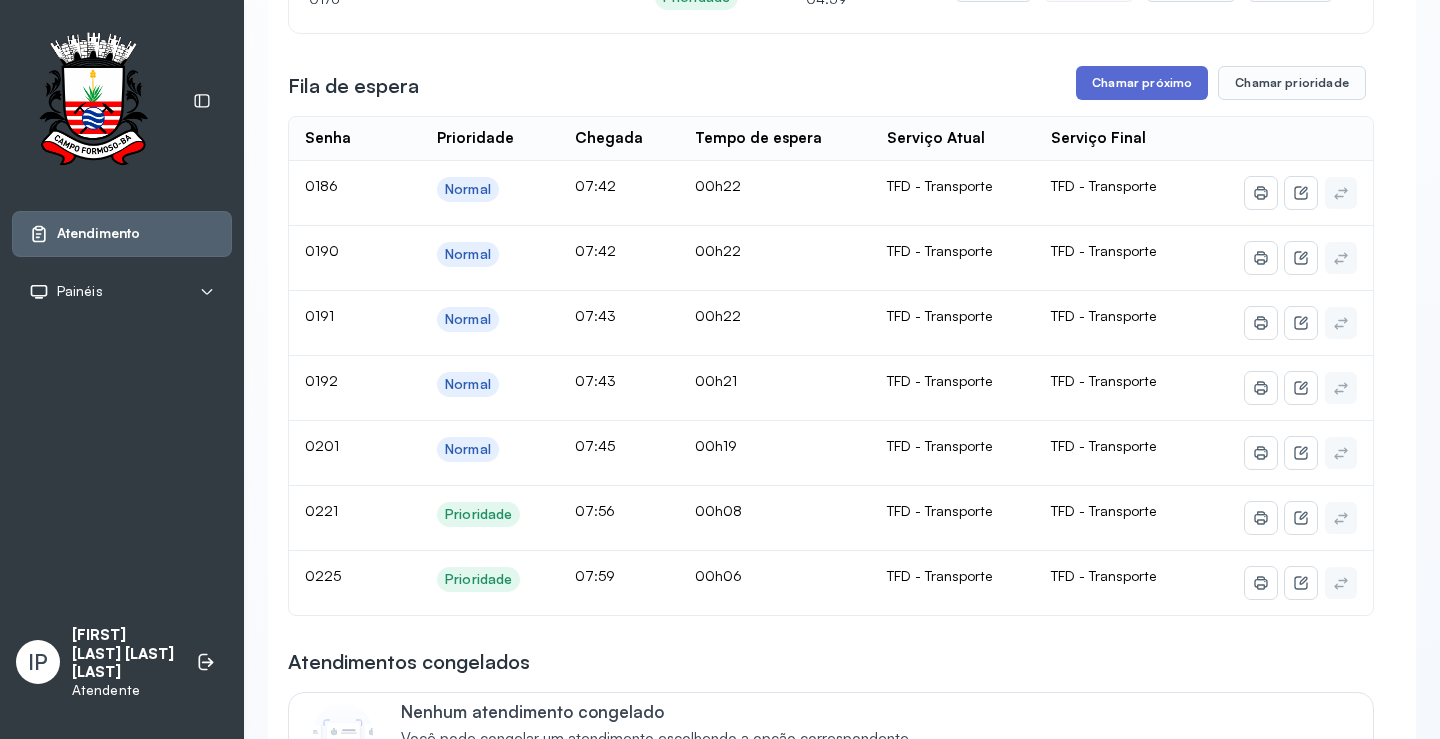 click on "Chamar próximo" at bounding box center [1142, 83] 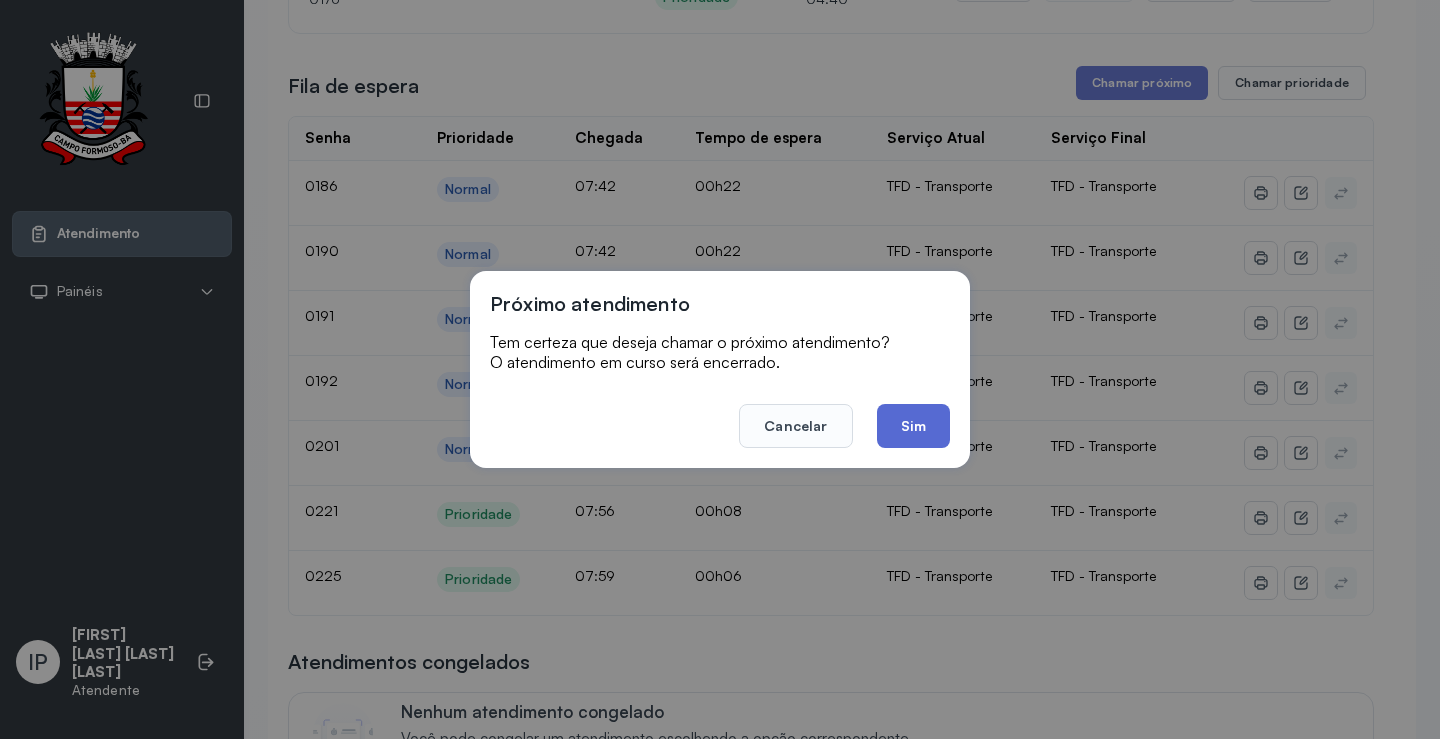 click on "Sim" 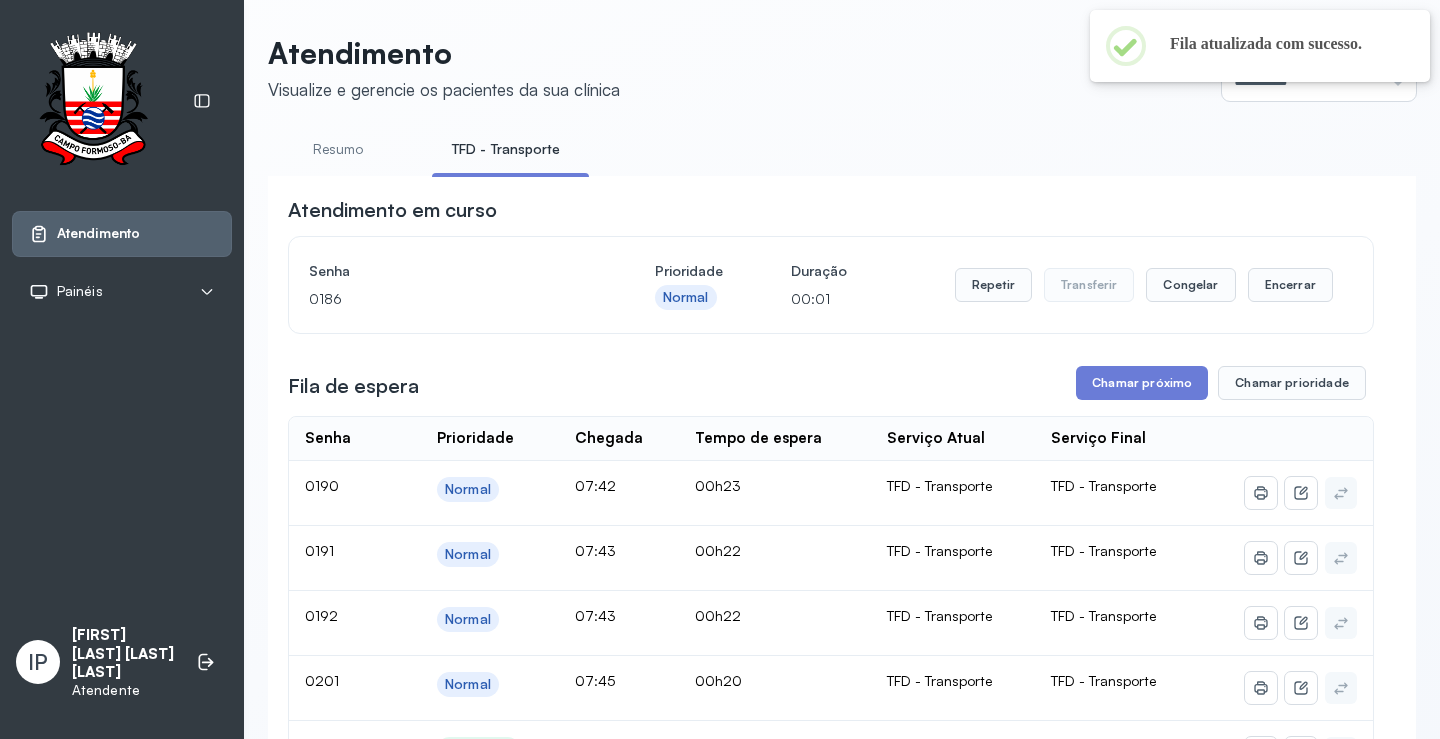 scroll, scrollTop: 0, scrollLeft: 0, axis: both 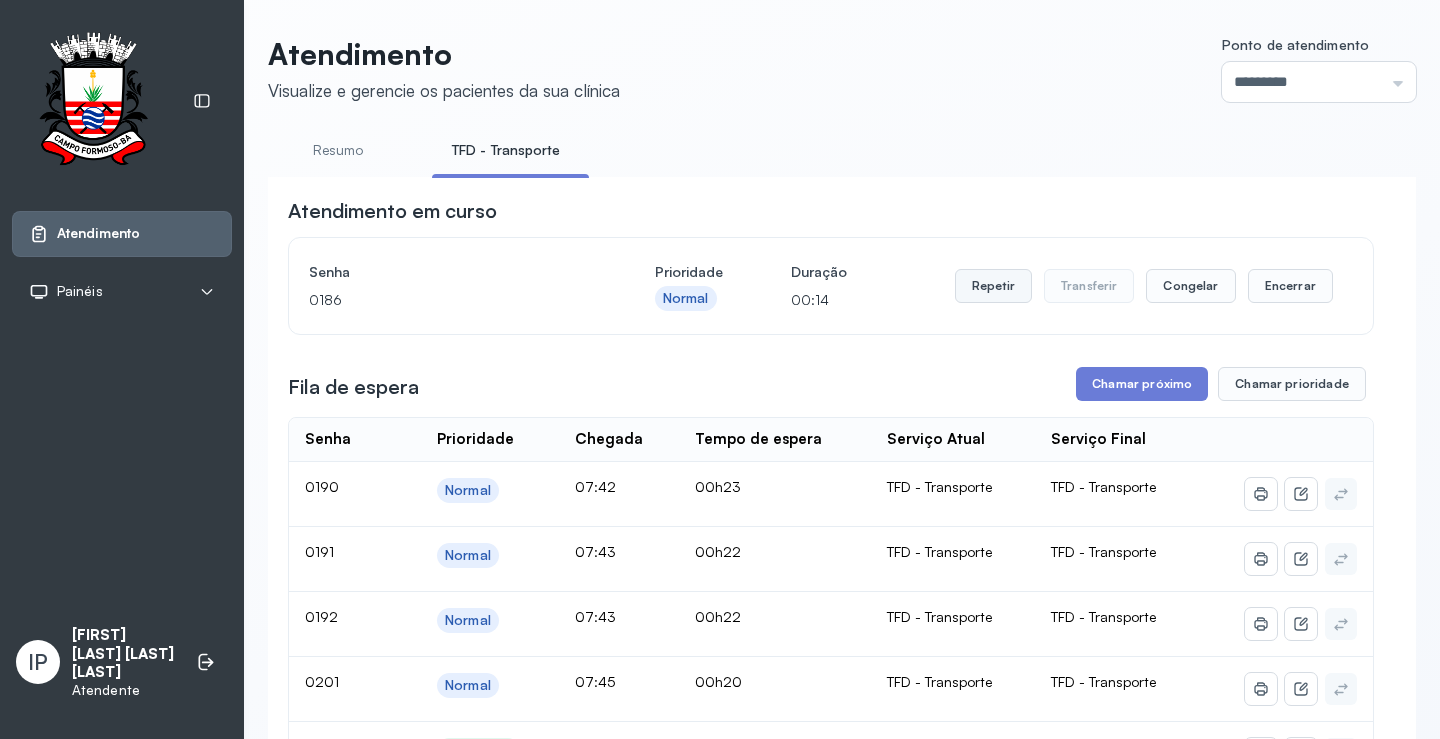 click on "Repetir" at bounding box center (993, 286) 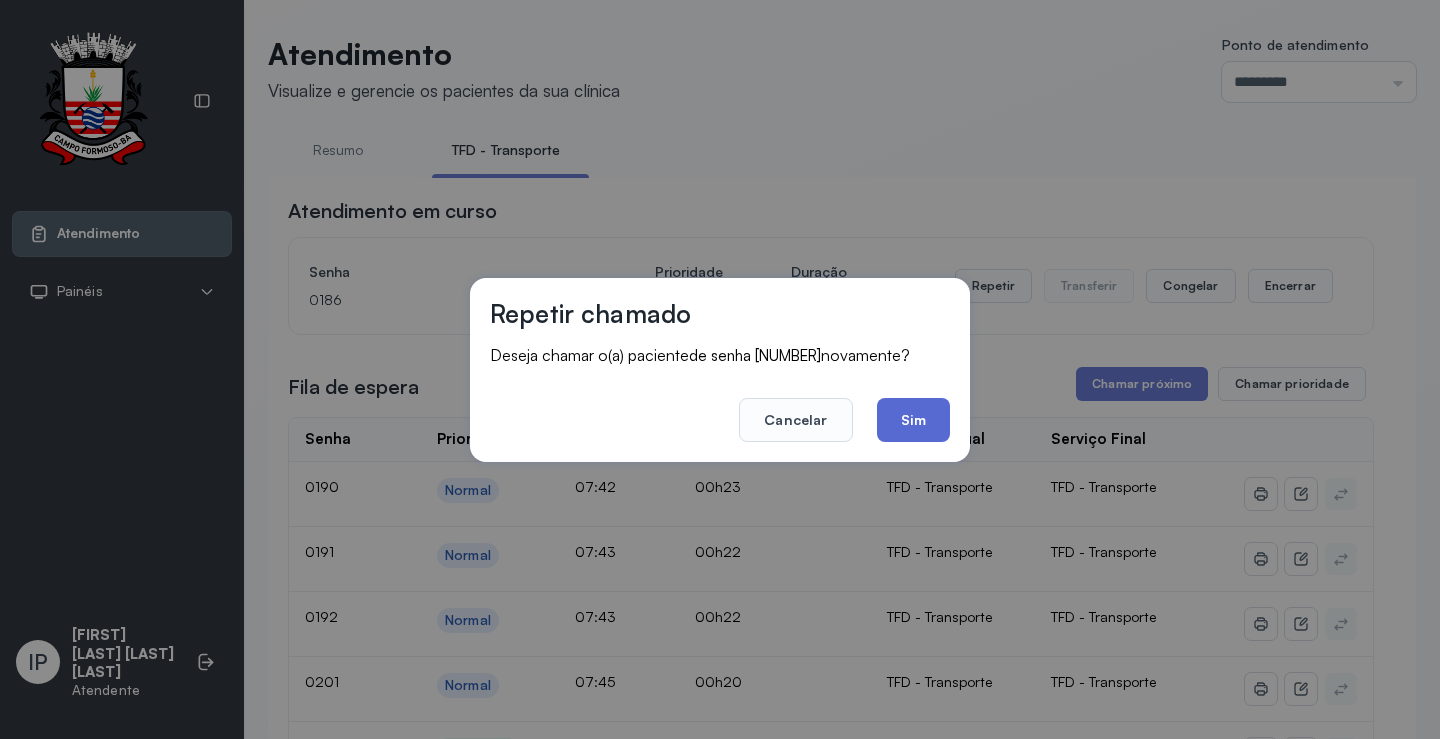 click on "Sim" 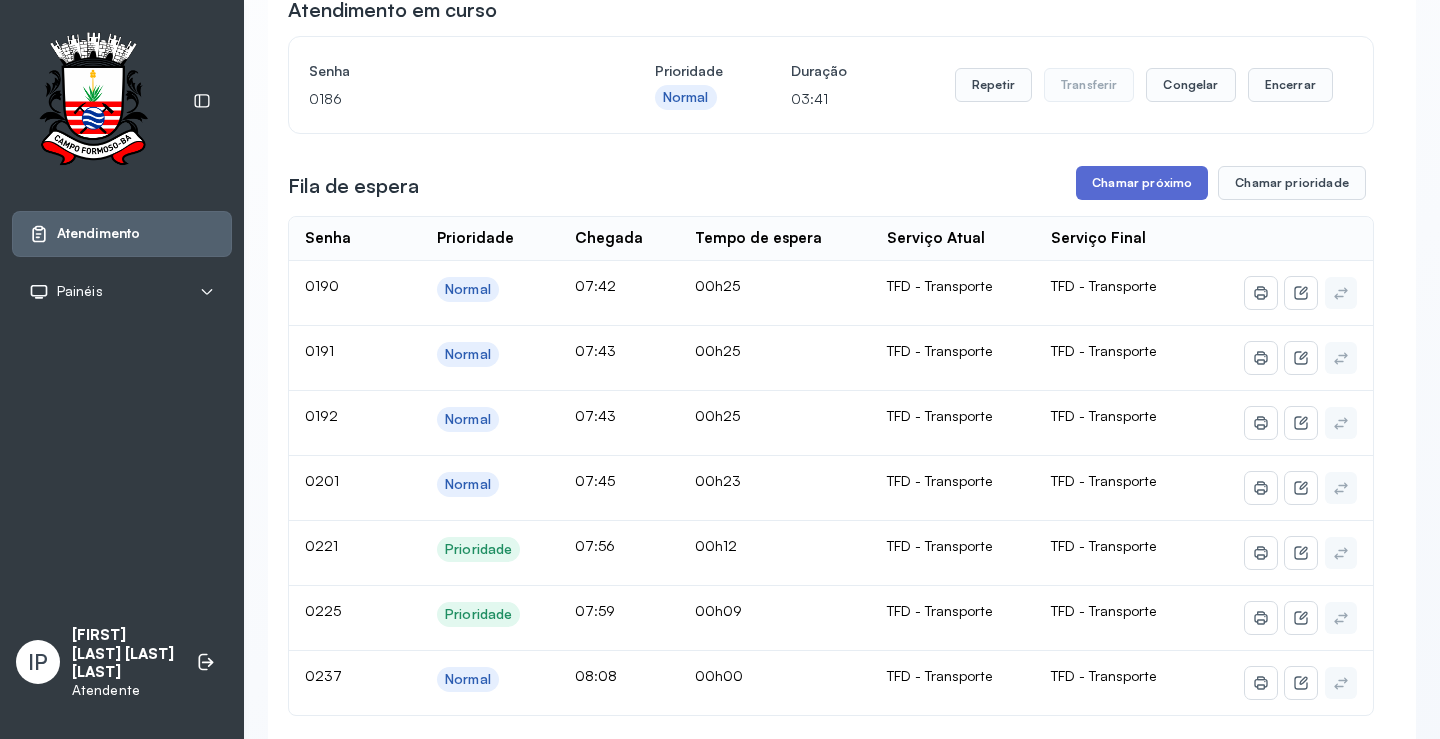 scroll, scrollTop: 200, scrollLeft: 0, axis: vertical 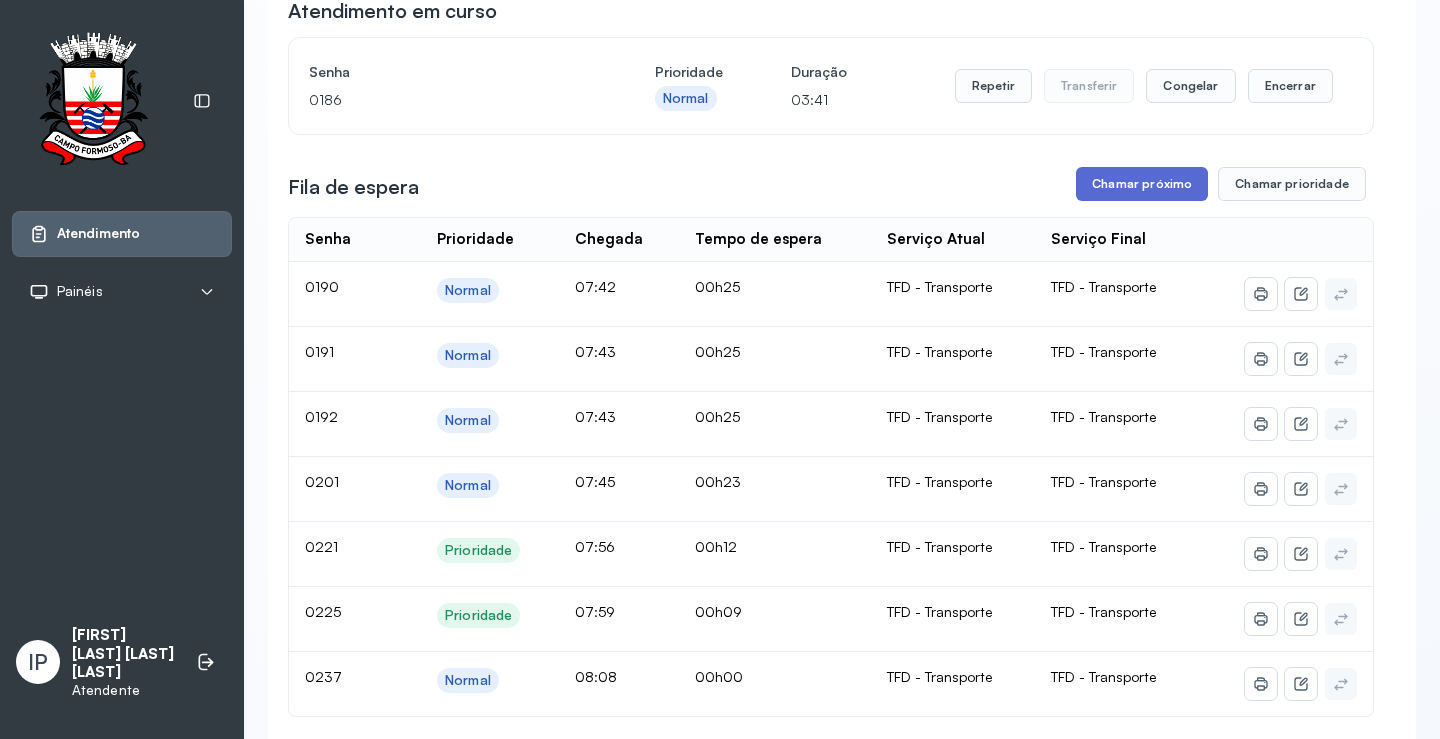 click on "Chamar próximo" at bounding box center (1142, 184) 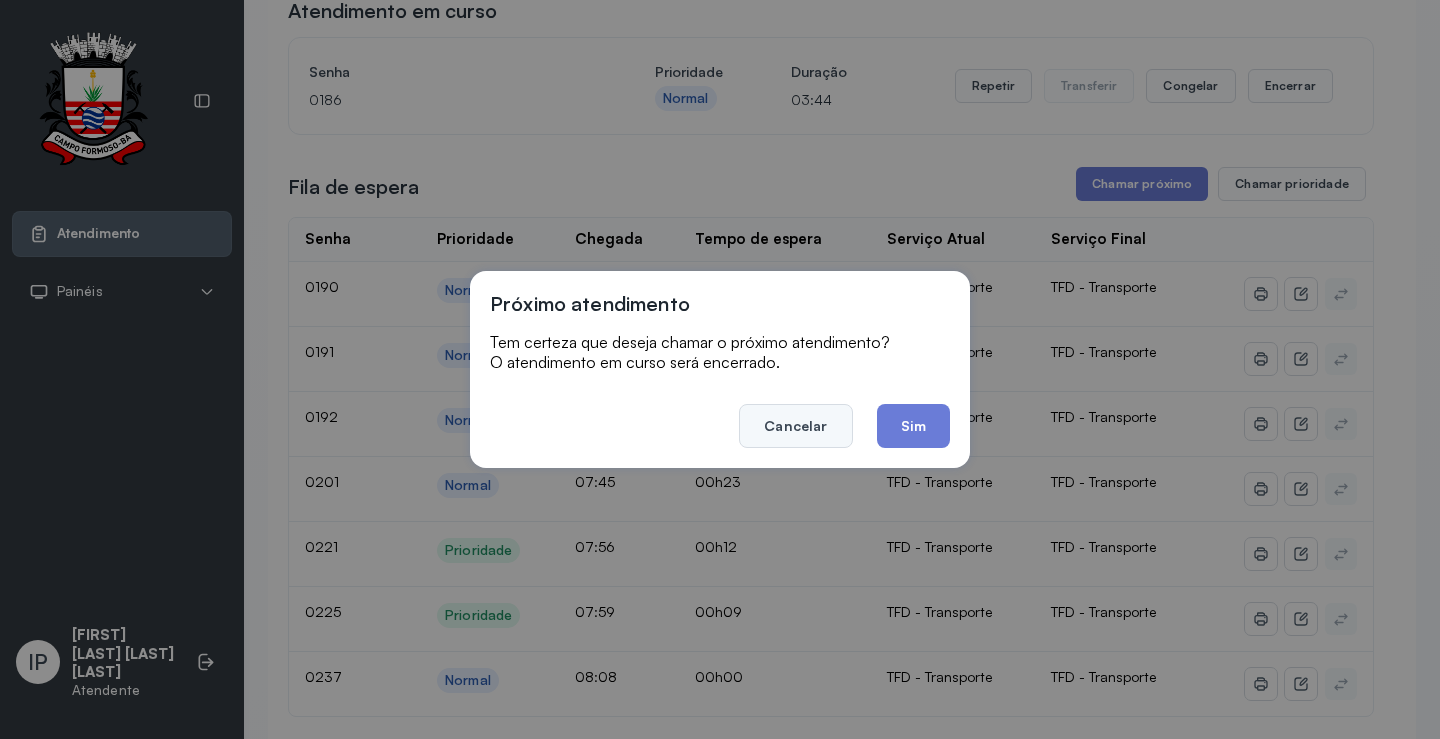 click on "Cancelar" 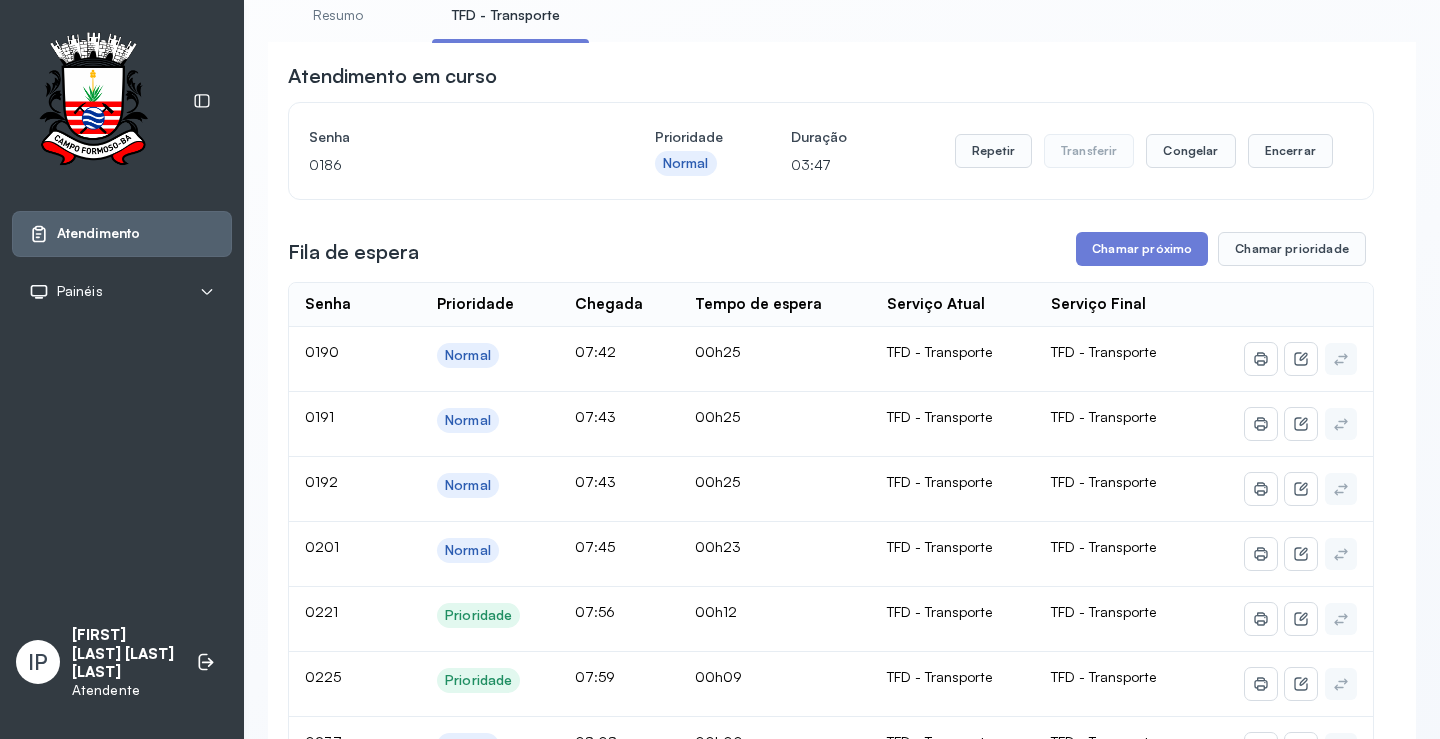 scroll, scrollTop: 100, scrollLeft: 0, axis: vertical 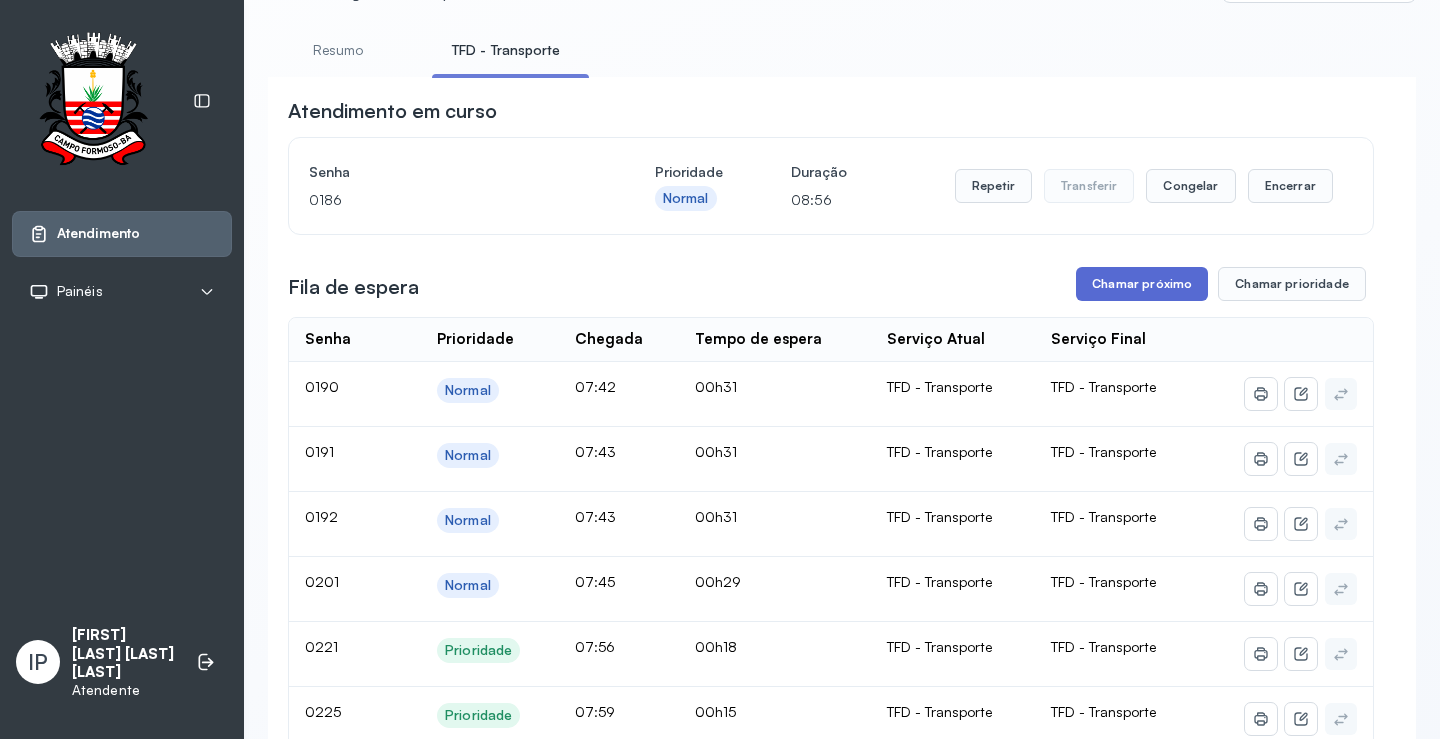 click on "Chamar próximo" at bounding box center (1142, 284) 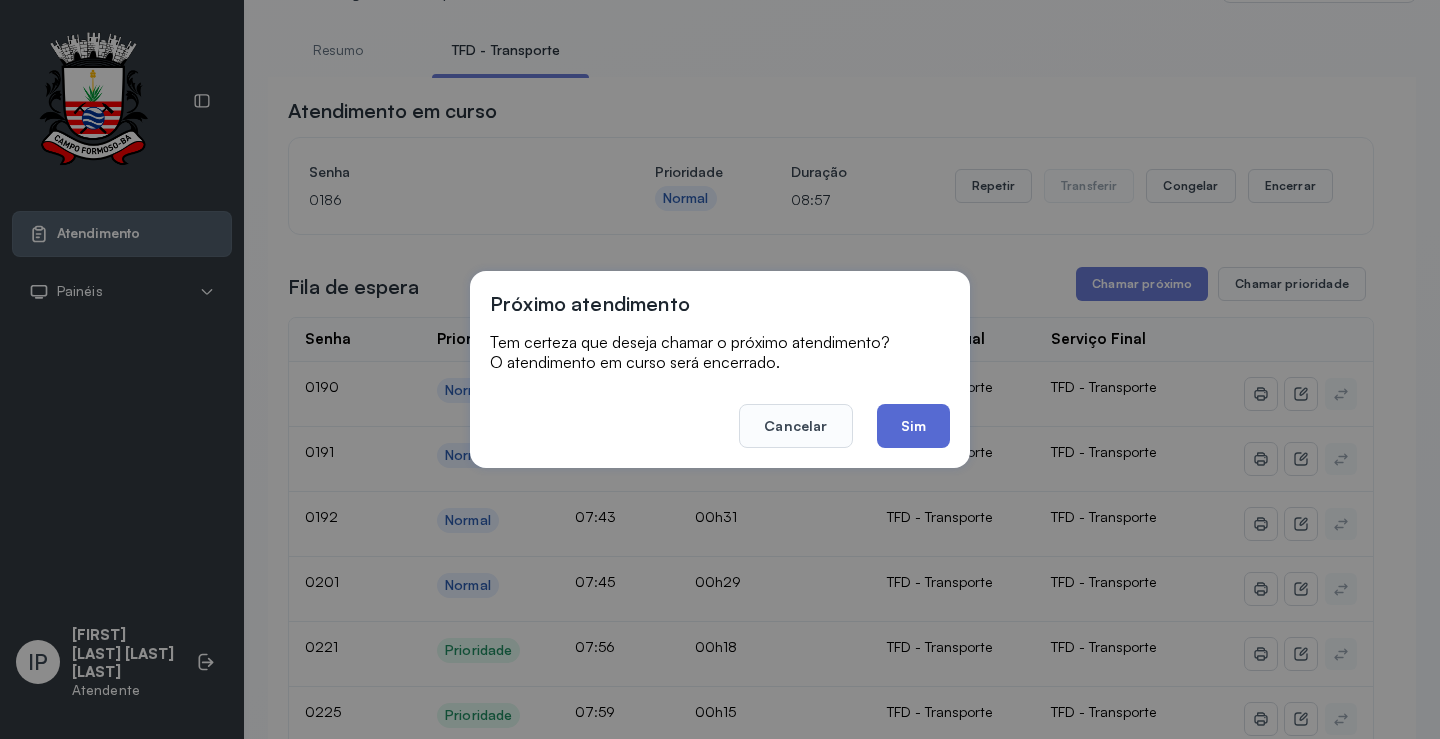click on "Sim" 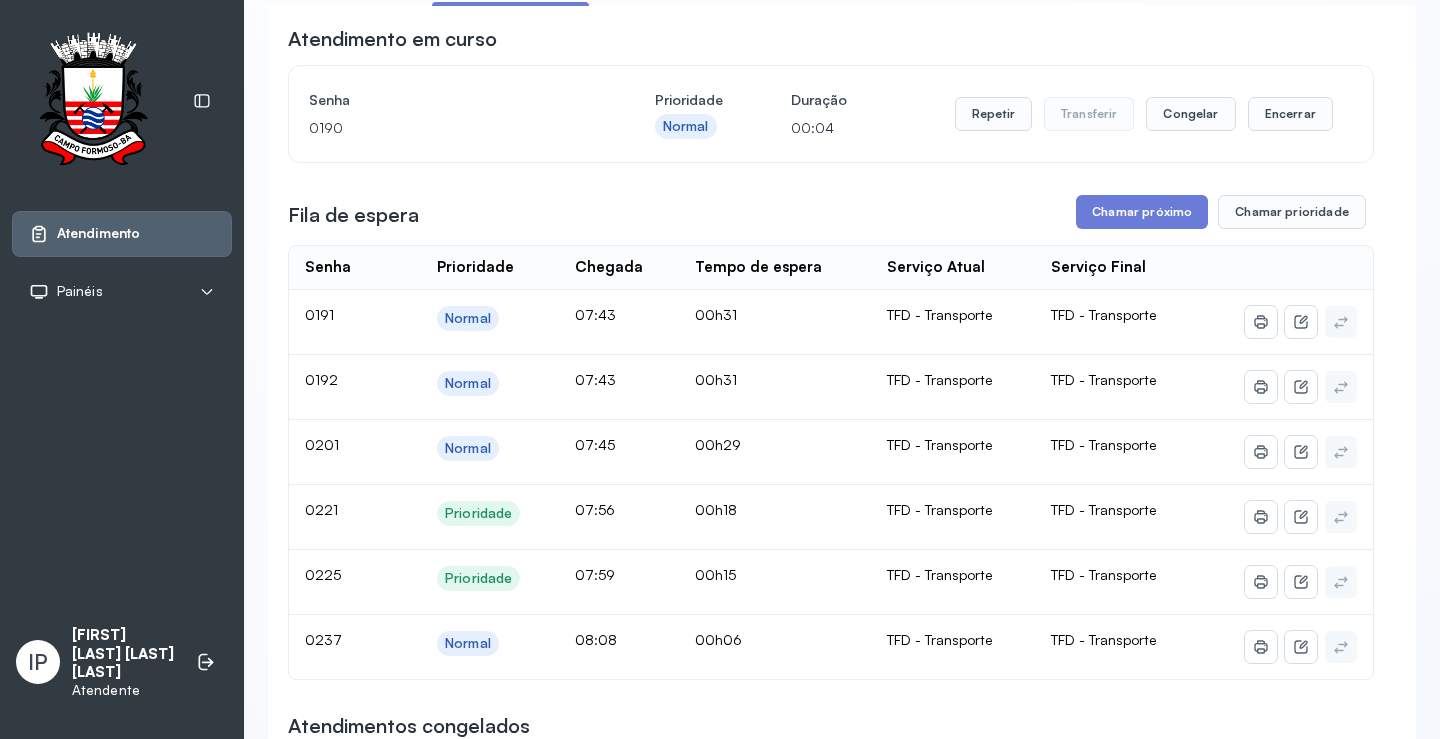 scroll, scrollTop: 0, scrollLeft: 0, axis: both 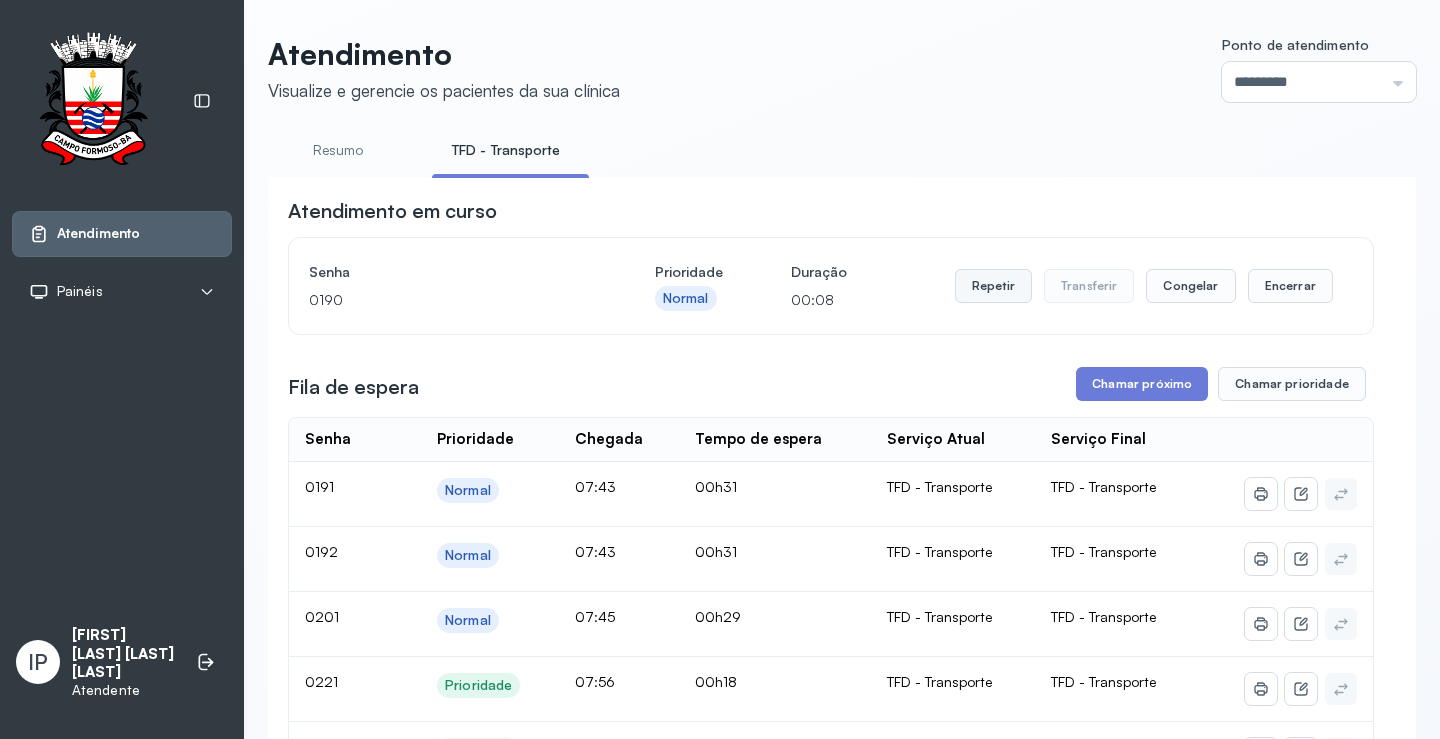 click on "Repetir" at bounding box center (993, 286) 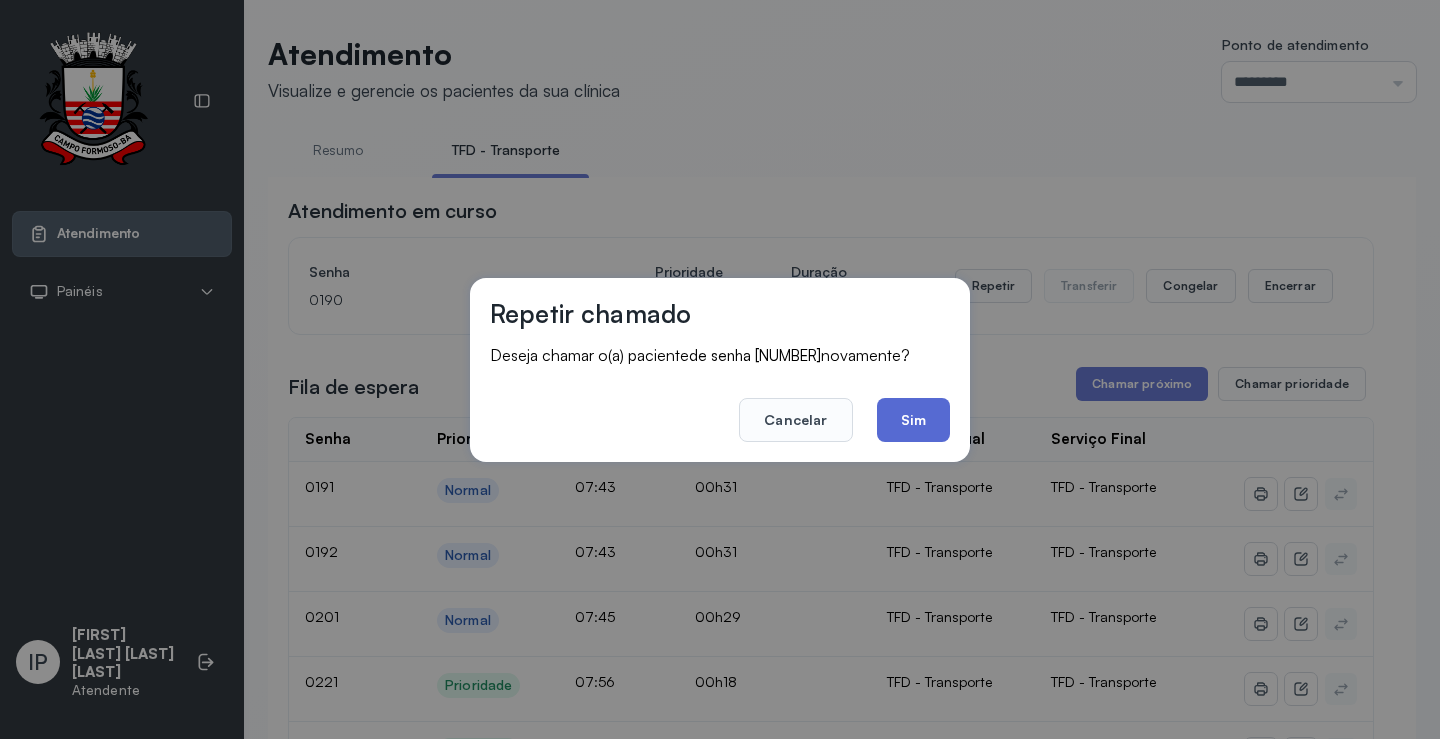 click on "Sim" 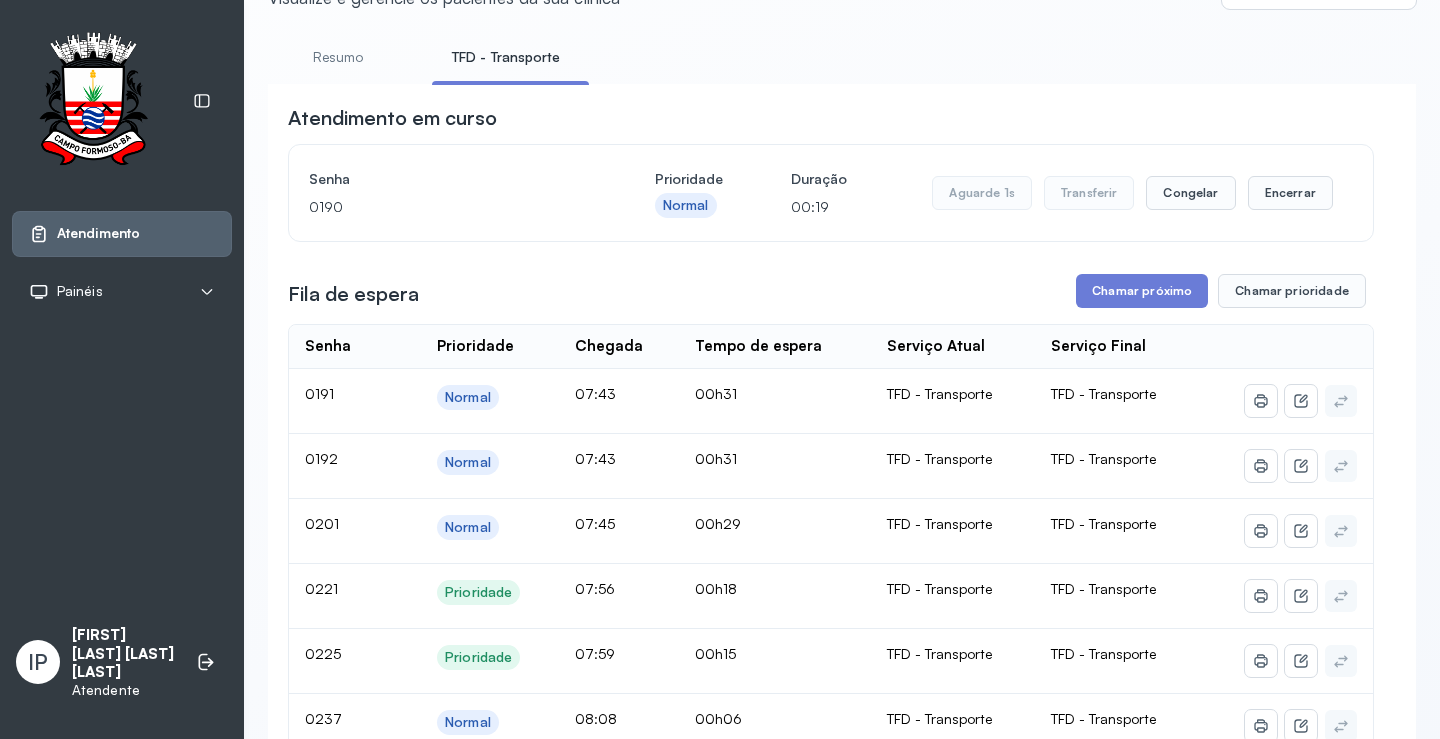 scroll, scrollTop: 200, scrollLeft: 0, axis: vertical 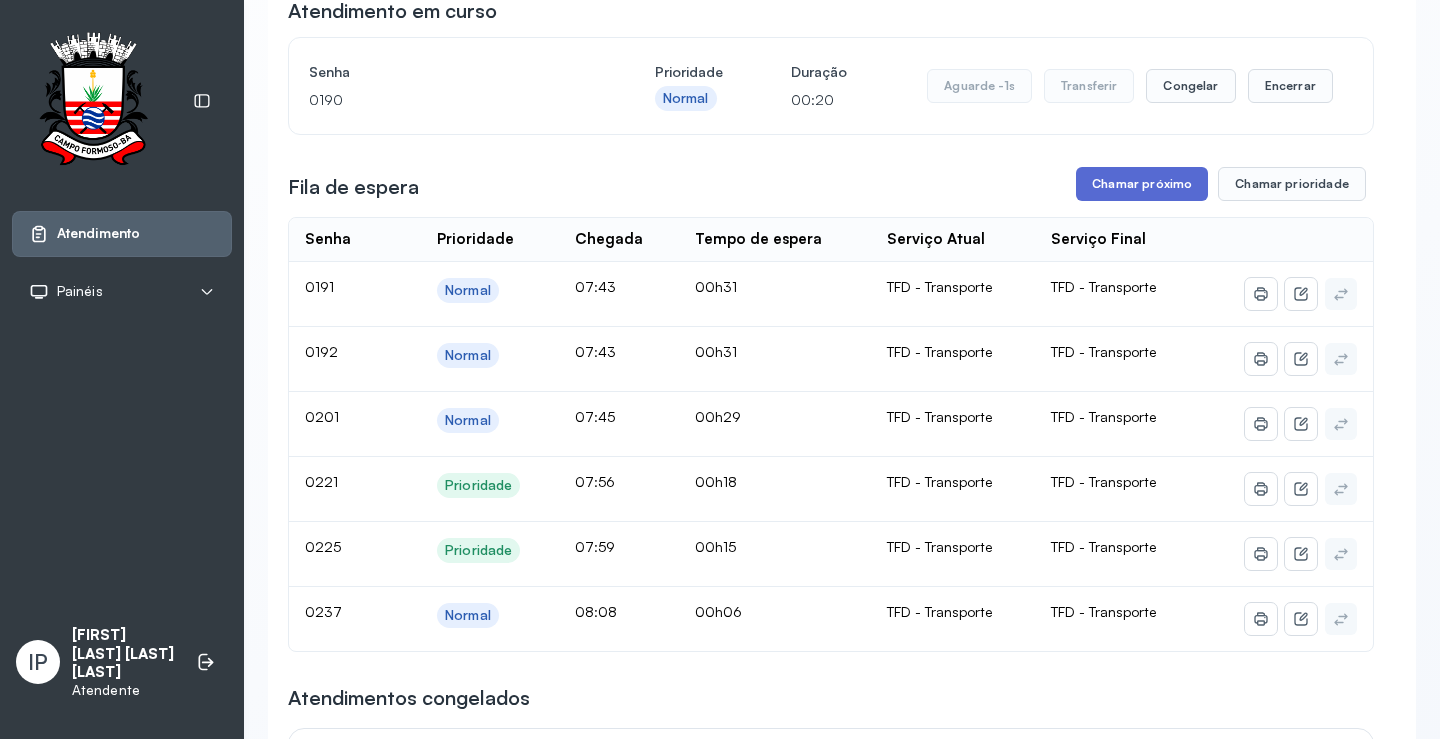 click on "Chamar próximo" at bounding box center (1142, 184) 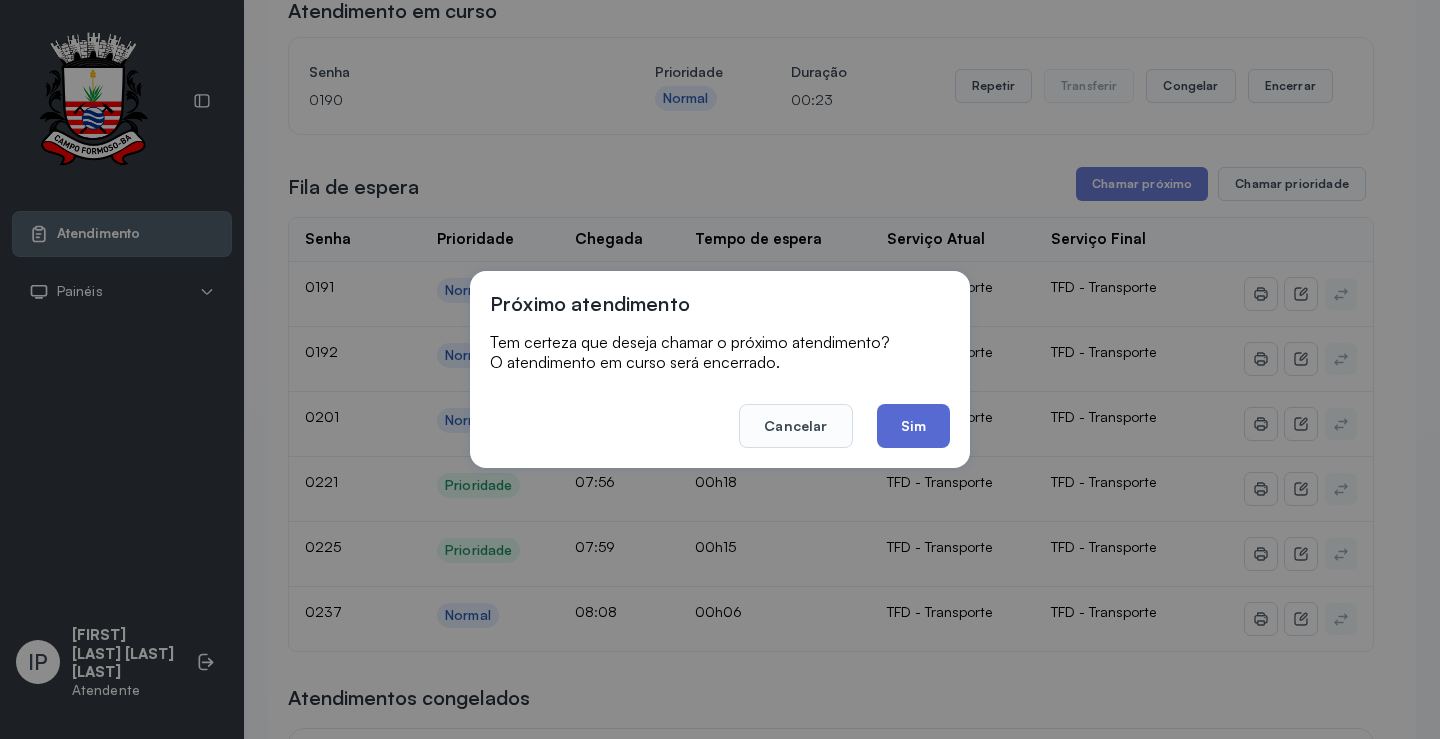click on "Sim" 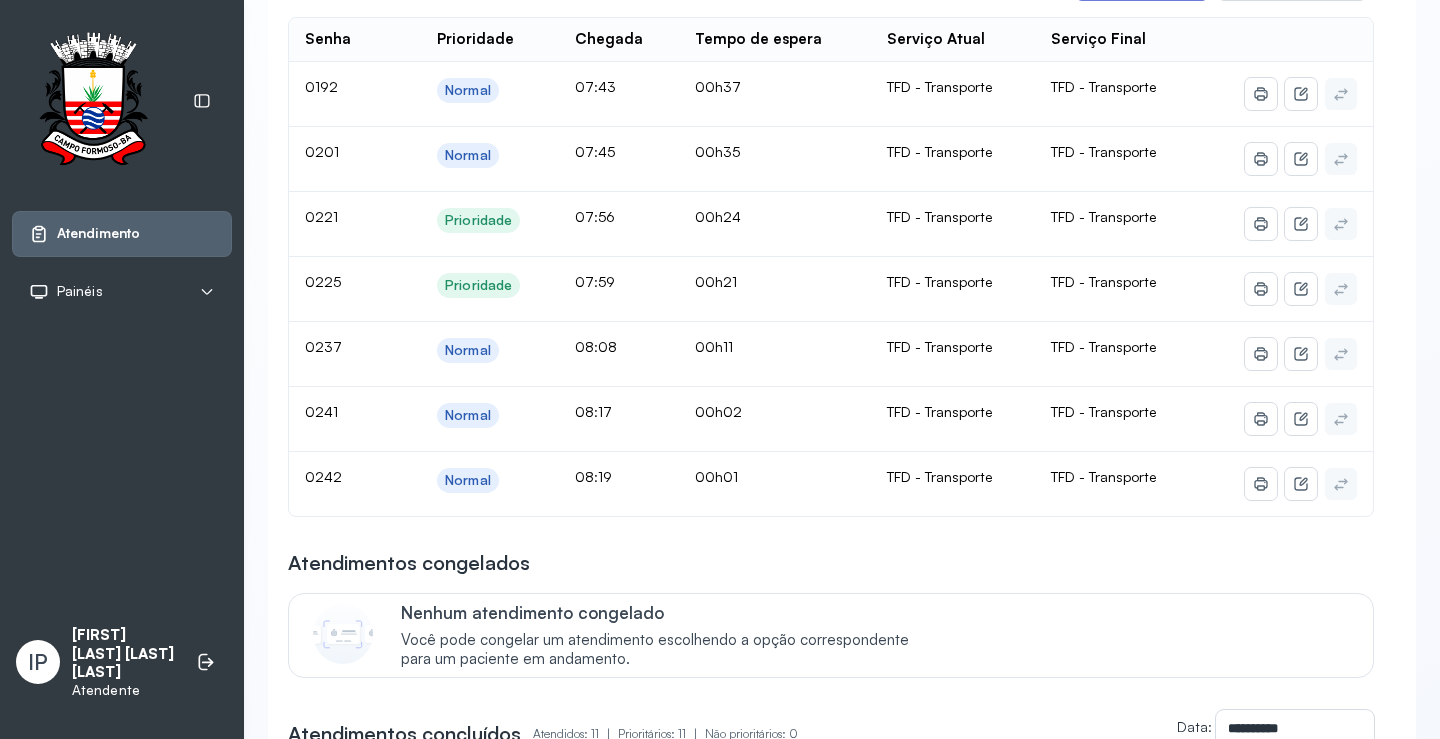 scroll, scrollTop: 200, scrollLeft: 0, axis: vertical 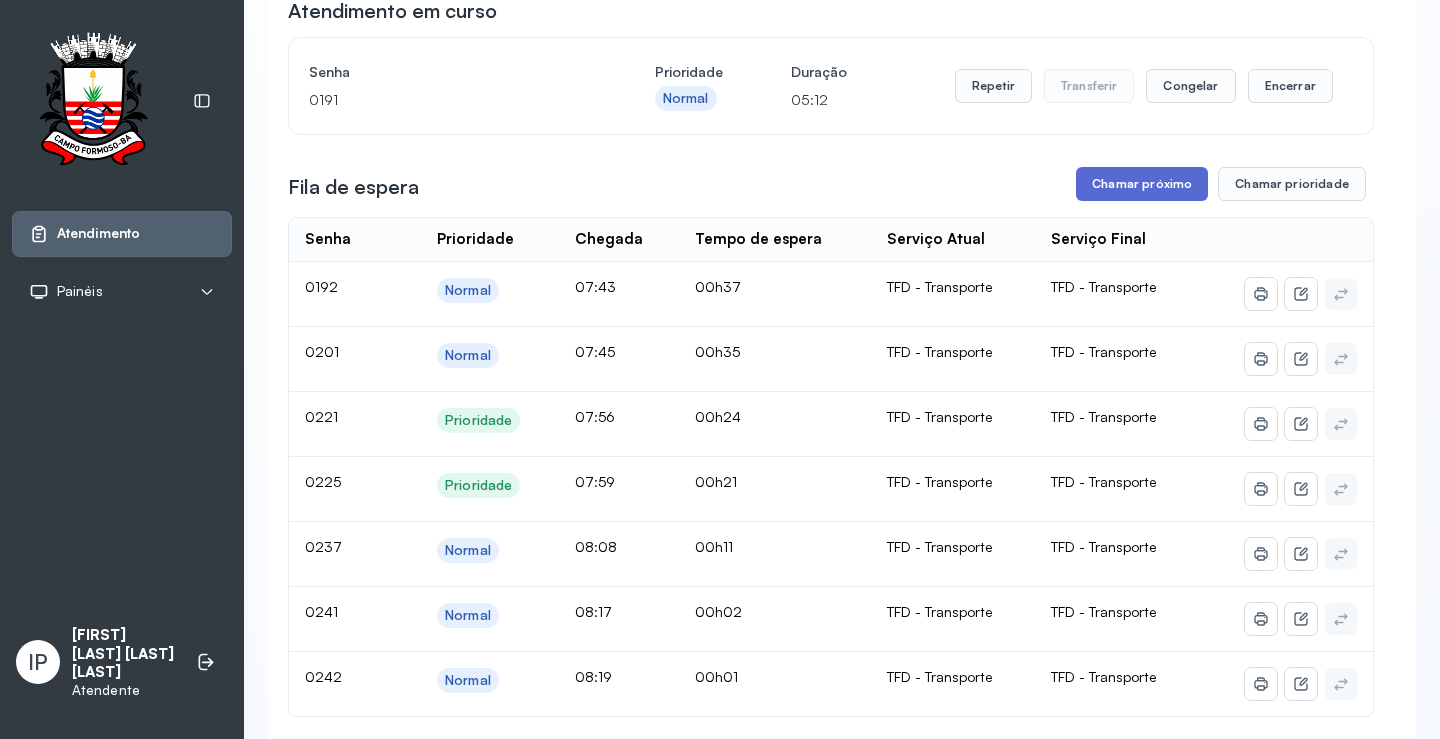 click on "Chamar próximo" at bounding box center (1142, 184) 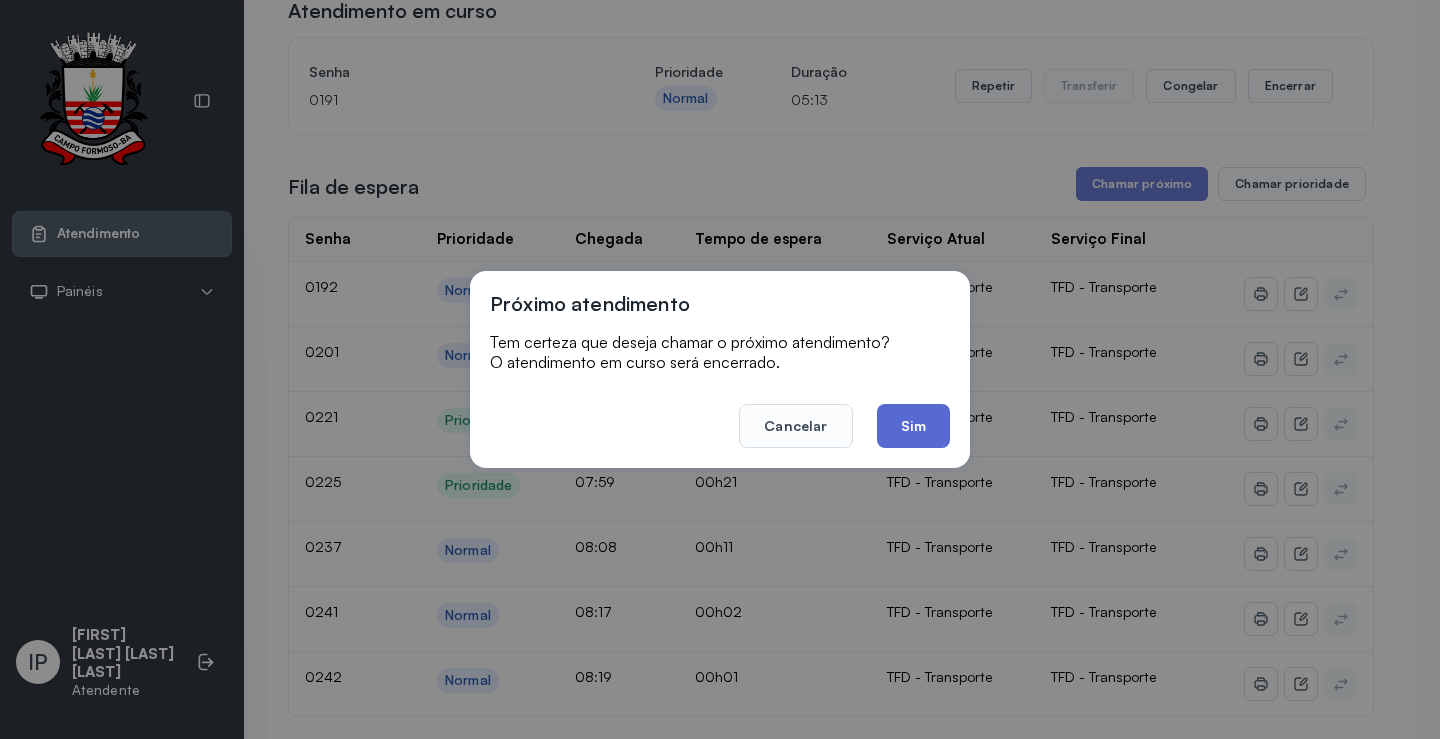 click on "Sim" 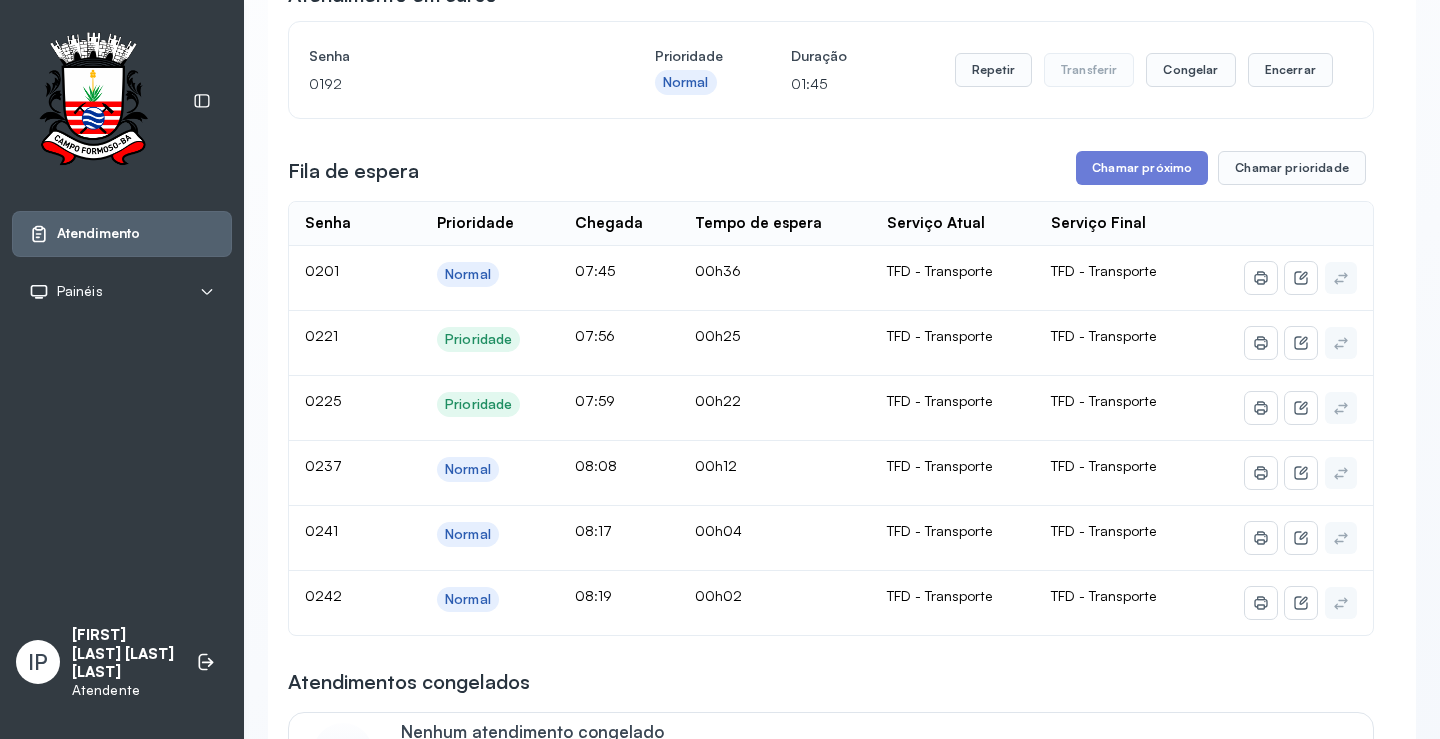 scroll, scrollTop: 200, scrollLeft: 0, axis: vertical 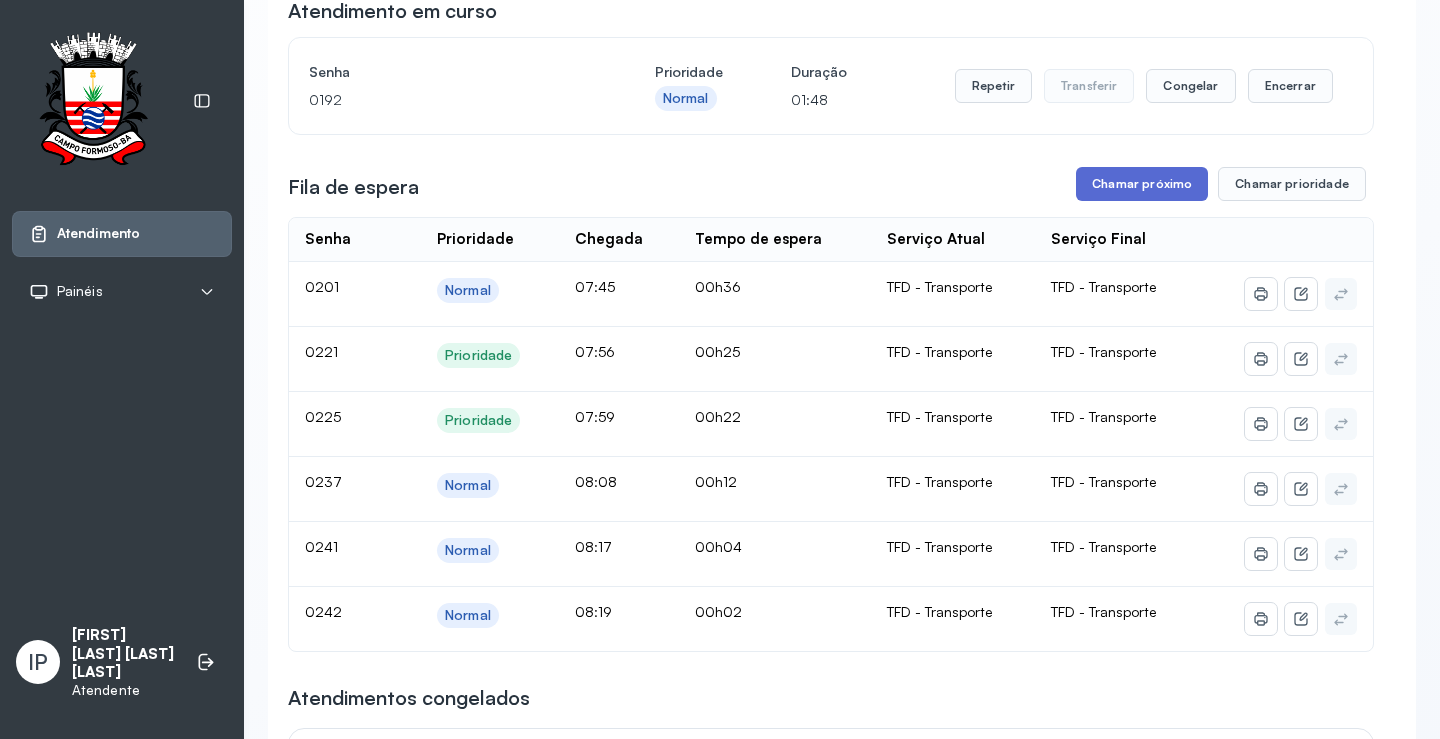 click on "Chamar próximo" at bounding box center [1142, 184] 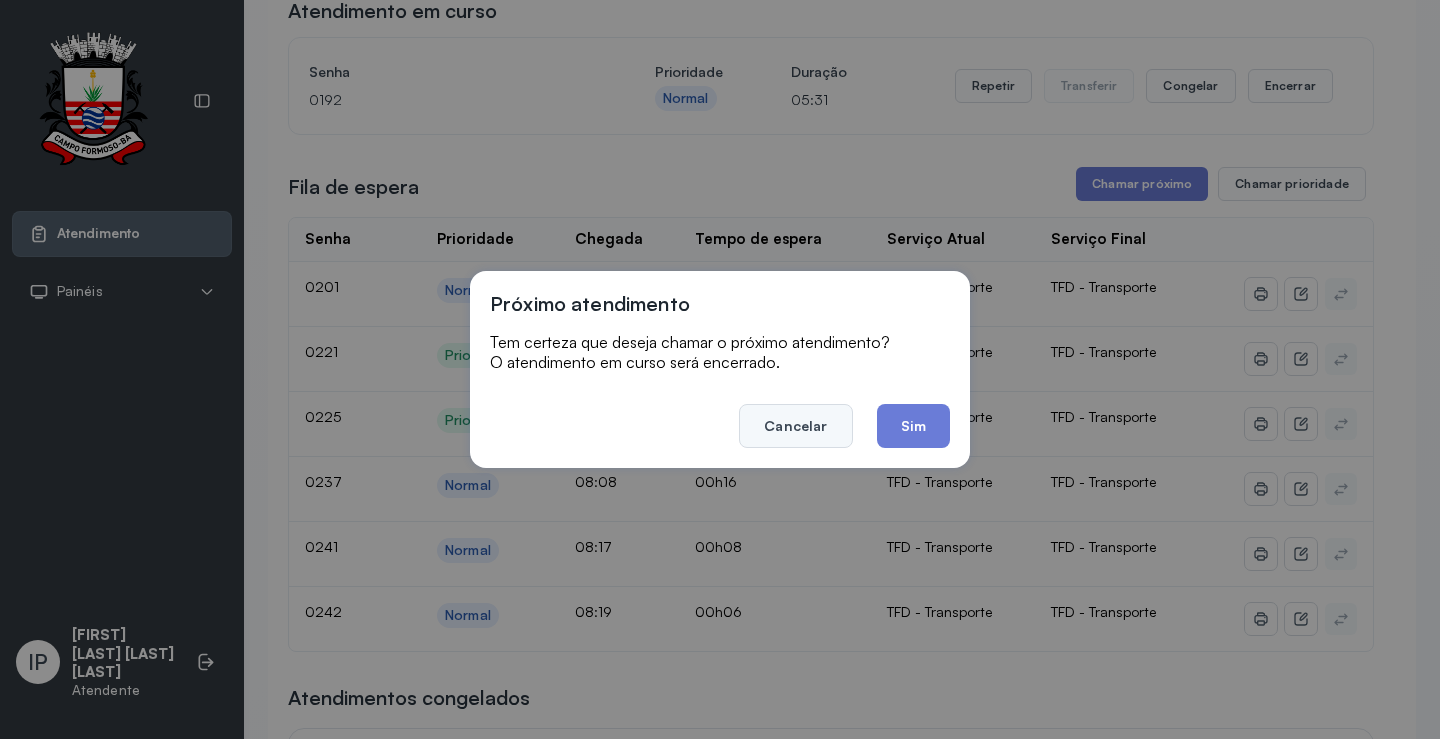 click on "Cancelar" 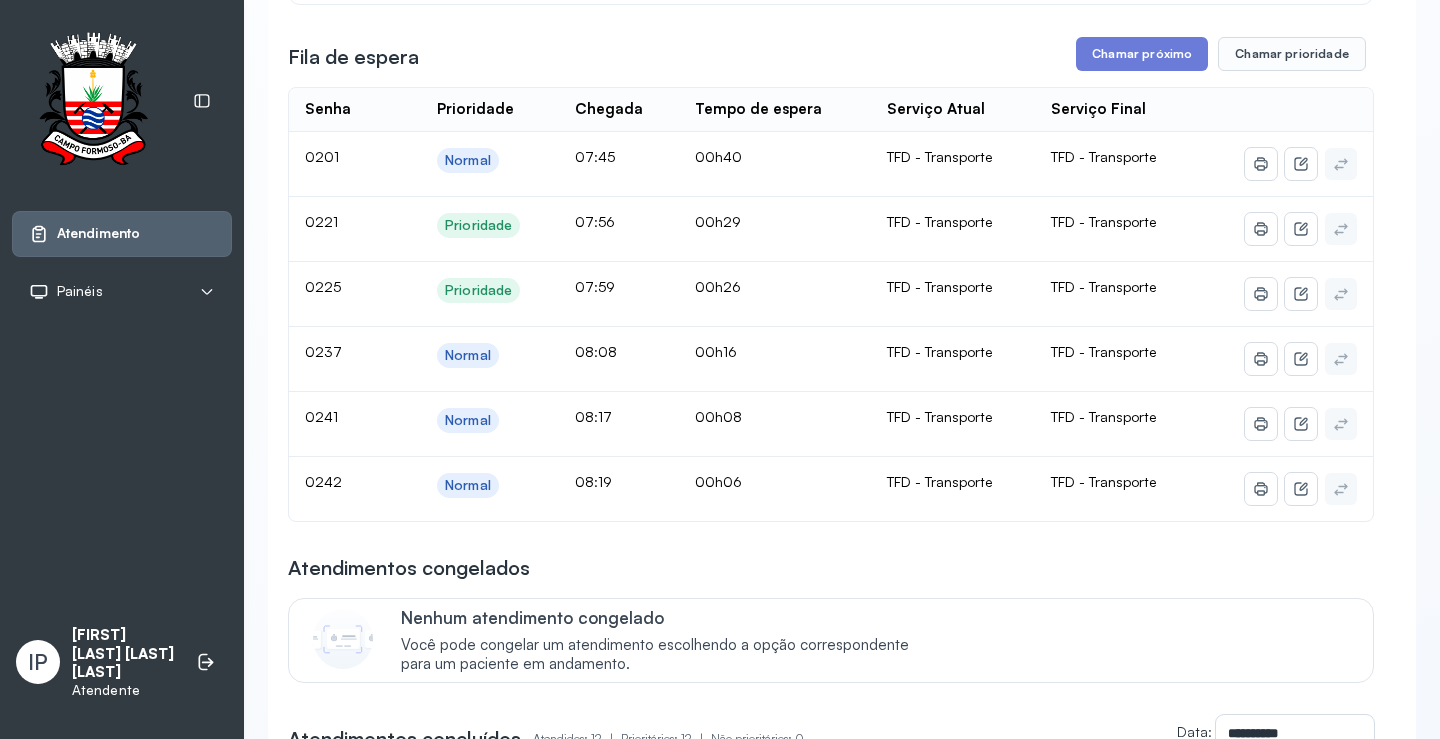 scroll, scrollTop: 300, scrollLeft: 0, axis: vertical 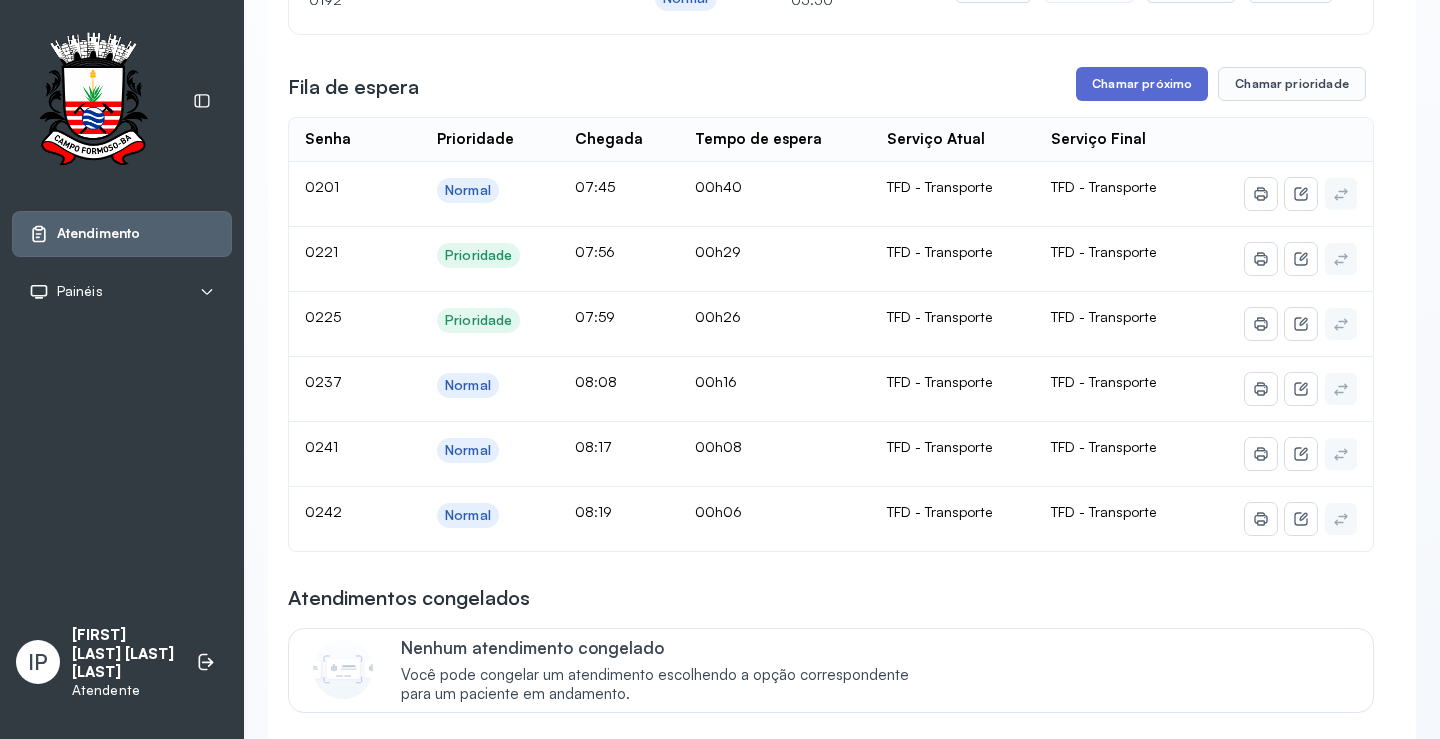 click on "Chamar próximo" at bounding box center [1142, 84] 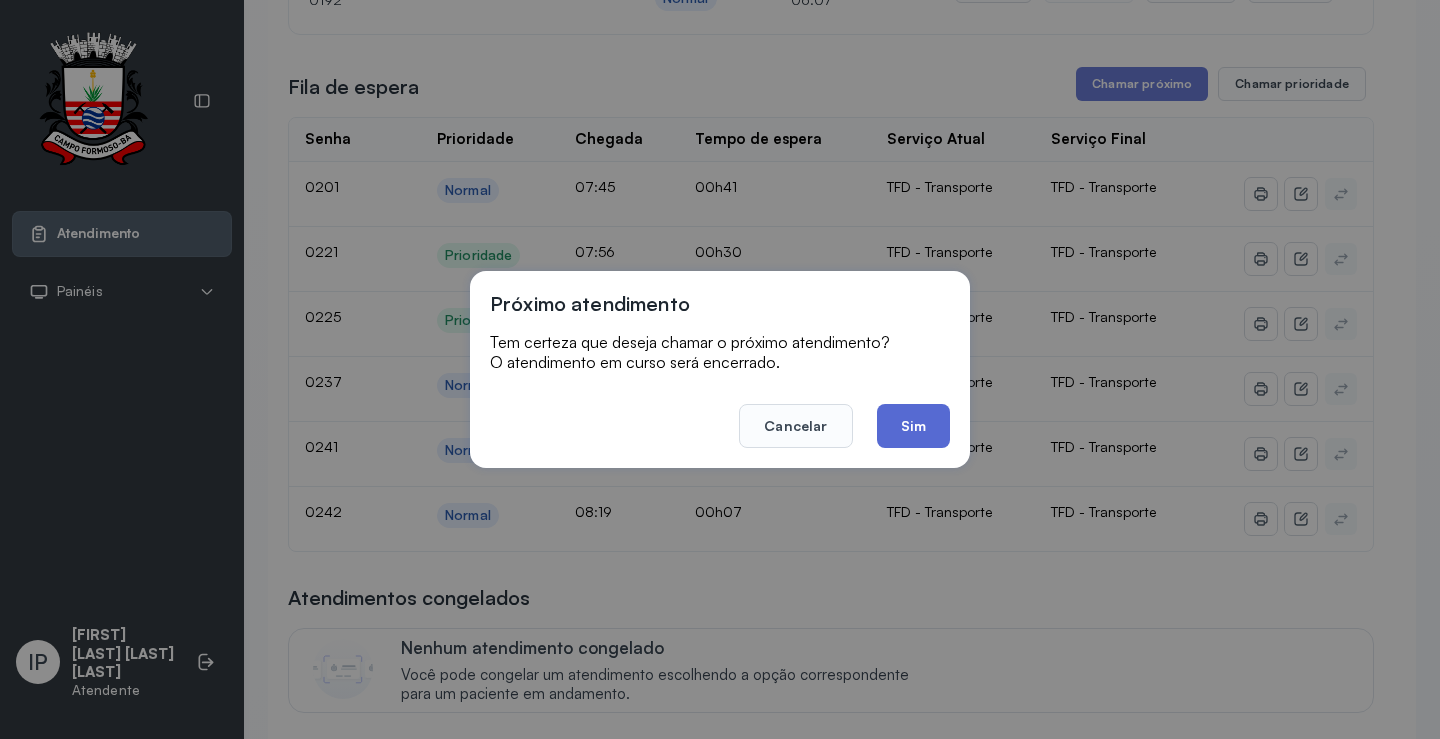click on "Sim" 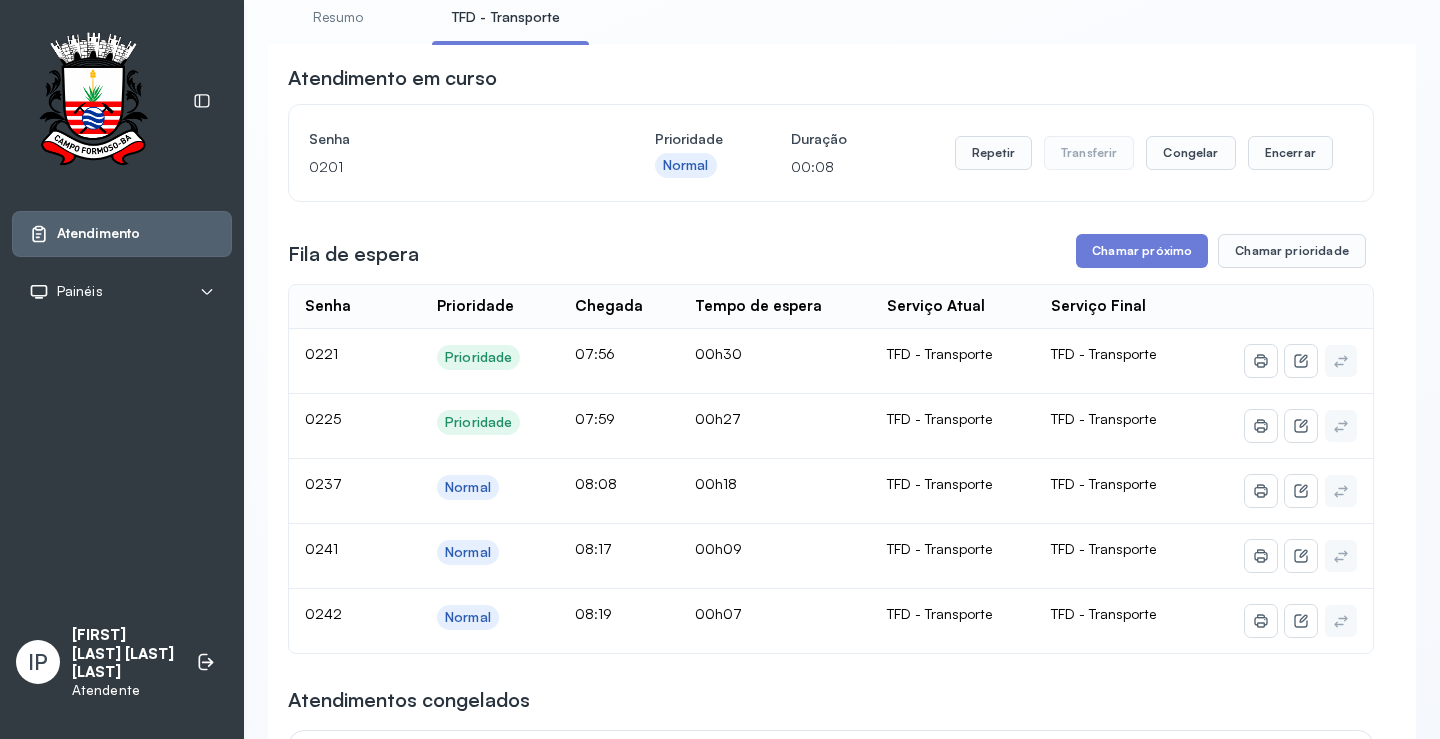 scroll, scrollTop: 100, scrollLeft: 0, axis: vertical 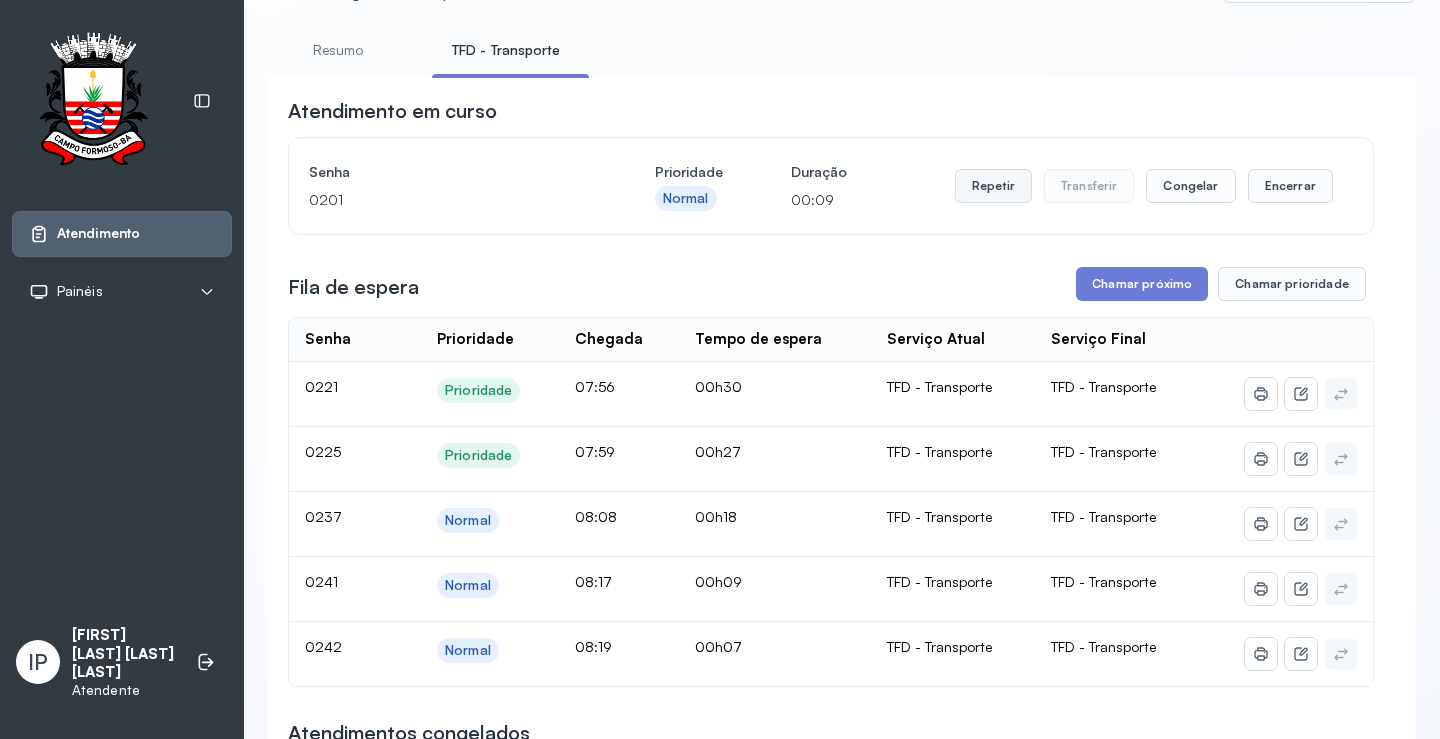 click on "Repetir" at bounding box center (993, 186) 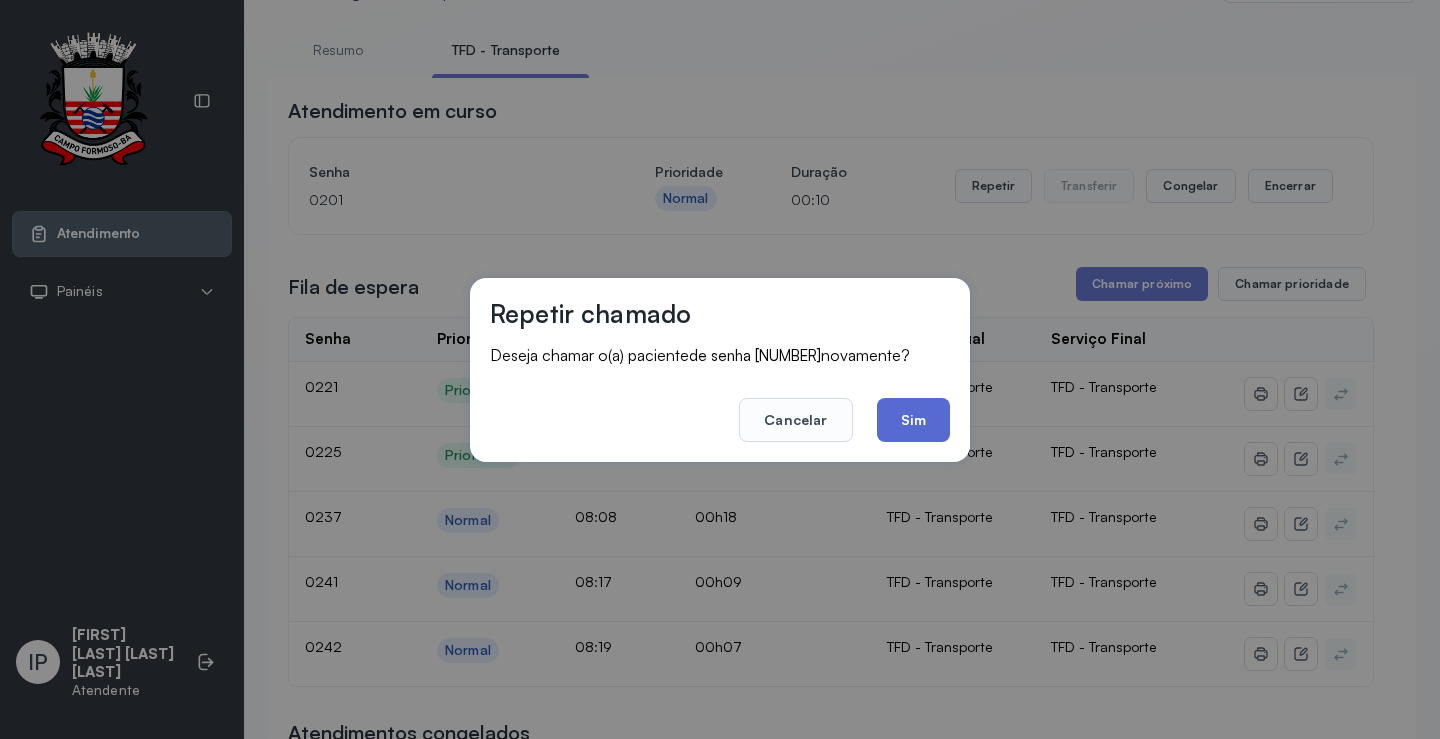 click on "Sim" 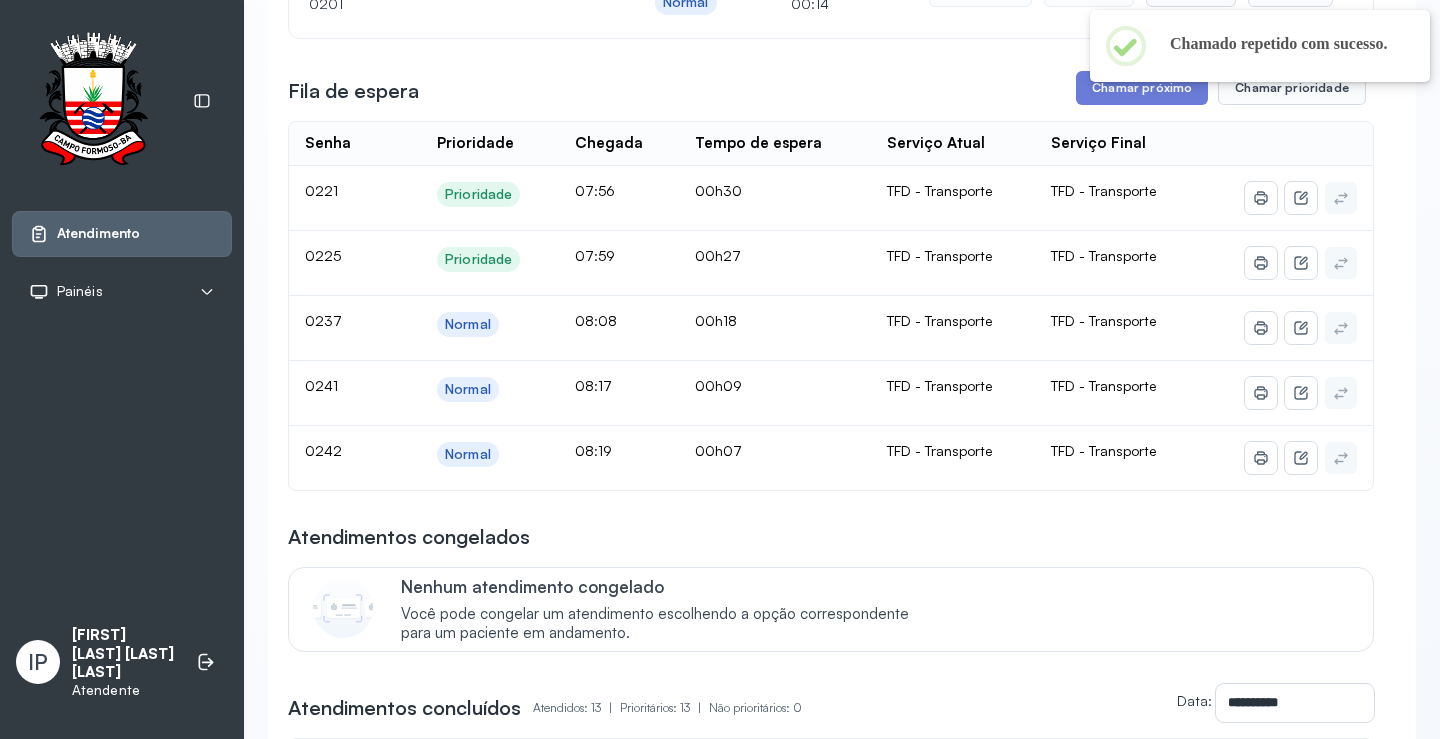 scroll, scrollTop: 300, scrollLeft: 0, axis: vertical 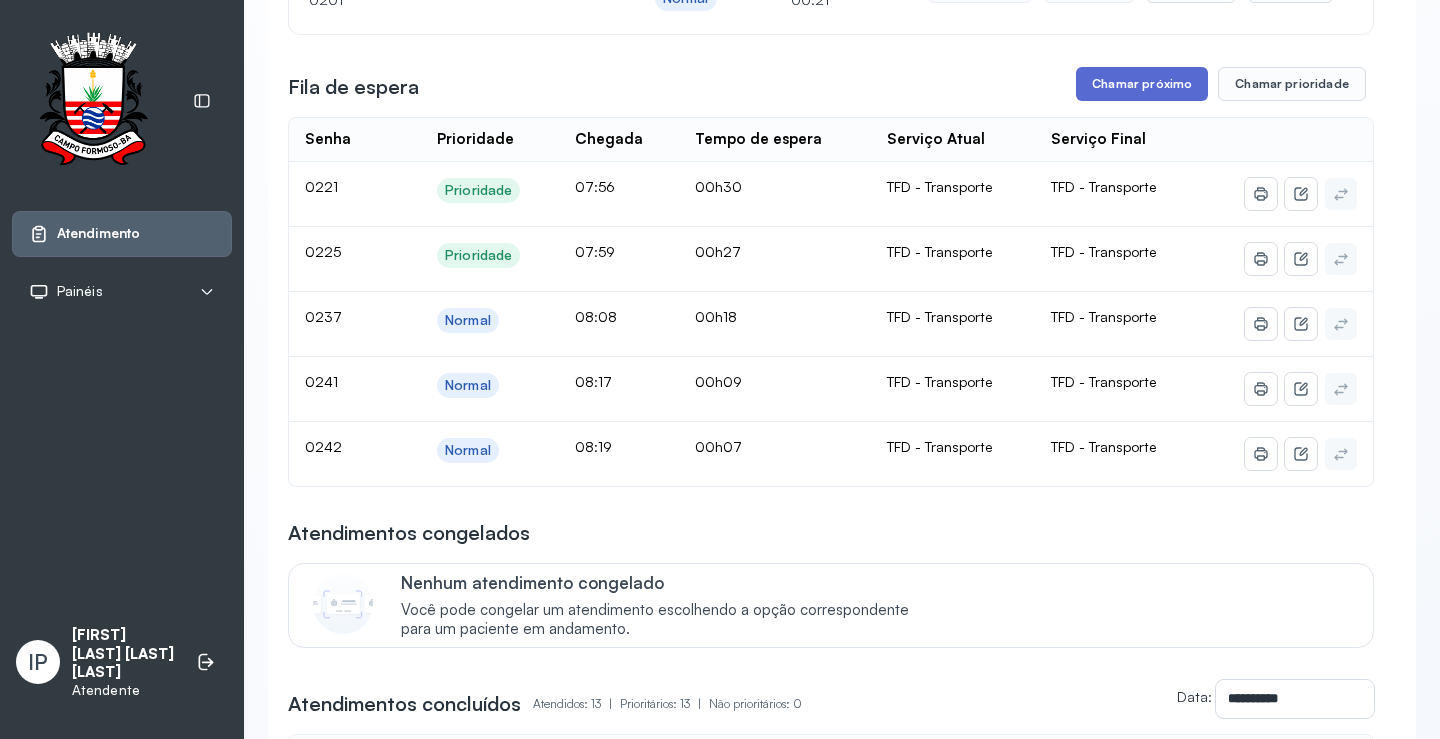 click on "Chamar próximo" at bounding box center [1142, 84] 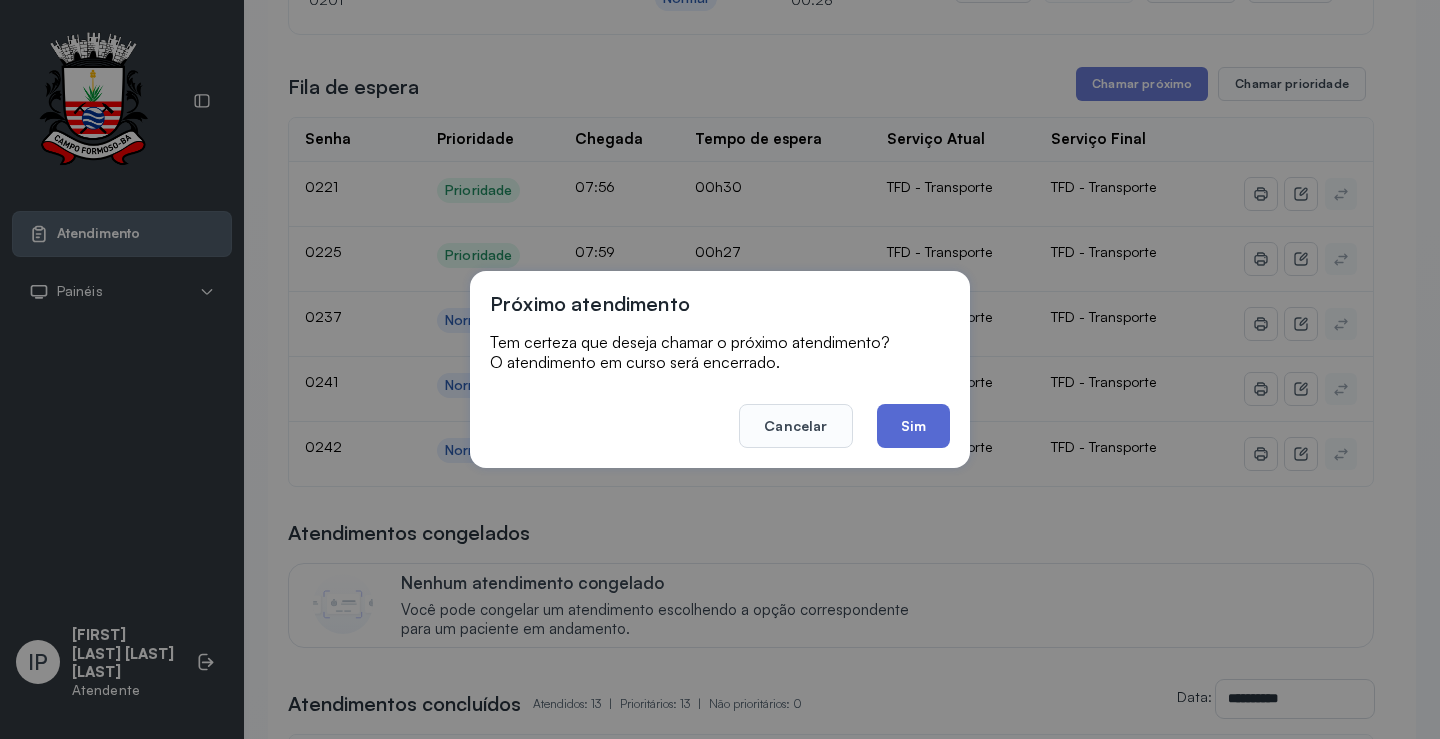 click on "Sim" 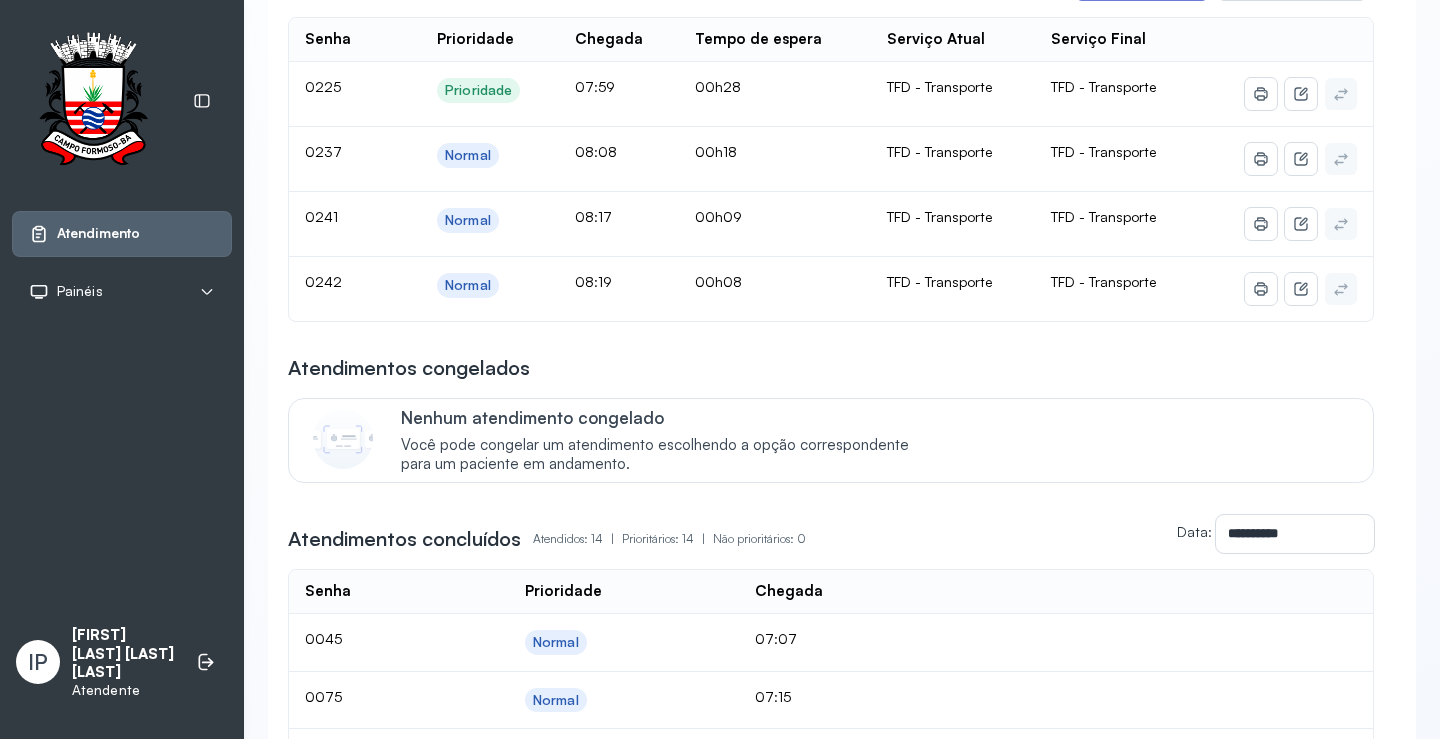 scroll, scrollTop: 300, scrollLeft: 0, axis: vertical 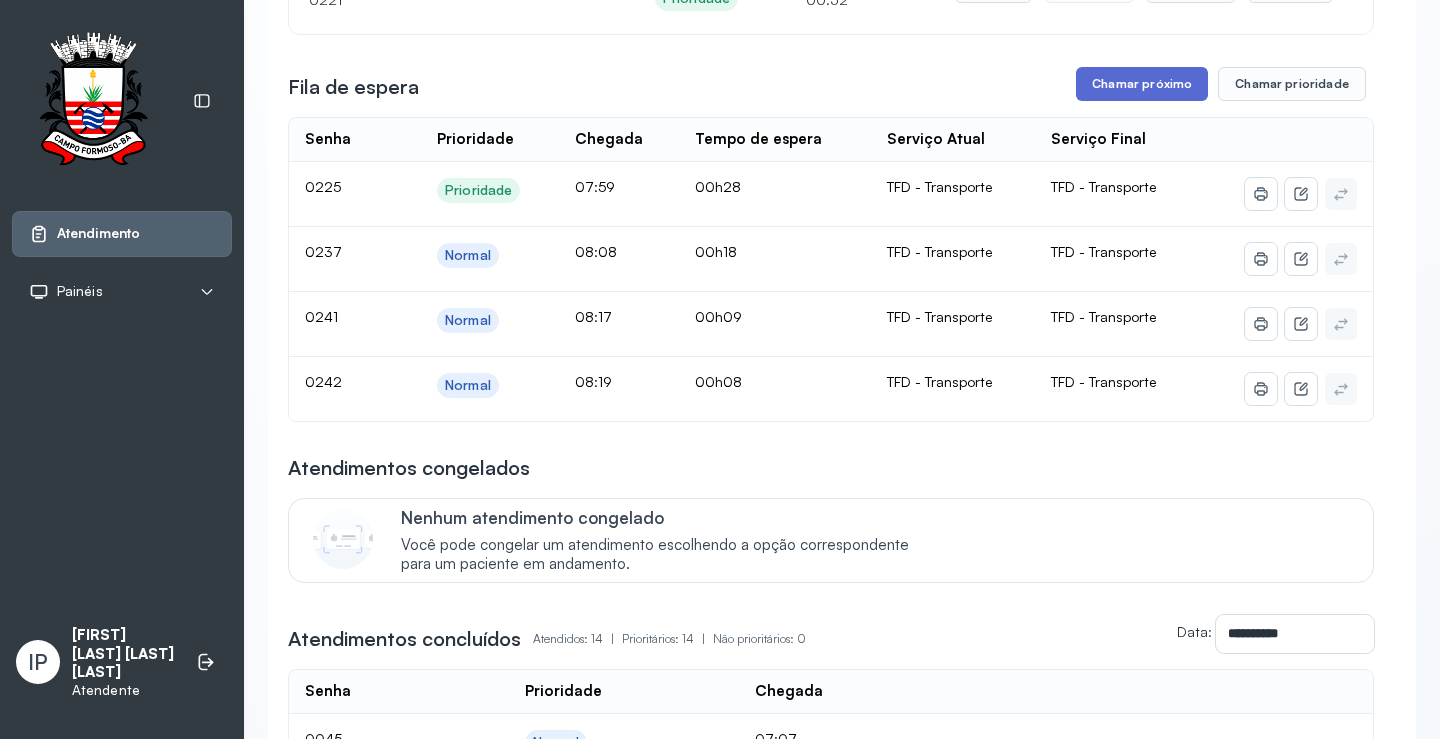 click on "Chamar próximo" at bounding box center (1142, 84) 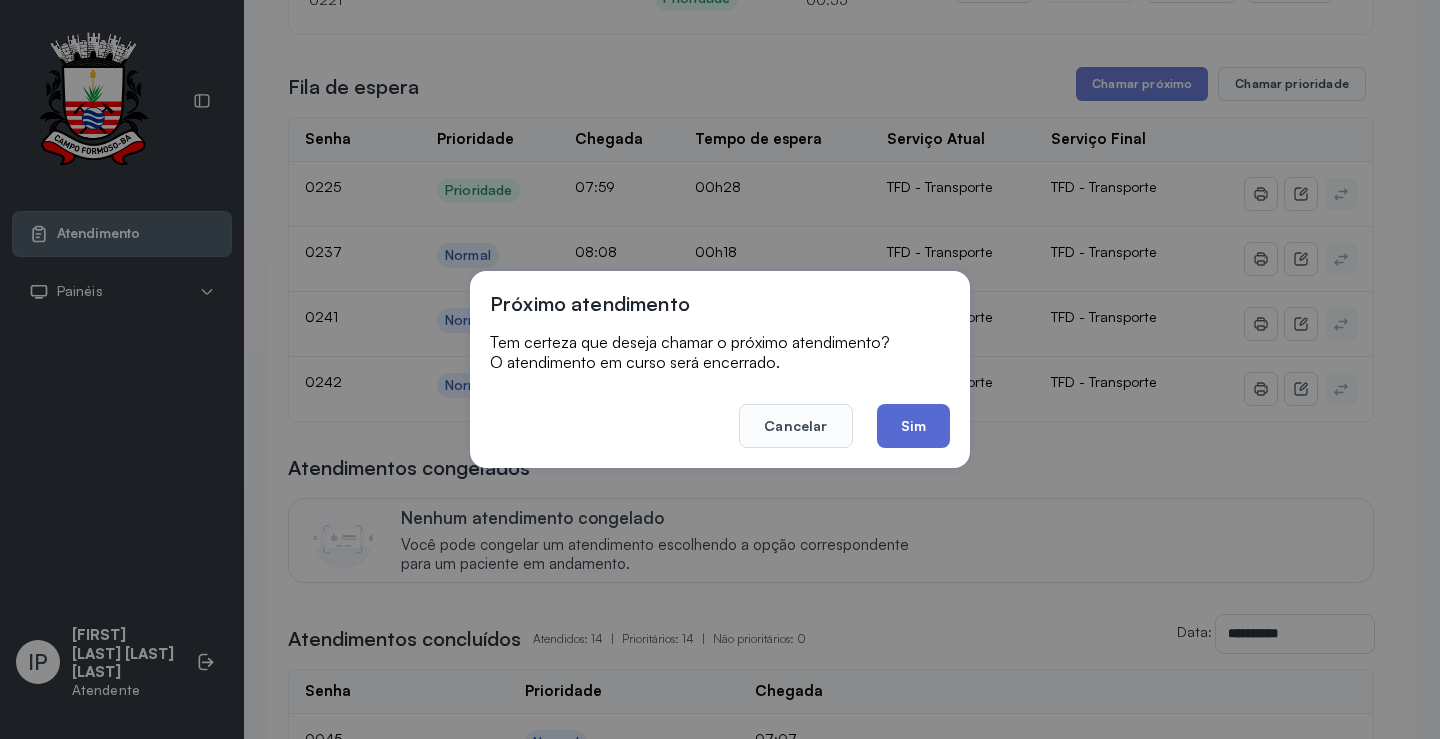 click on "Sim" 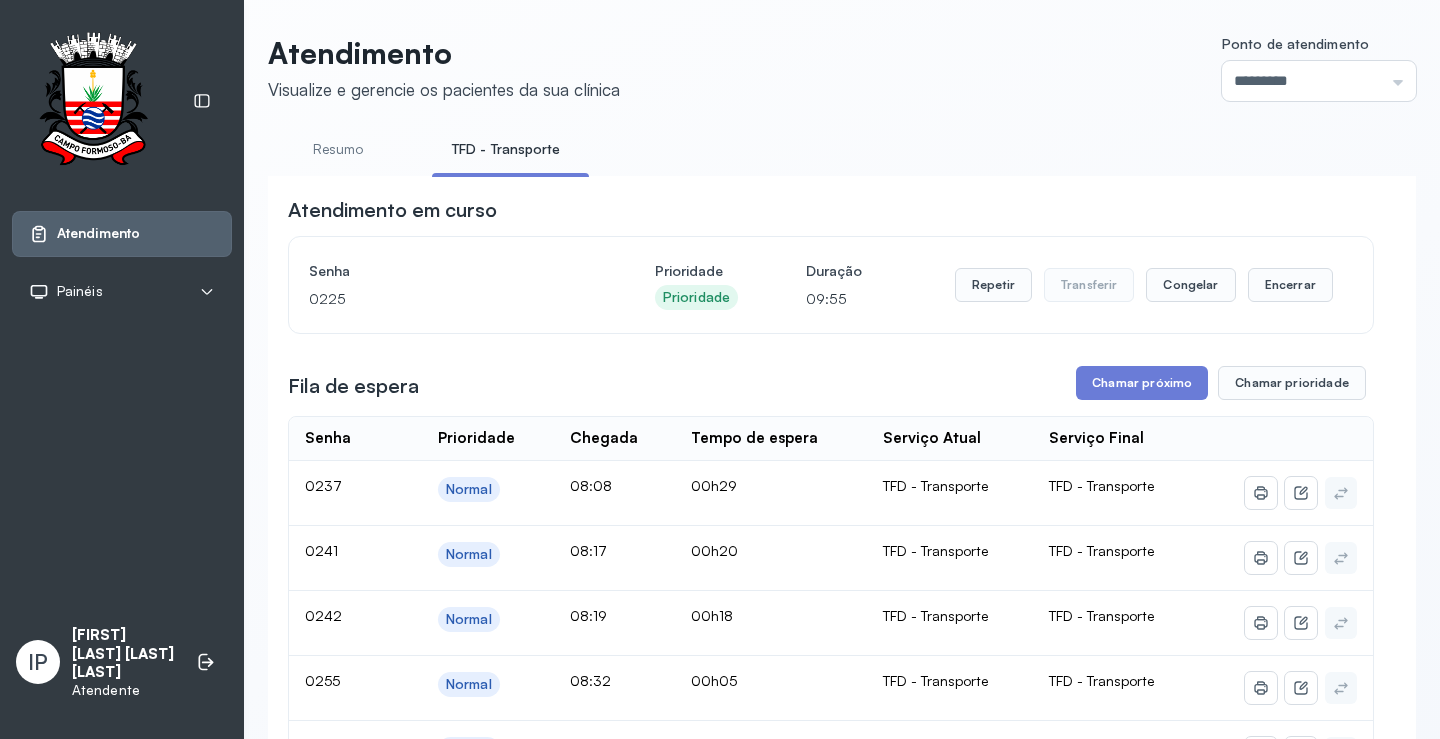 scroll, scrollTop: 200, scrollLeft: 0, axis: vertical 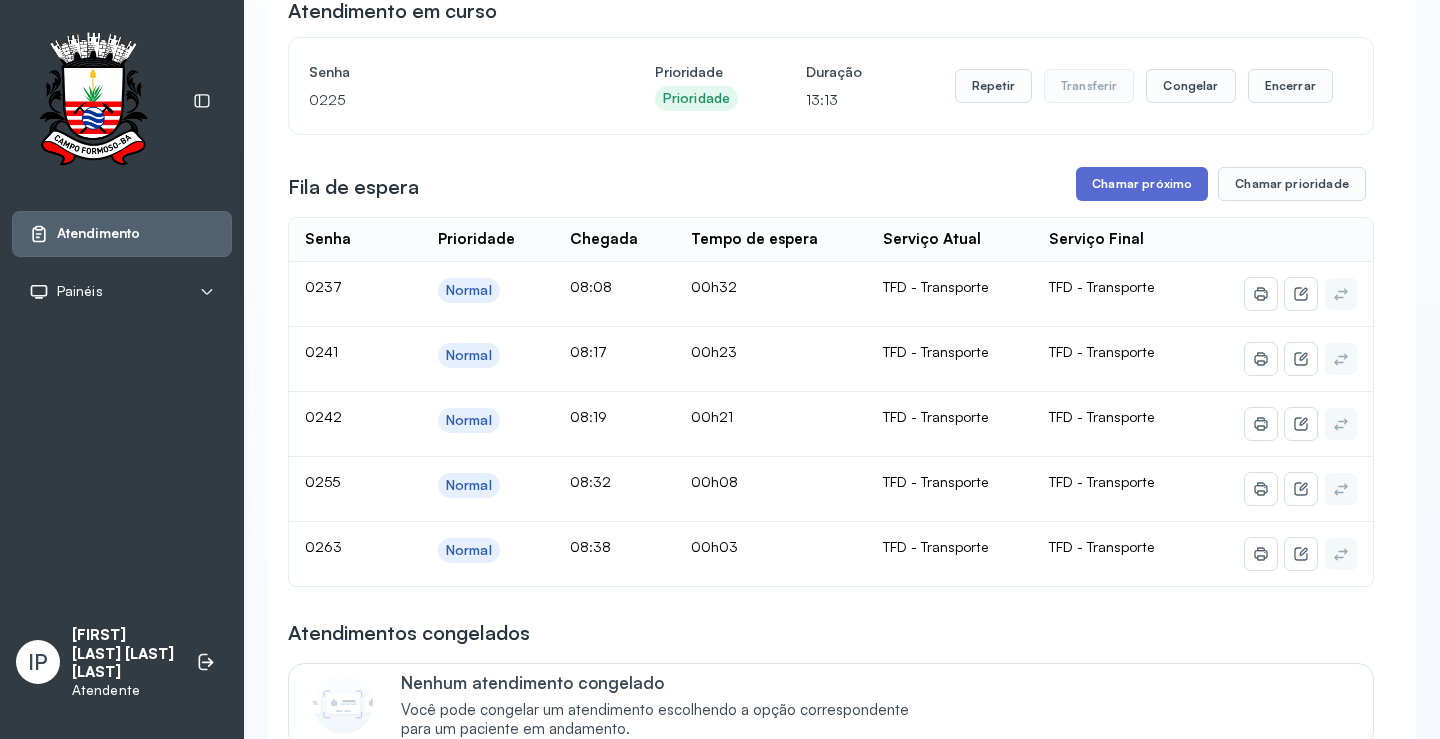 click on "Chamar próximo" at bounding box center (1142, 184) 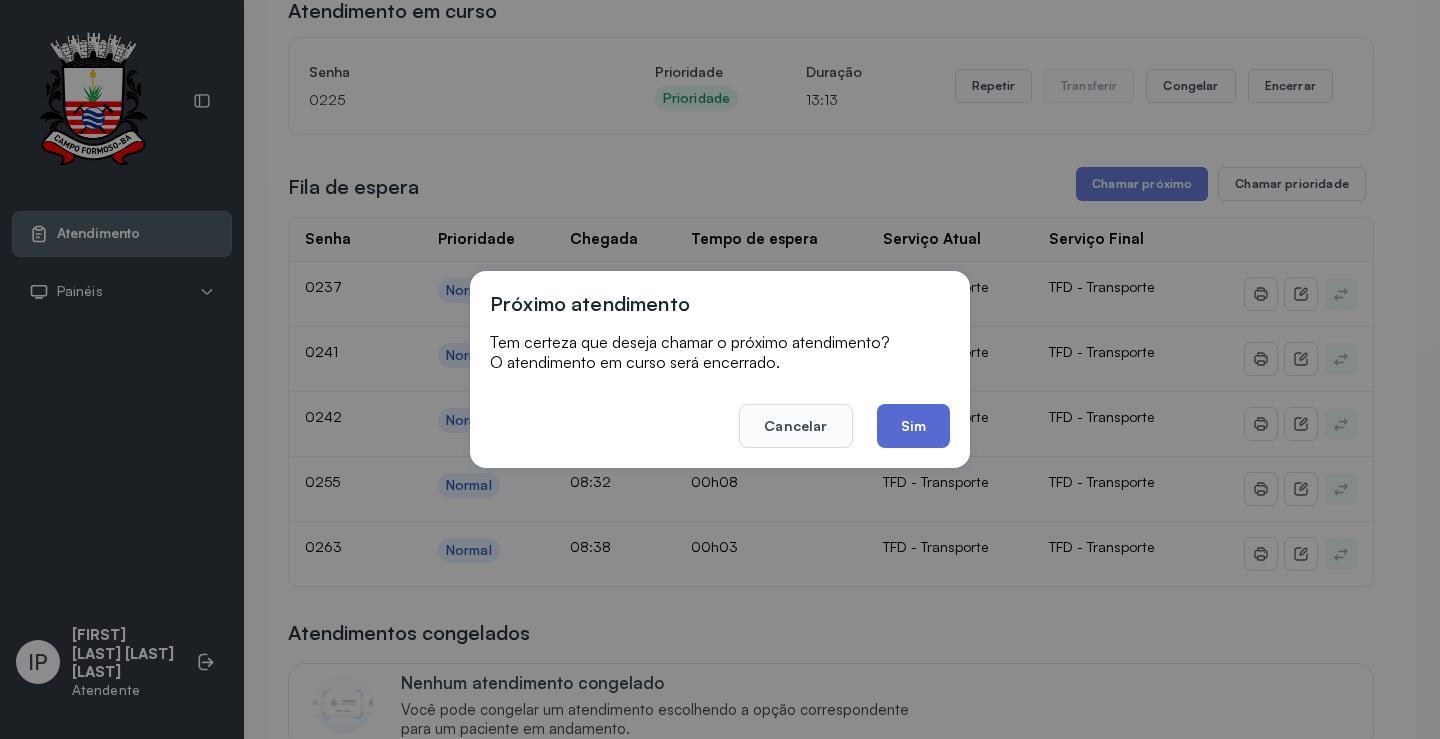 click on "Sim" 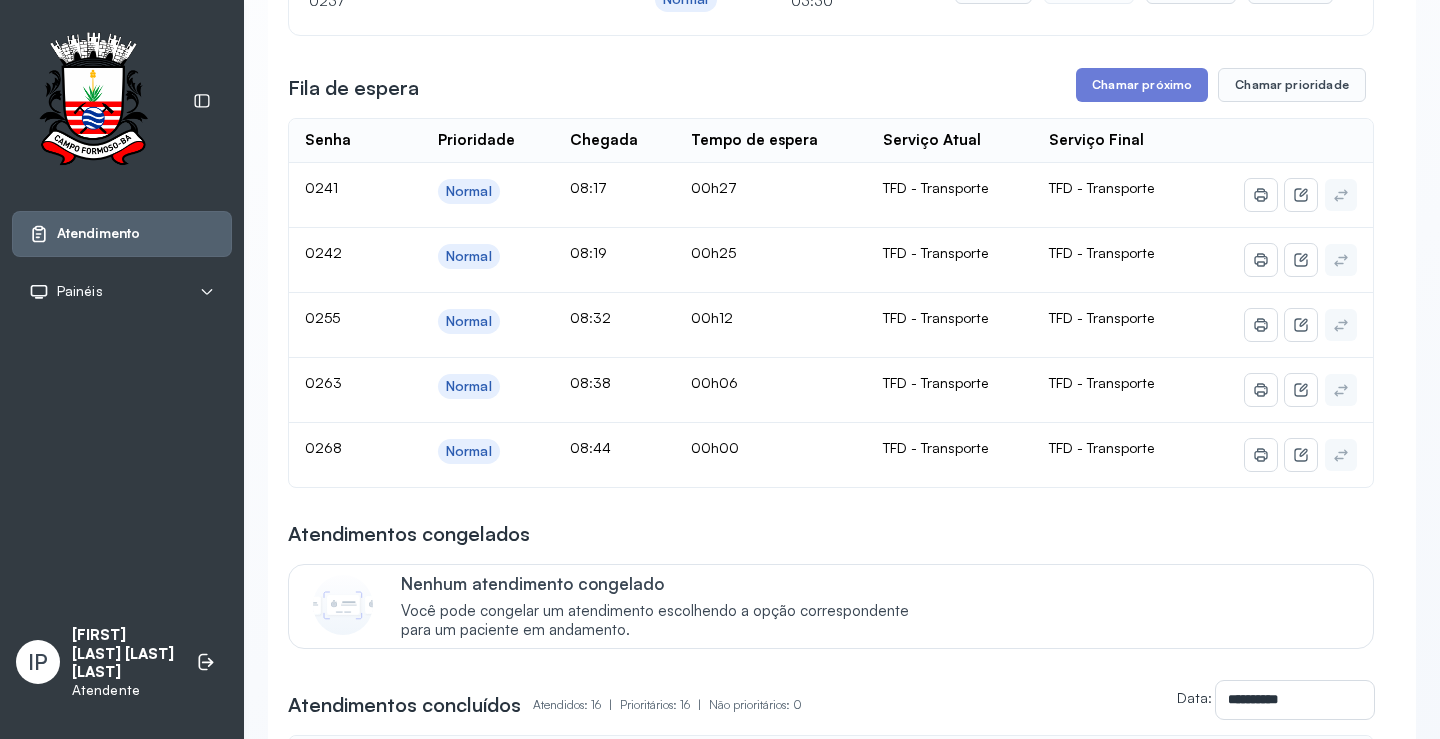scroll, scrollTop: 300, scrollLeft: 0, axis: vertical 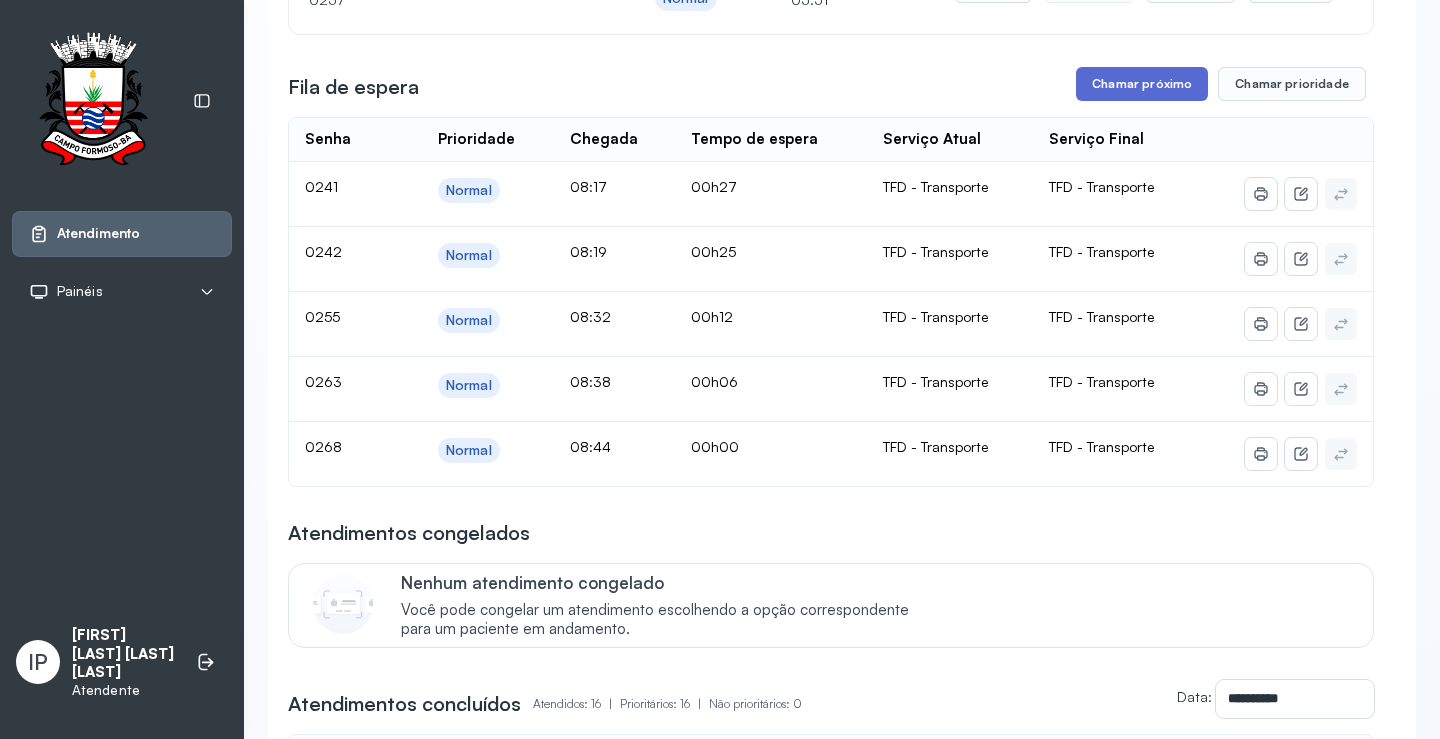 click on "Chamar próximo" at bounding box center [1142, 84] 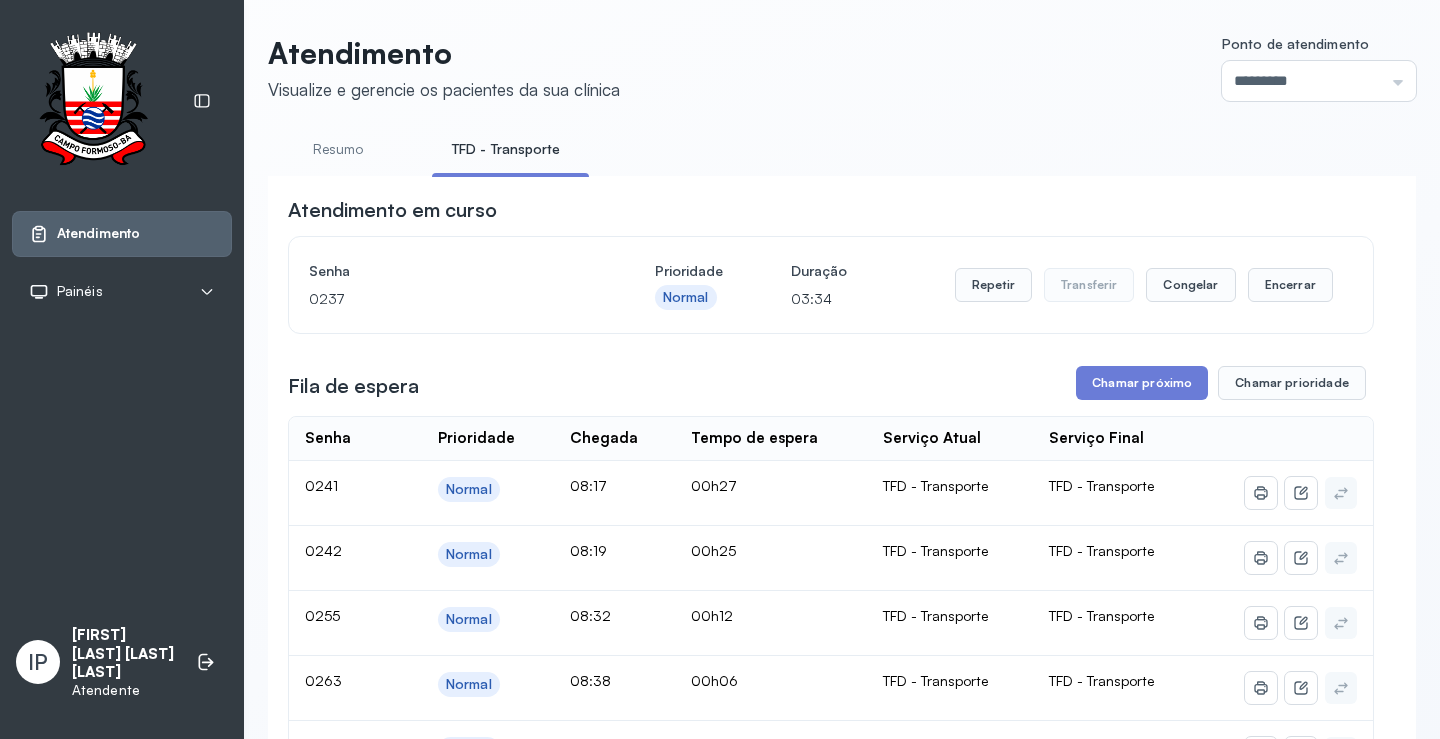 scroll, scrollTop: 300, scrollLeft: 0, axis: vertical 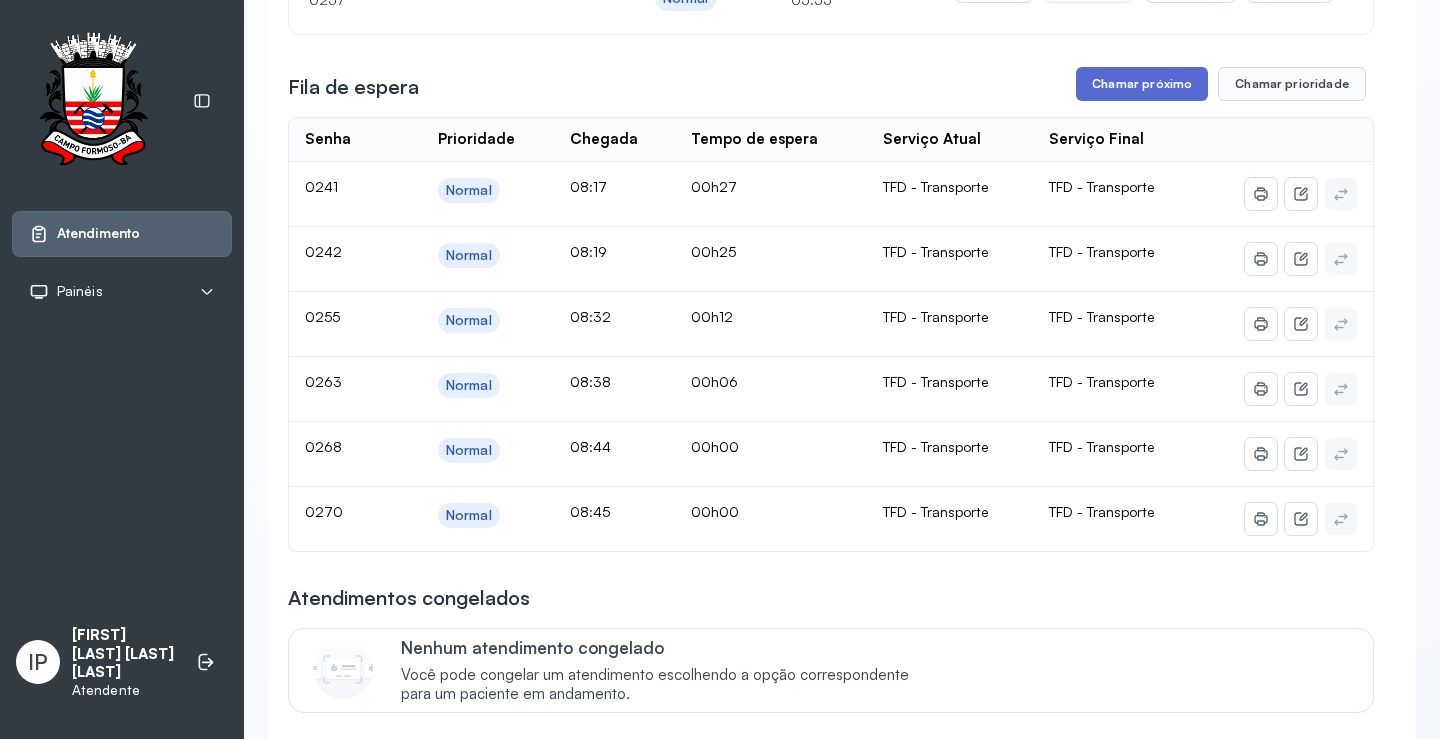 click on "Chamar próximo" at bounding box center (1142, 84) 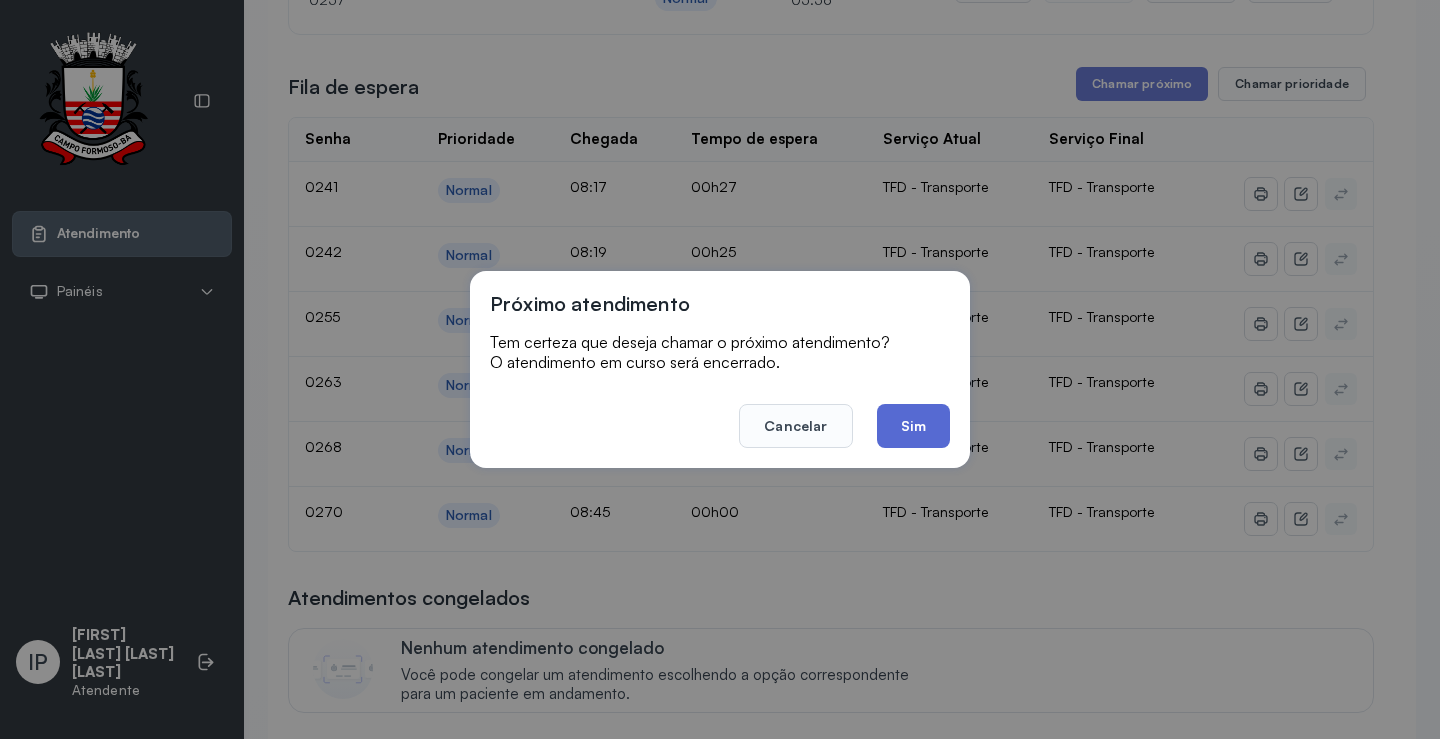 click on "Sim" 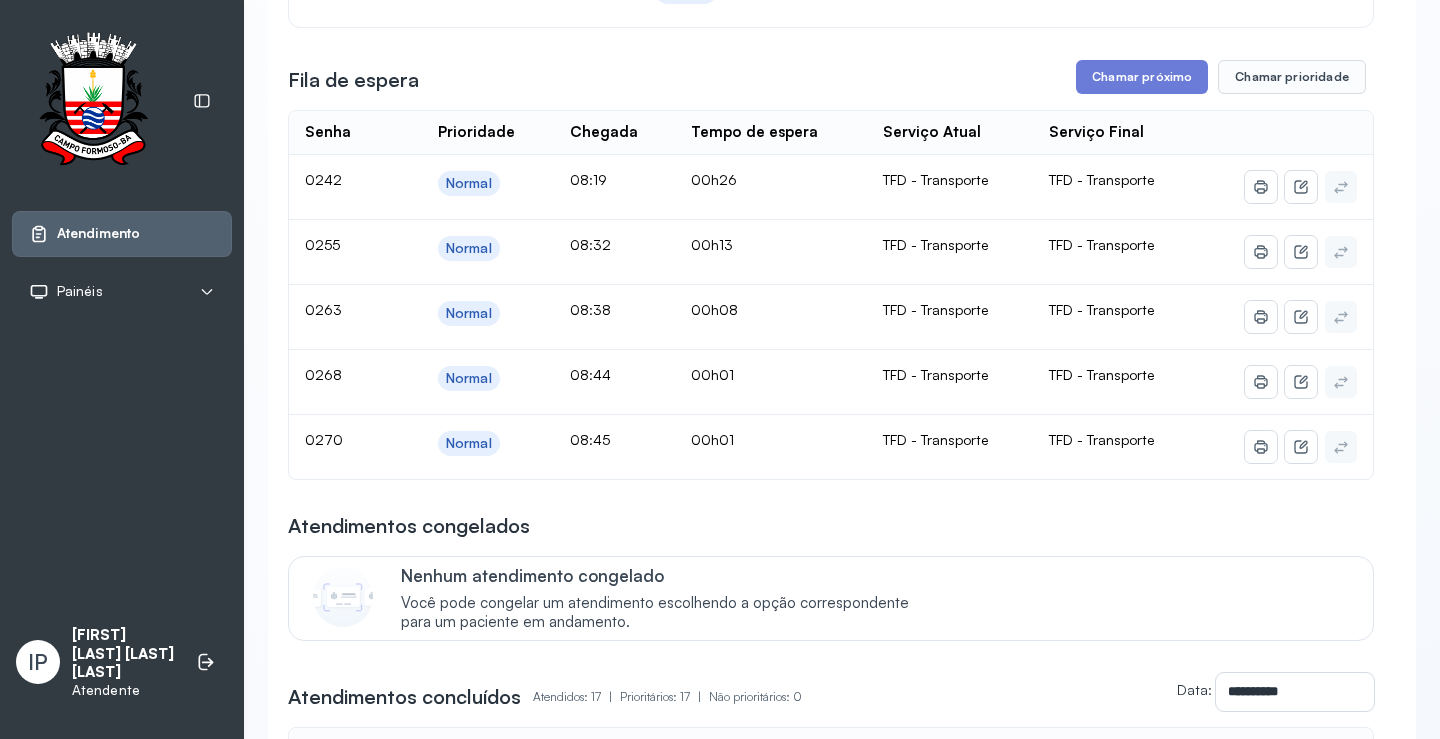 scroll, scrollTop: 200, scrollLeft: 0, axis: vertical 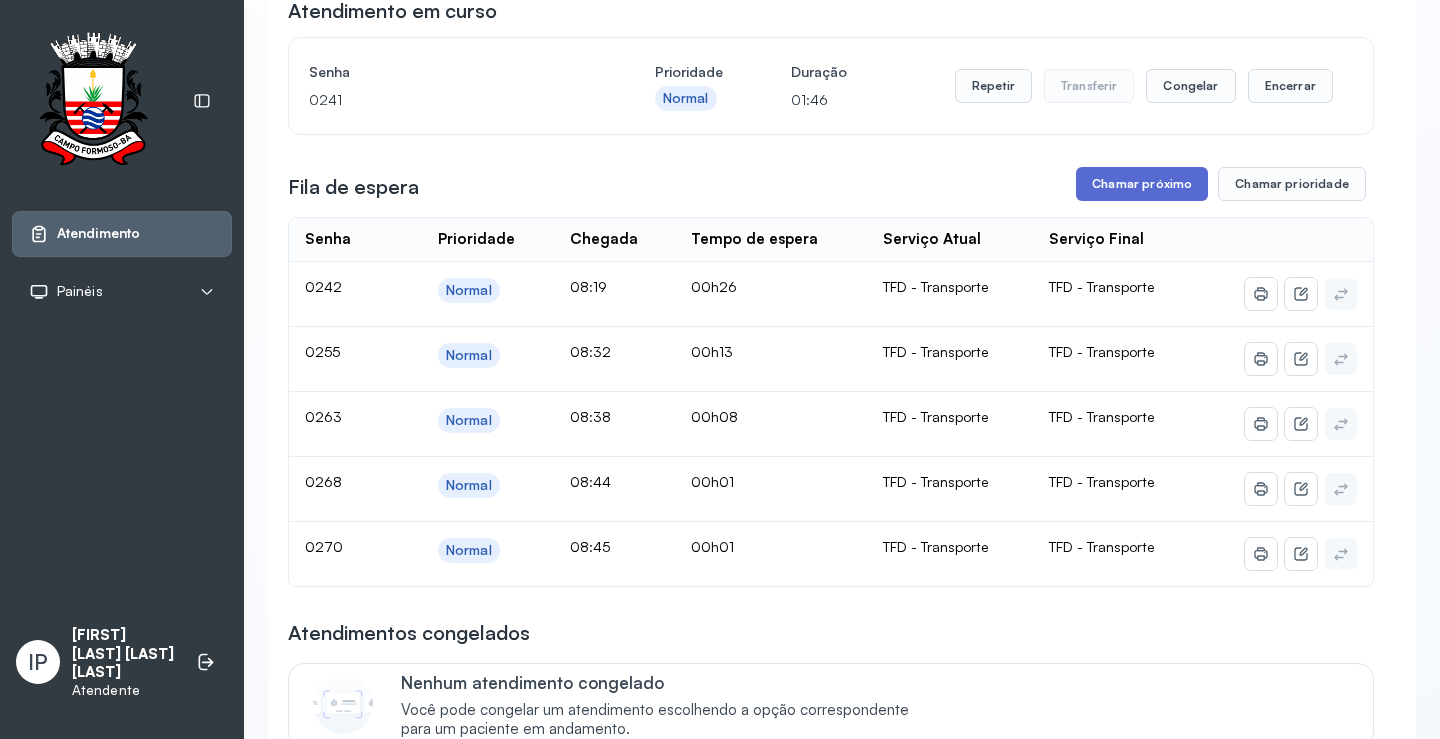 click on "Chamar próximo" at bounding box center (1142, 184) 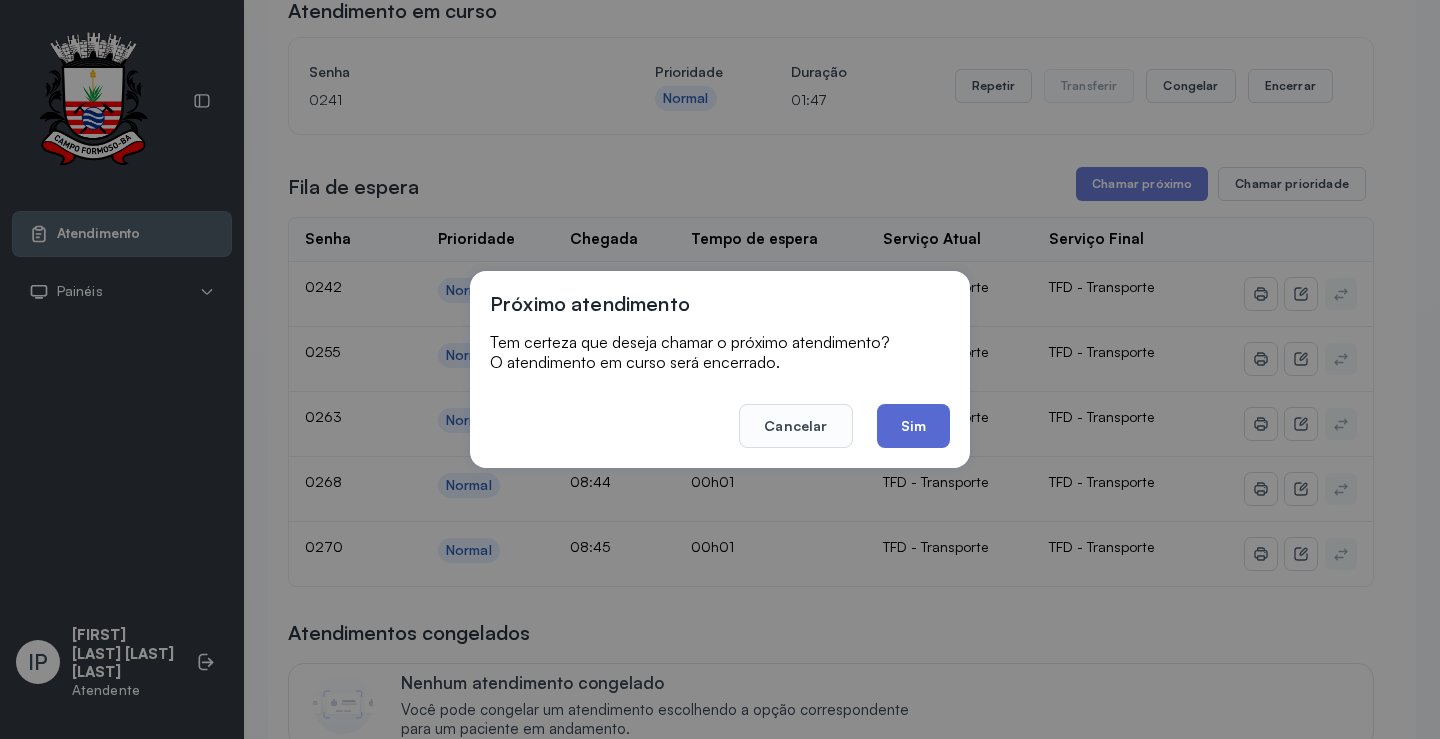 click on "Sim" 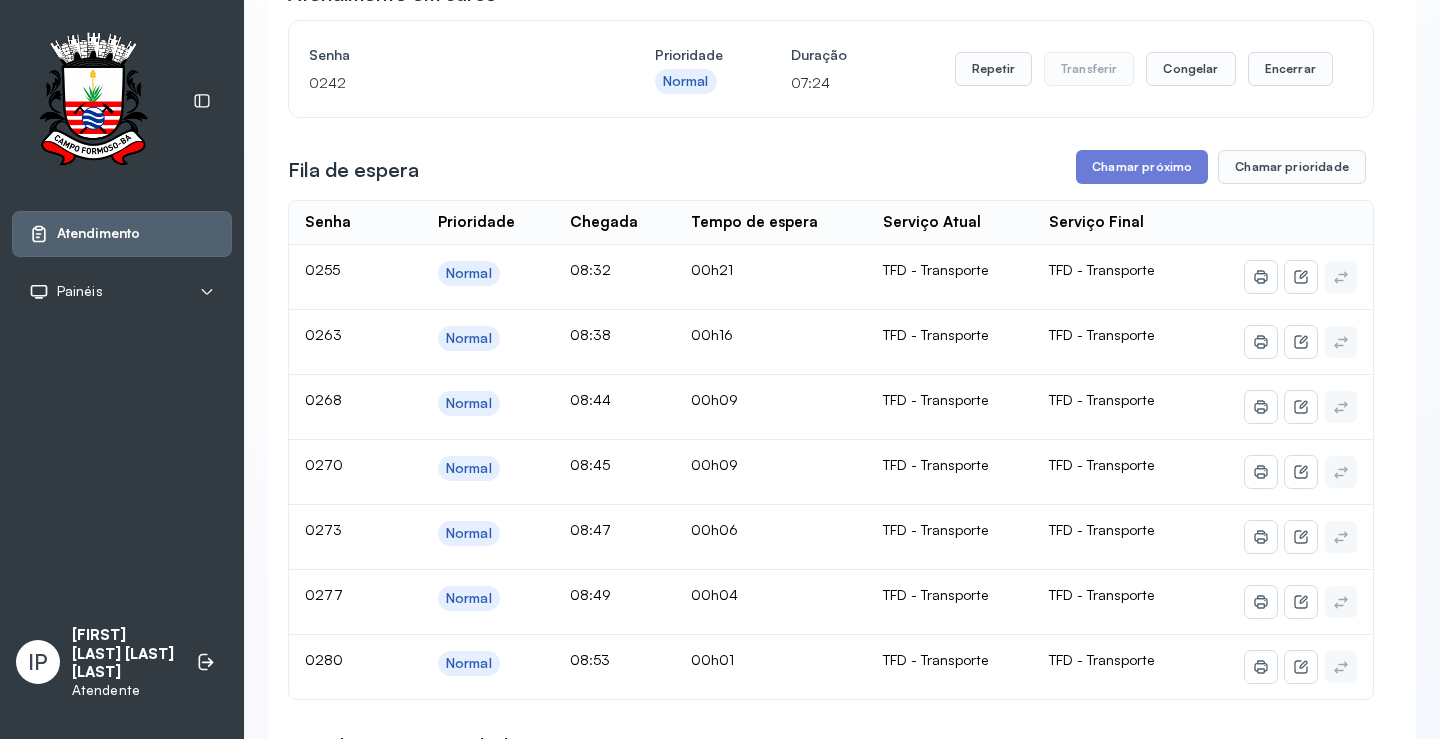 scroll, scrollTop: 200, scrollLeft: 0, axis: vertical 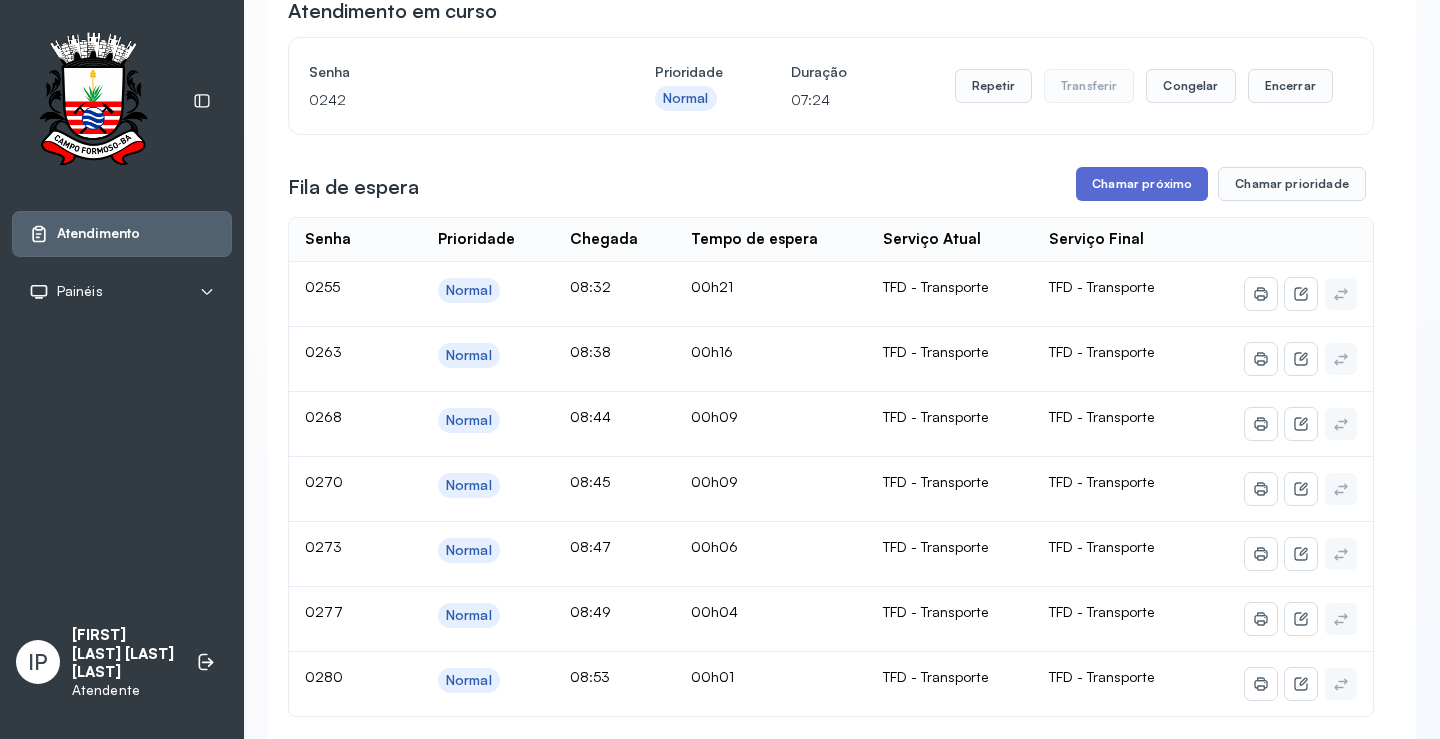click on "Chamar próximo" at bounding box center (1142, 184) 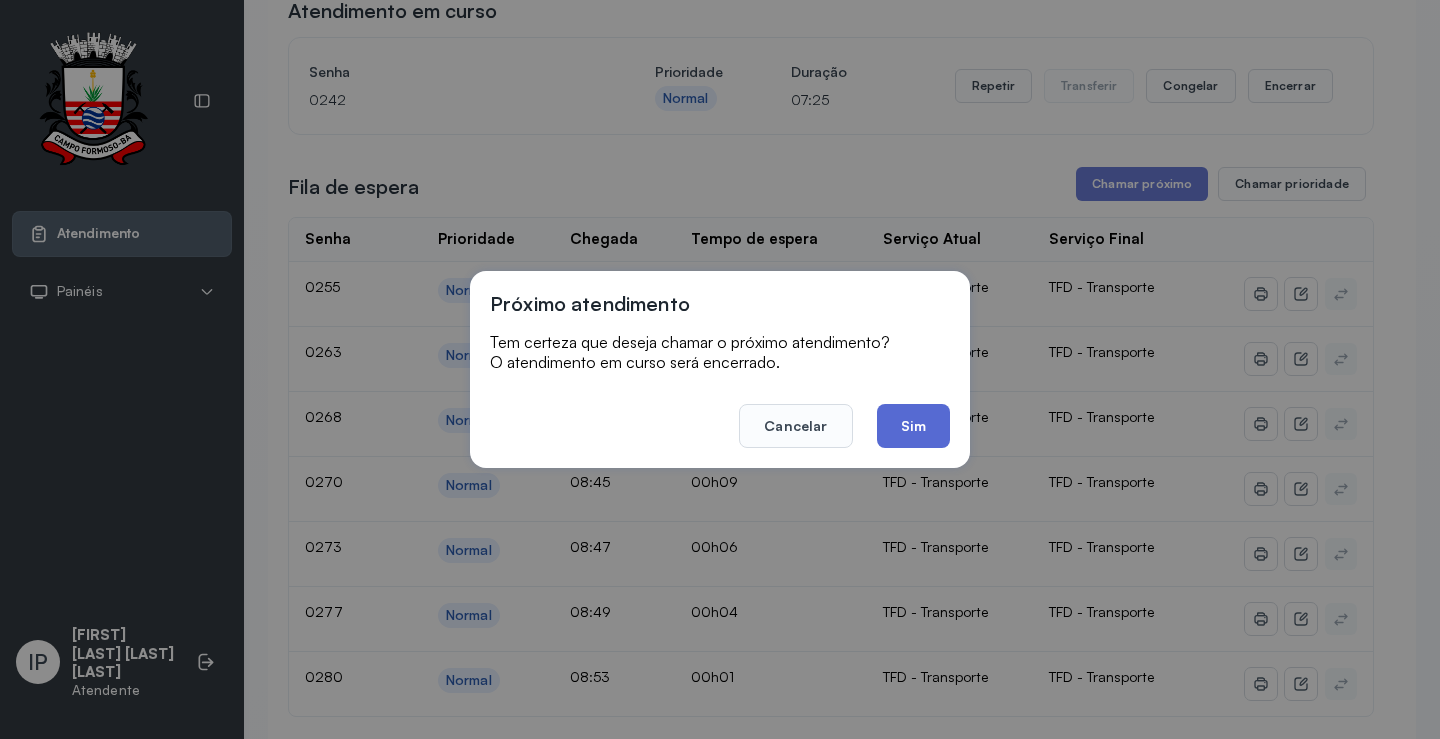 click on "Sim" 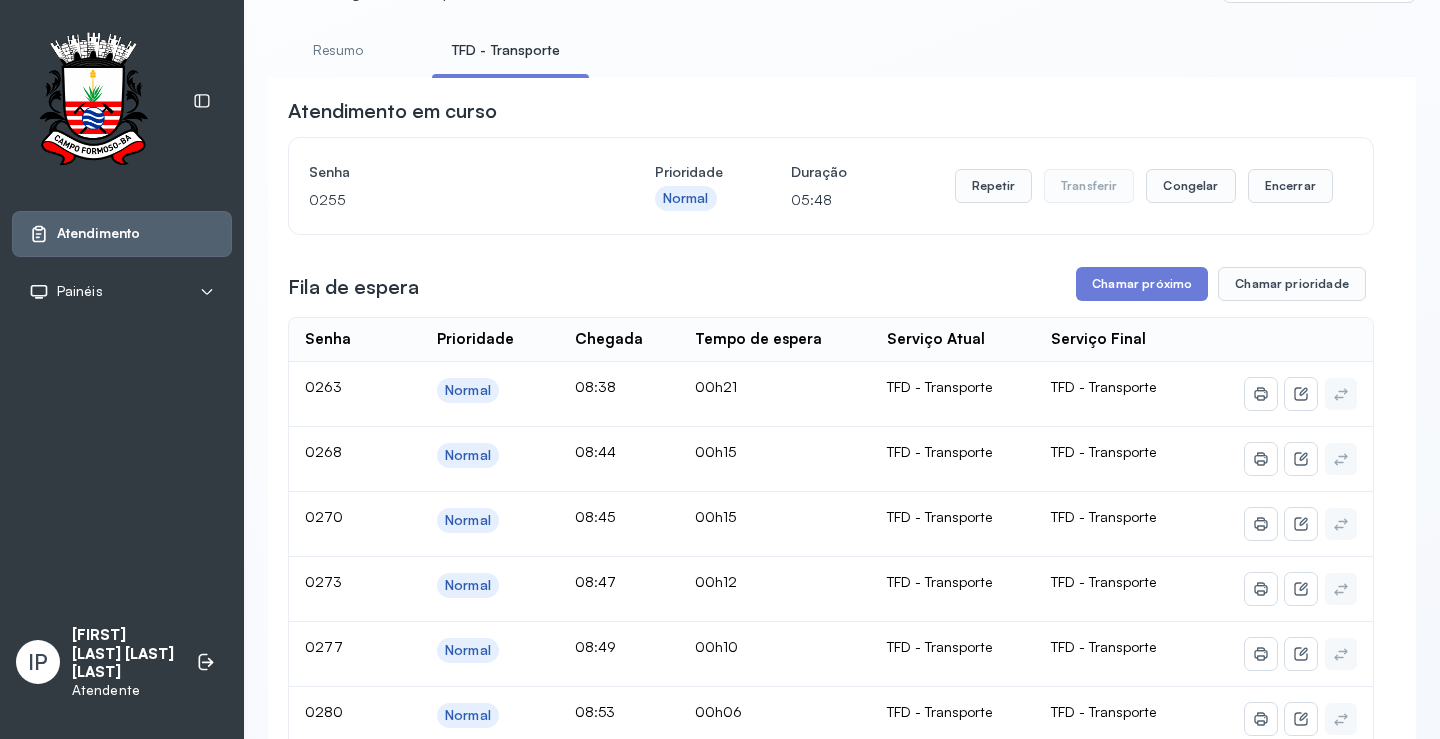 scroll, scrollTop: 0, scrollLeft: 0, axis: both 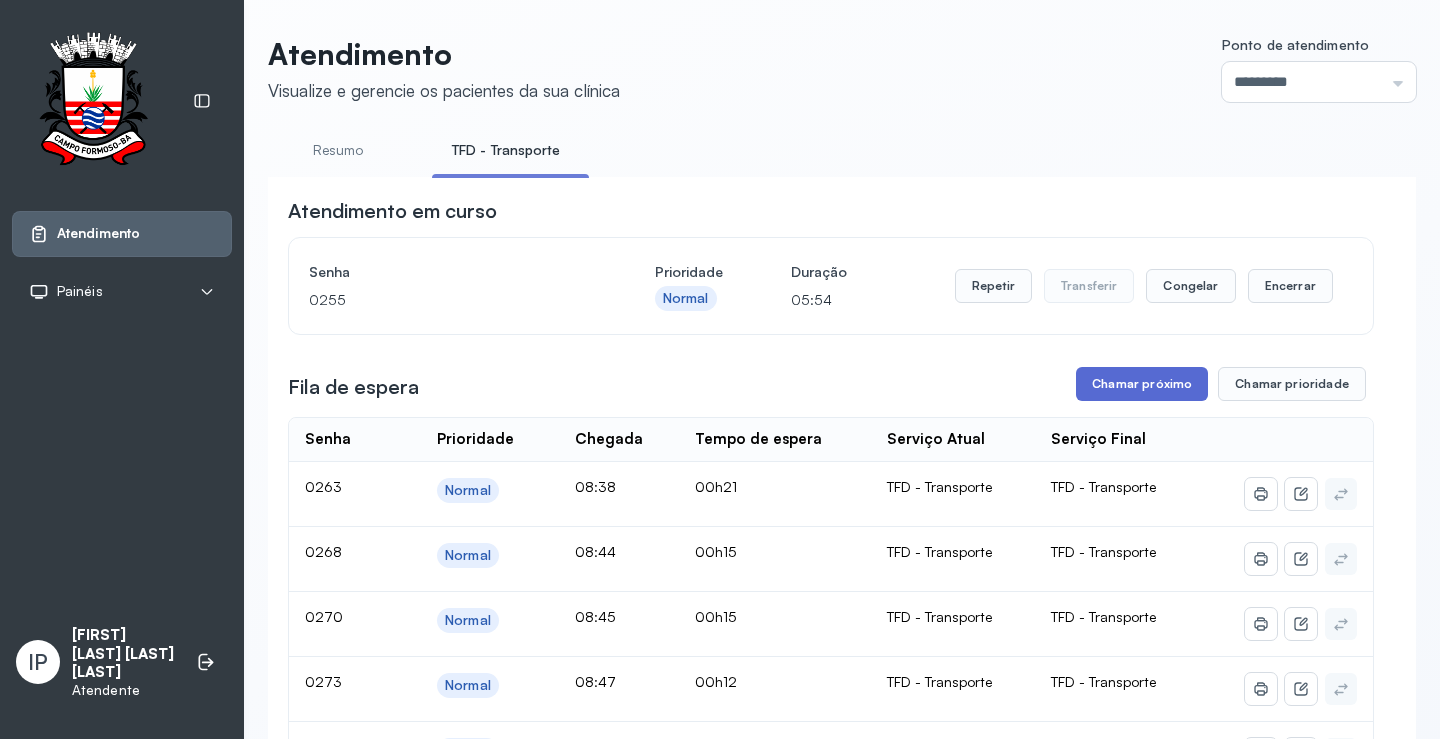 click on "Chamar próximo" at bounding box center (1142, 384) 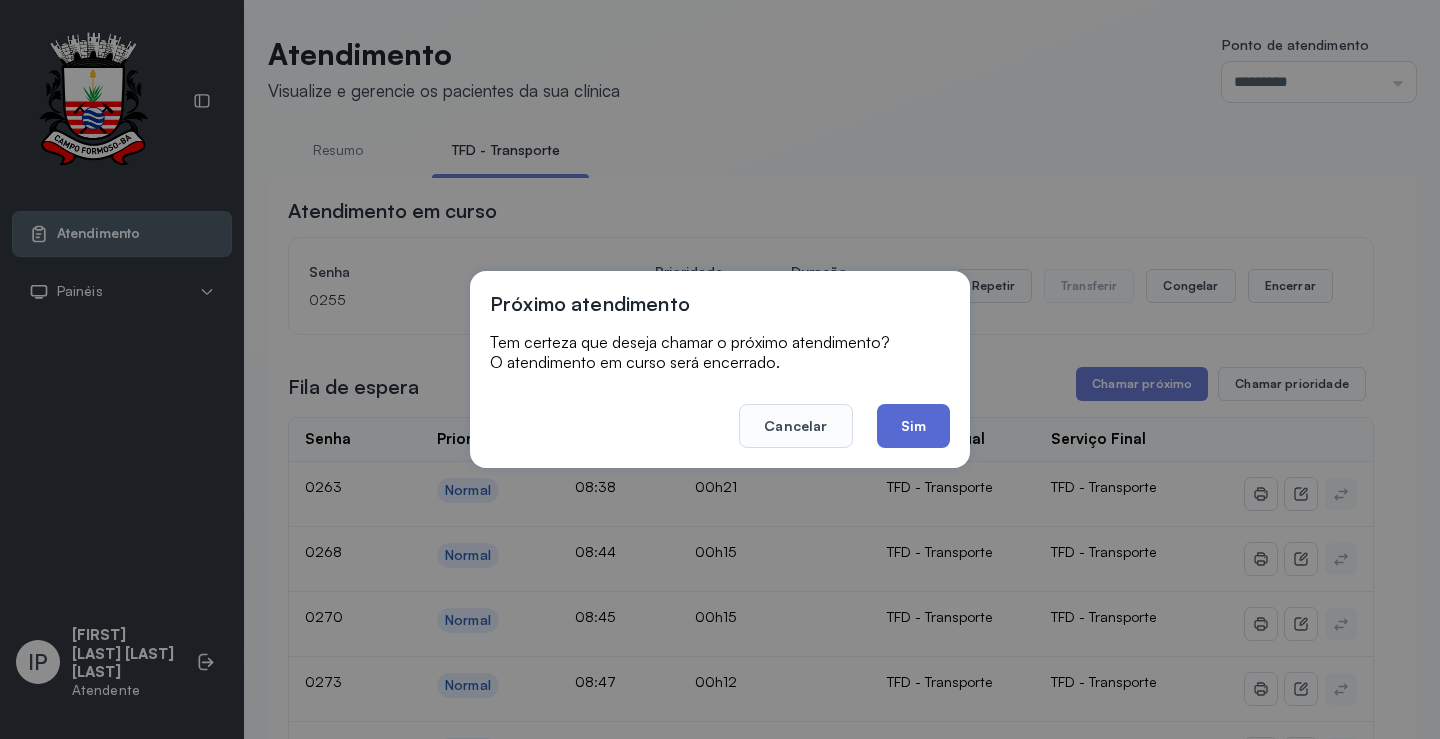 click on "Sim" 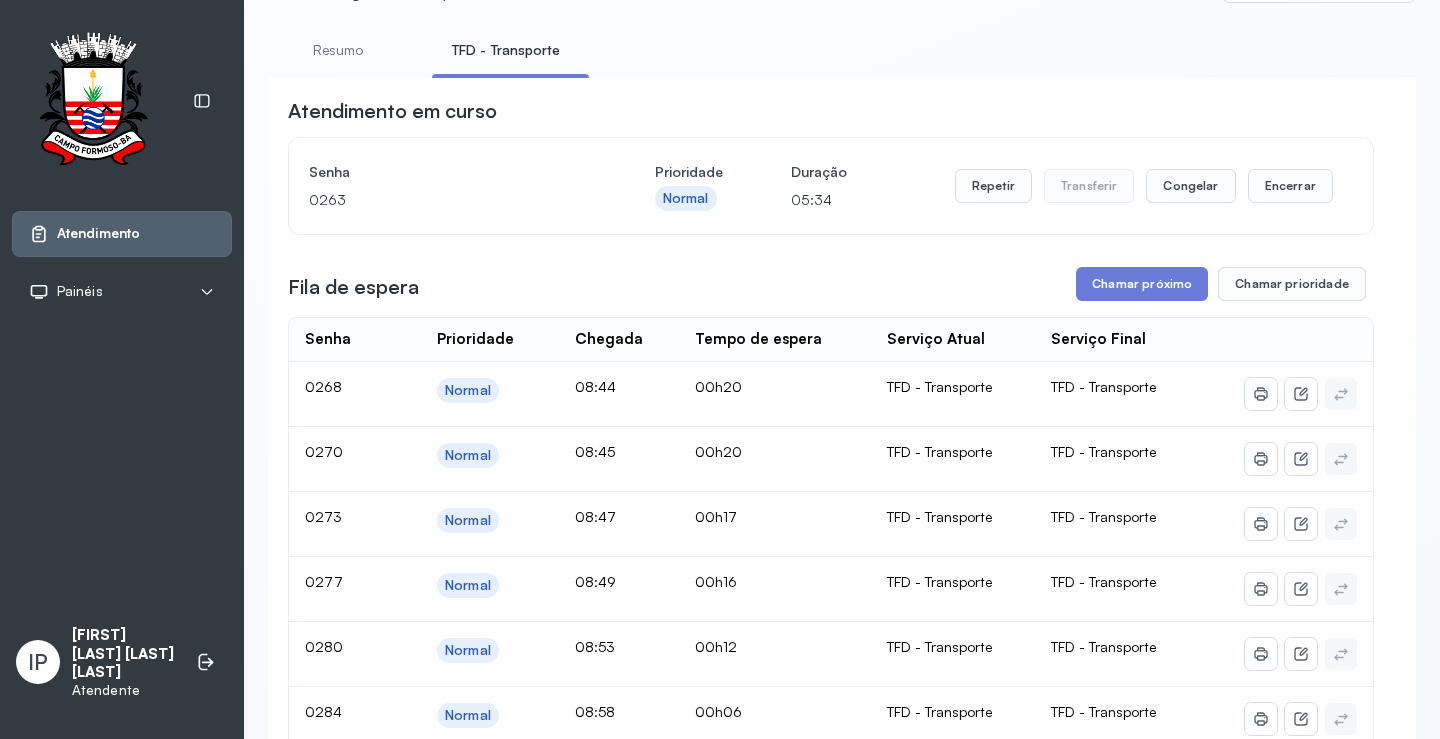 scroll, scrollTop: 0, scrollLeft: 0, axis: both 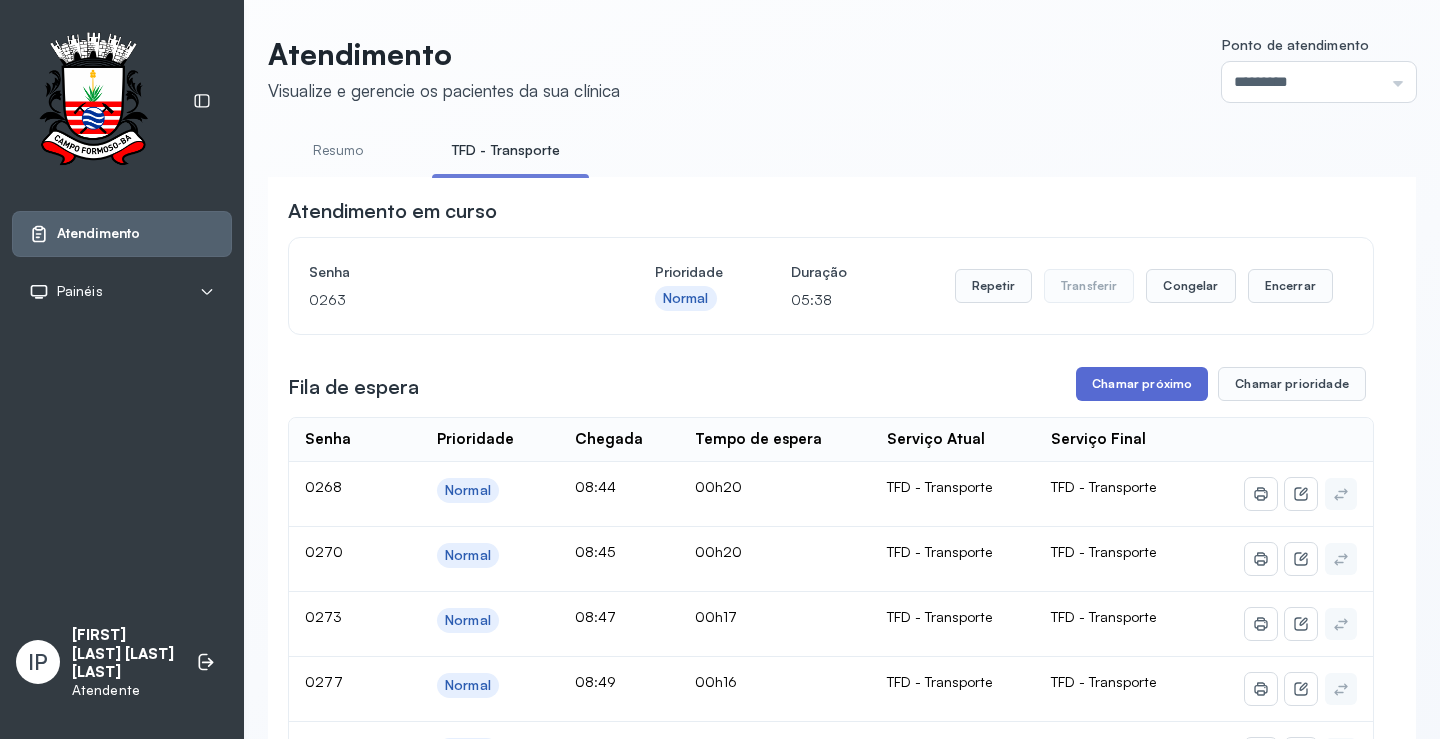 click on "Chamar próximo" at bounding box center [1142, 384] 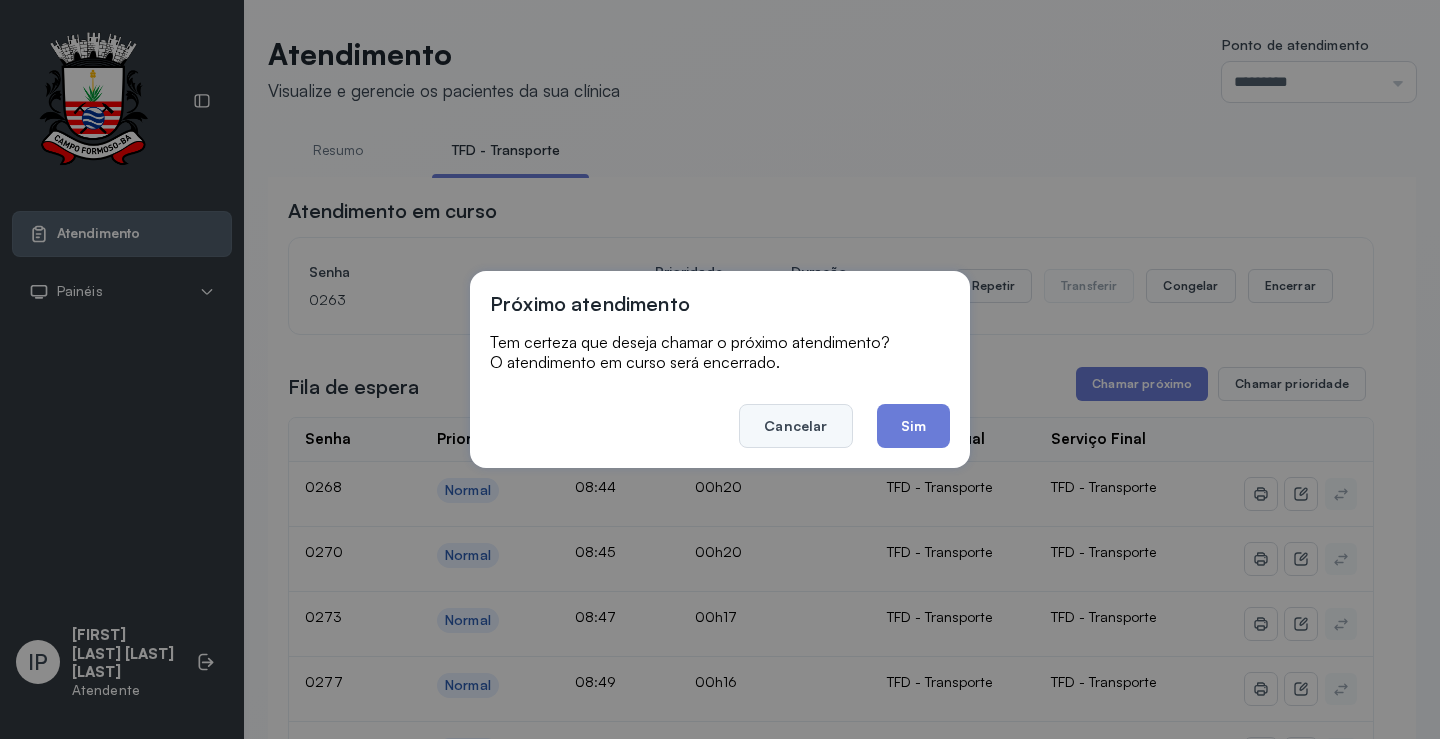 click on "Cancelar" 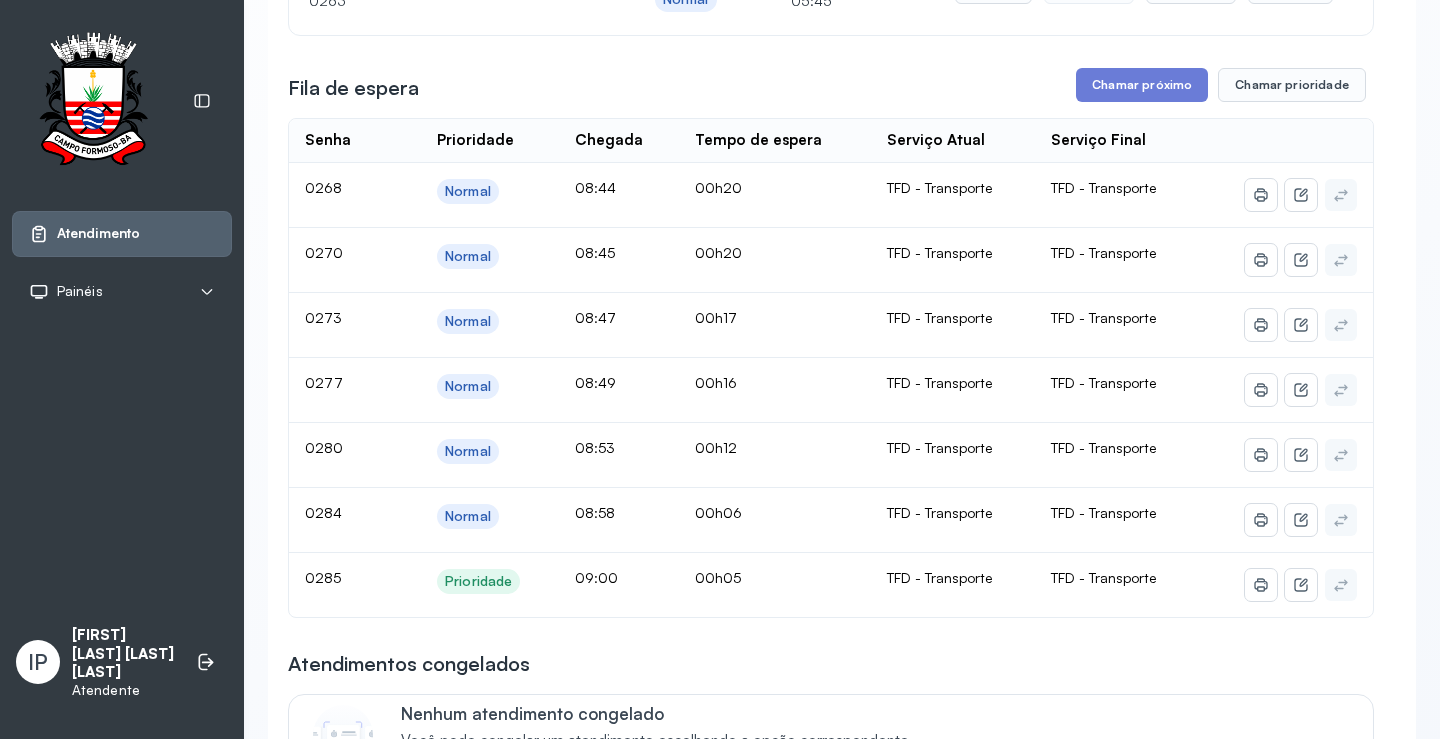 scroll, scrollTop: 0, scrollLeft: 0, axis: both 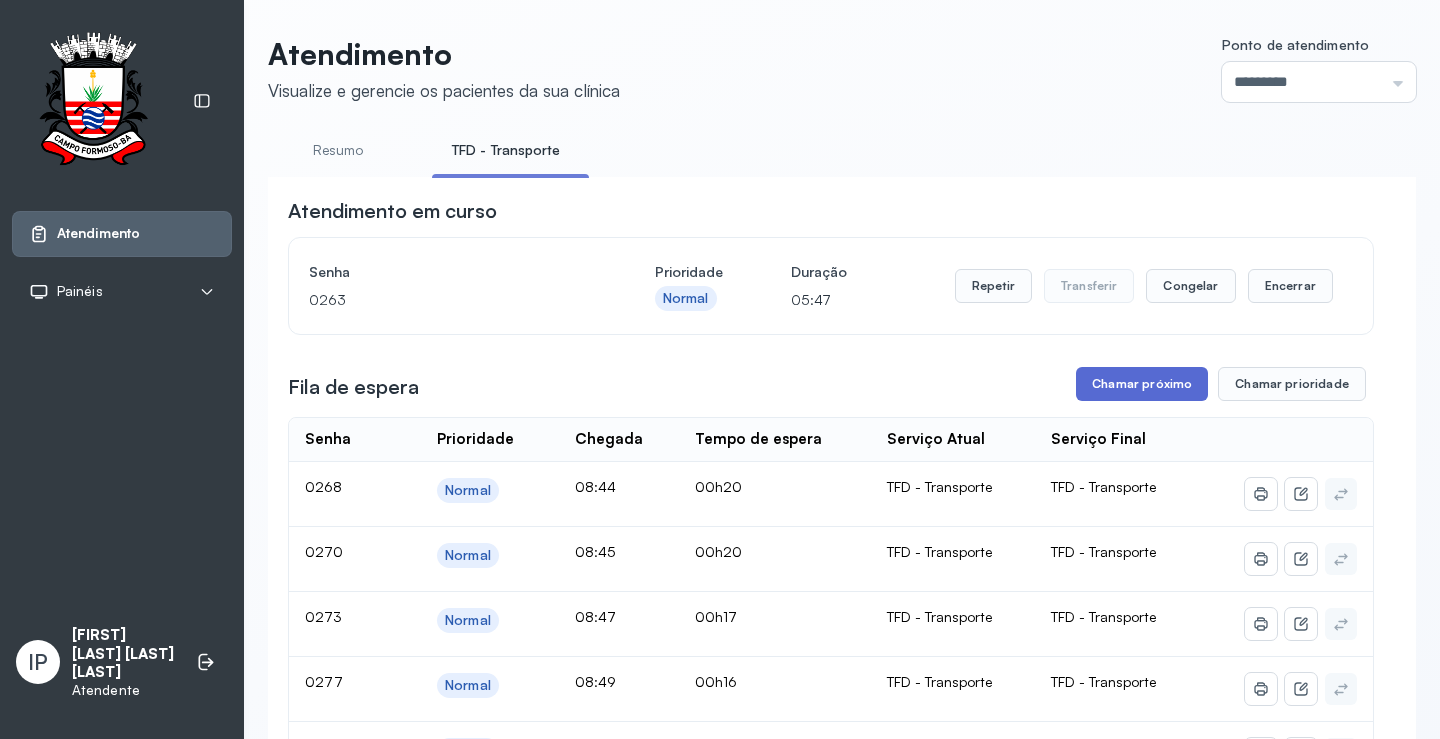 click on "Chamar próximo" at bounding box center [1142, 384] 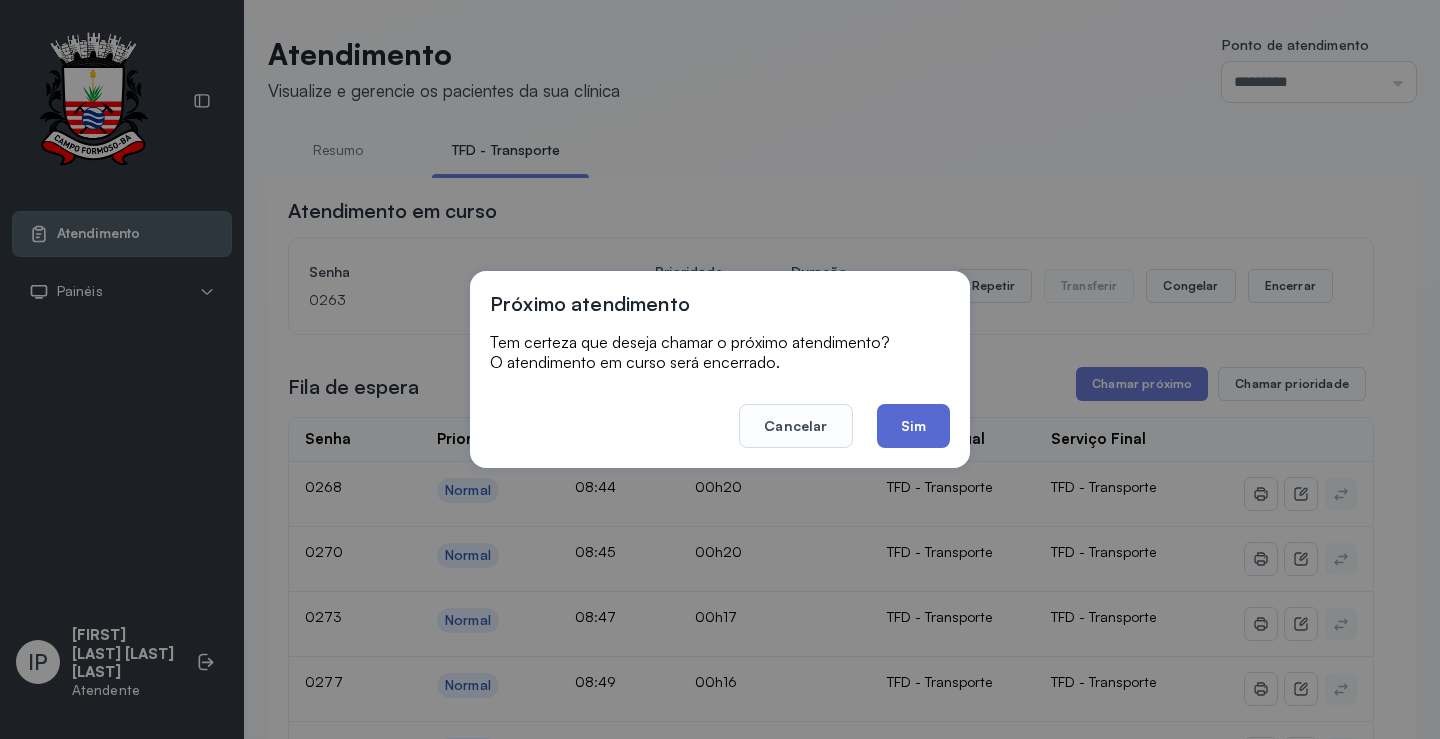 click on "Sim" 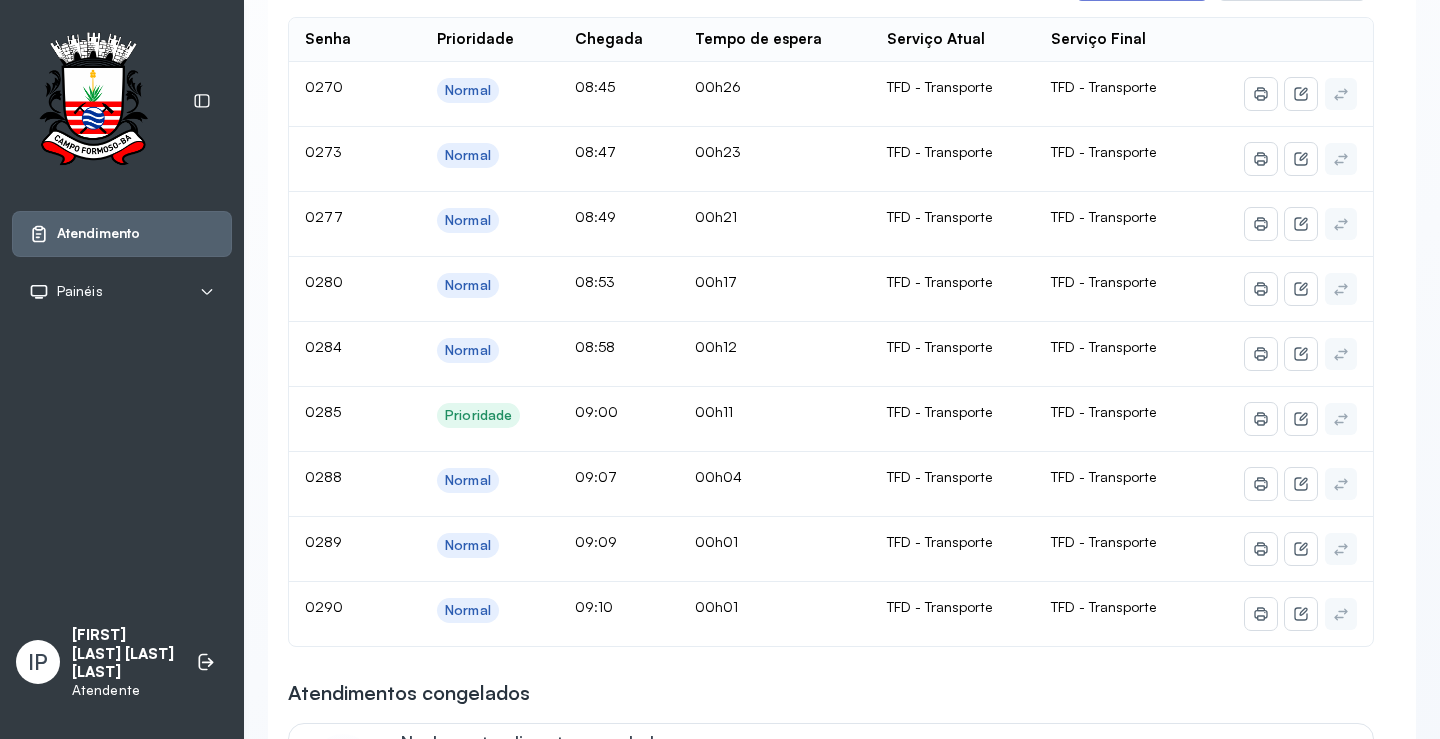 scroll, scrollTop: 300, scrollLeft: 0, axis: vertical 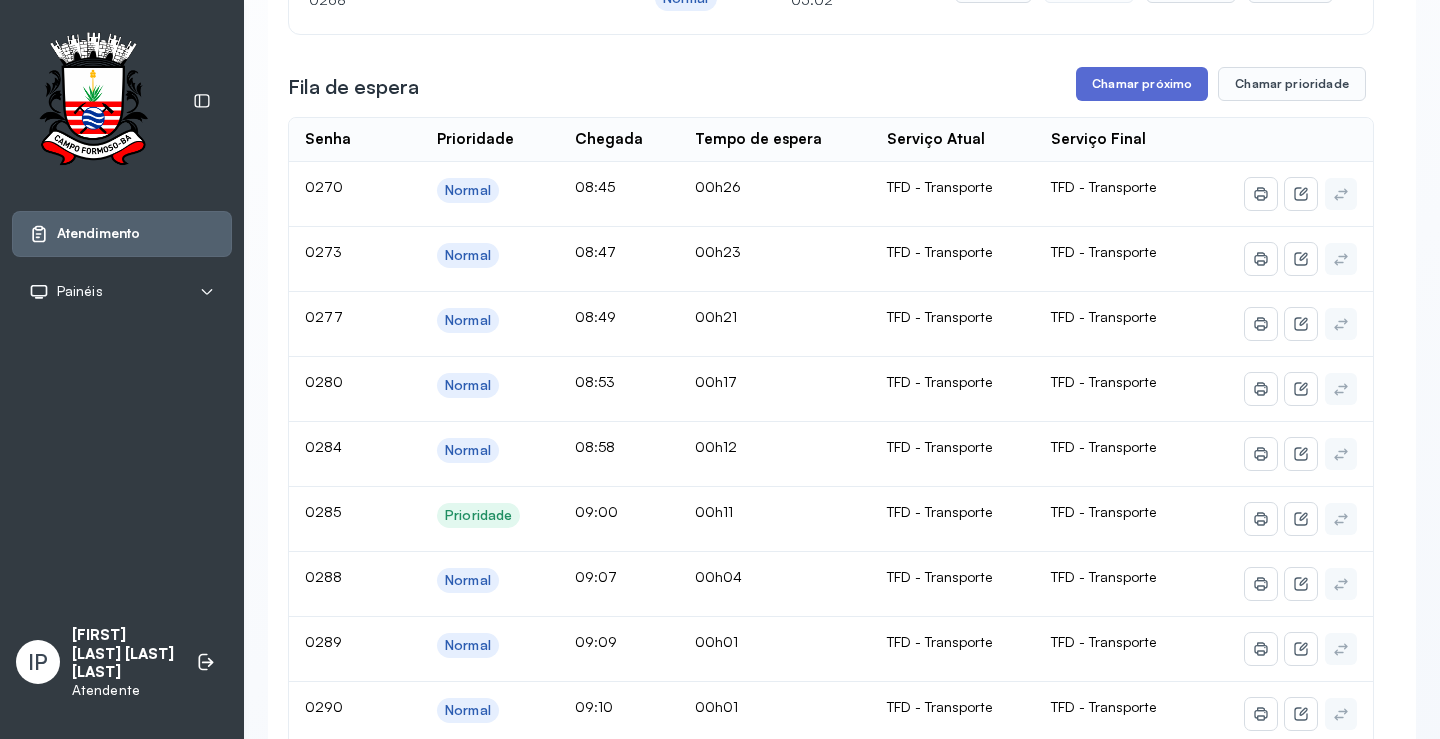 drag, startPoint x: 1110, startPoint y: 108, endPoint x: 1110, endPoint y: 95, distance: 13 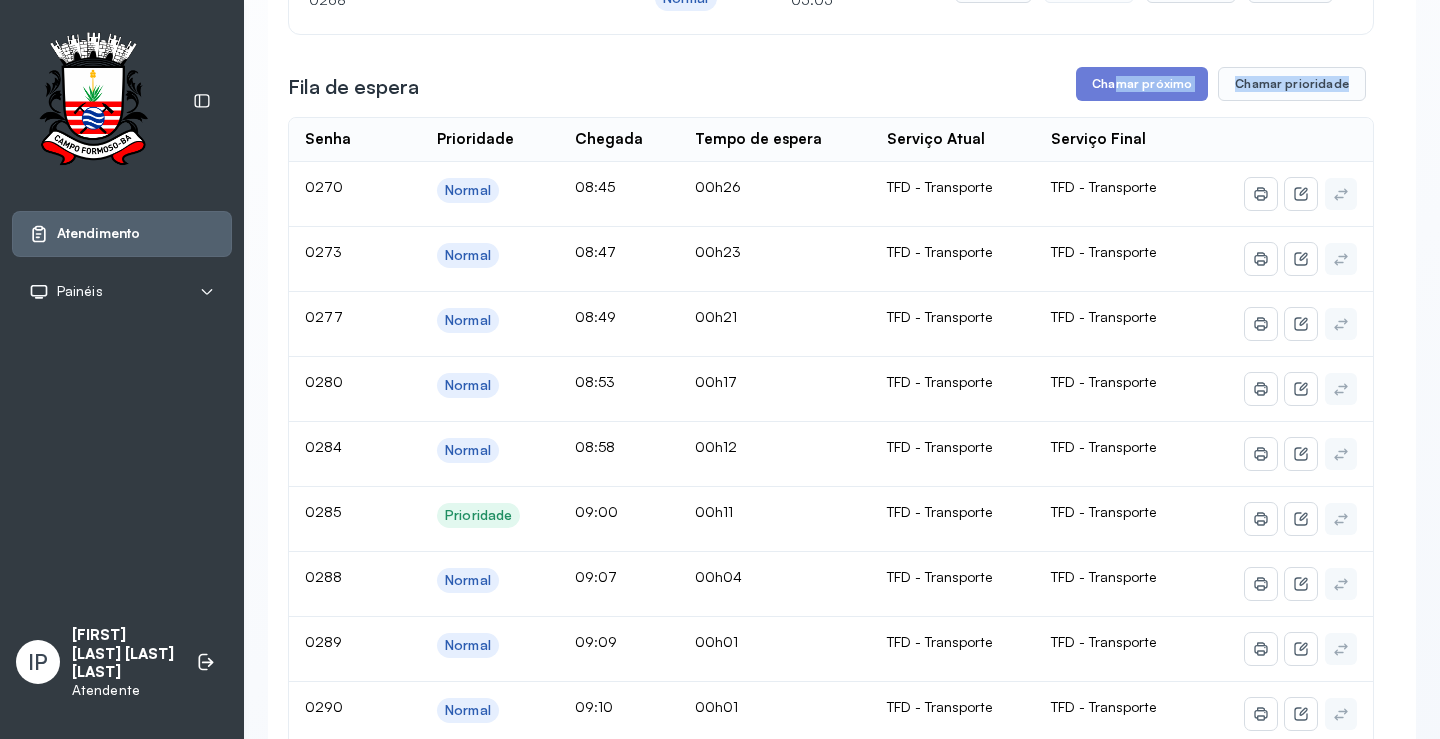 click on "**********" at bounding box center (831, 1075) 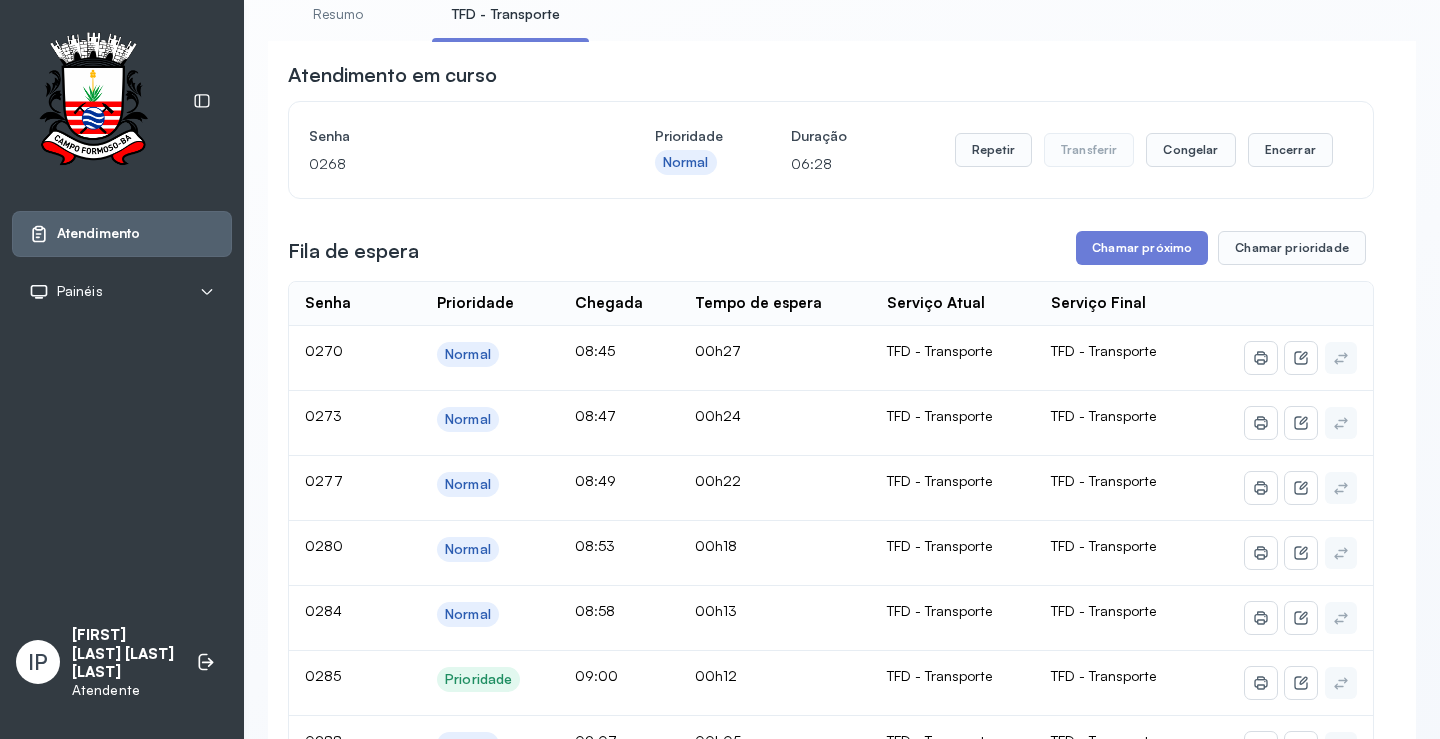 scroll, scrollTop: 300, scrollLeft: 0, axis: vertical 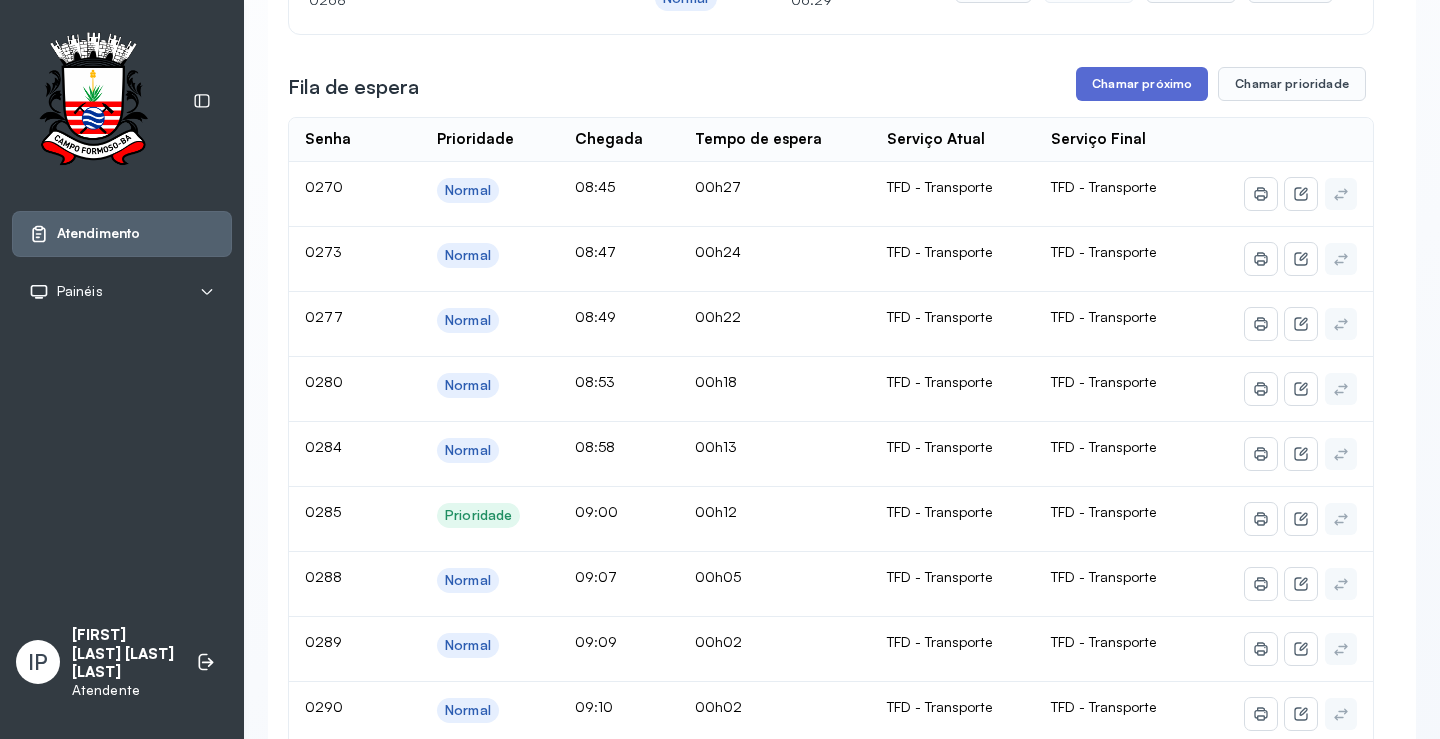 click on "Chamar próximo" at bounding box center [1142, 84] 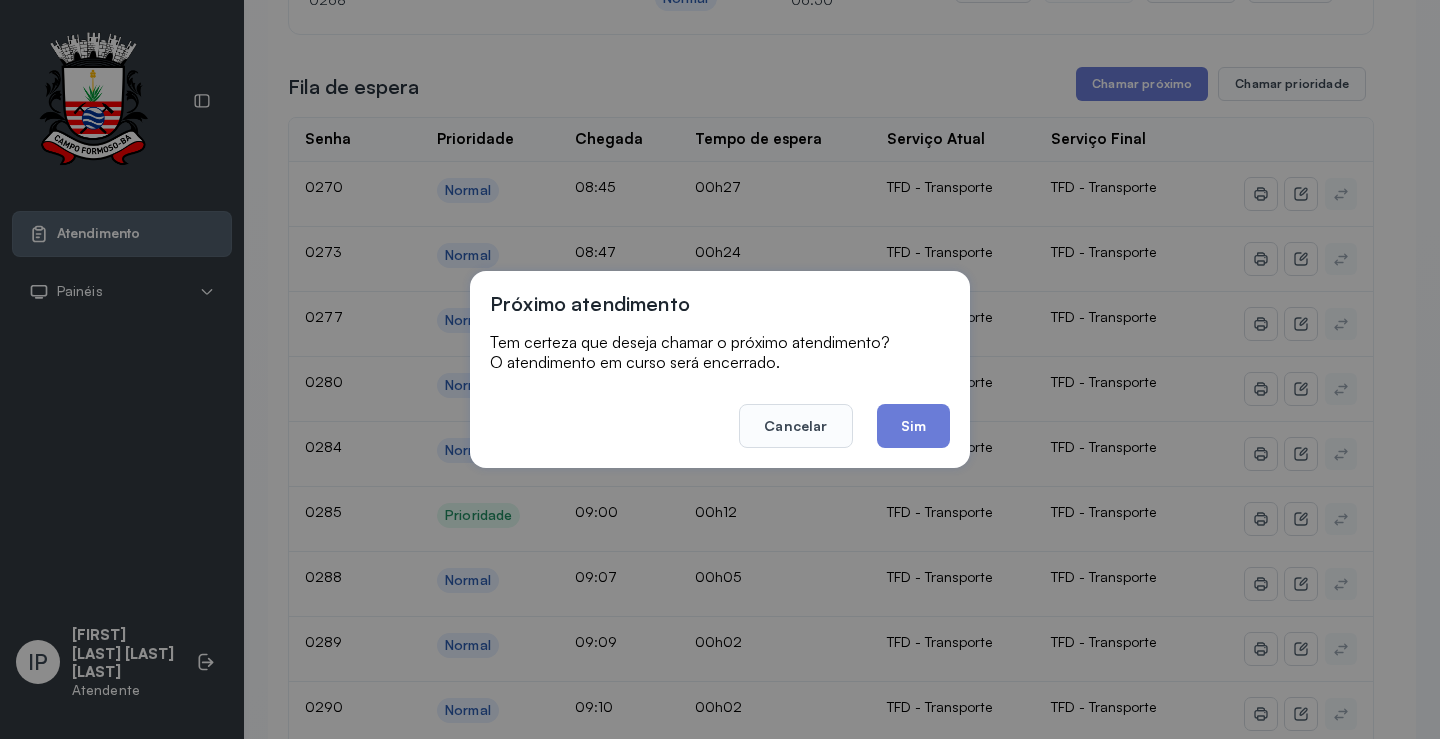 click on "Sim" 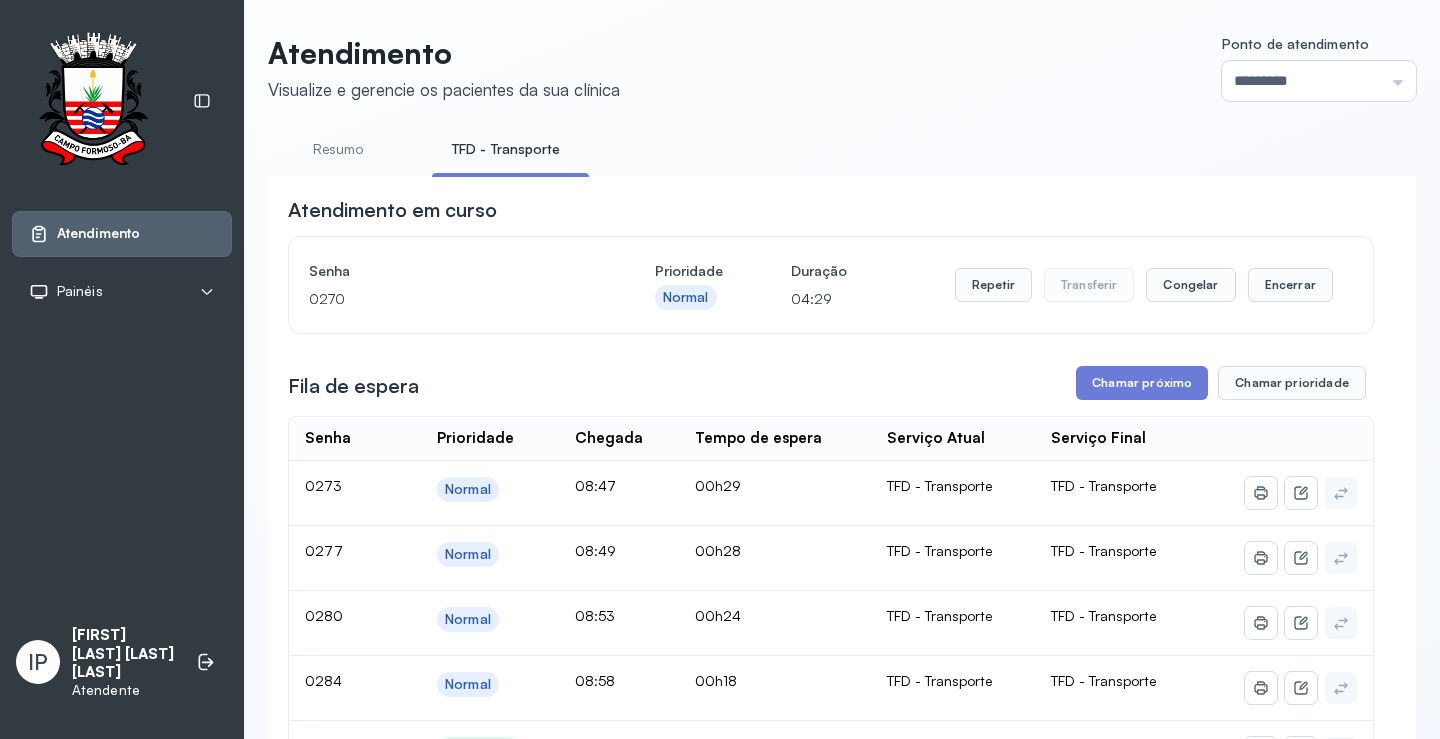 scroll, scrollTop: 300, scrollLeft: 0, axis: vertical 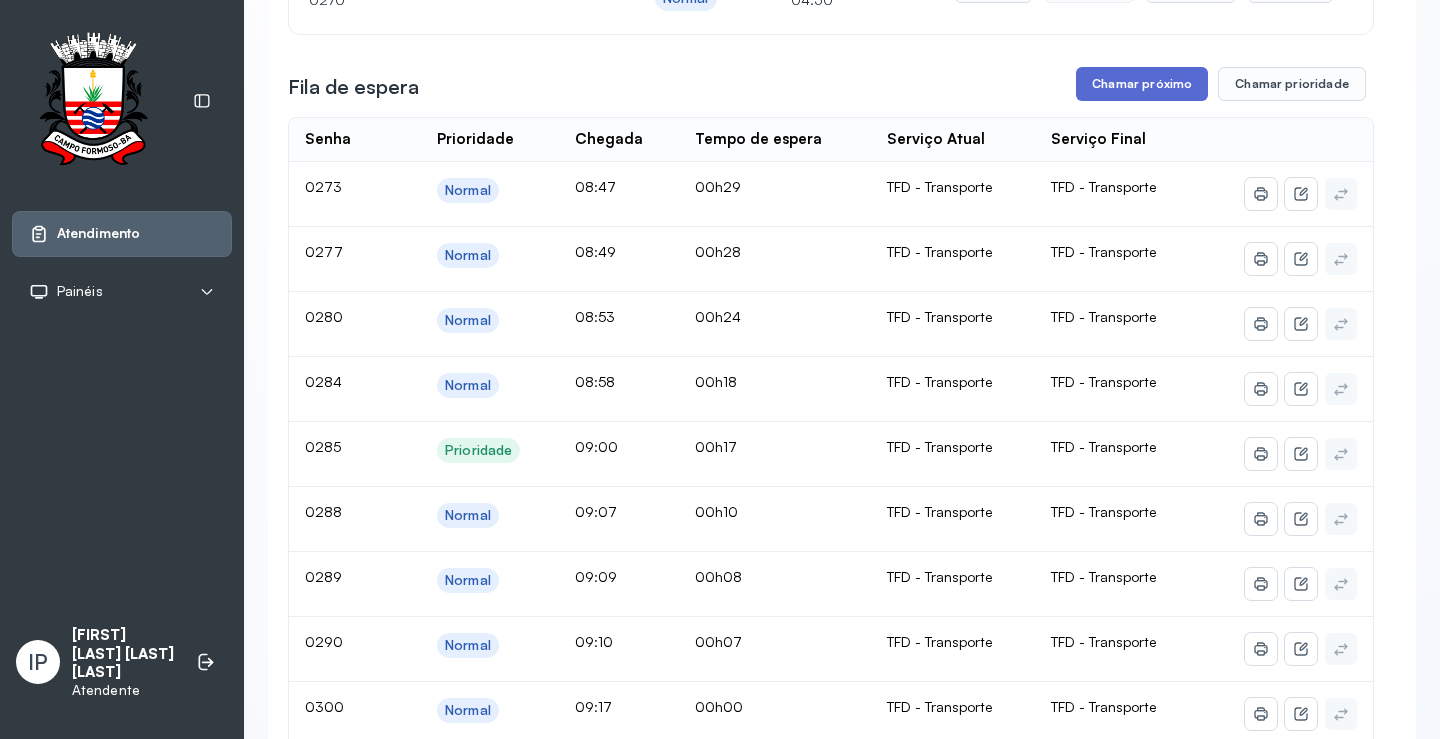 click on "Chamar próximo" at bounding box center [1142, 84] 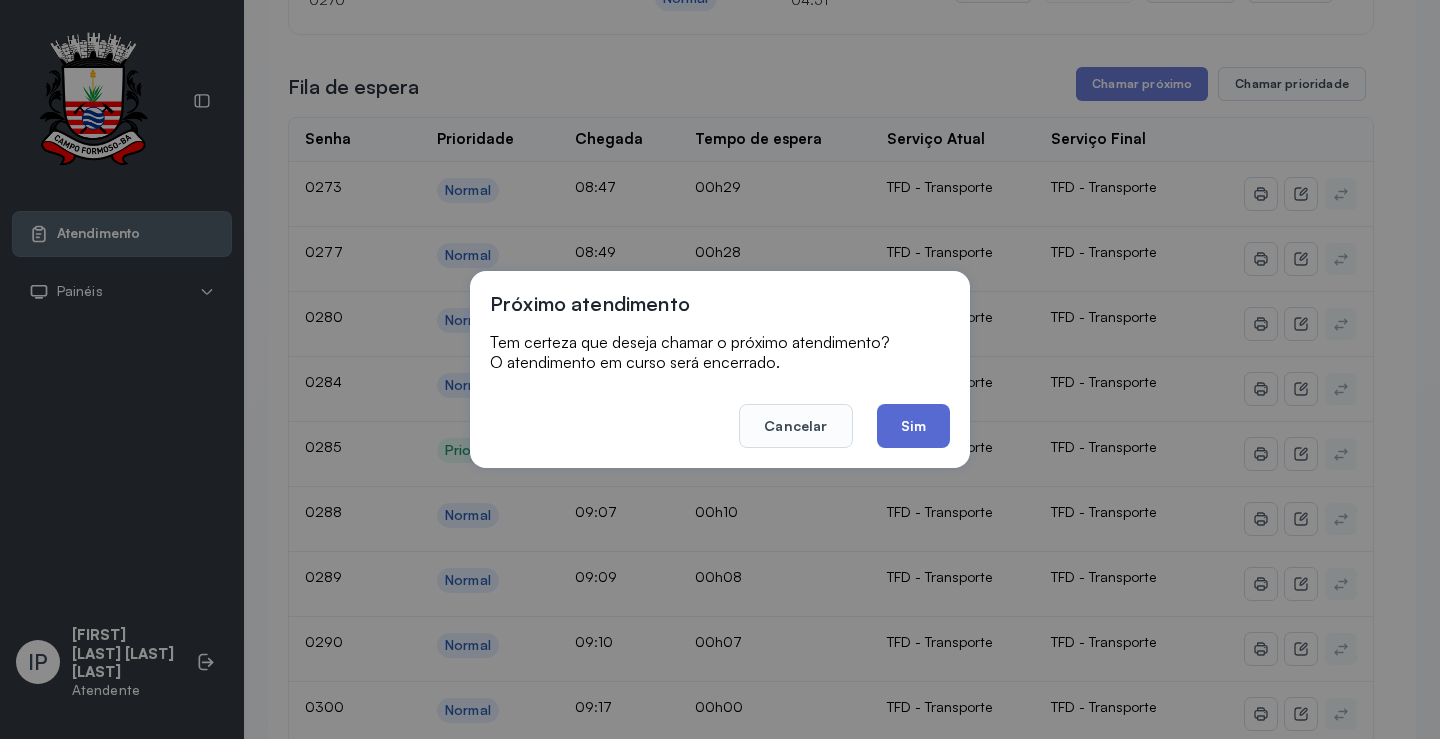 click on "Sim" 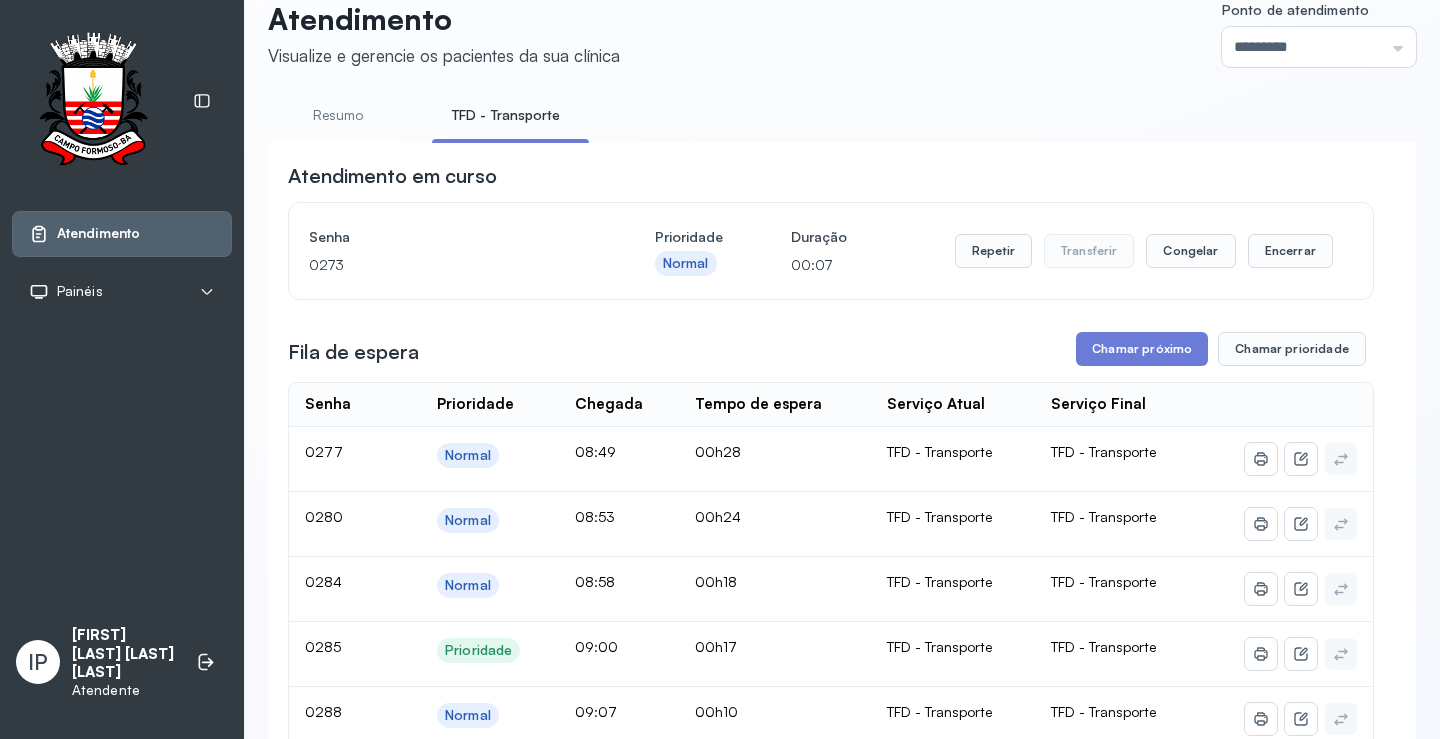 scroll, scrollTop: 0, scrollLeft: 0, axis: both 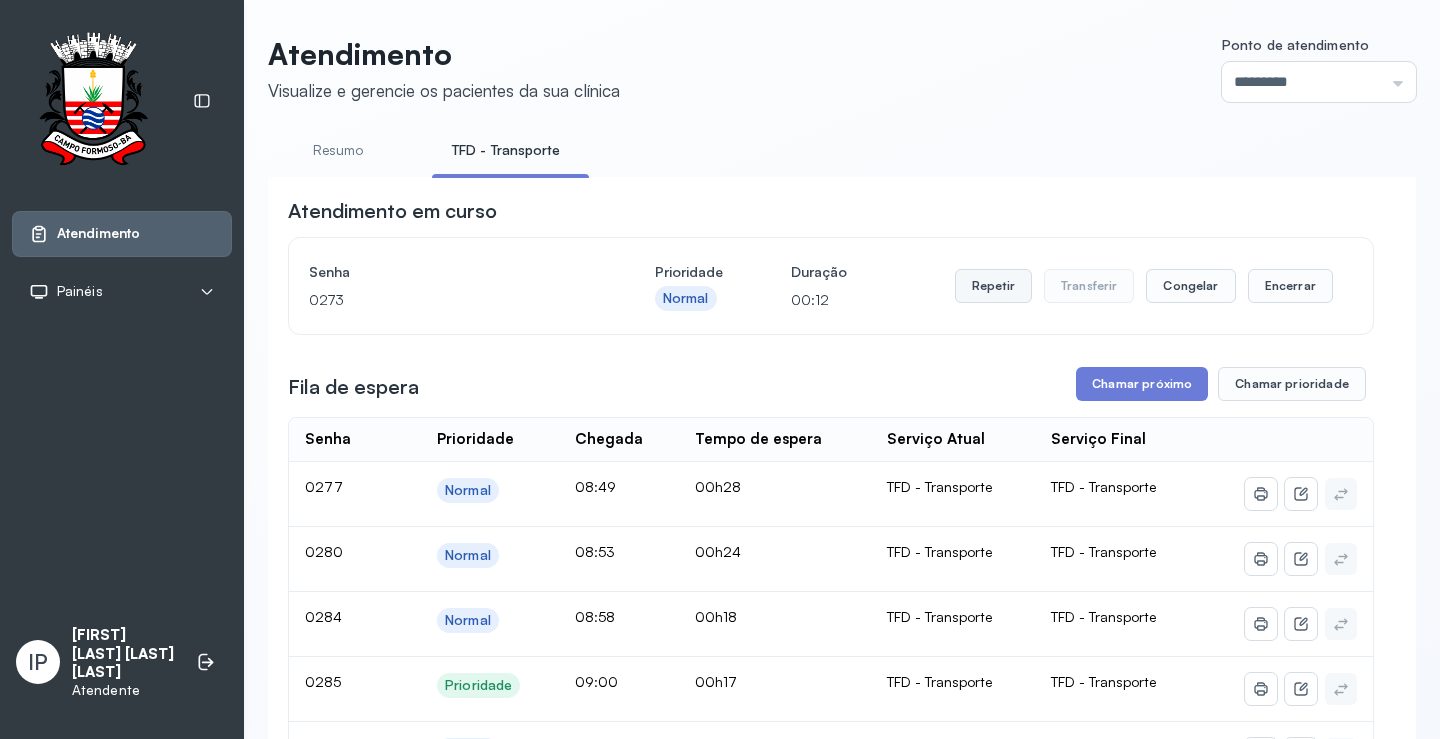 click on "Repetir" at bounding box center (993, 286) 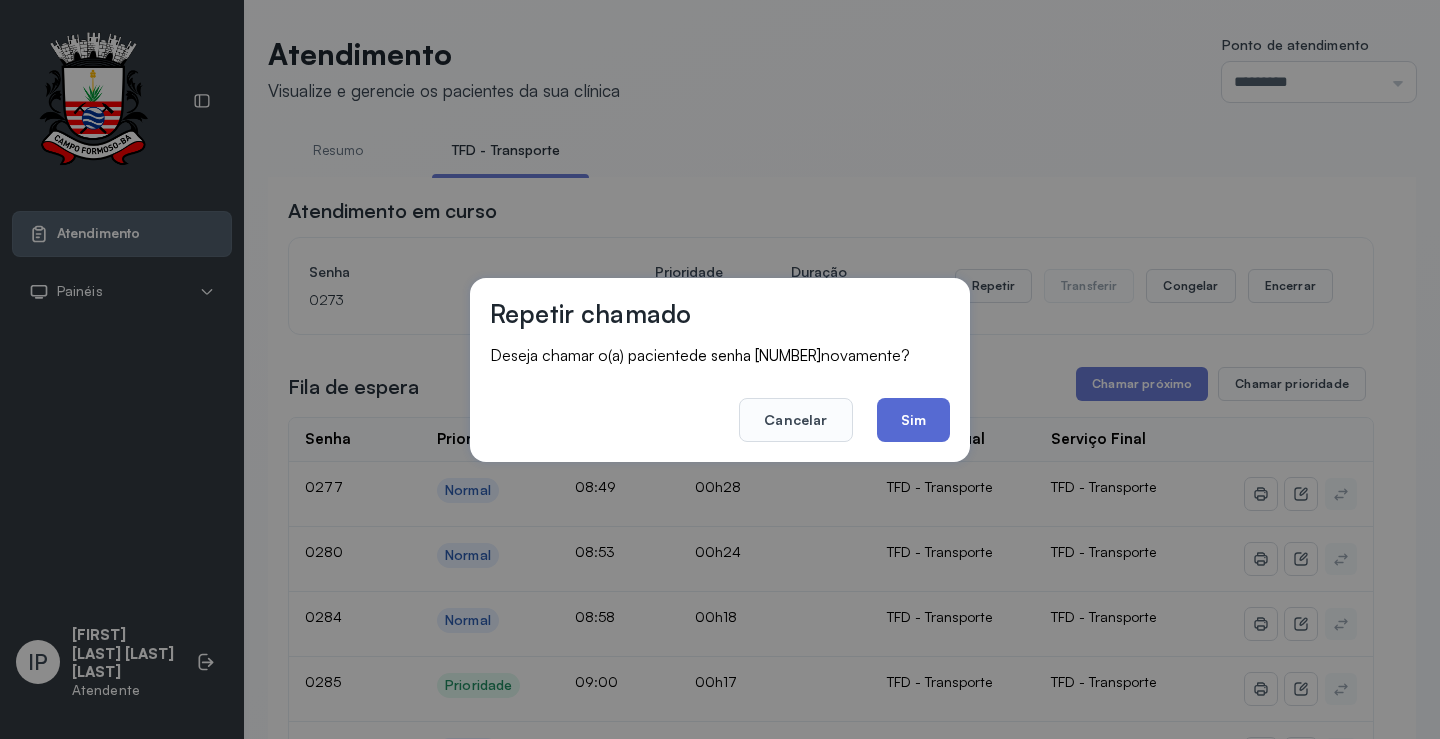 click on "Sim" 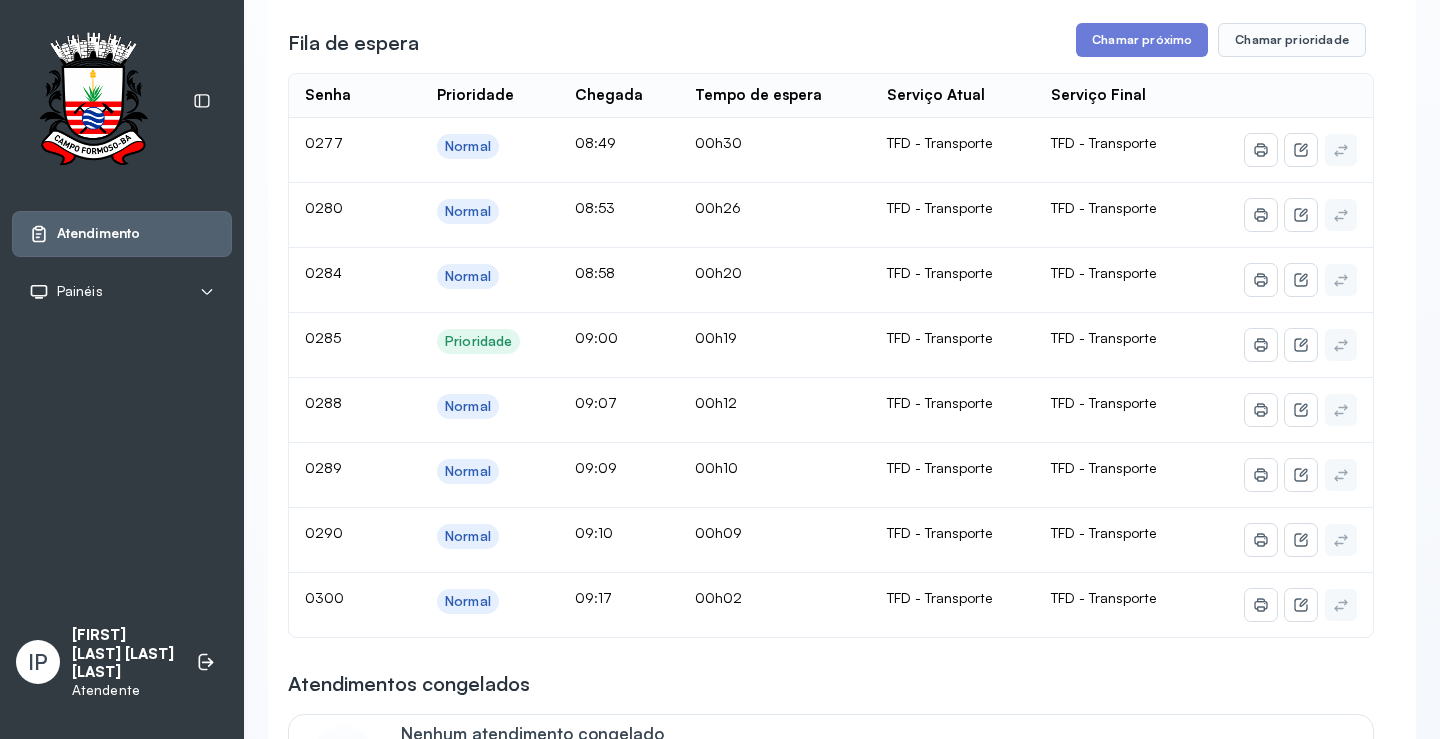 scroll, scrollTop: 300, scrollLeft: 0, axis: vertical 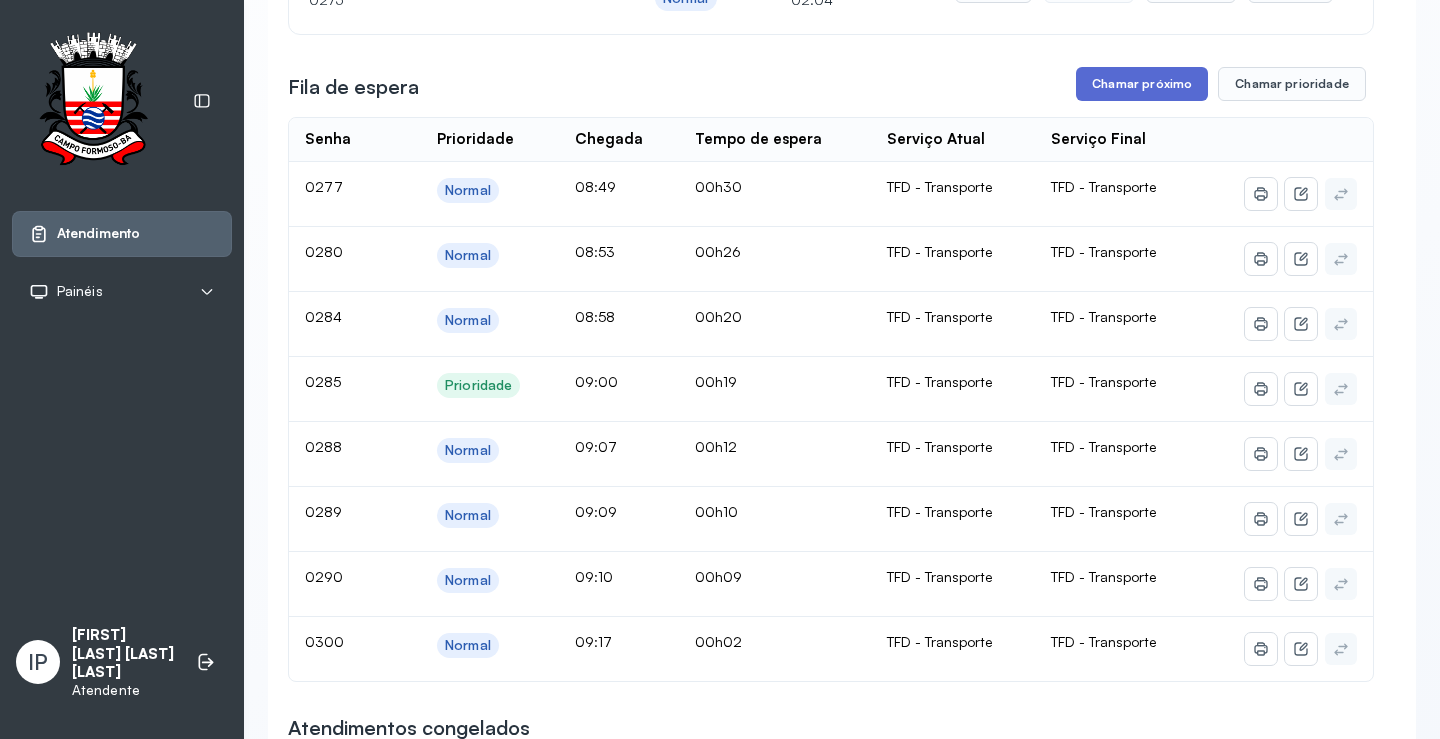 click on "Chamar próximo" at bounding box center (1142, 84) 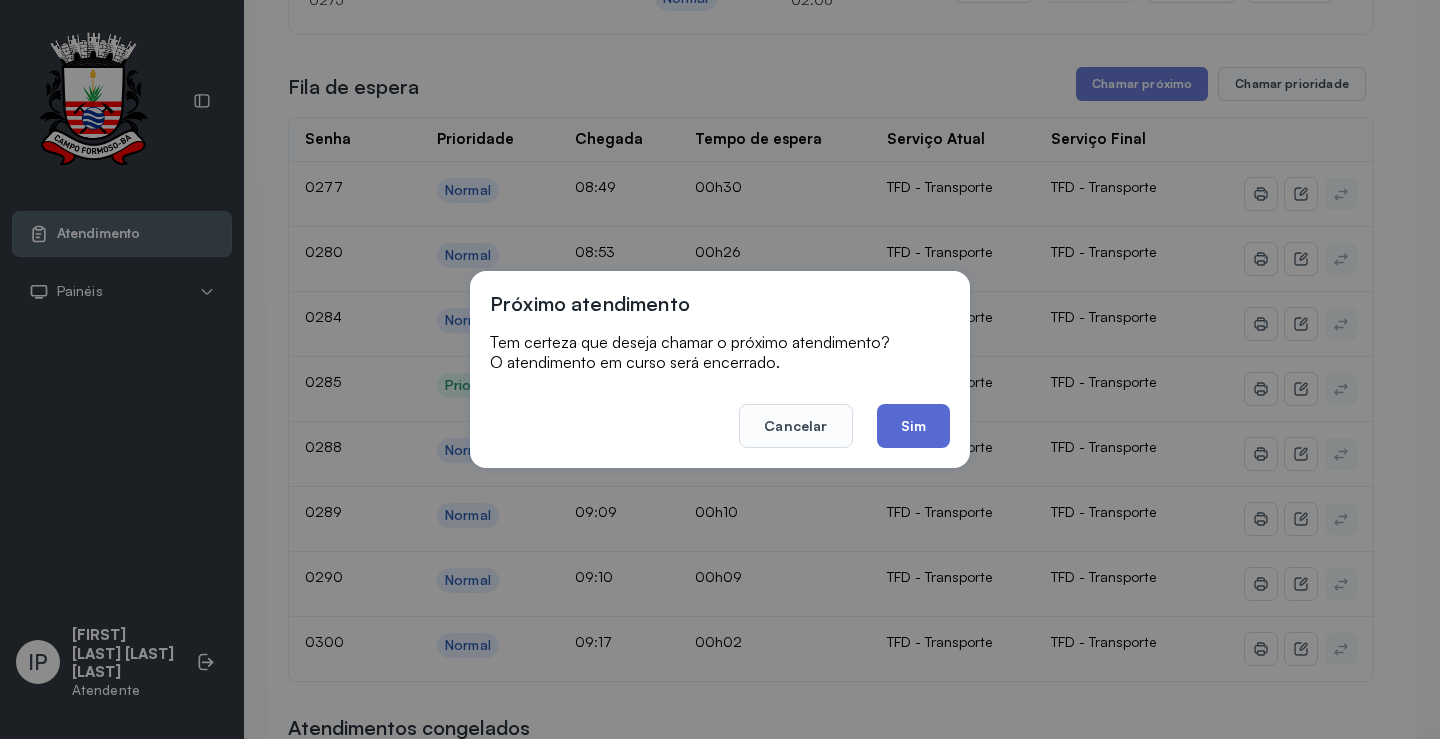 click on "Sim" 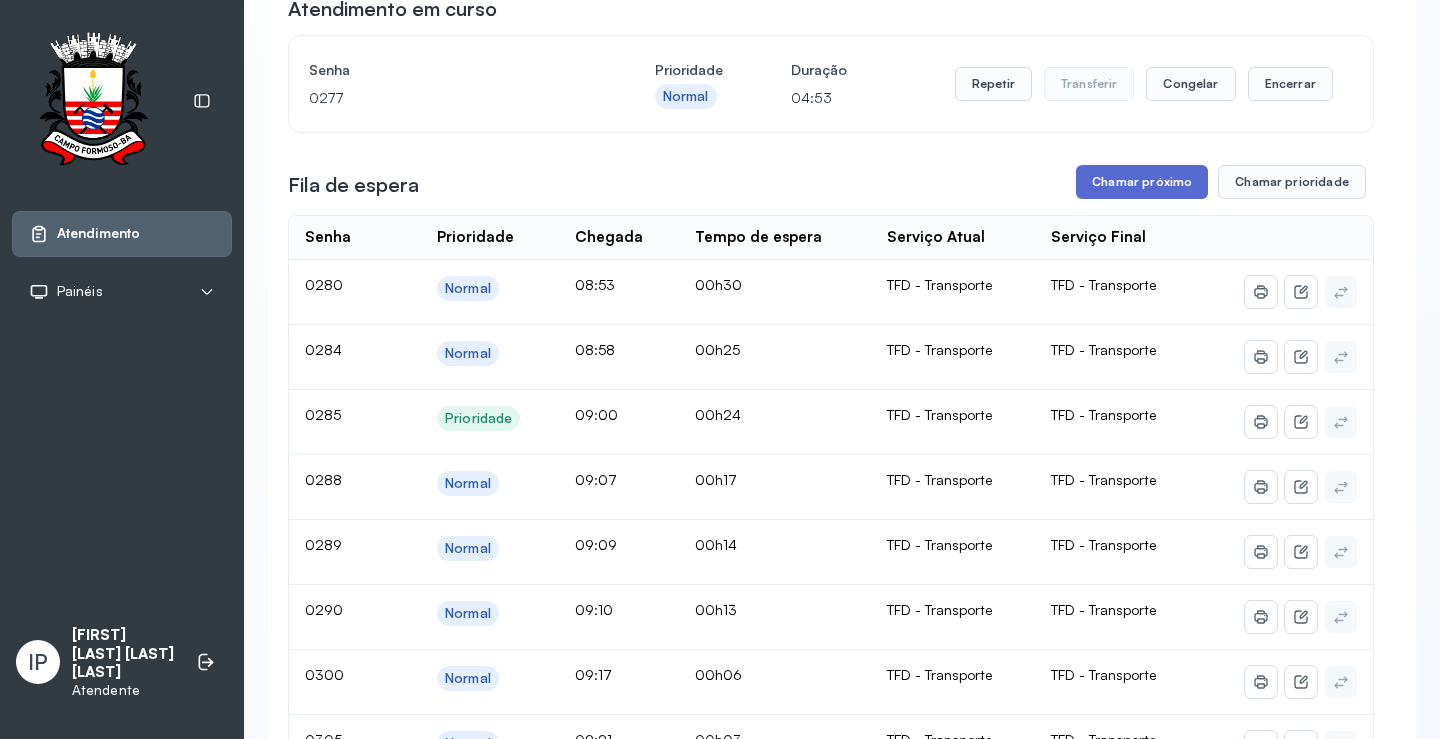 scroll, scrollTop: 200, scrollLeft: 0, axis: vertical 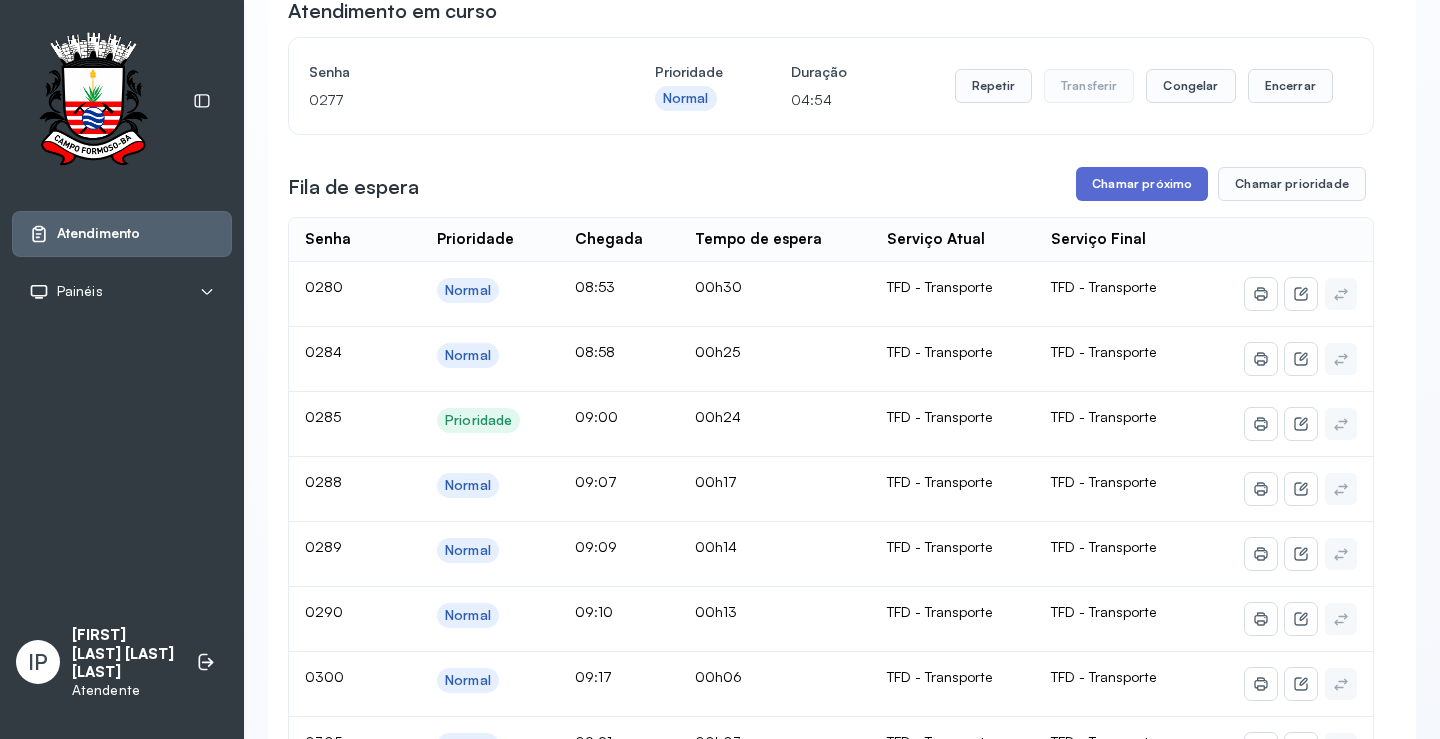 click on "Chamar próximo" at bounding box center (1142, 184) 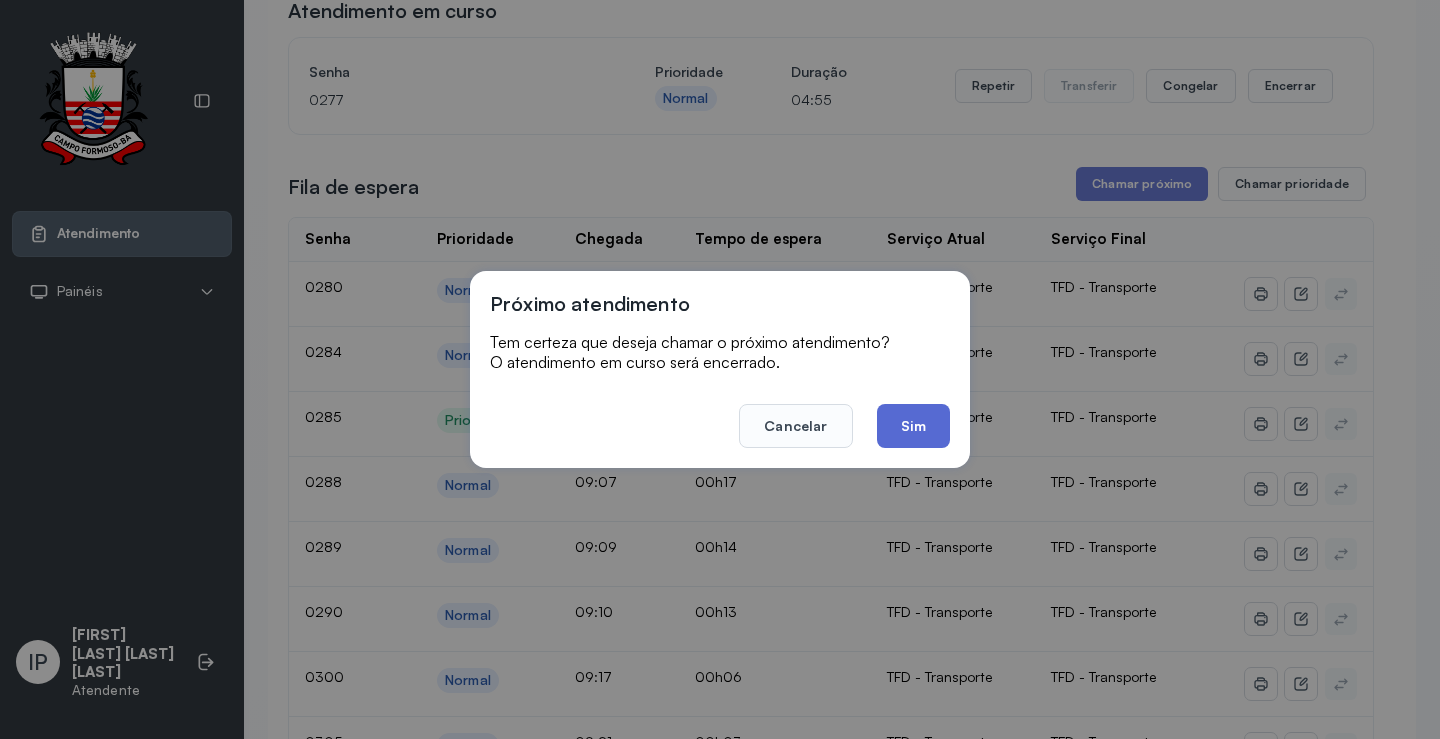 click on "Sim" 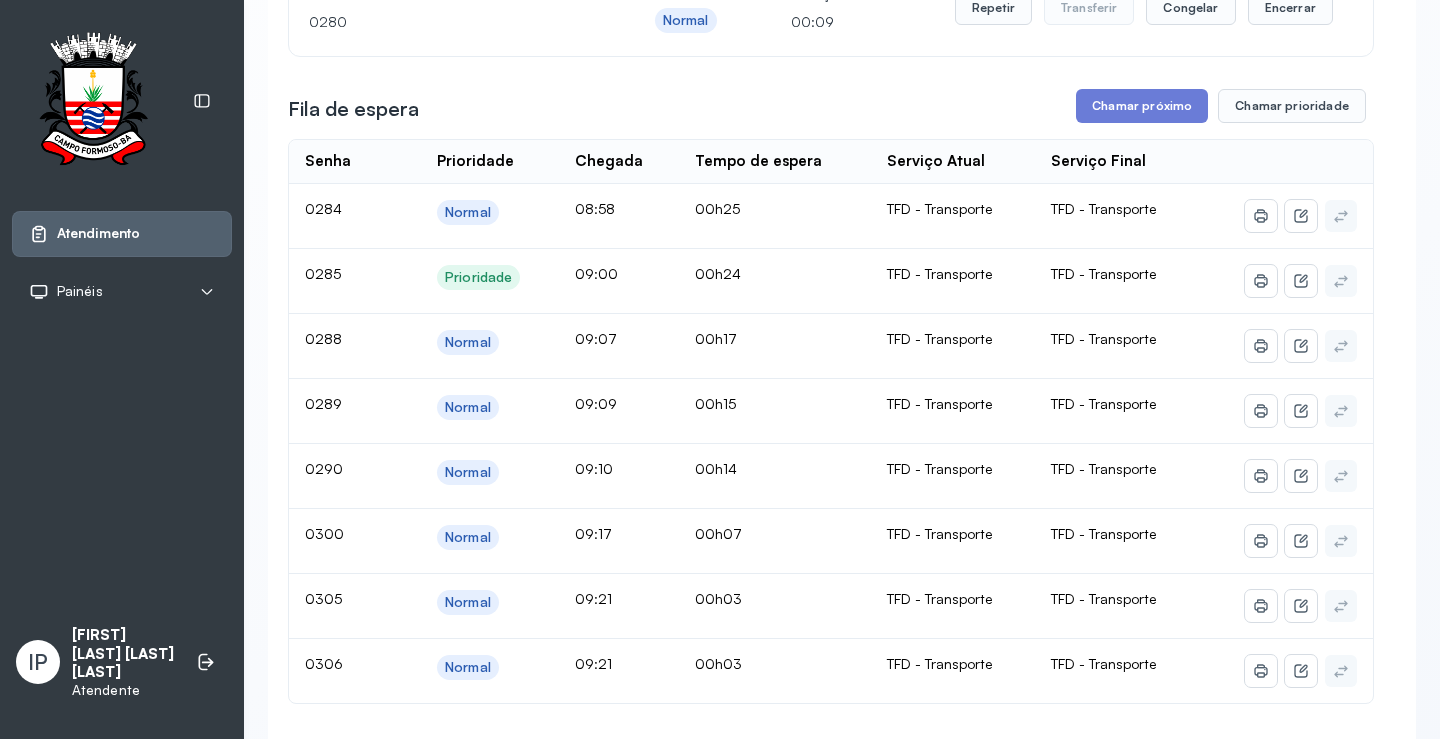 scroll, scrollTop: 200, scrollLeft: 0, axis: vertical 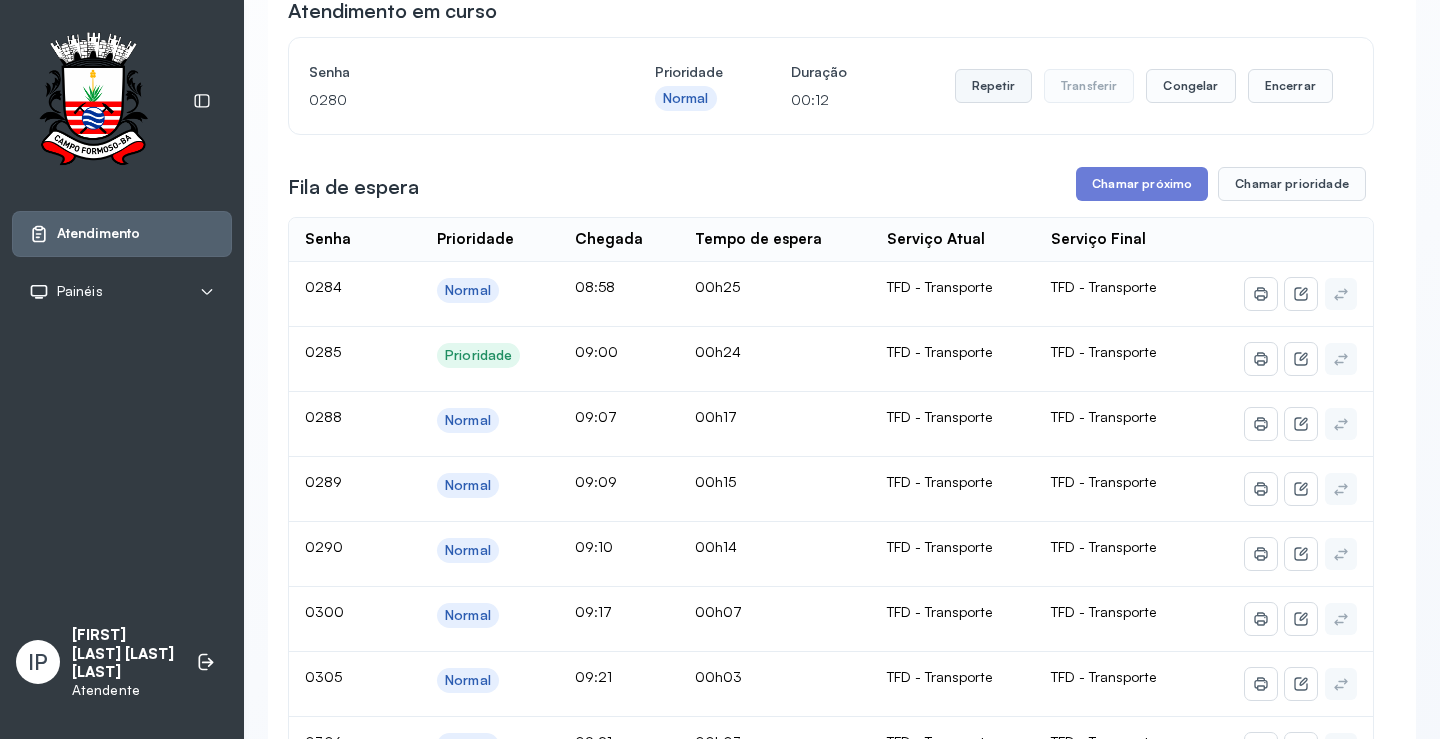 click on "Repetir" at bounding box center (993, 86) 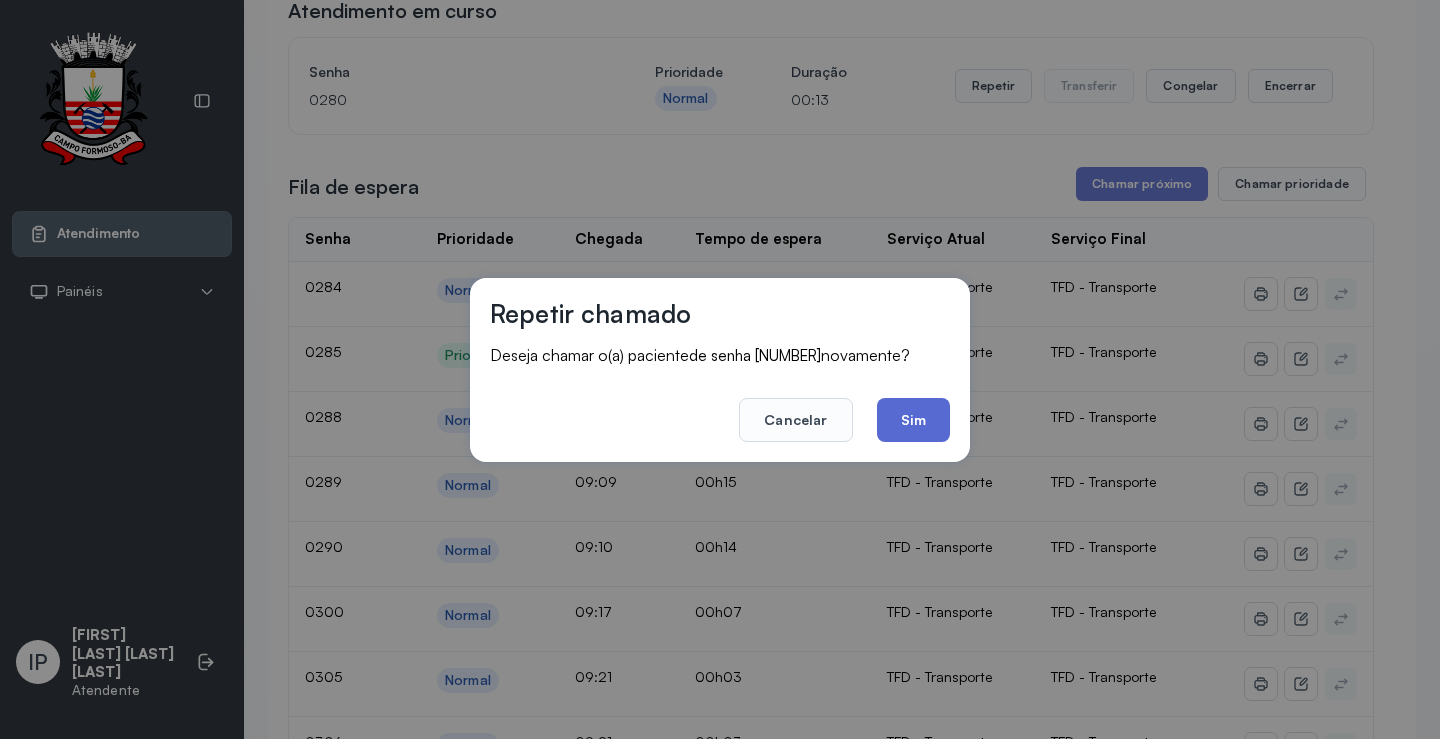click on "Sim" 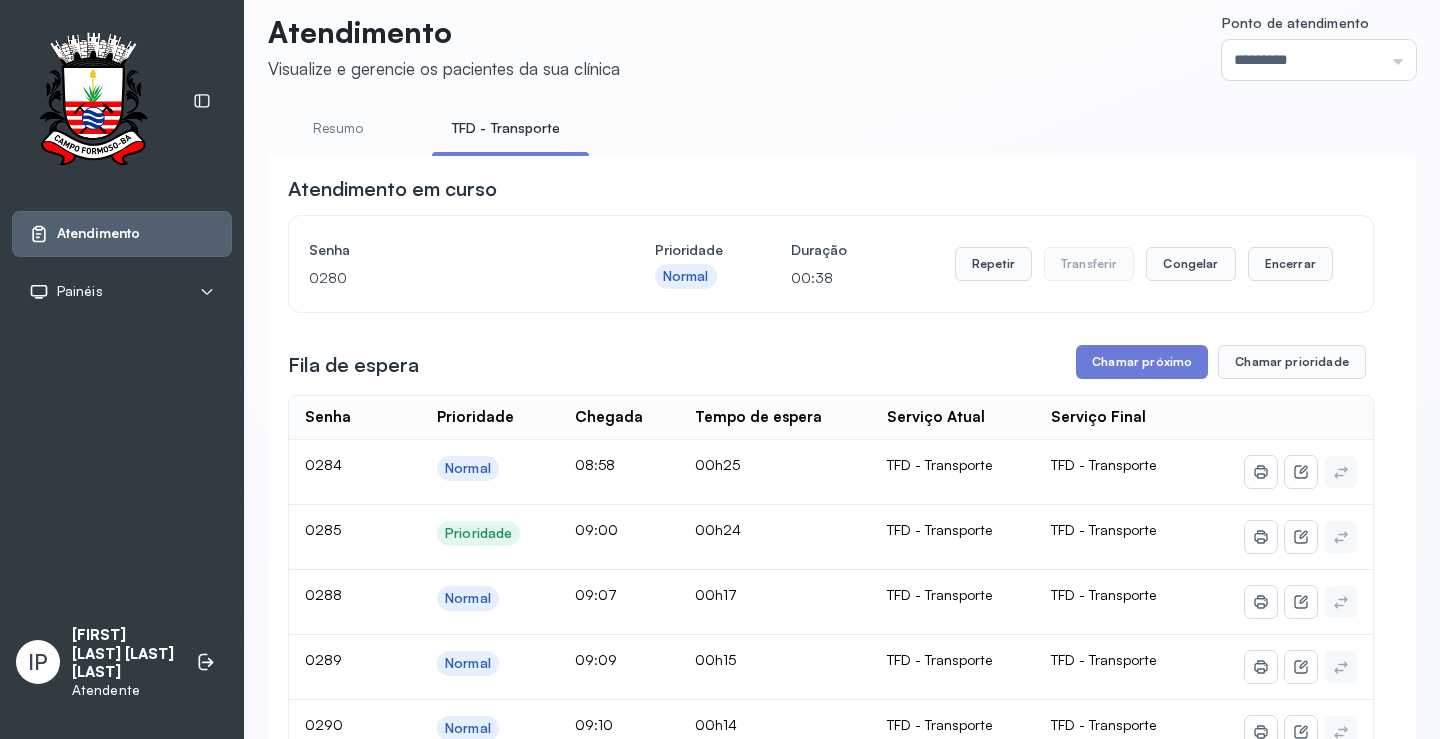scroll, scrollTop: 0, scrollLeft: 0, axis: both 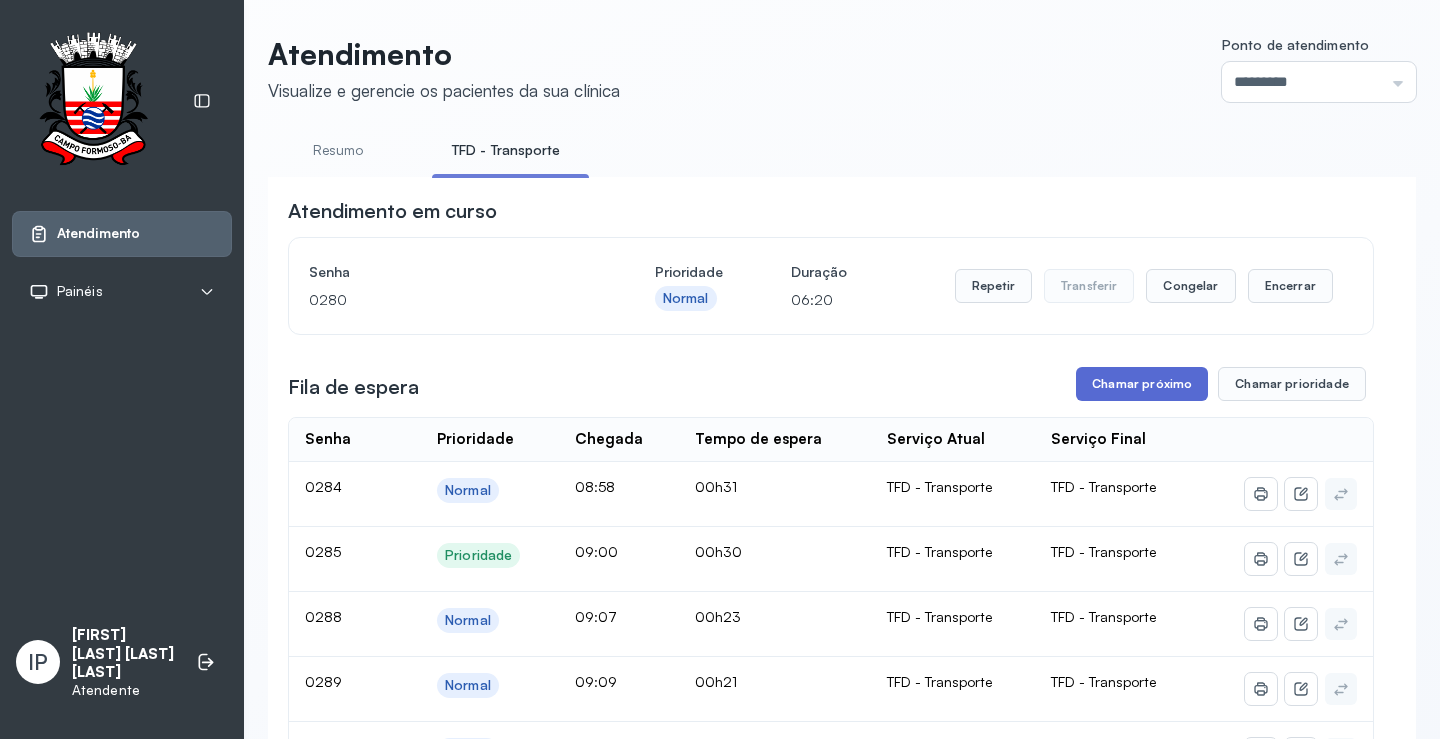 click on "Chamar próximo" at bounding box center (1142, 384) 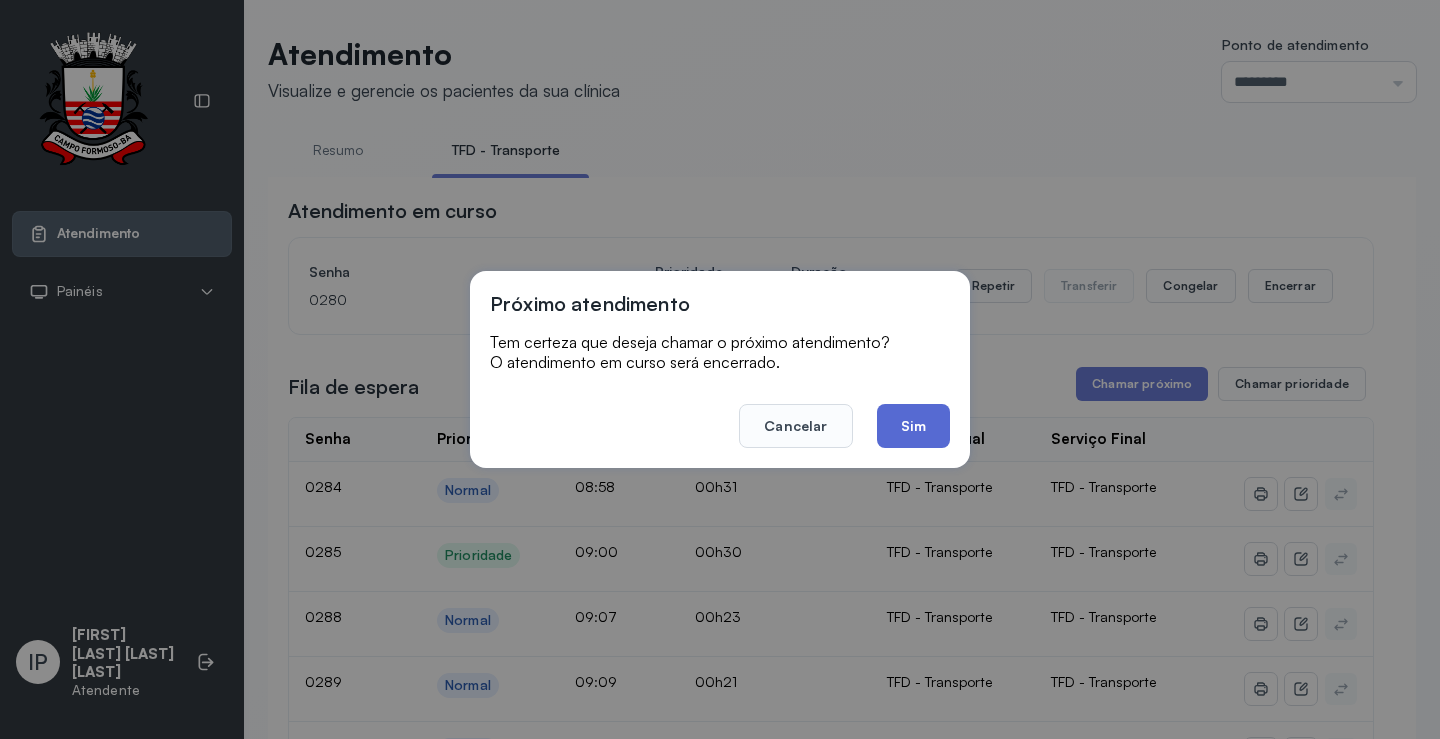 click on "Sim" 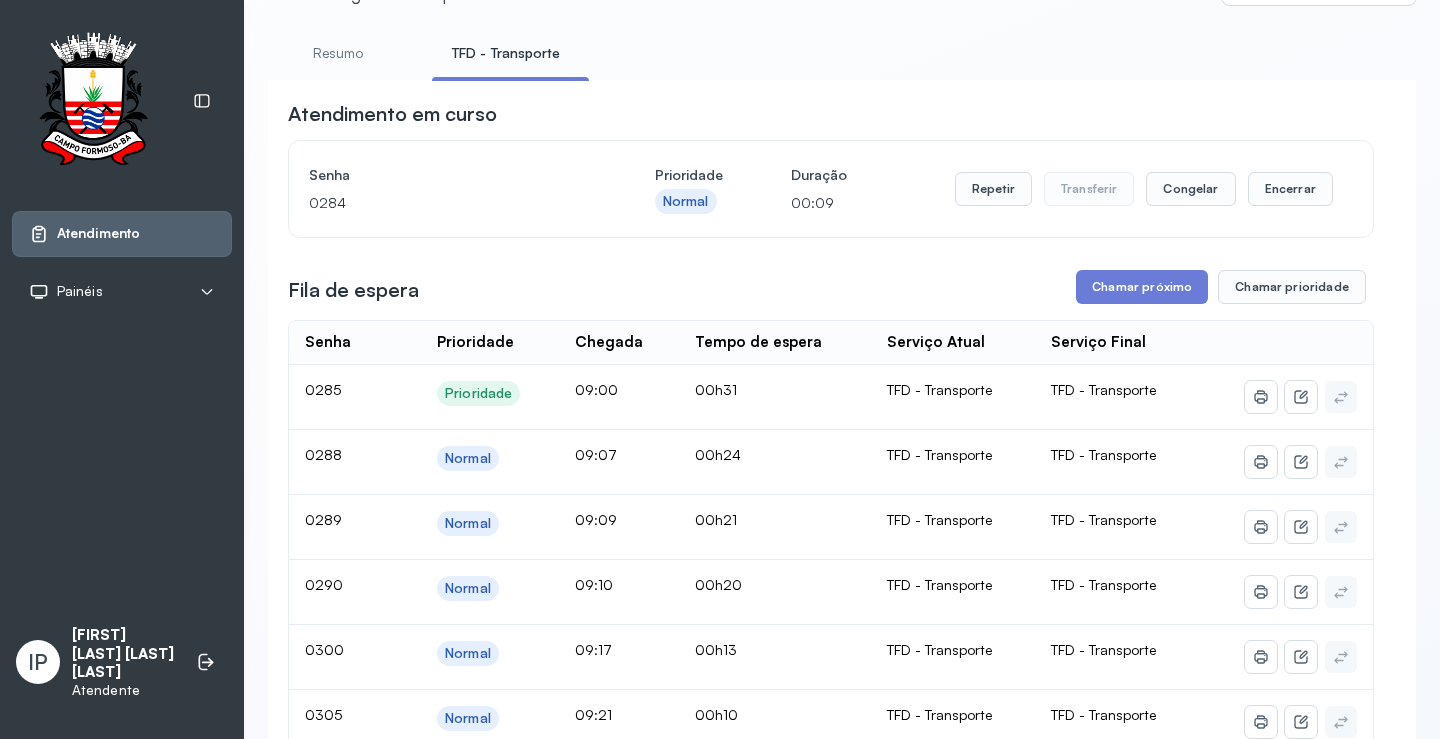scroll, scrollTop: 0, scrollLeft: 0, axis: both 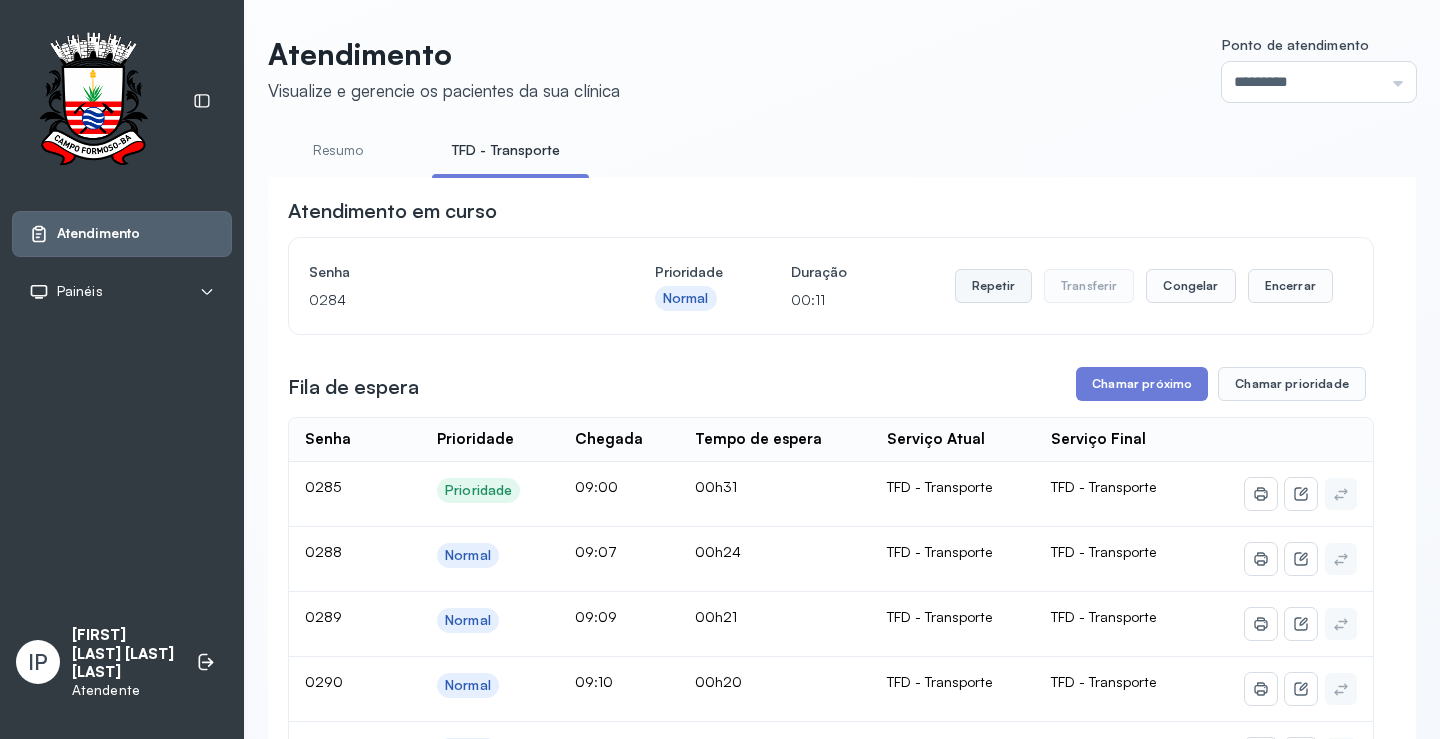 click on "Repetir" at bounding box center [993, 286] 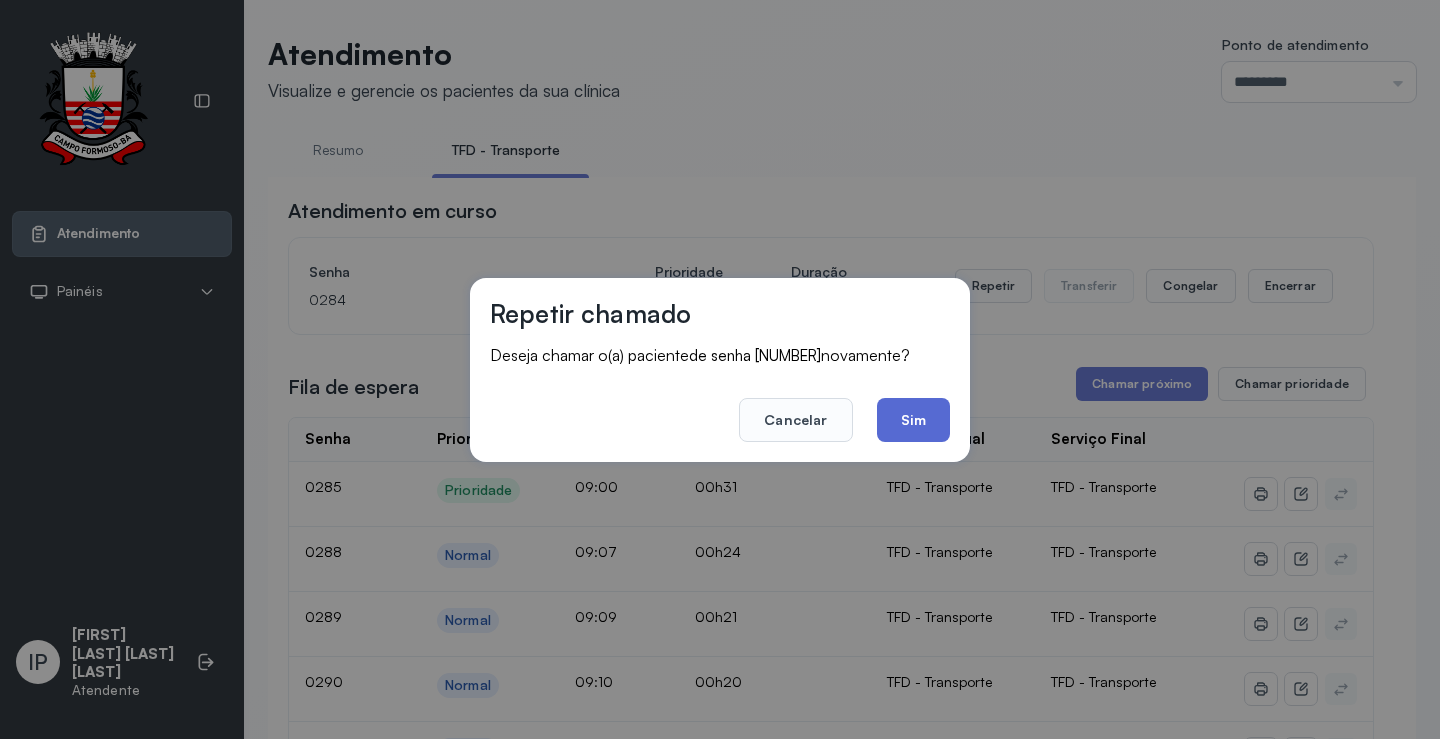 click on "Sim" 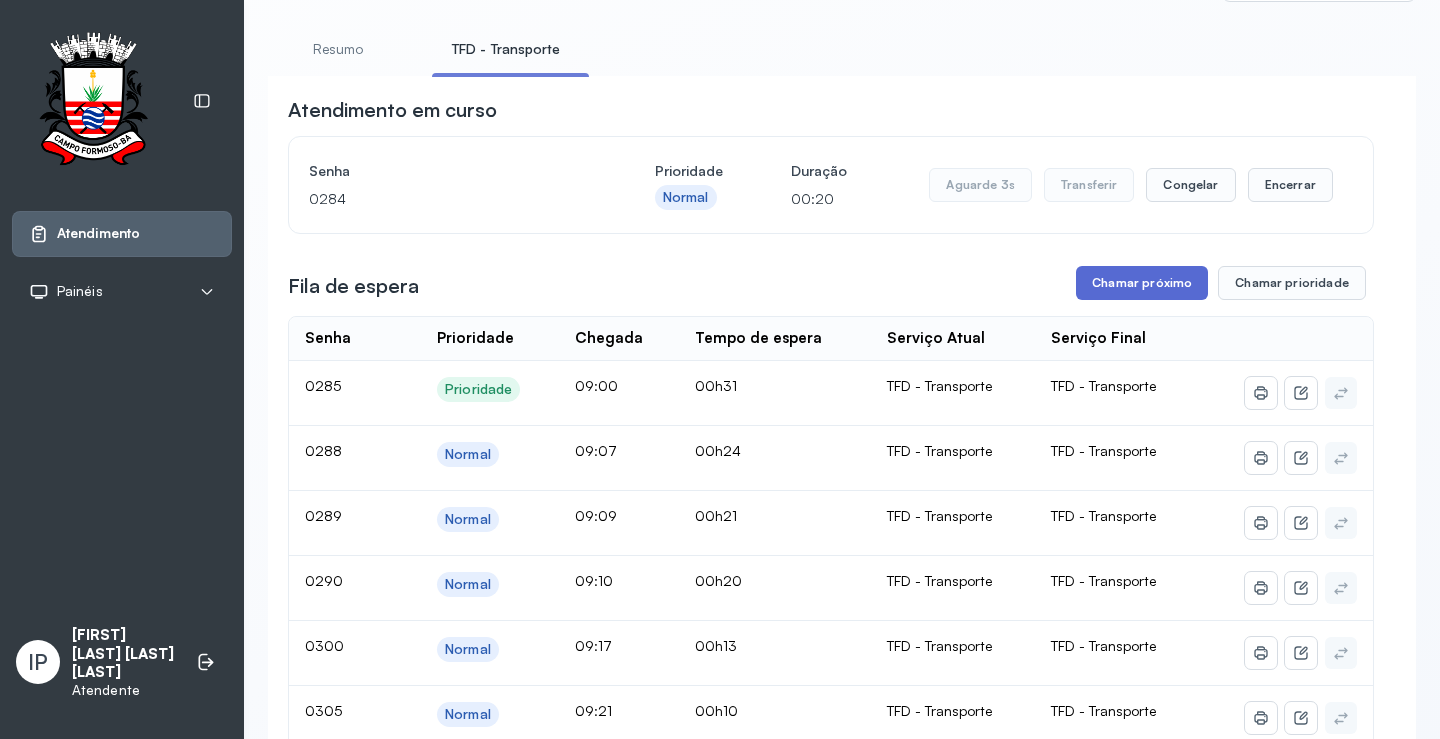 scroll, scrollTop: 100, scrollLeft: 0, axis: vertical 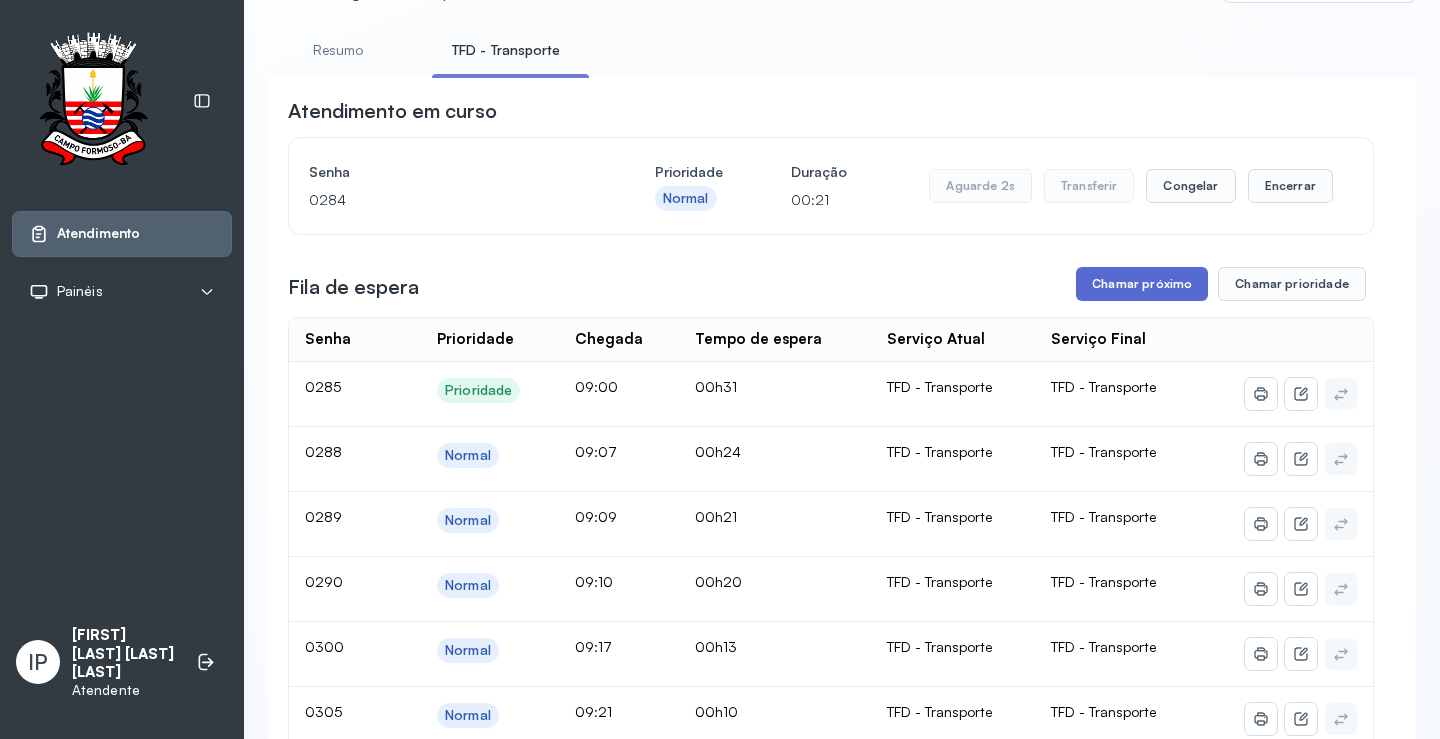 click on "Chamar próximo" at bounding box center (1142, 284) 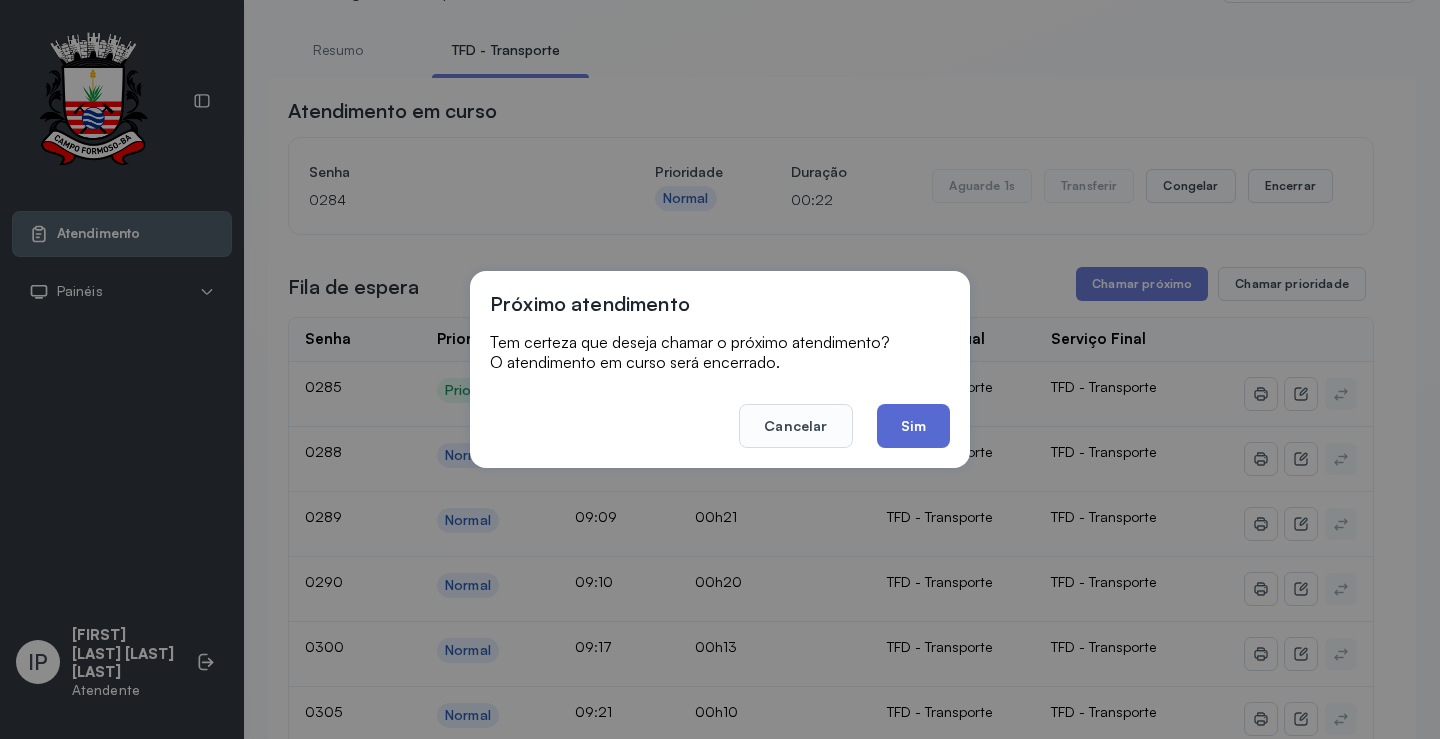click on "Sim" 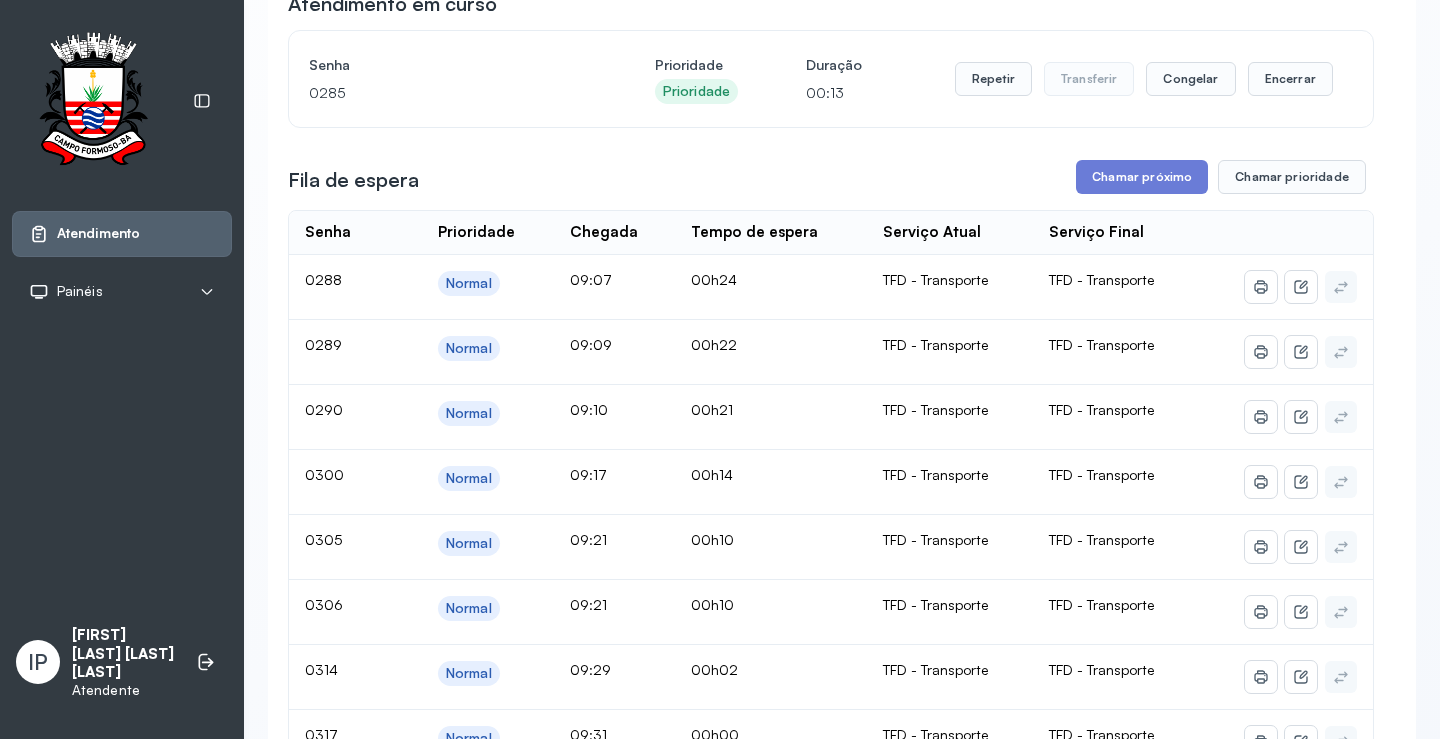 scroll, scrollTop: 200, scrollLeft: 0, axis: vertical 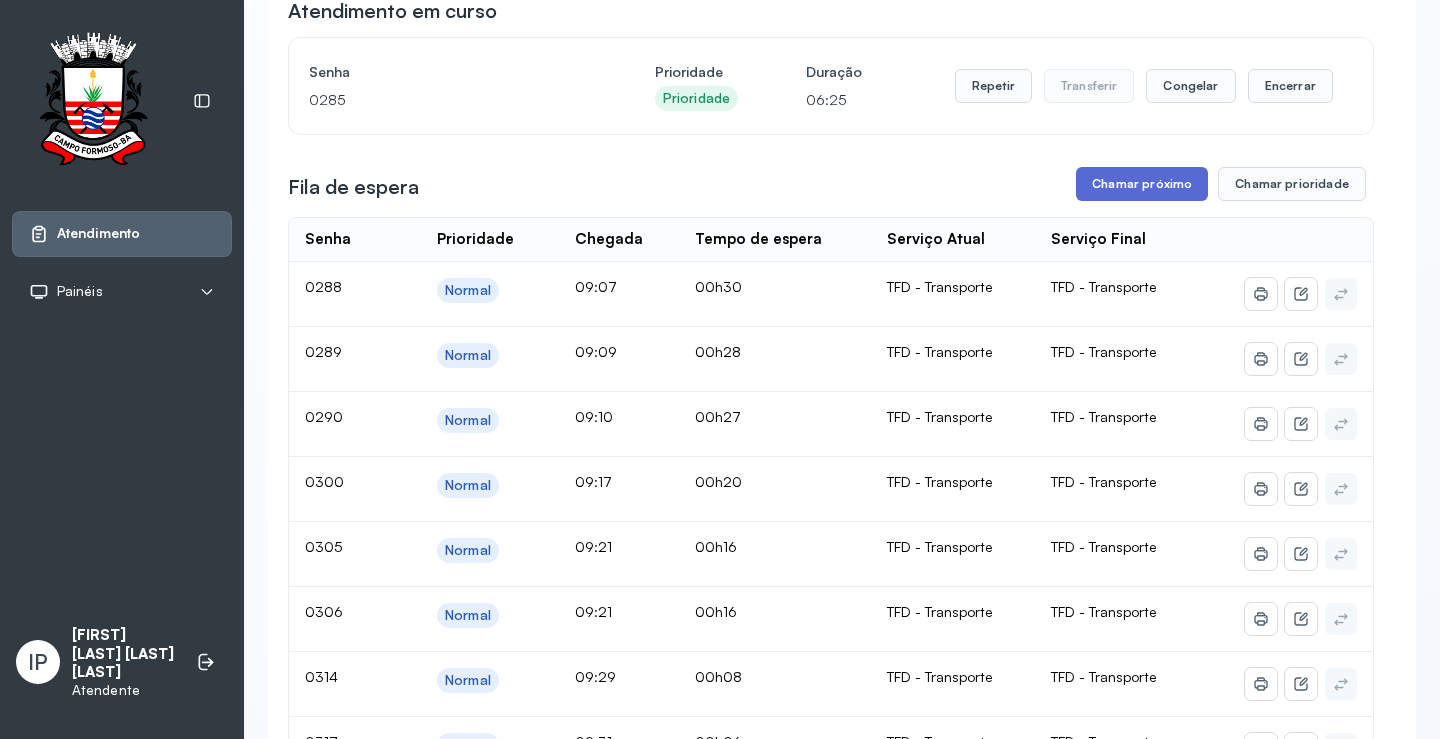 click on "Chamar próximo" at bounding box center [1142, 184] 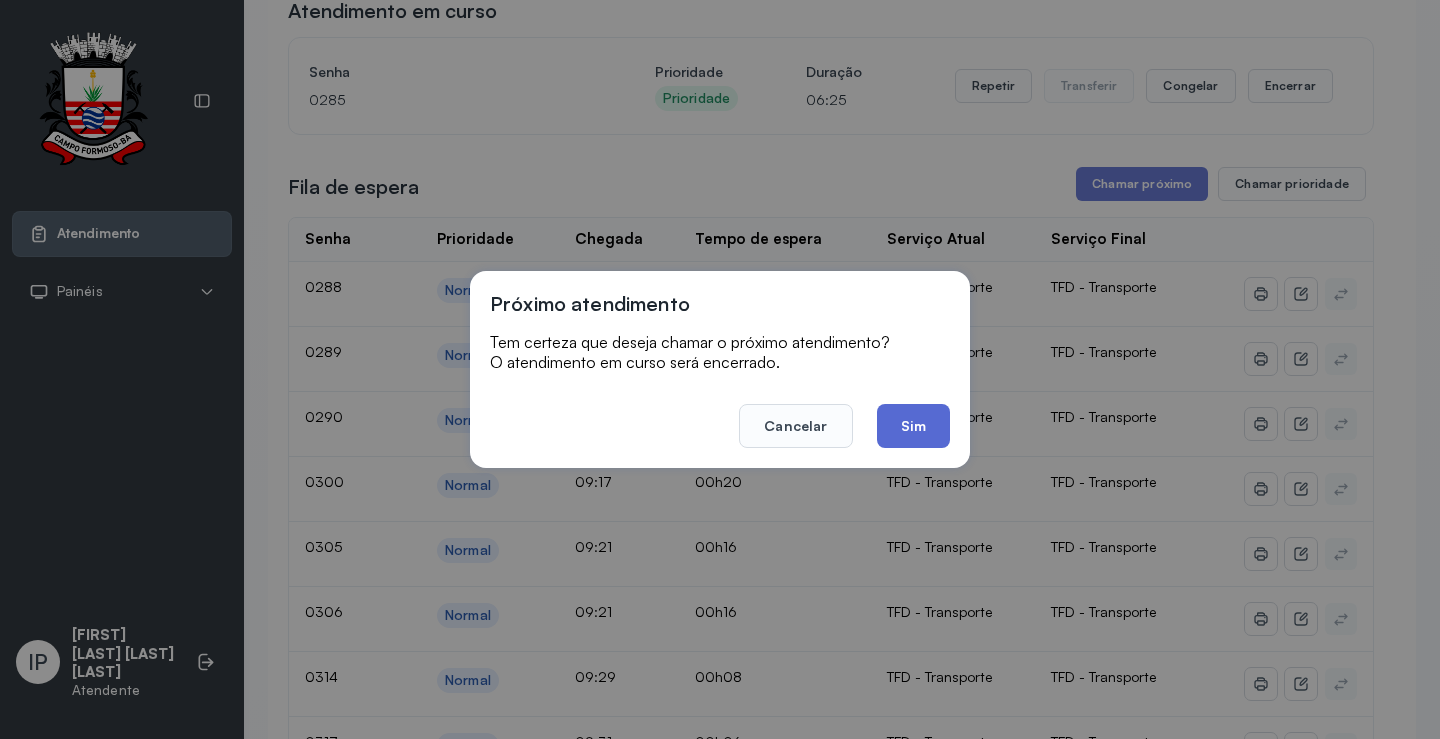 click on "Sim" 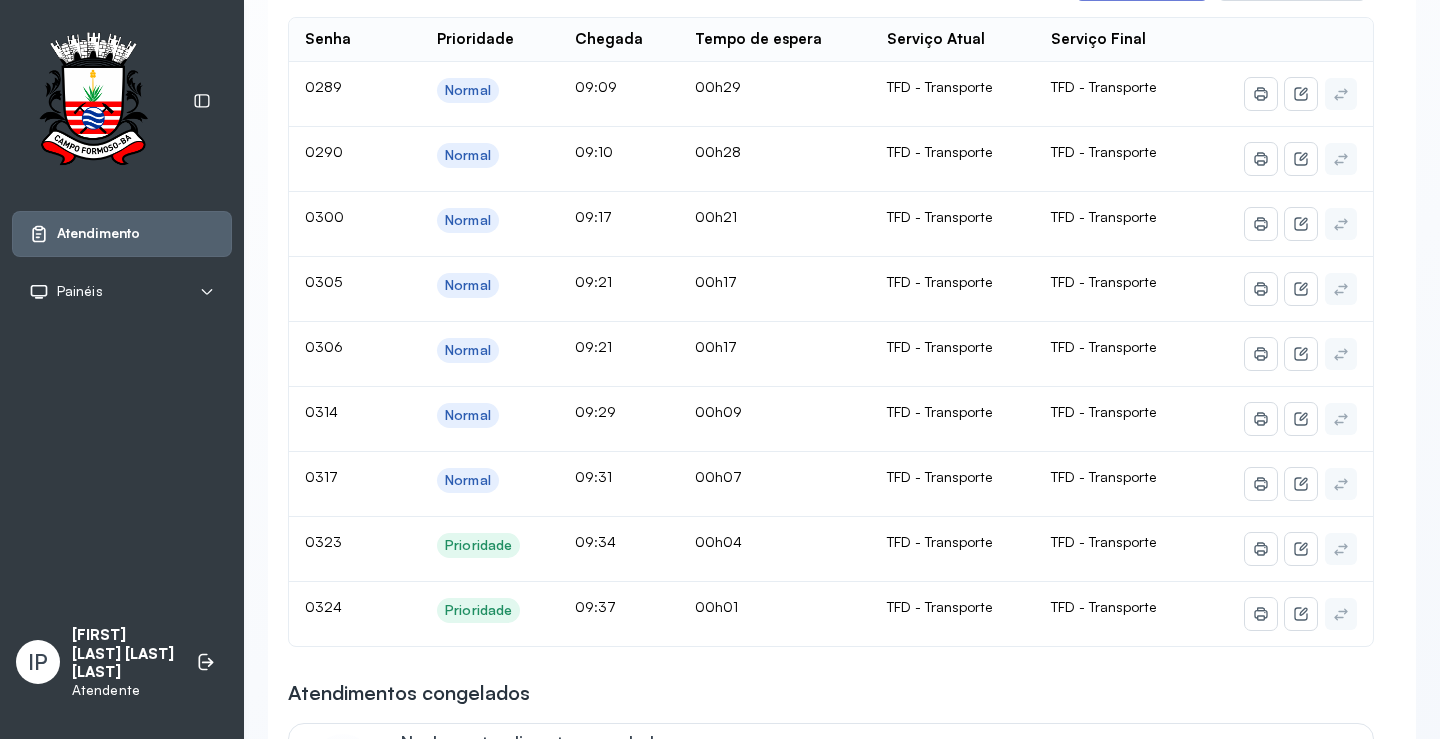 scroll, scrollTop: 300, scrollLeft: 0, axis: vertical 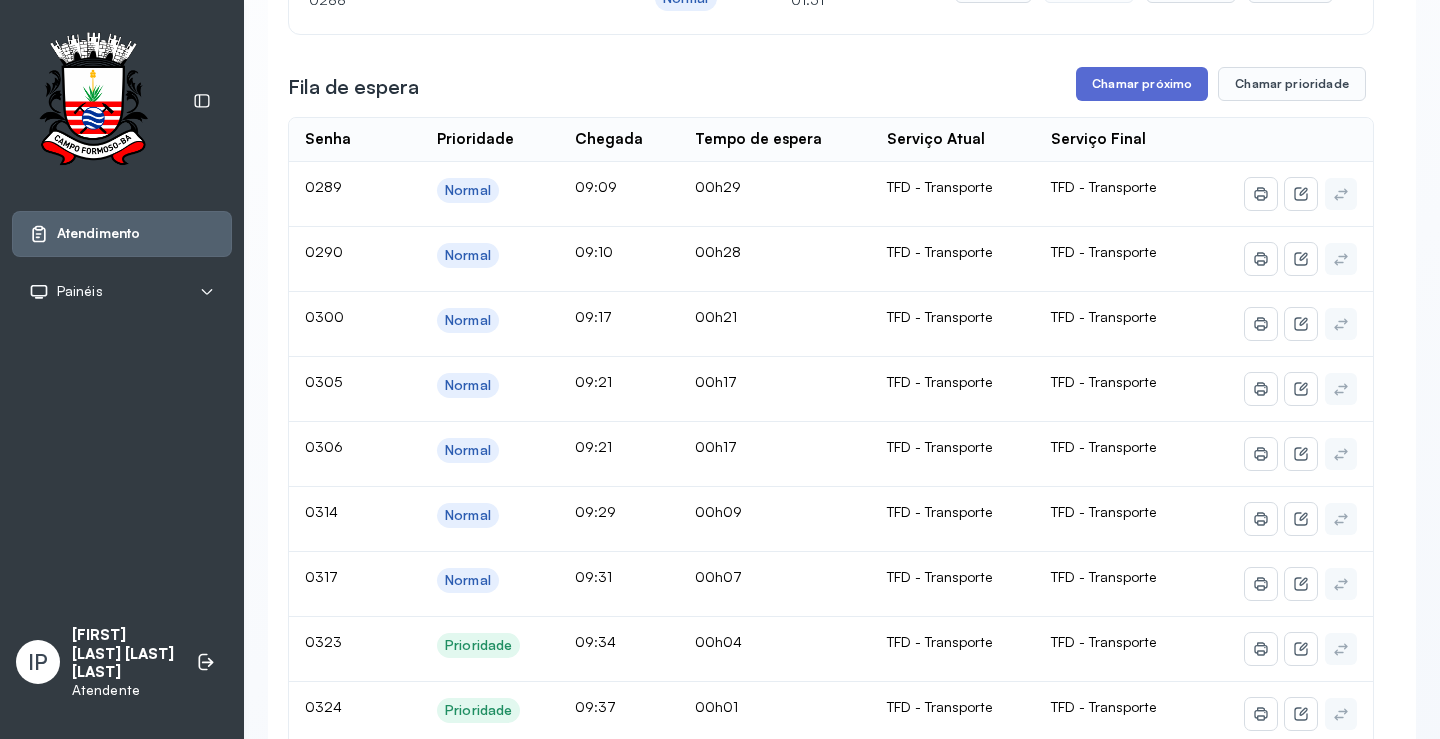click on "Chamar próximo" at bounding box center (1142, 84) 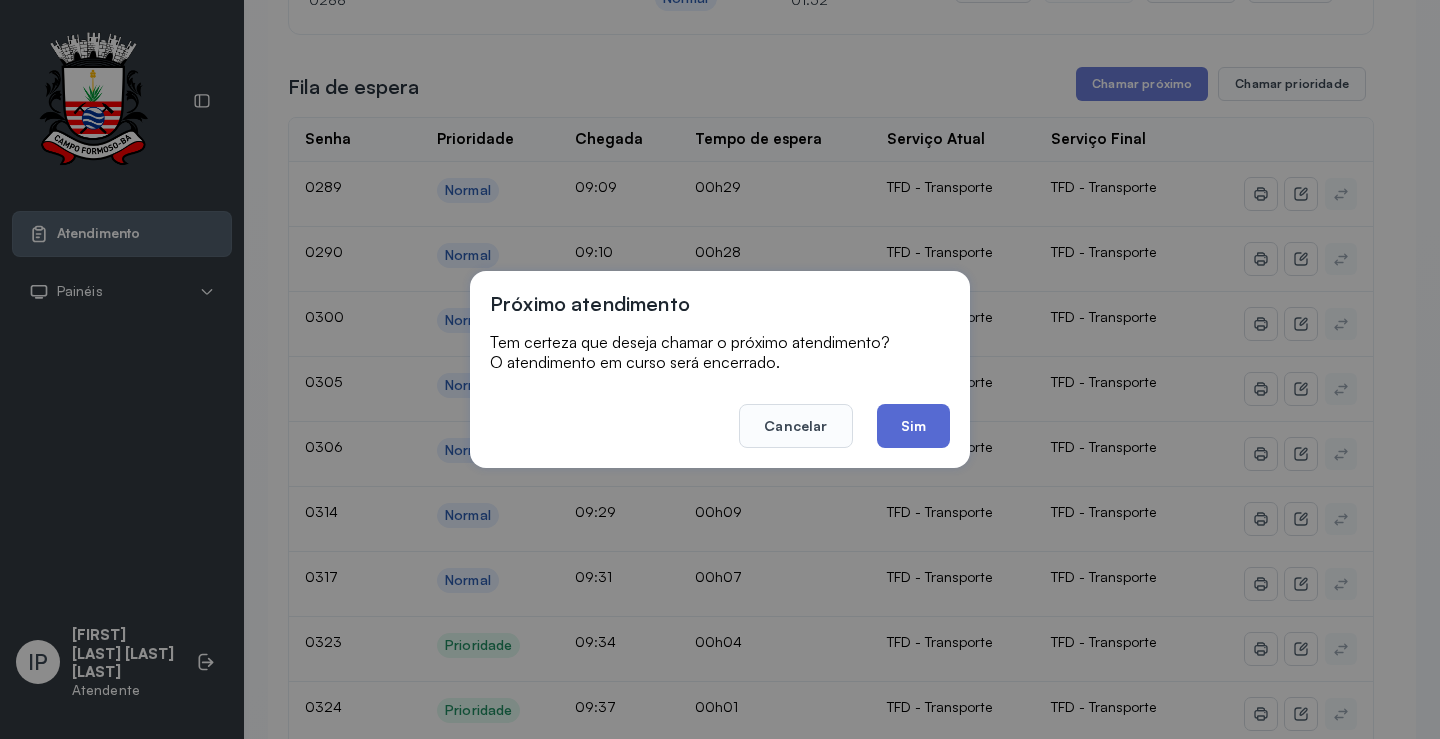 click on "Sim" 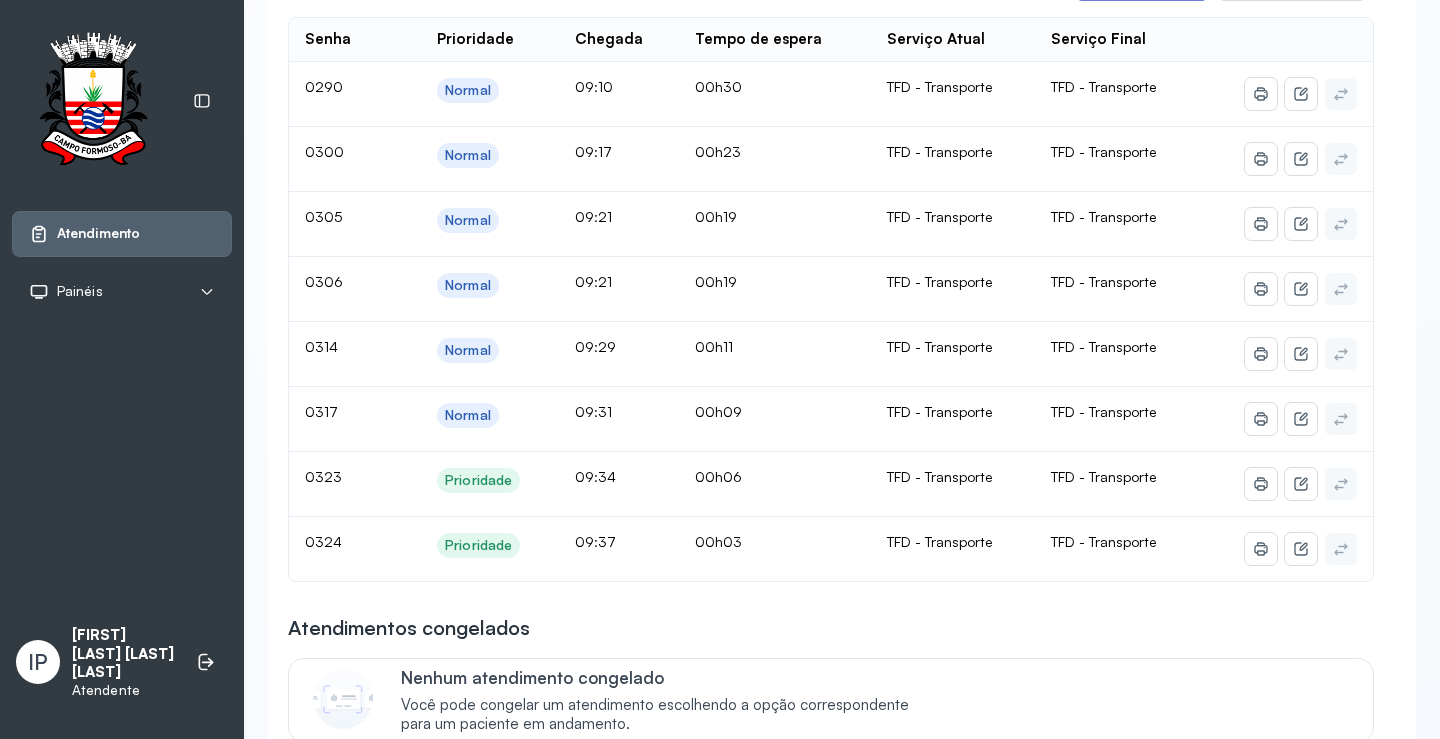 scroll, scrollTop: 300, scrollLeft: 0, axis: vertical 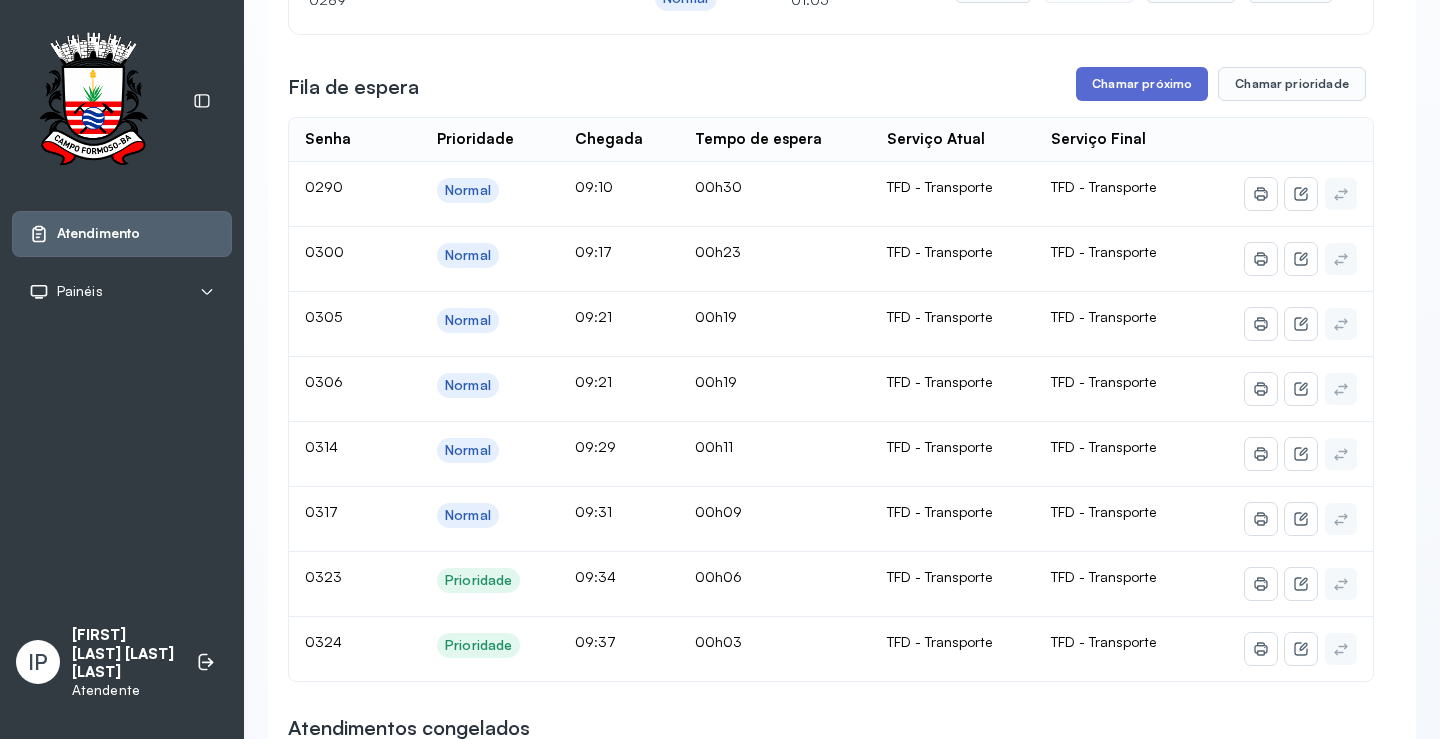click on "Chamar próximo" at bounding box center (1142, 84) 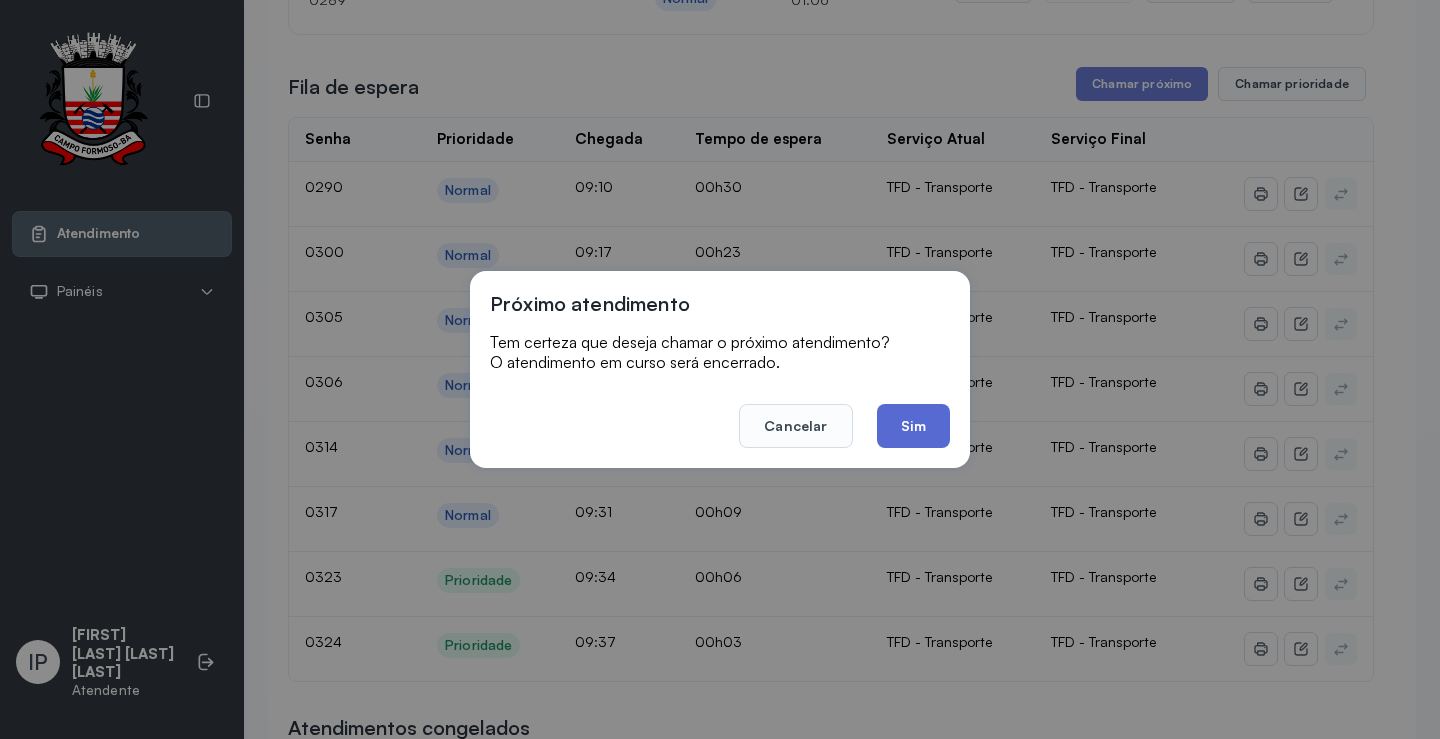 click on "Sim" 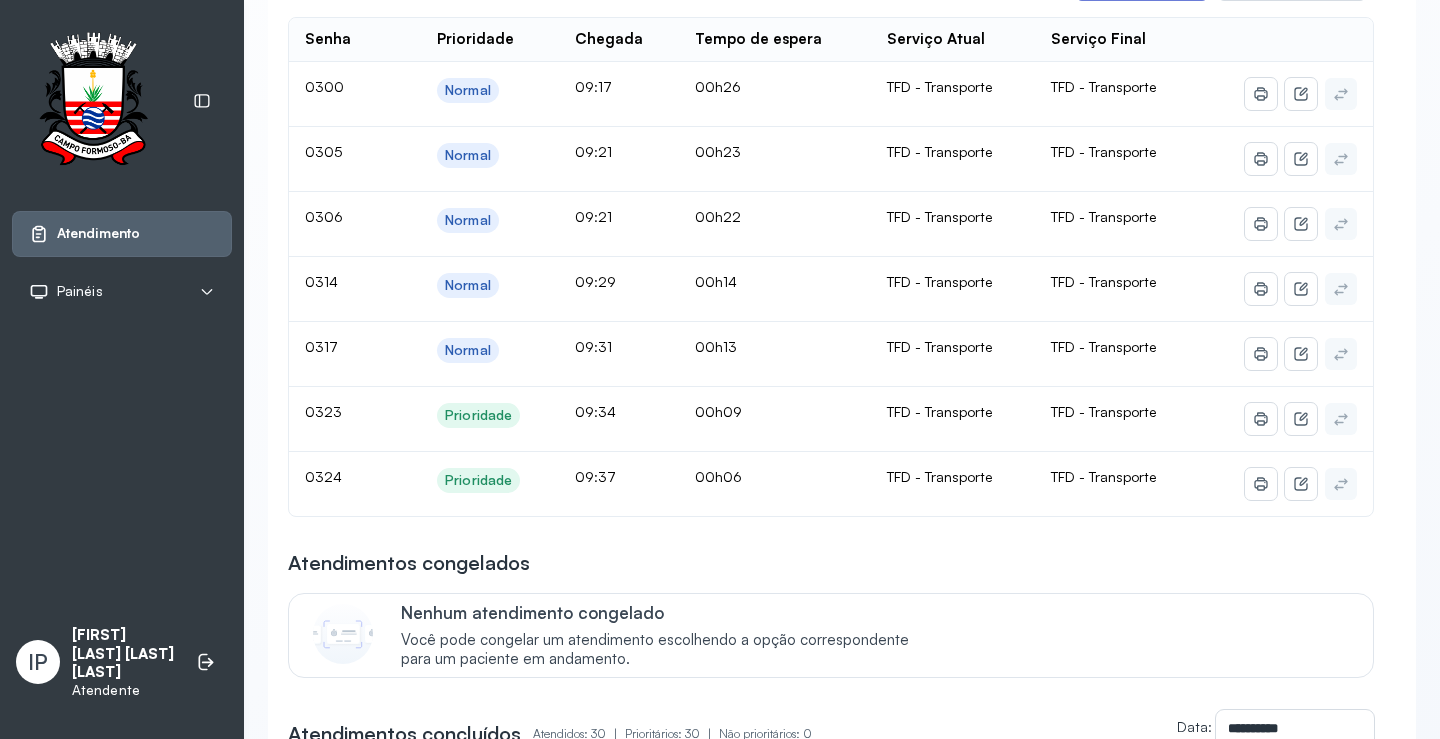 scroll, scrollTop: 200, scrollLeft: 0, axis: vertical 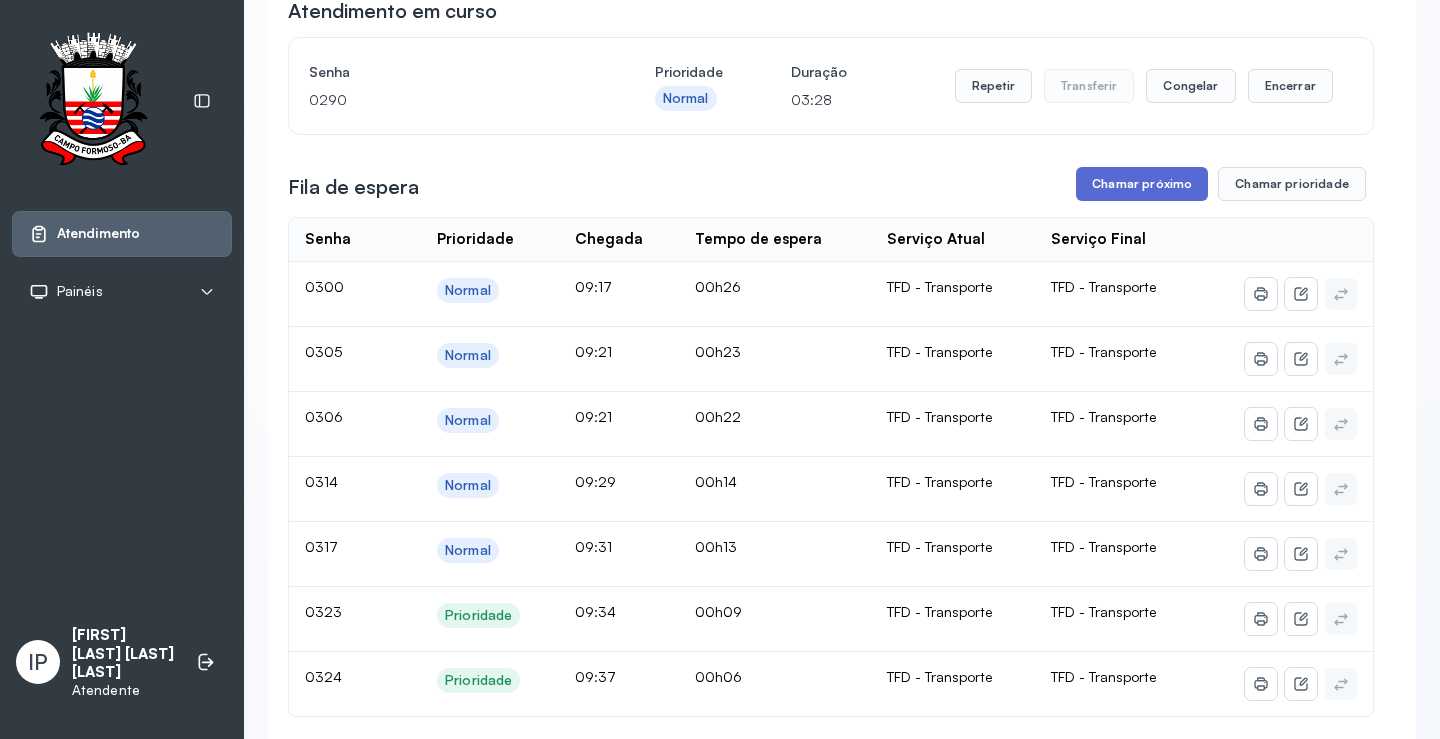 click on "Chamar próximo" at bounding box center (1142, 184) 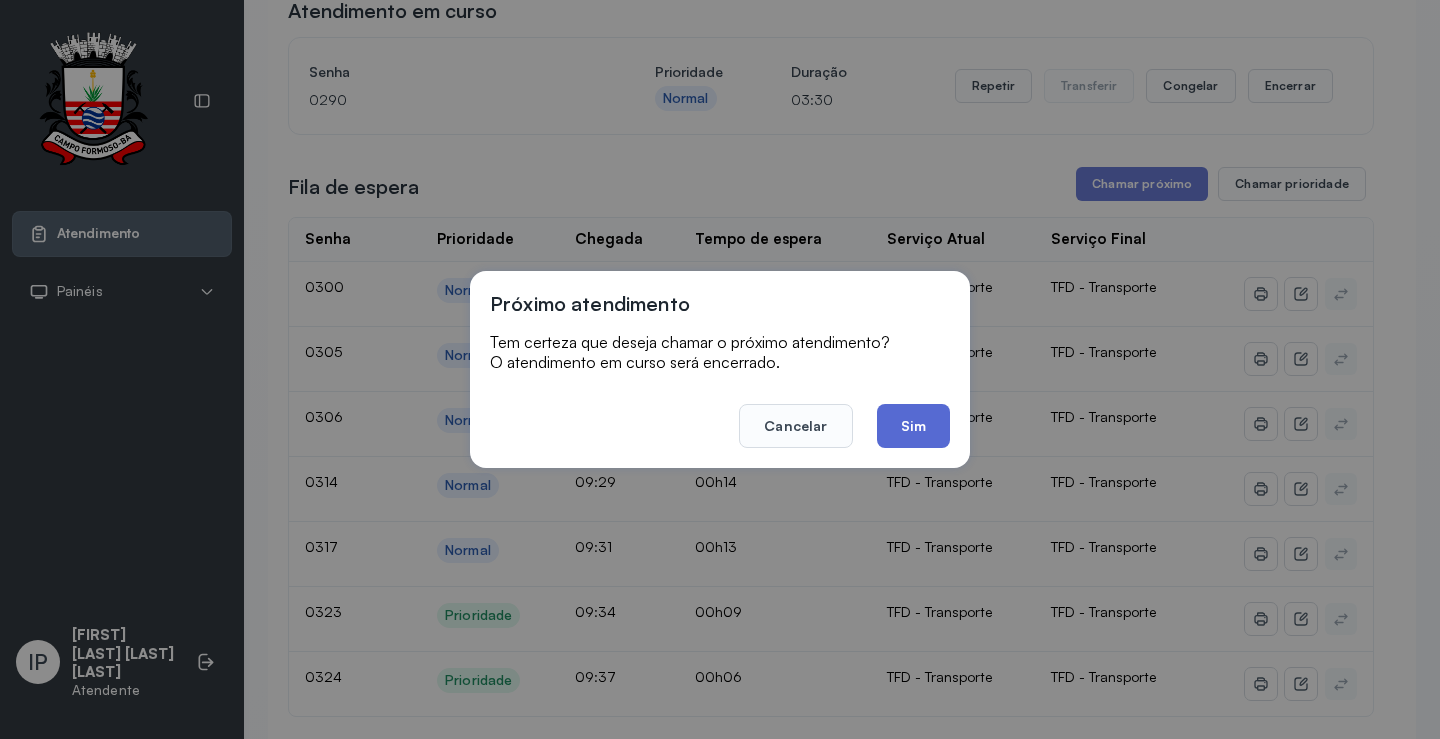 click on "Sim" 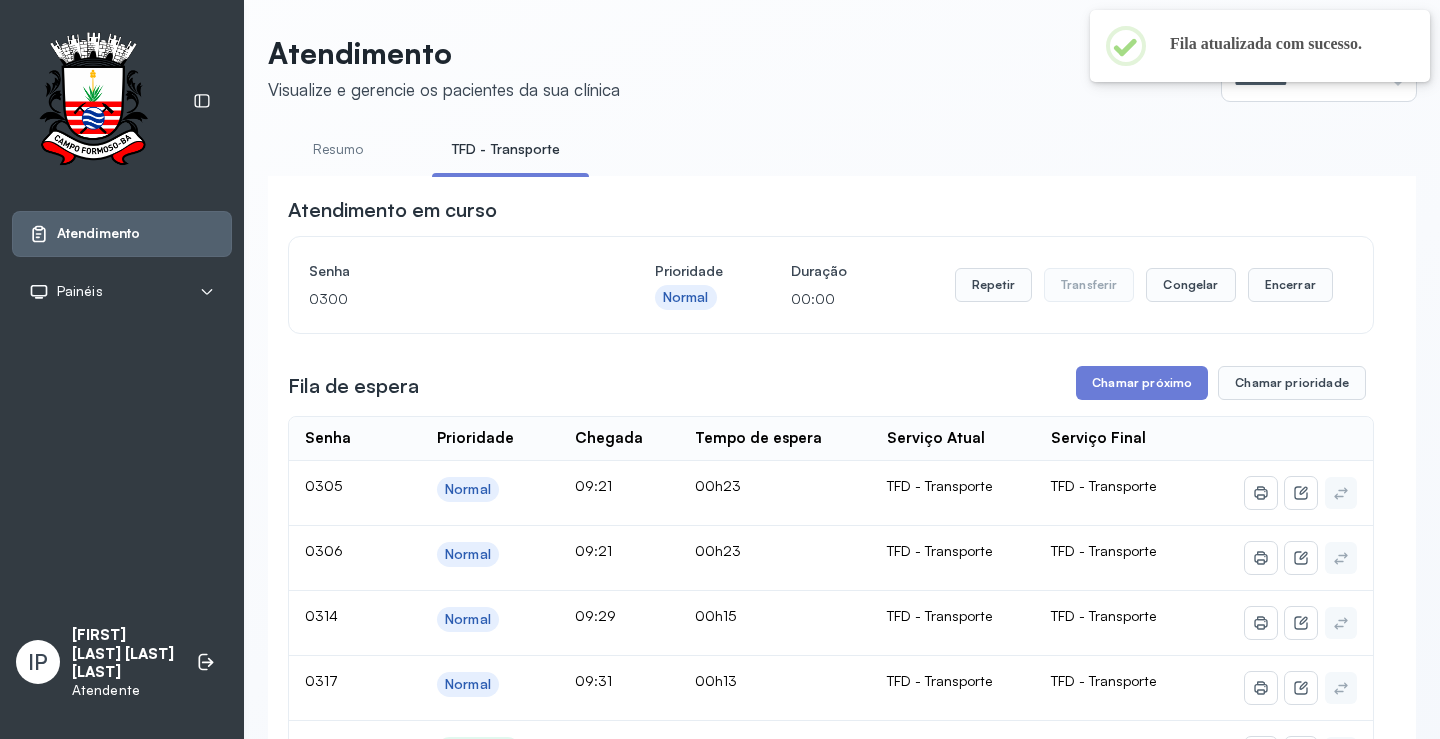 scroll, scrollTop: 200, scrollLeft: 0, axis: vertical 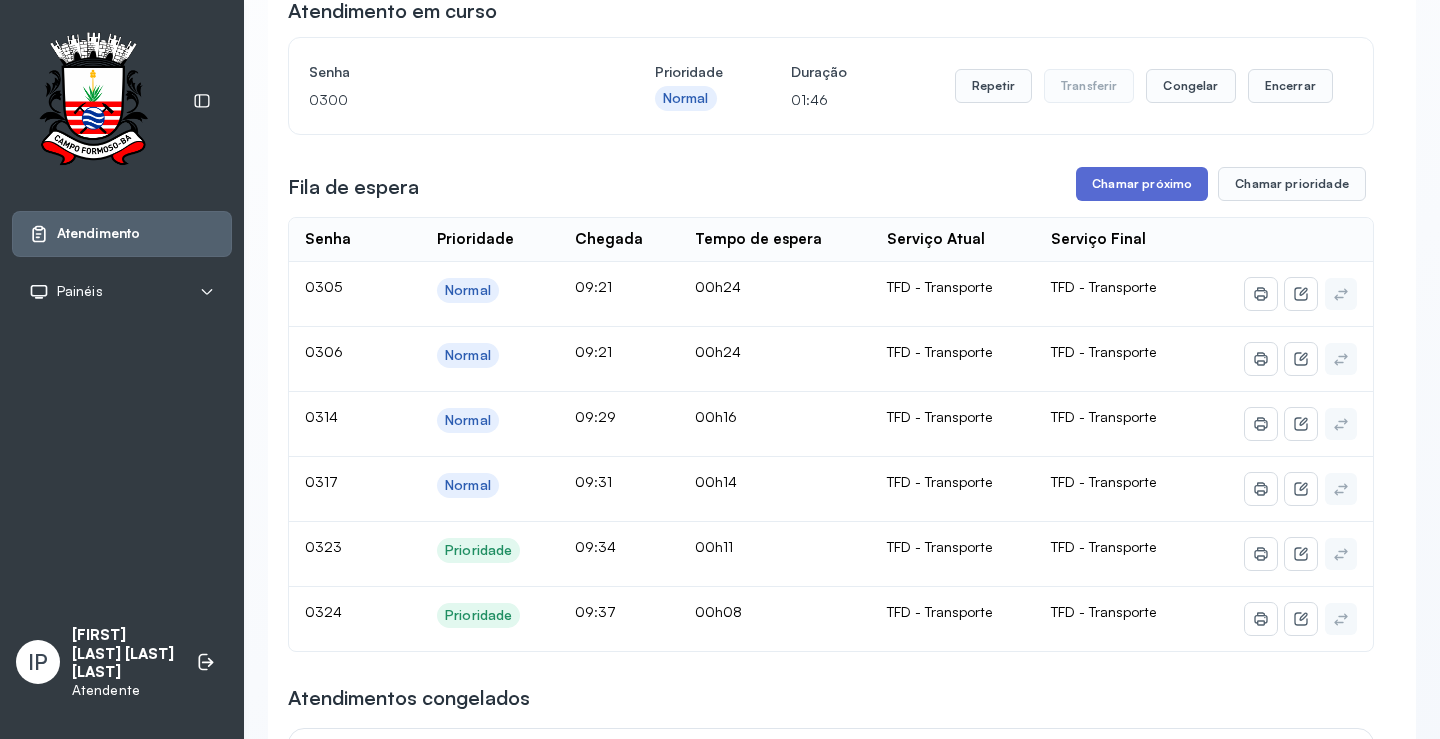 click on "Chamar próximo" at bounding box center (1142, 184) 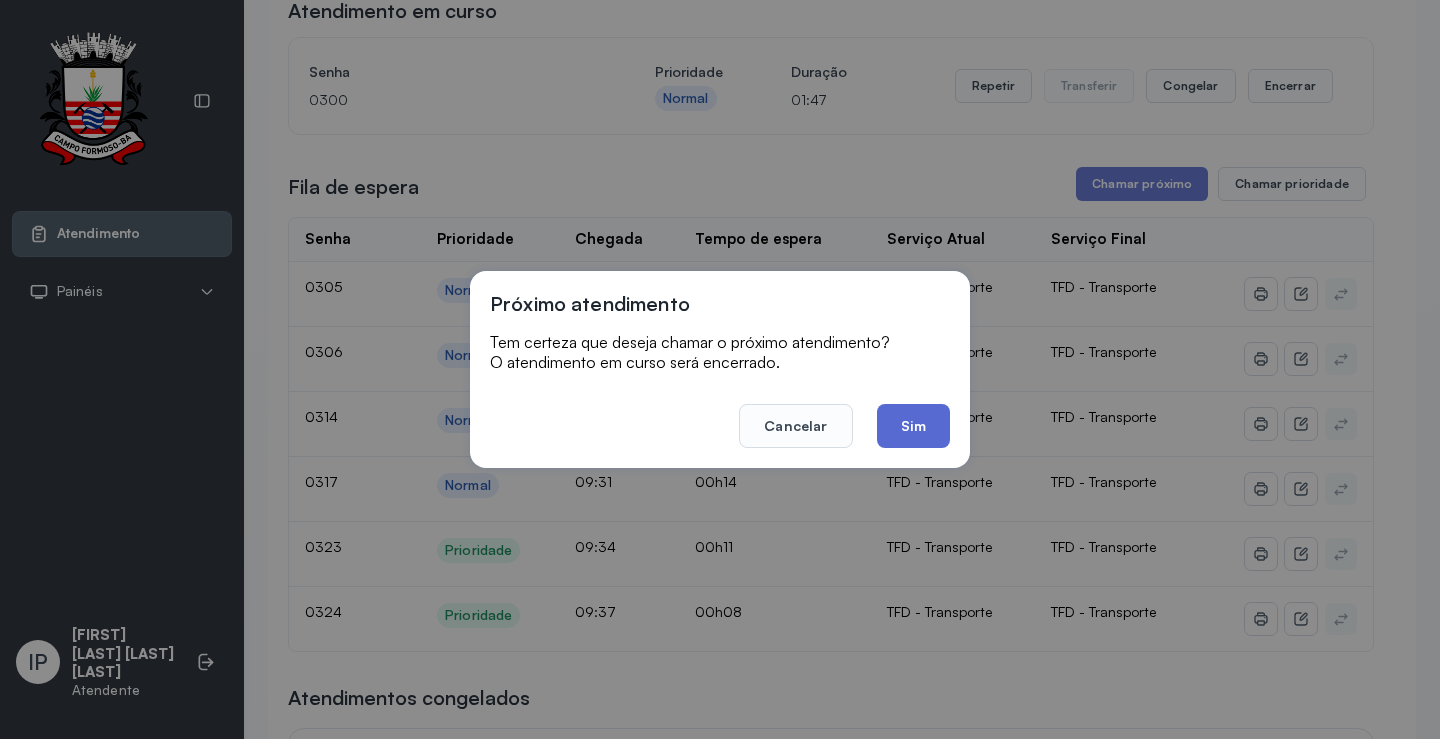 click on "Sim" 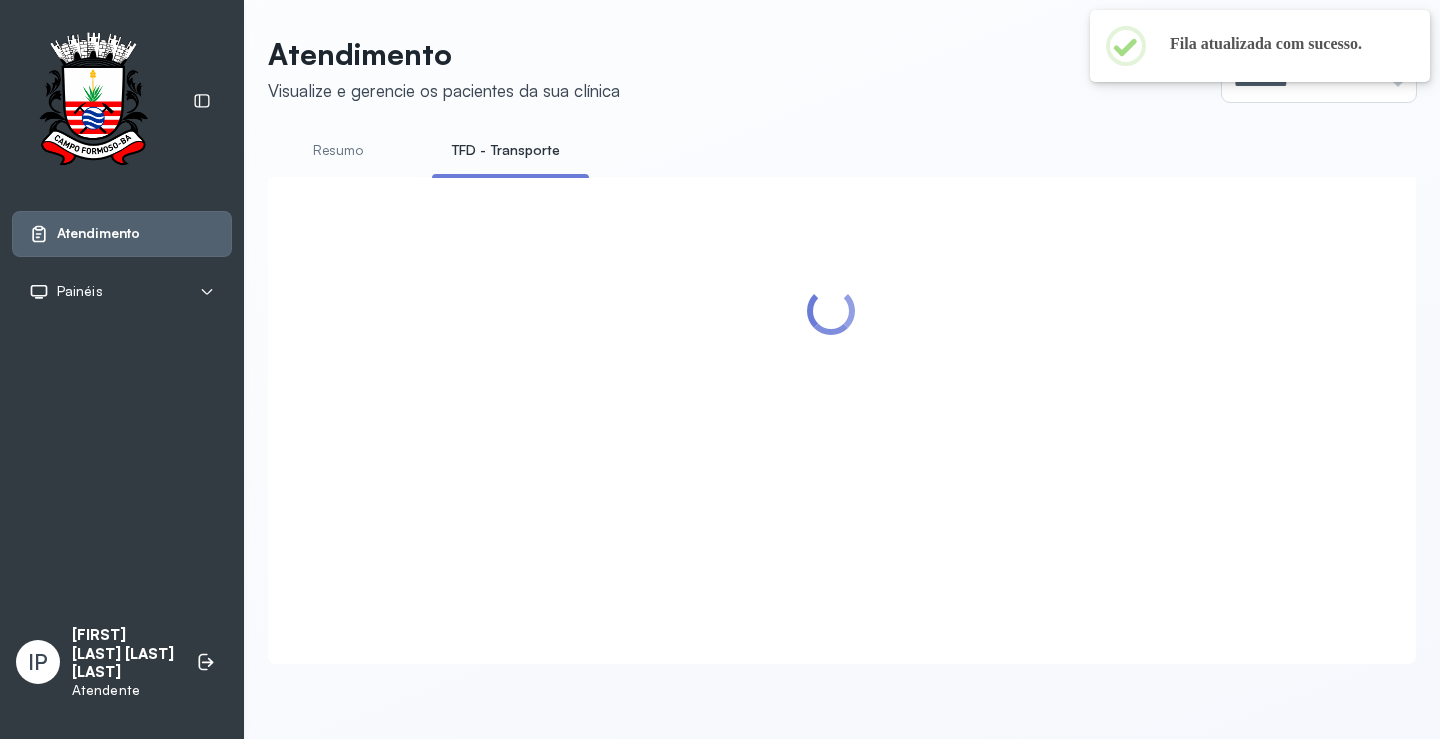 scroll, scrollTop: 200, scrollLeft: 0, axis: vertical 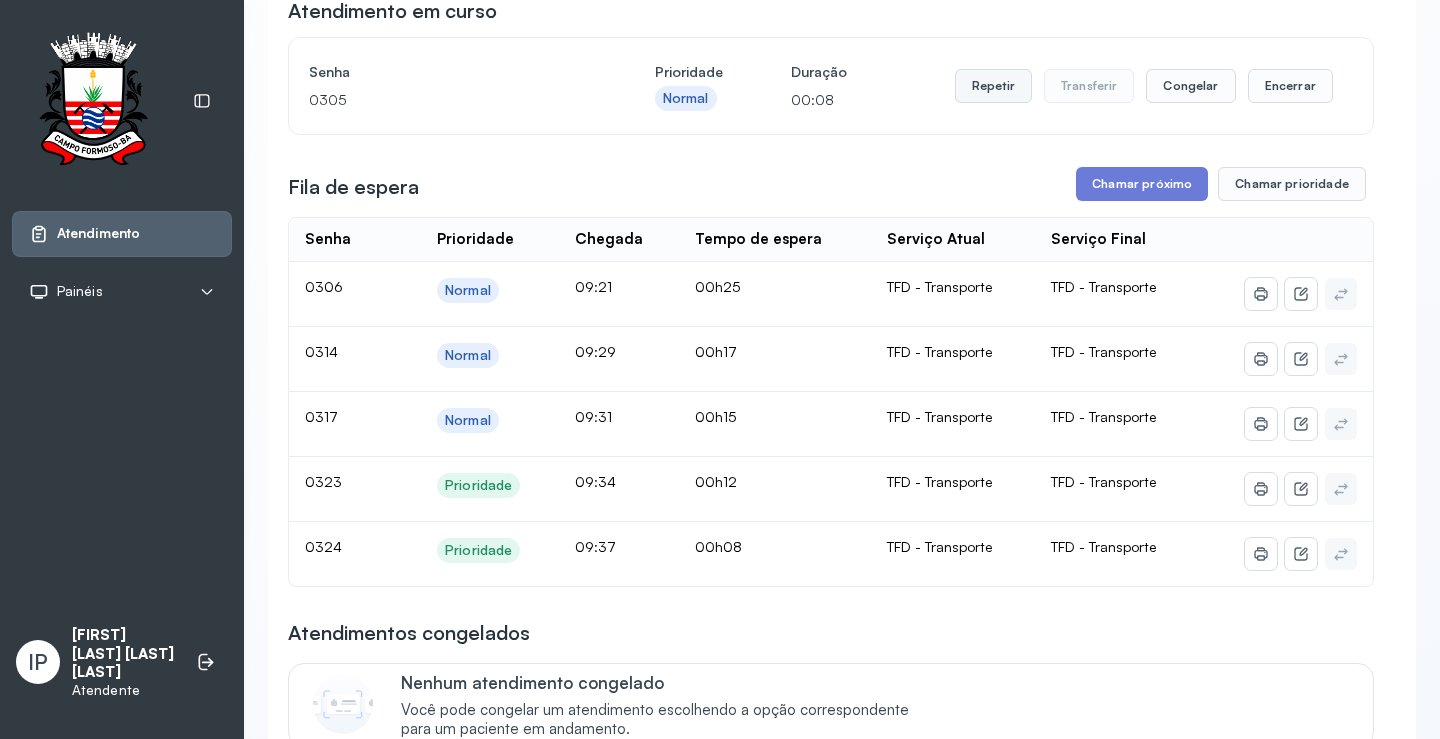 click on "Repetir" at bounding box center (993, 86) 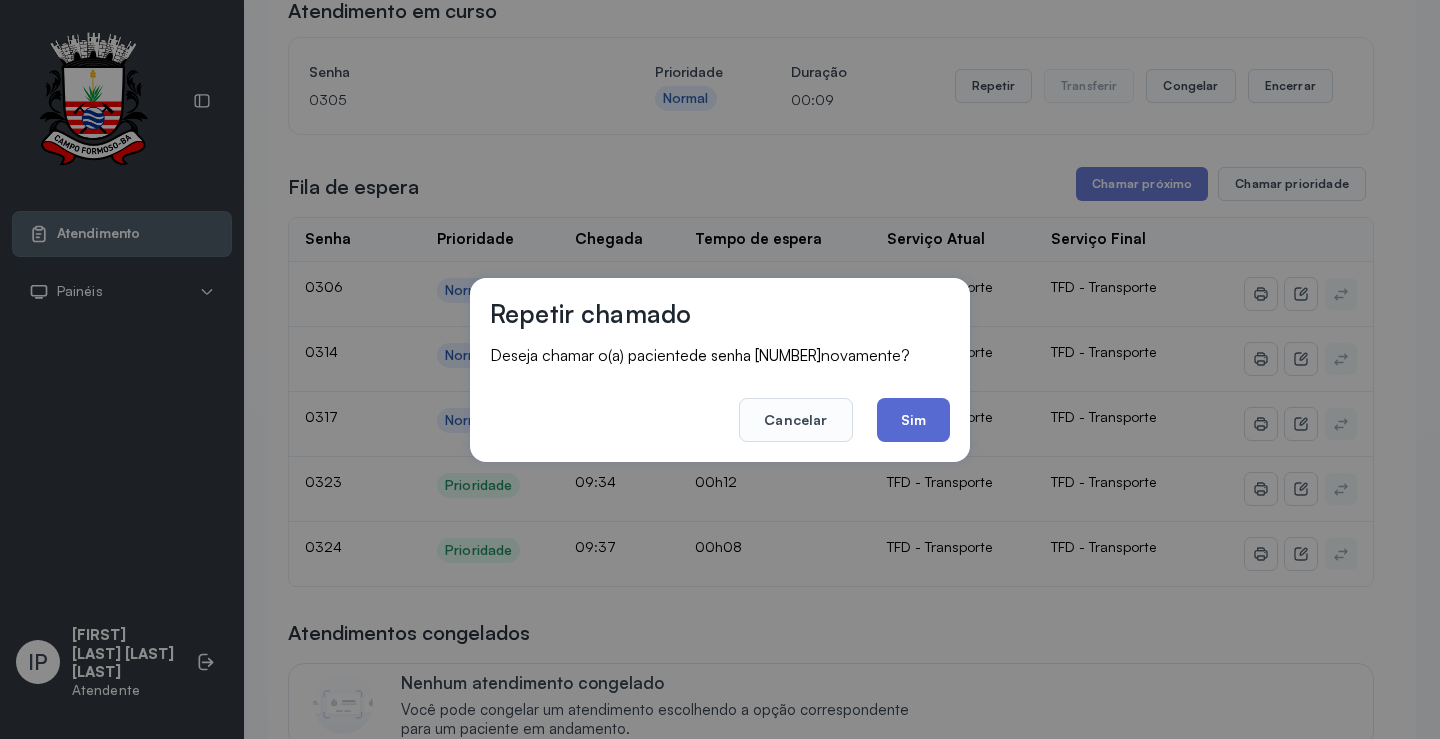 click on "Sim" 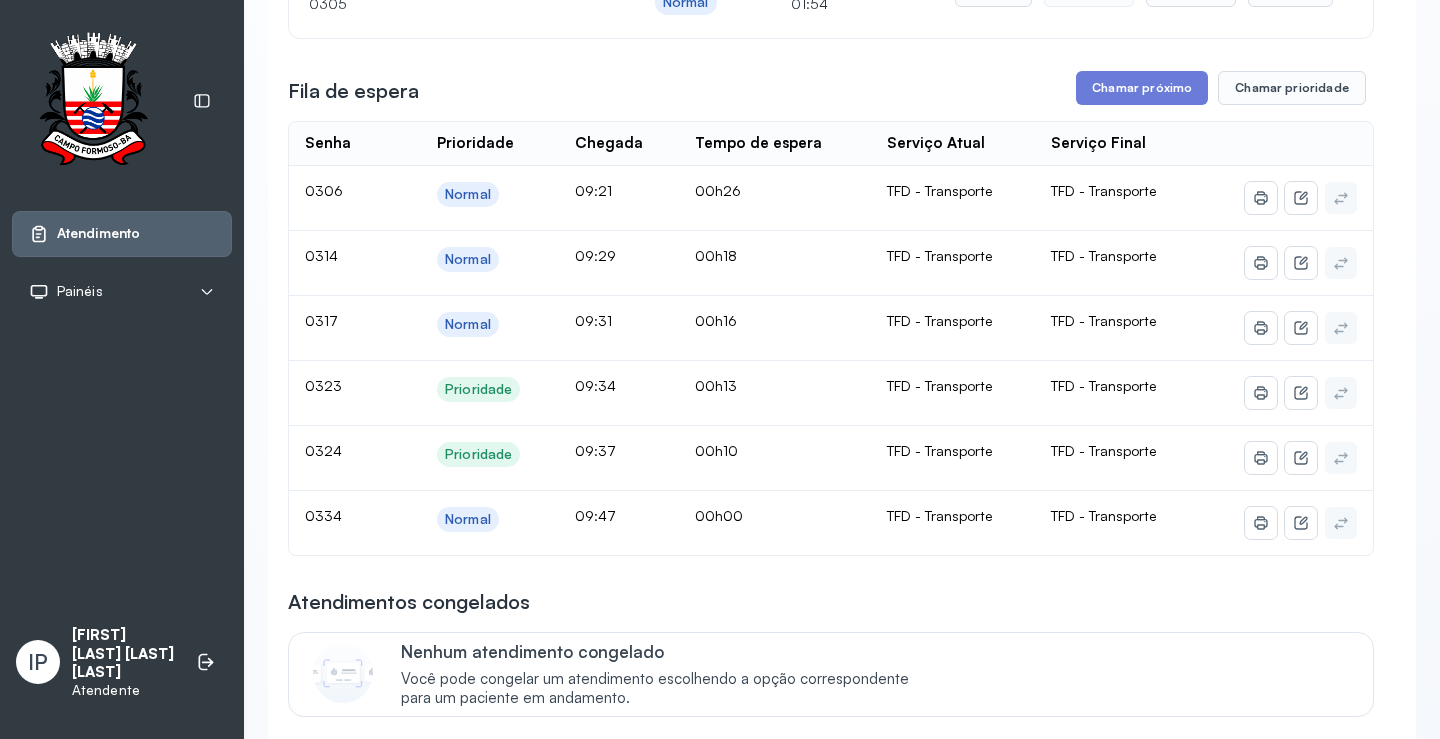 scroll, scrollTop: 300, scrollLeft: 0, axis: vertical 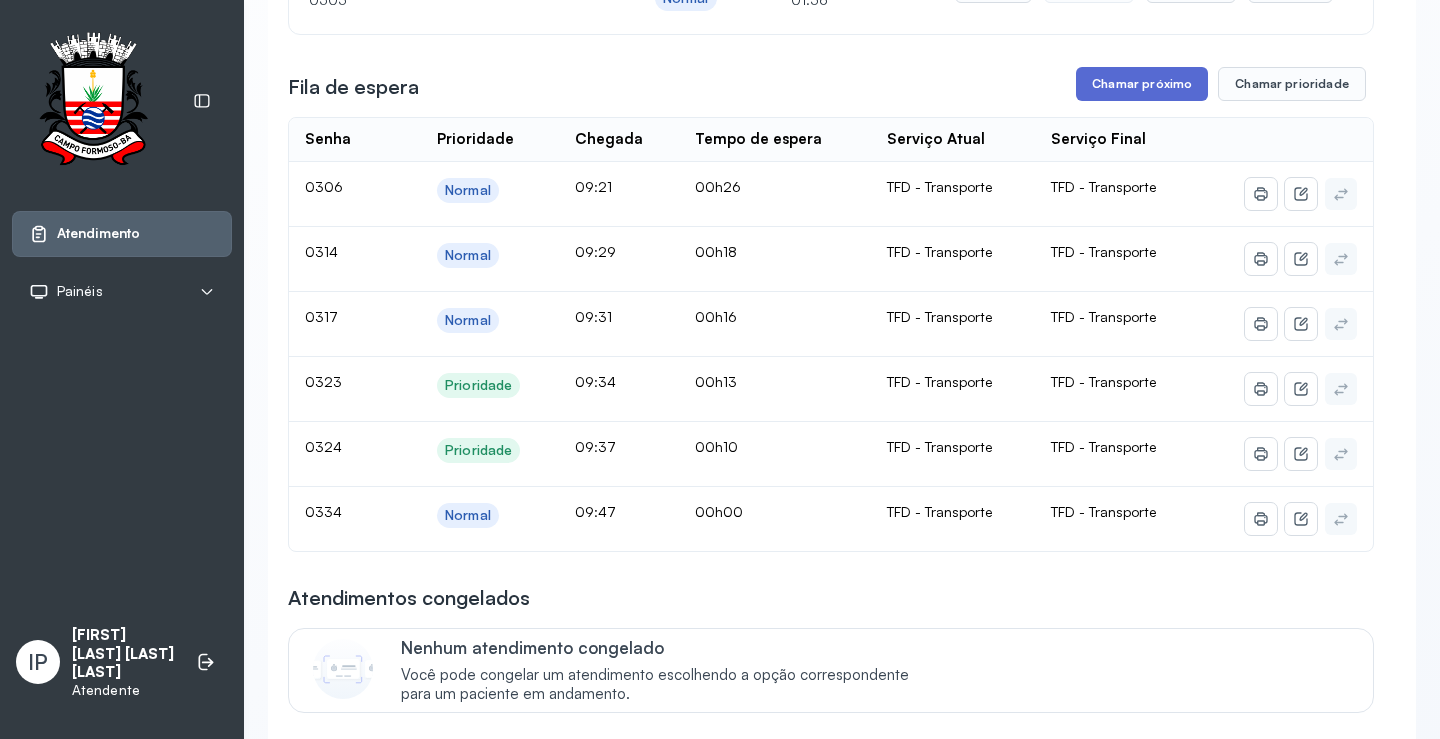 click on "Chamar próximo" at bounding box center (1142, 84) 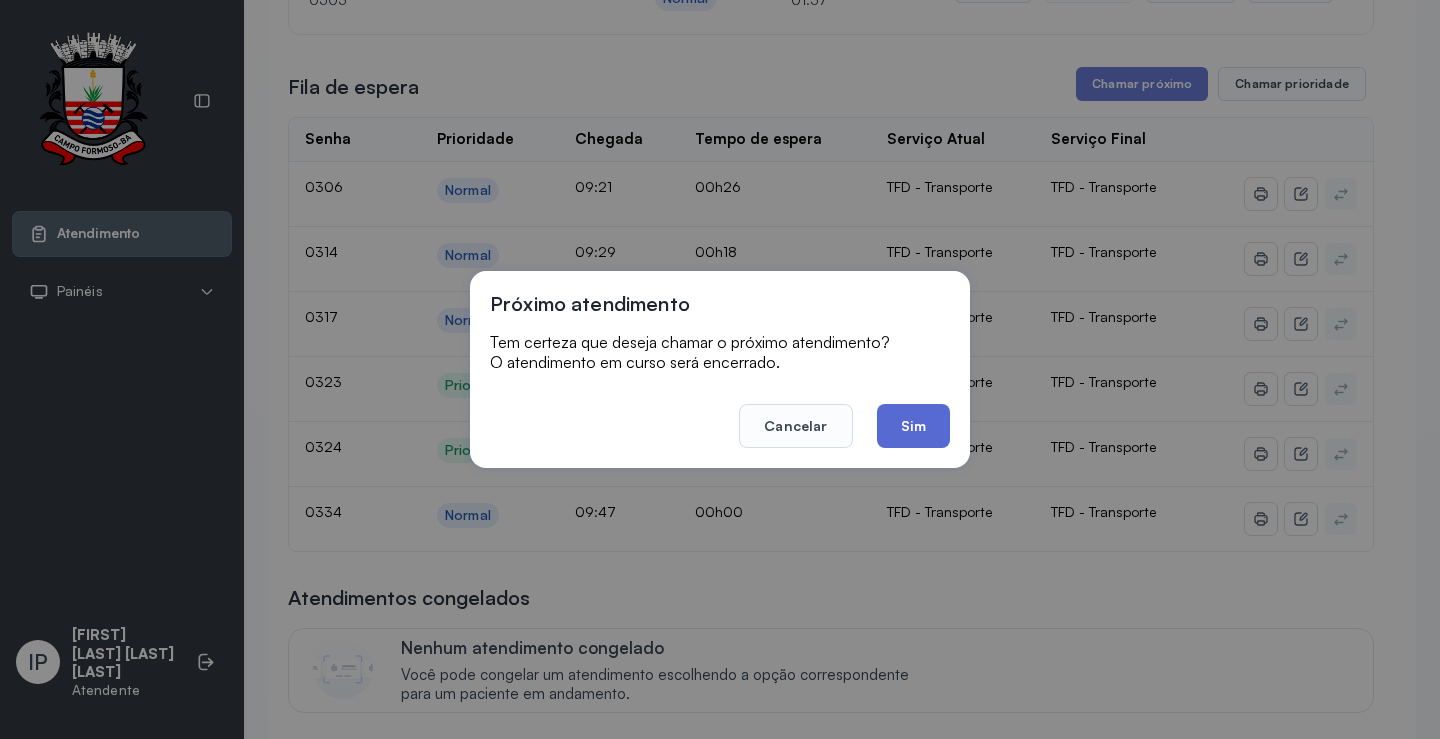 click on "Sim" 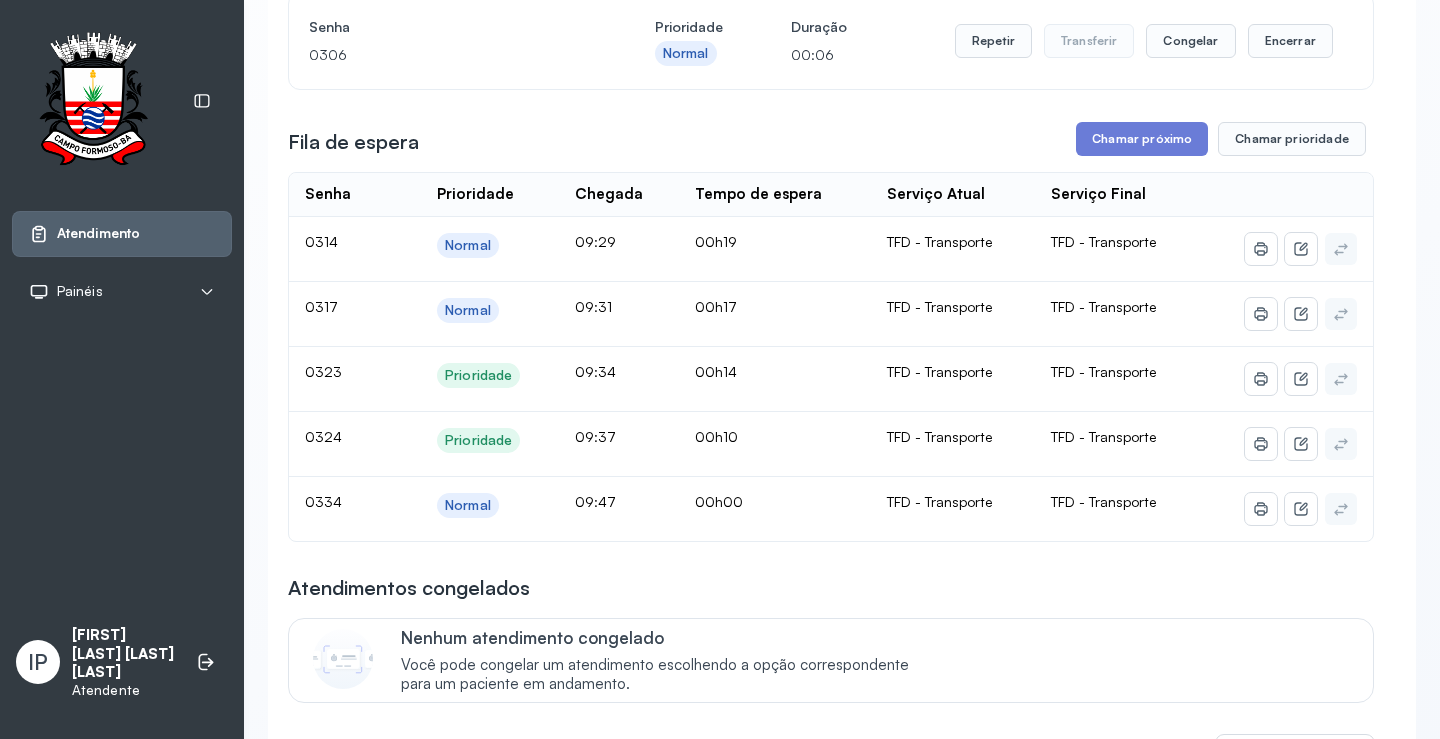 scroll, scrollTop: 200, scrollLeft: 0, axis: vertical 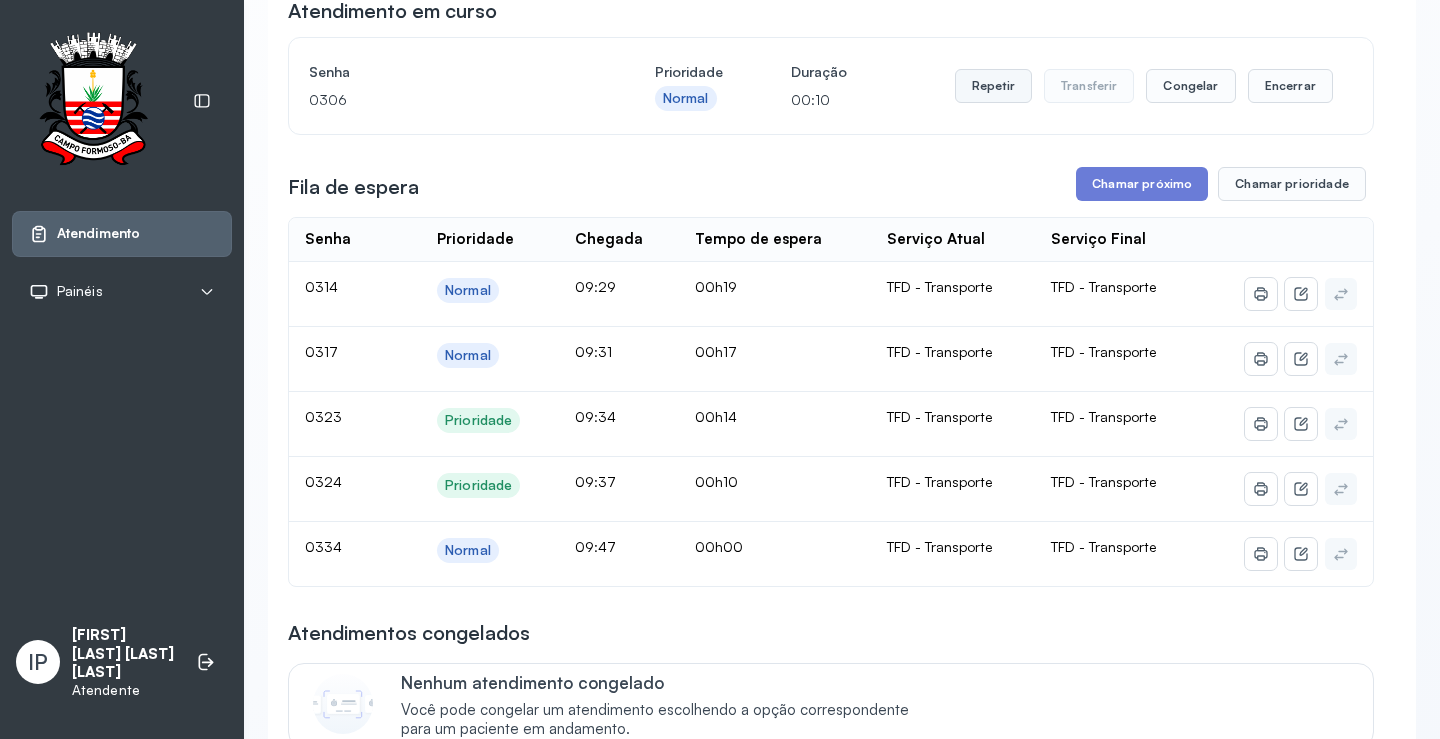 click on "Repetir" at bounding box center [993, 86] 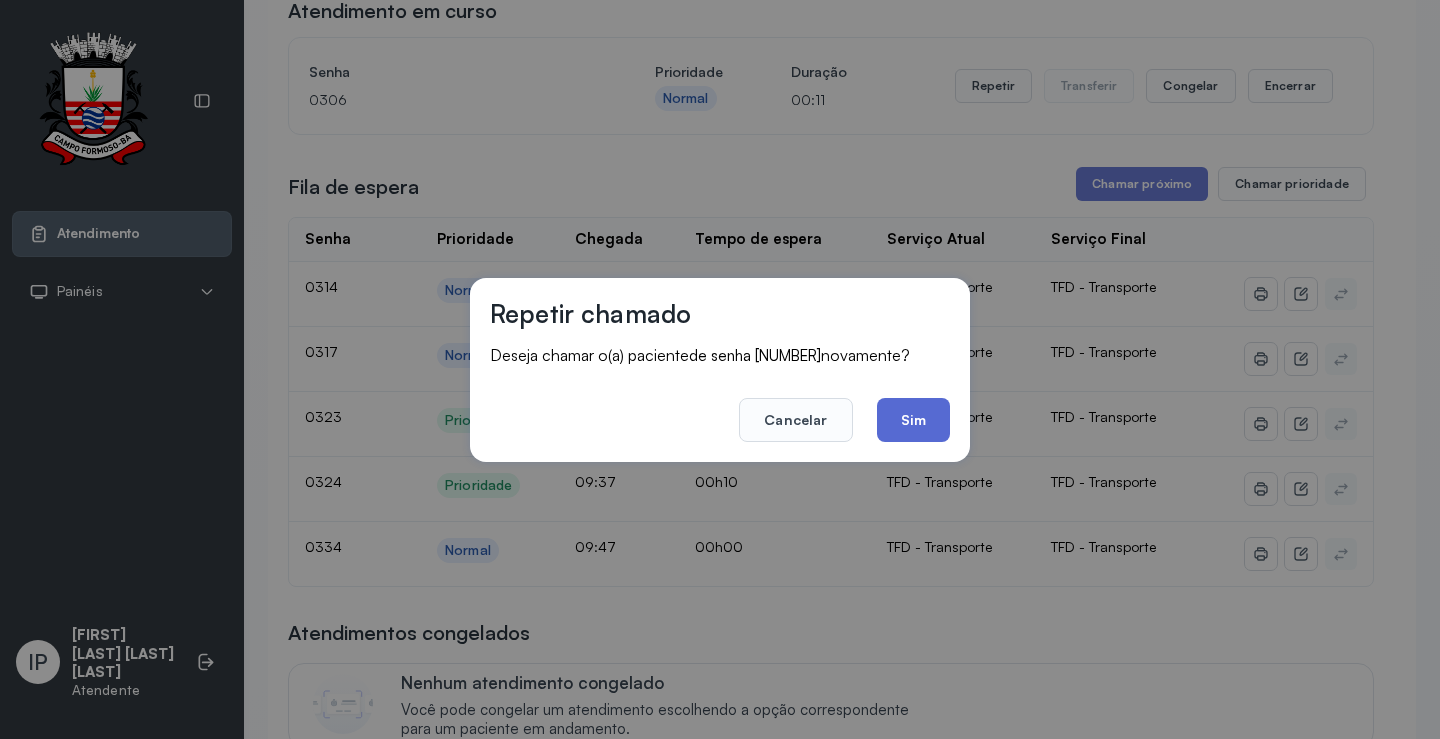 click on "Sim" 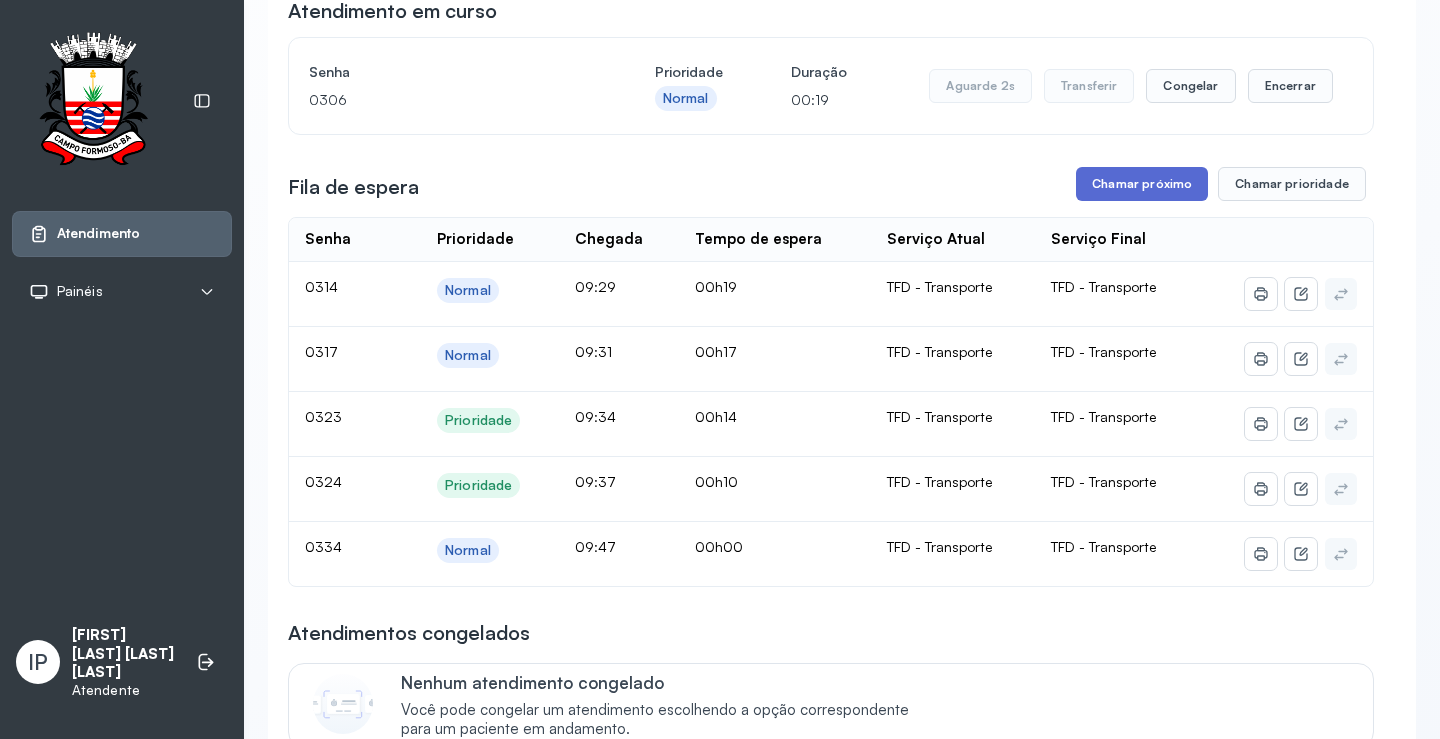 click on "Chamar próximo" at bounding box center [1142, 184] 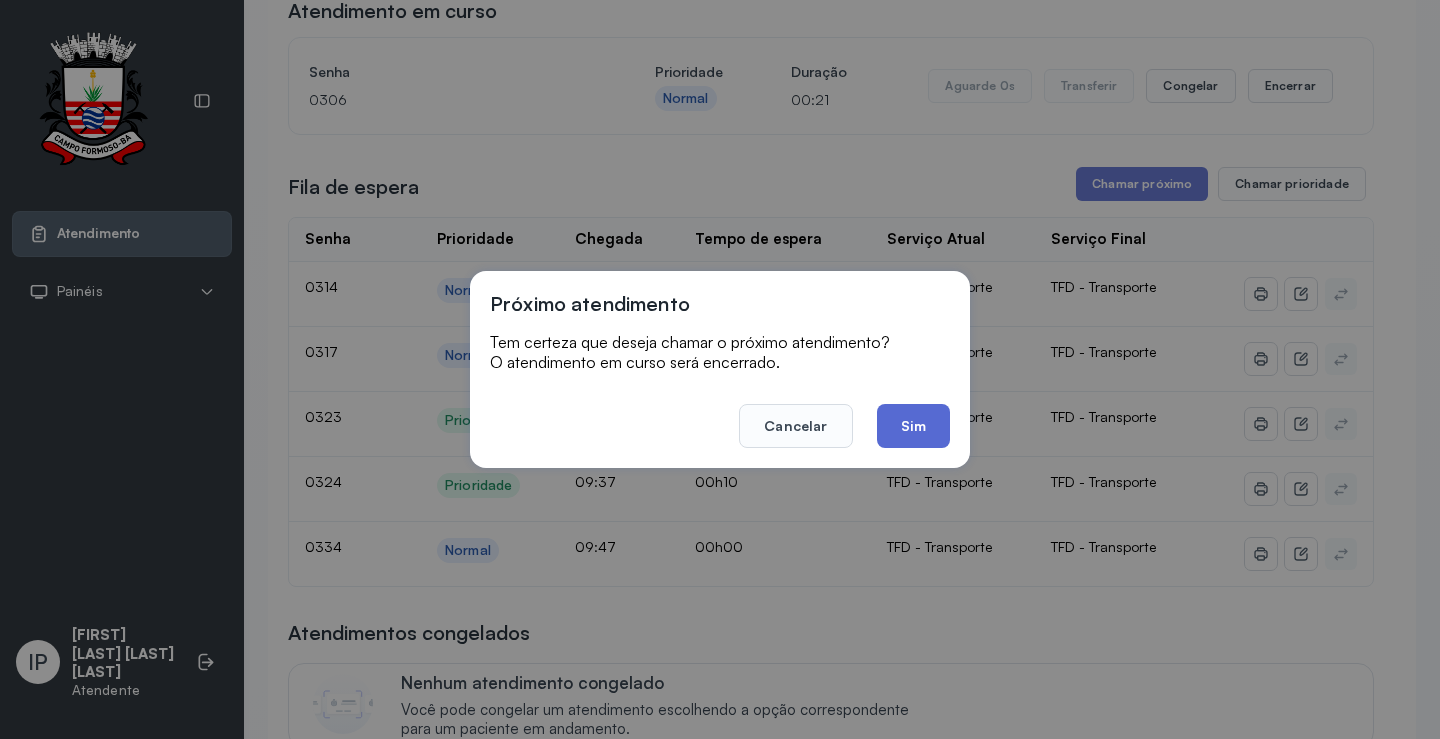 click on "Sim" 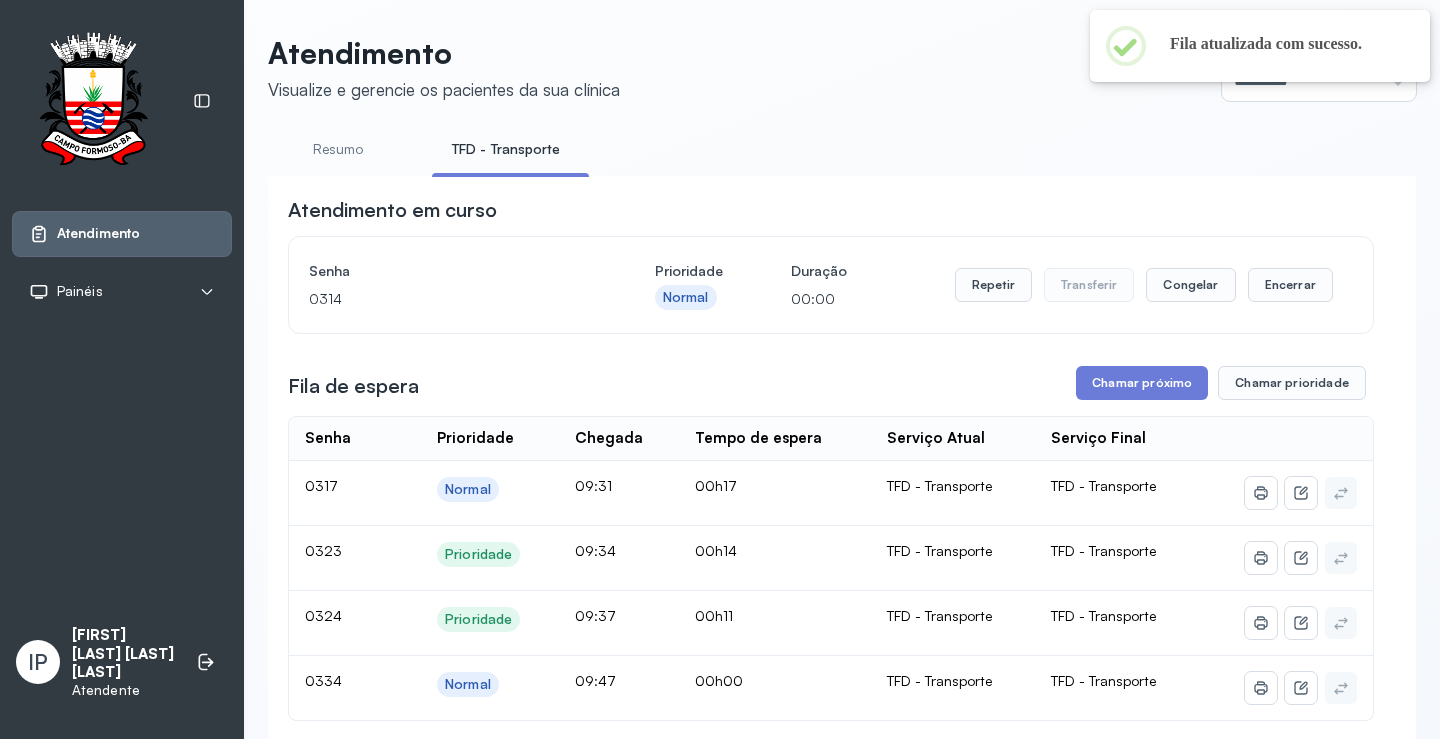 scroll, scrollTop: 200, scrollLeft: 0, axis: vertical 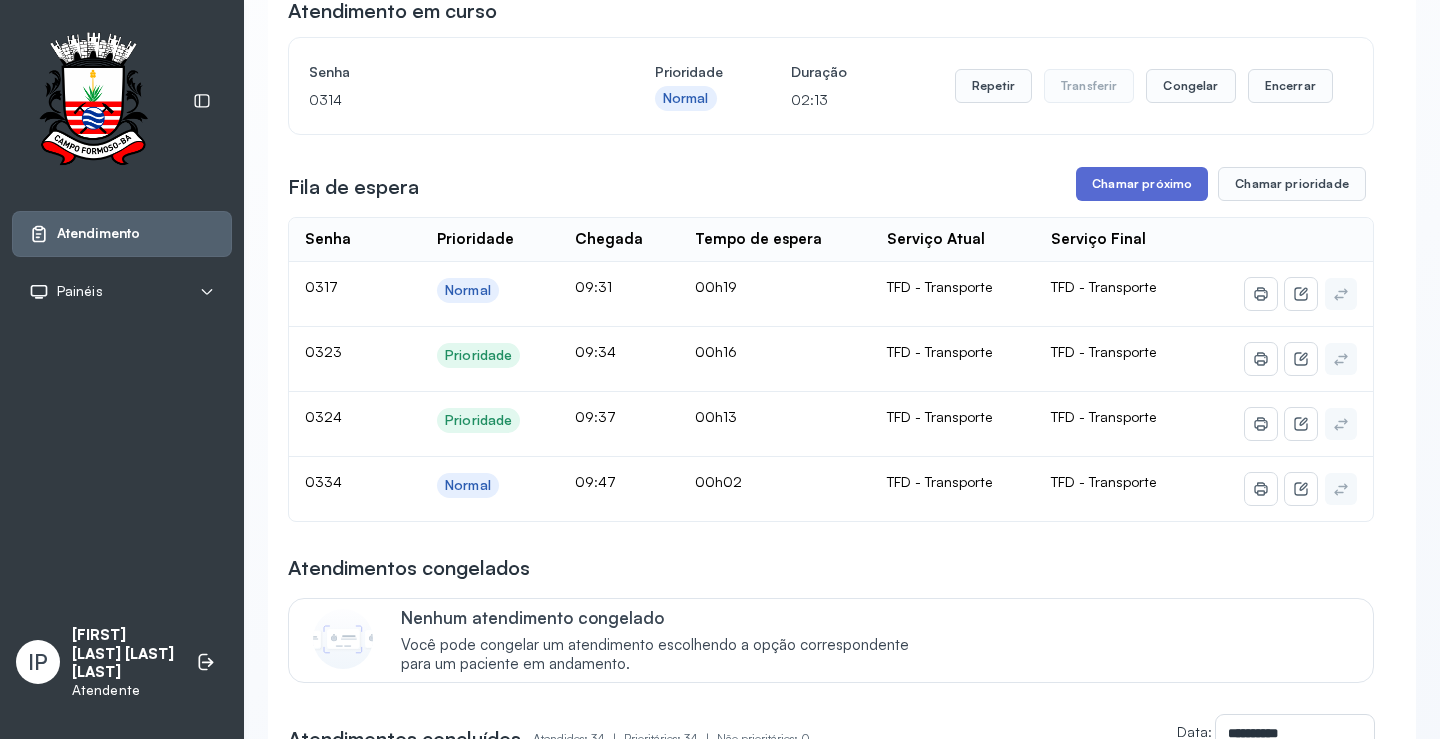 click on "Chamar próximo" at bounding box center [1142, 184] 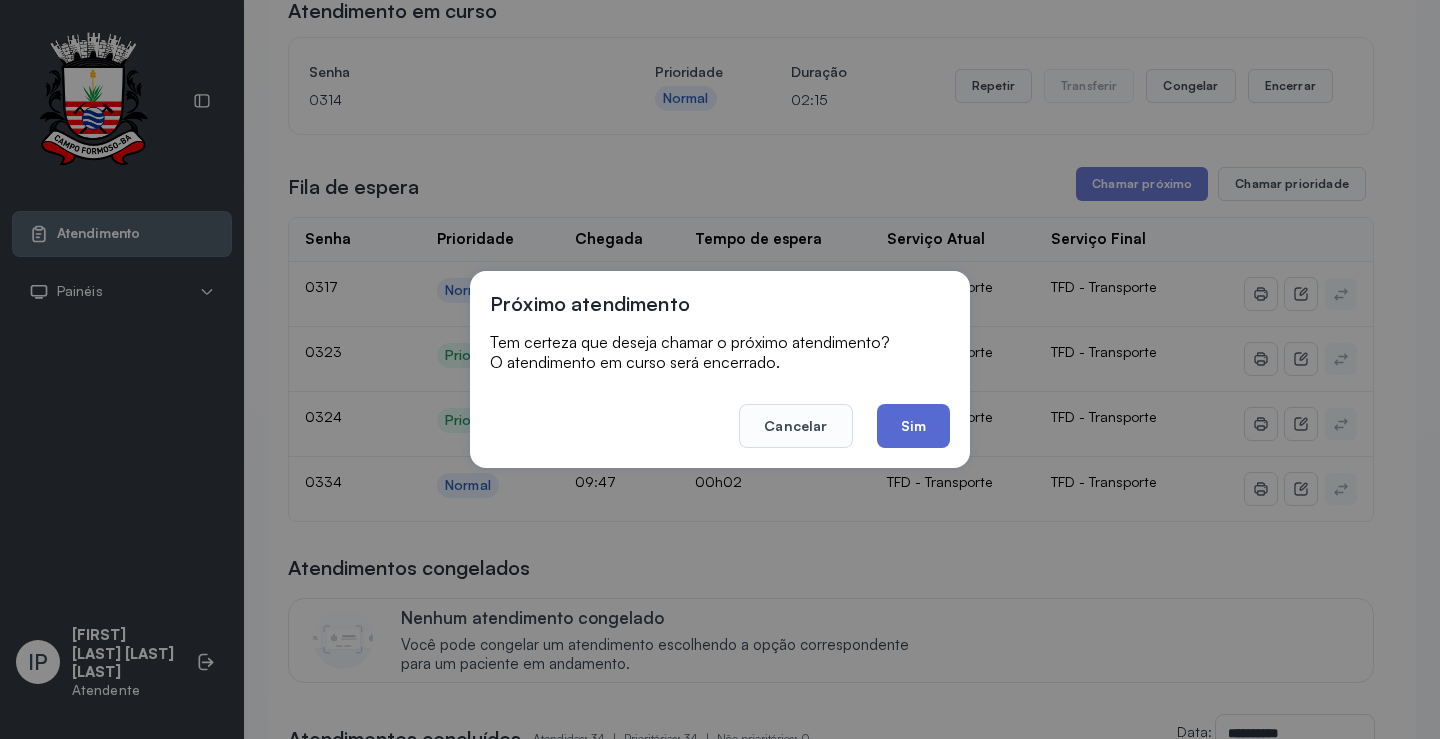 click on "Sim" 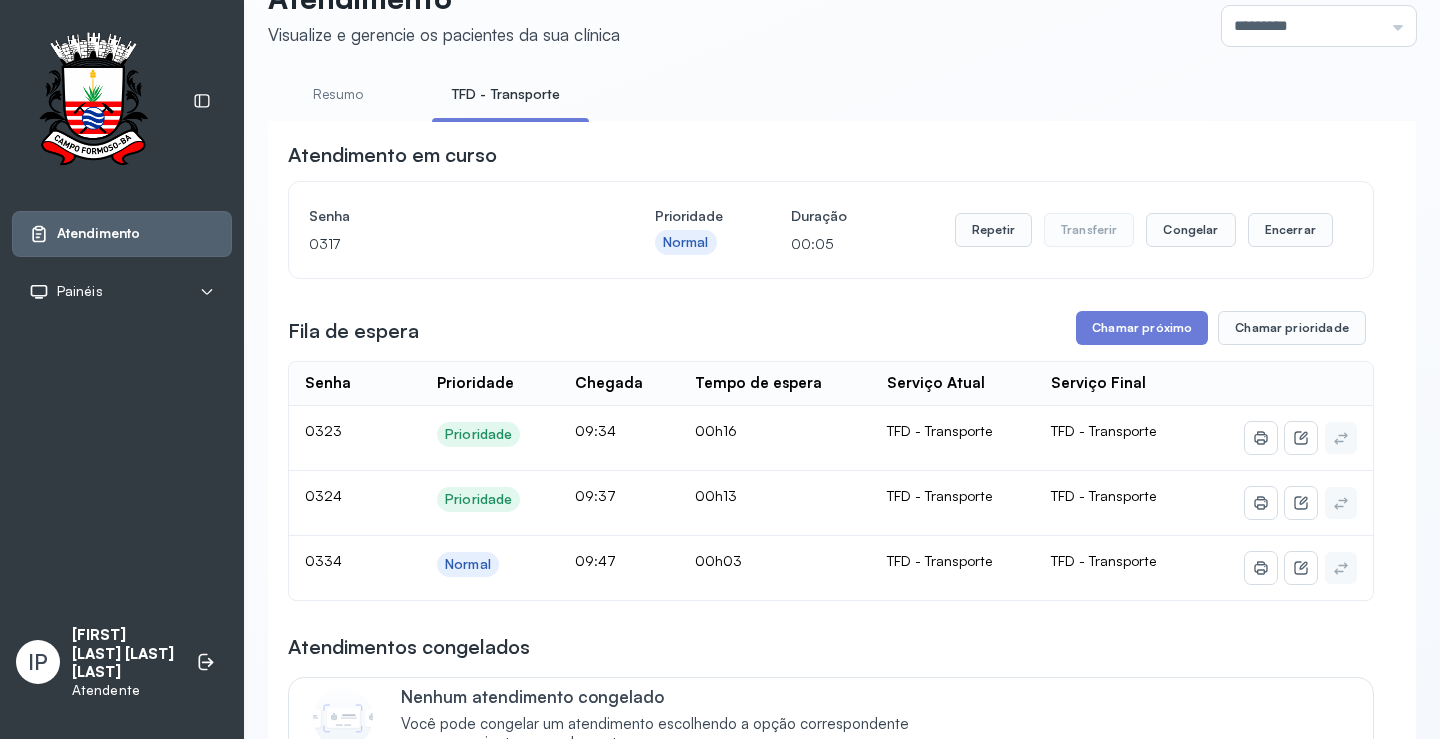 scroll, scrollTop: 100, scrollLeft: 0, axis: vertical 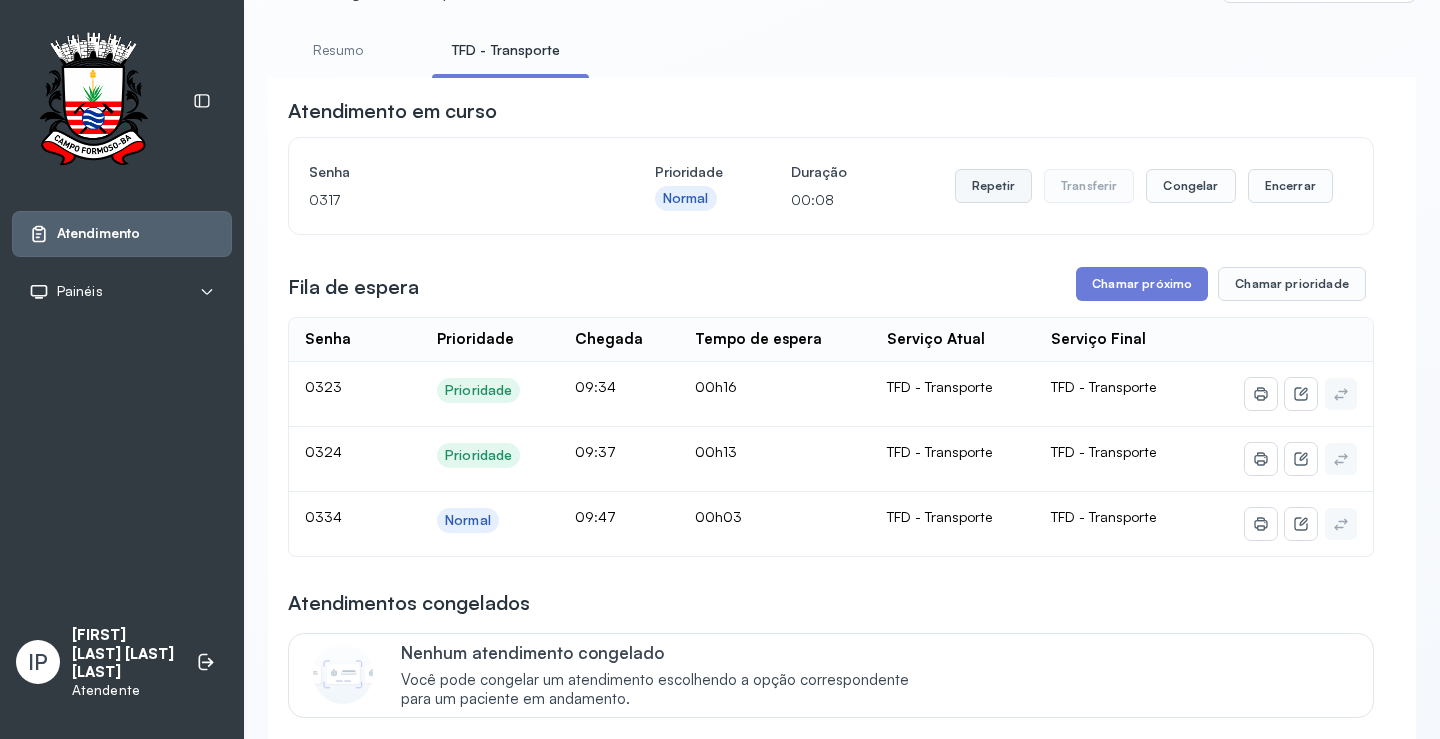 click on "Repetir" at bounding box center [993, 186] 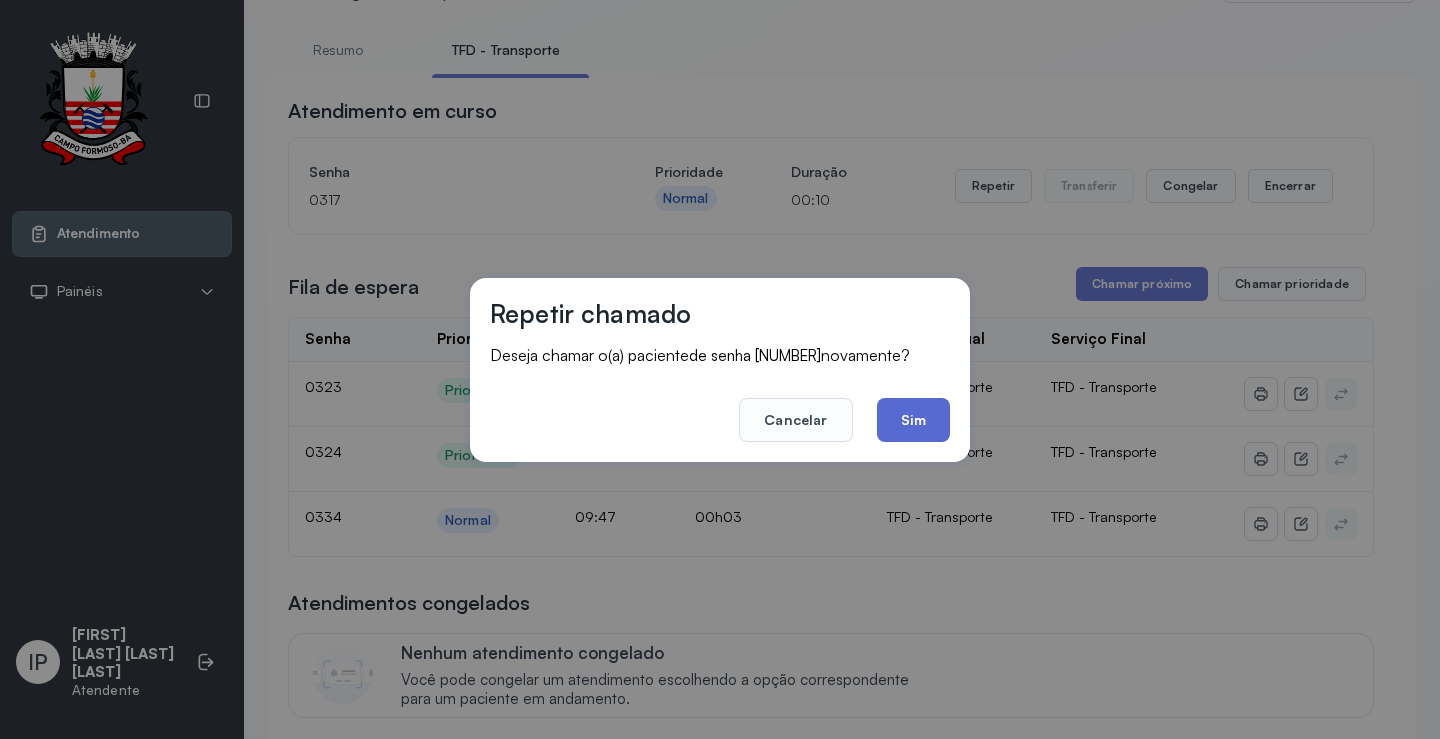 click on "Sim" 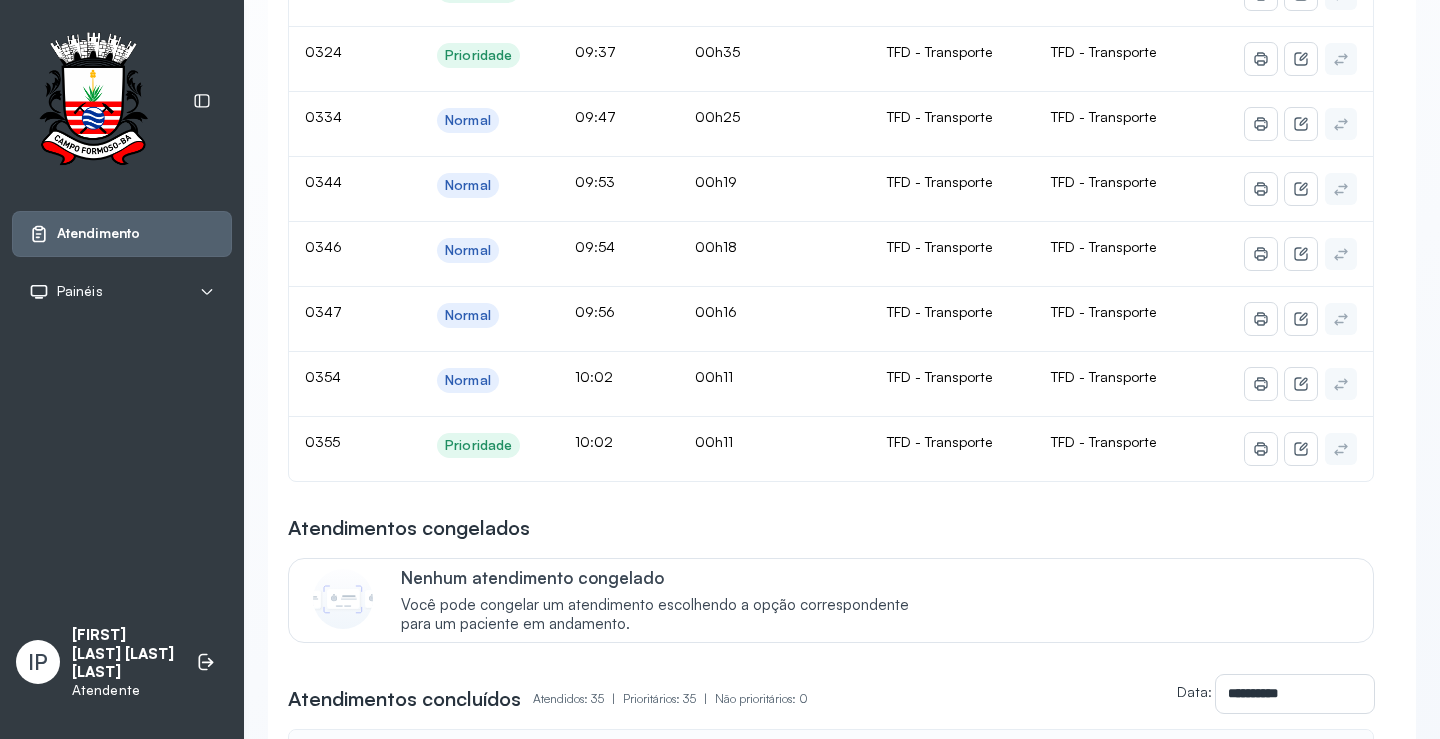 scroll, scrollTop: 300, scrollLeft: 0, axis: vertical 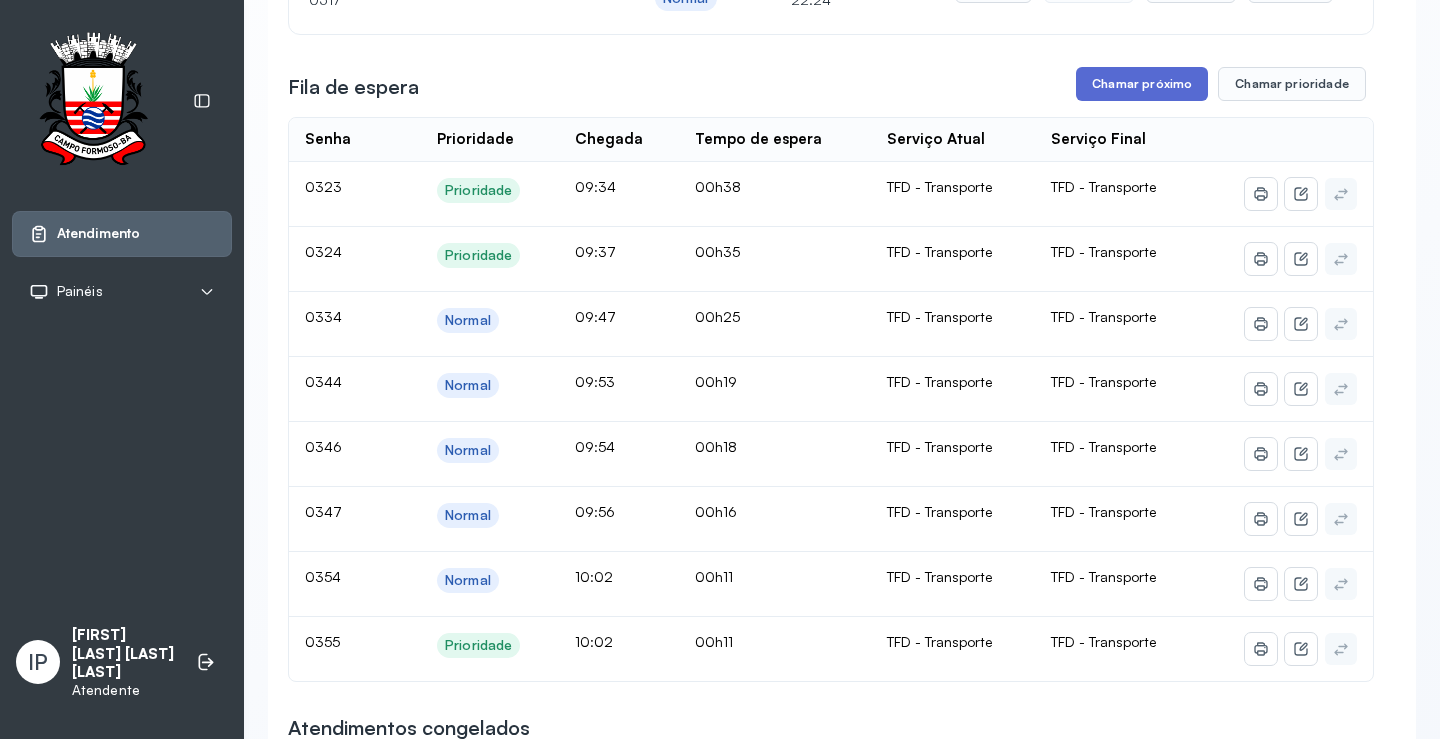 click on "Chamar próximo" at bounding box center (1142, 84) 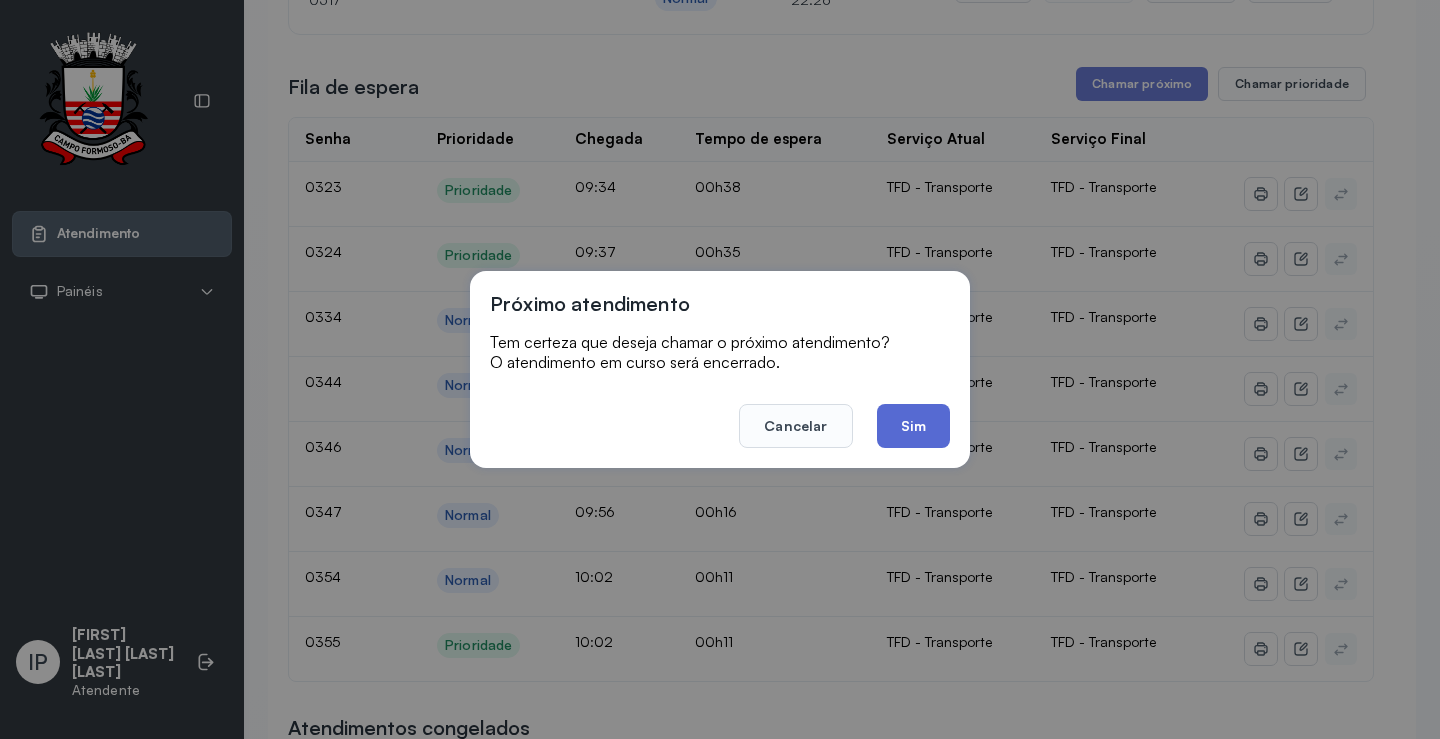 click on "Sim" 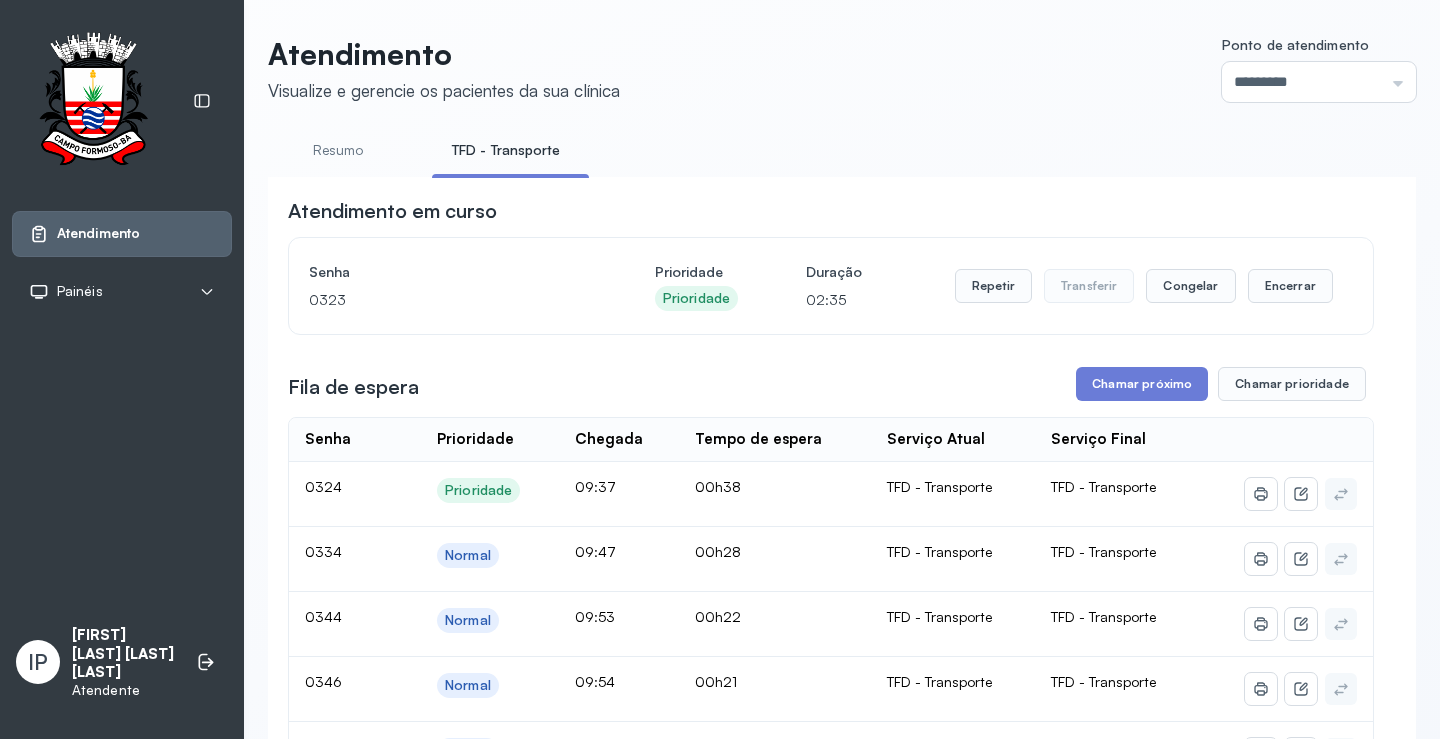 scroll, scrollTop: 300, scrollLeft: 0, axis: vertical 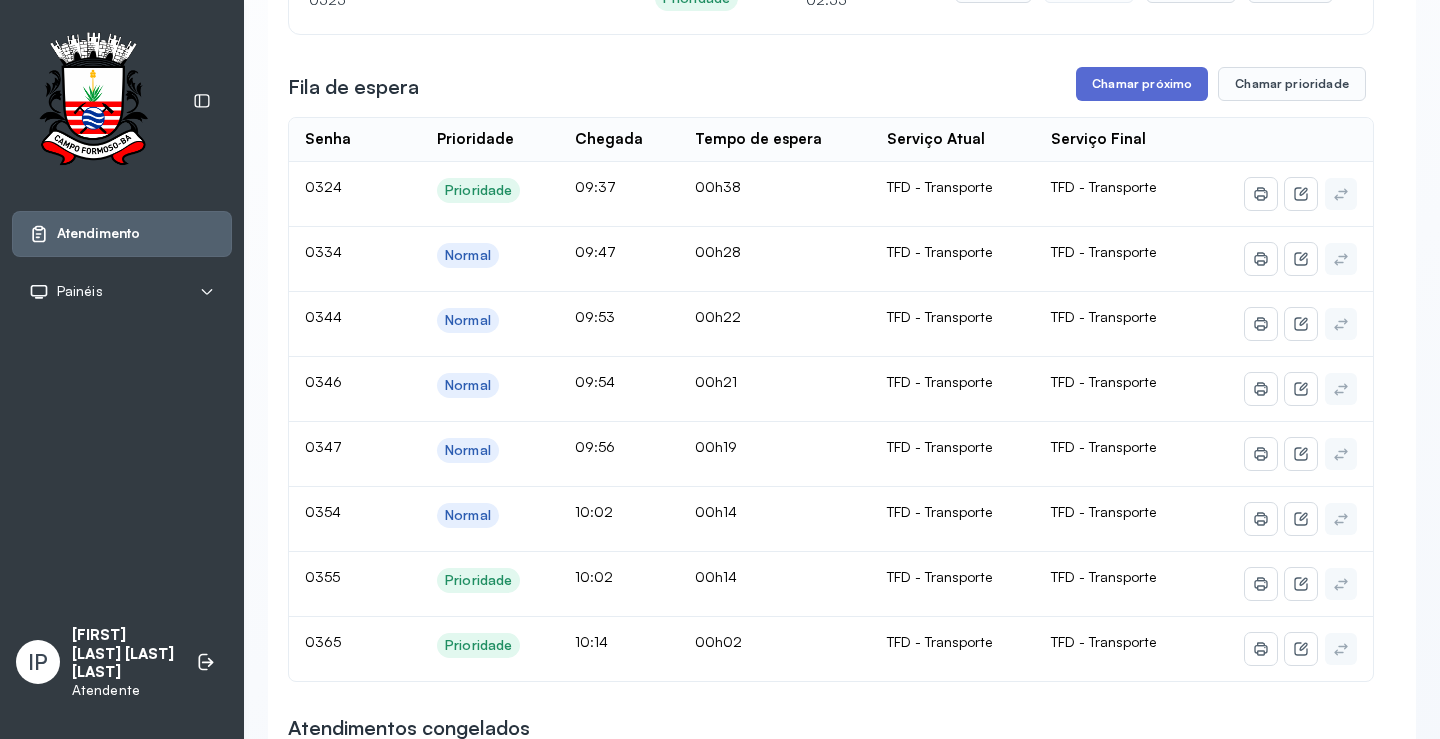 click on "Chamar próximo" at bounding box center [1142, 84] 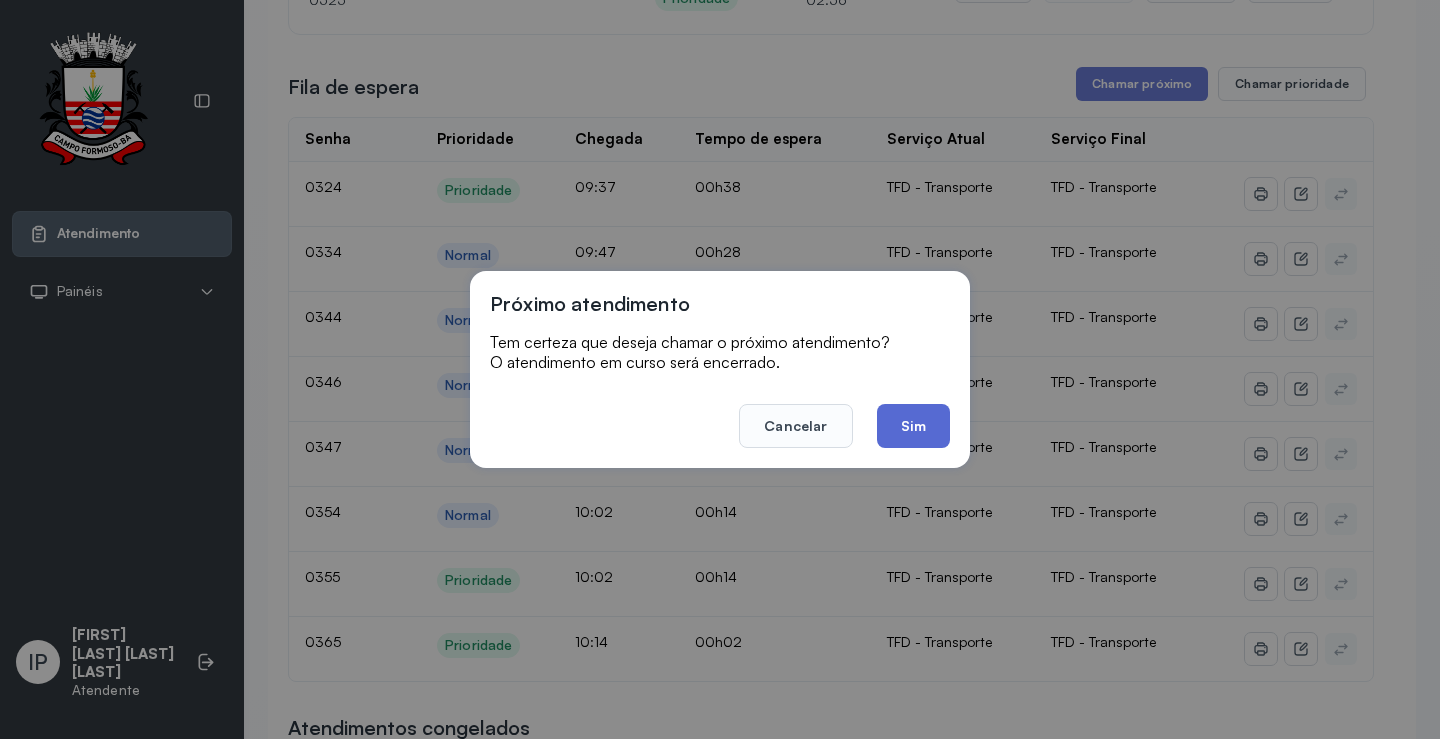 click on "Sim" 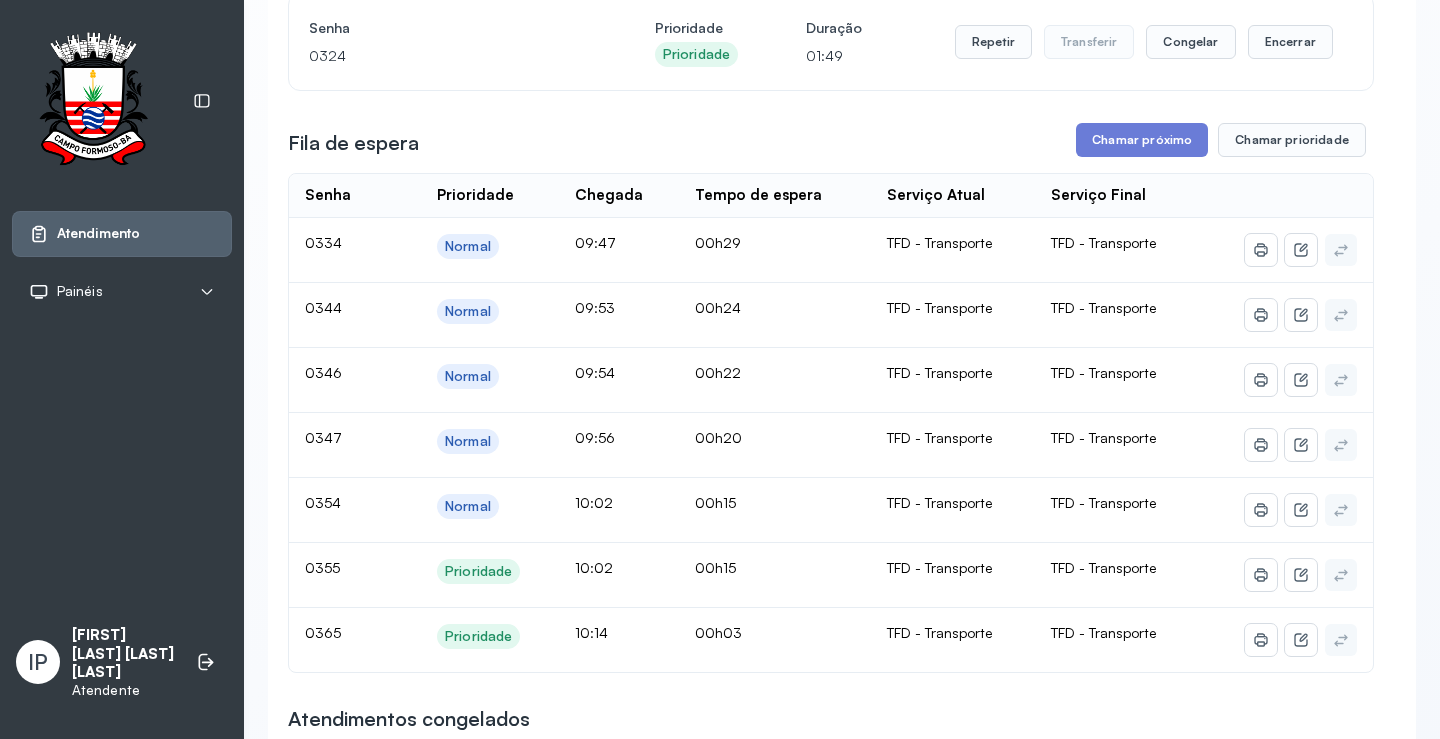 scroll, scrollTop: 200, scrollLeft: 0, axis: vertical 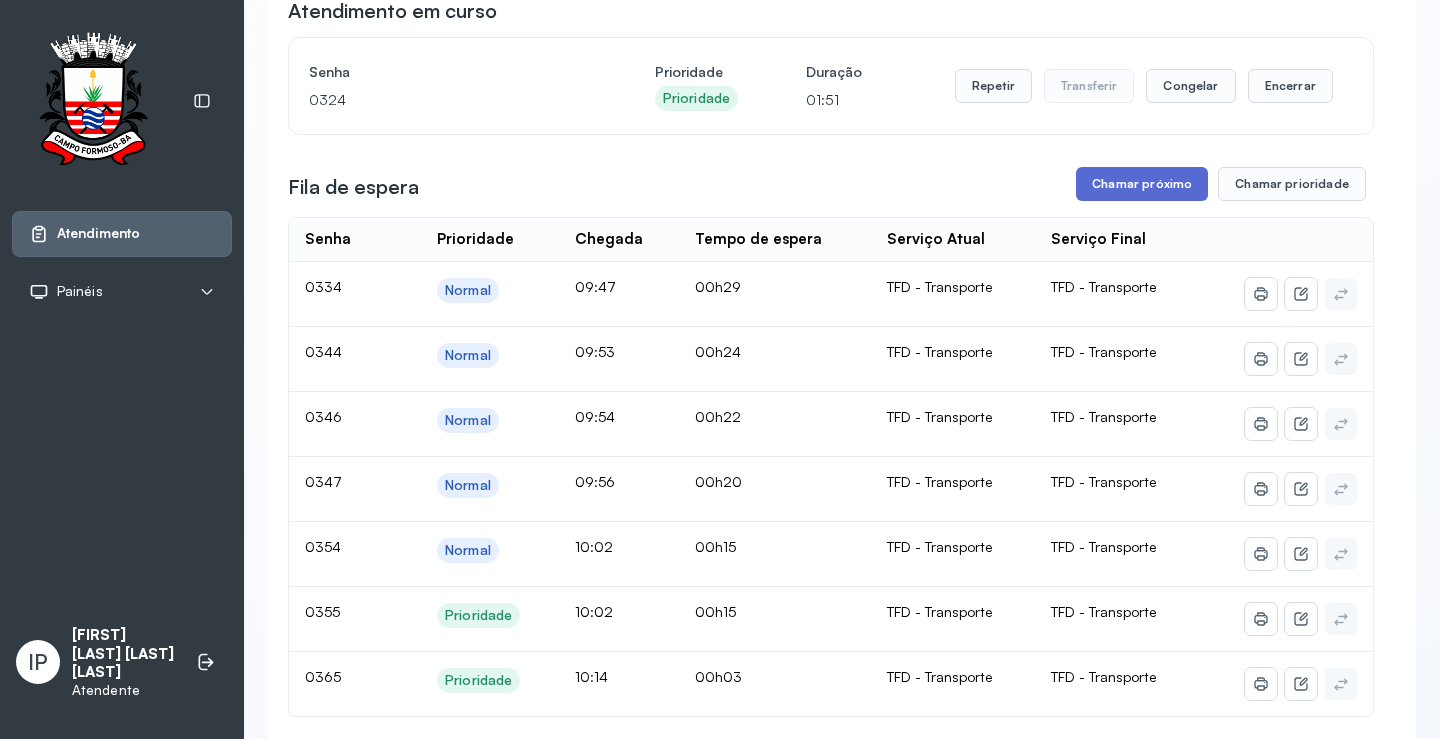 click on "Chamar próximo" at bounding box center (1142, 184) 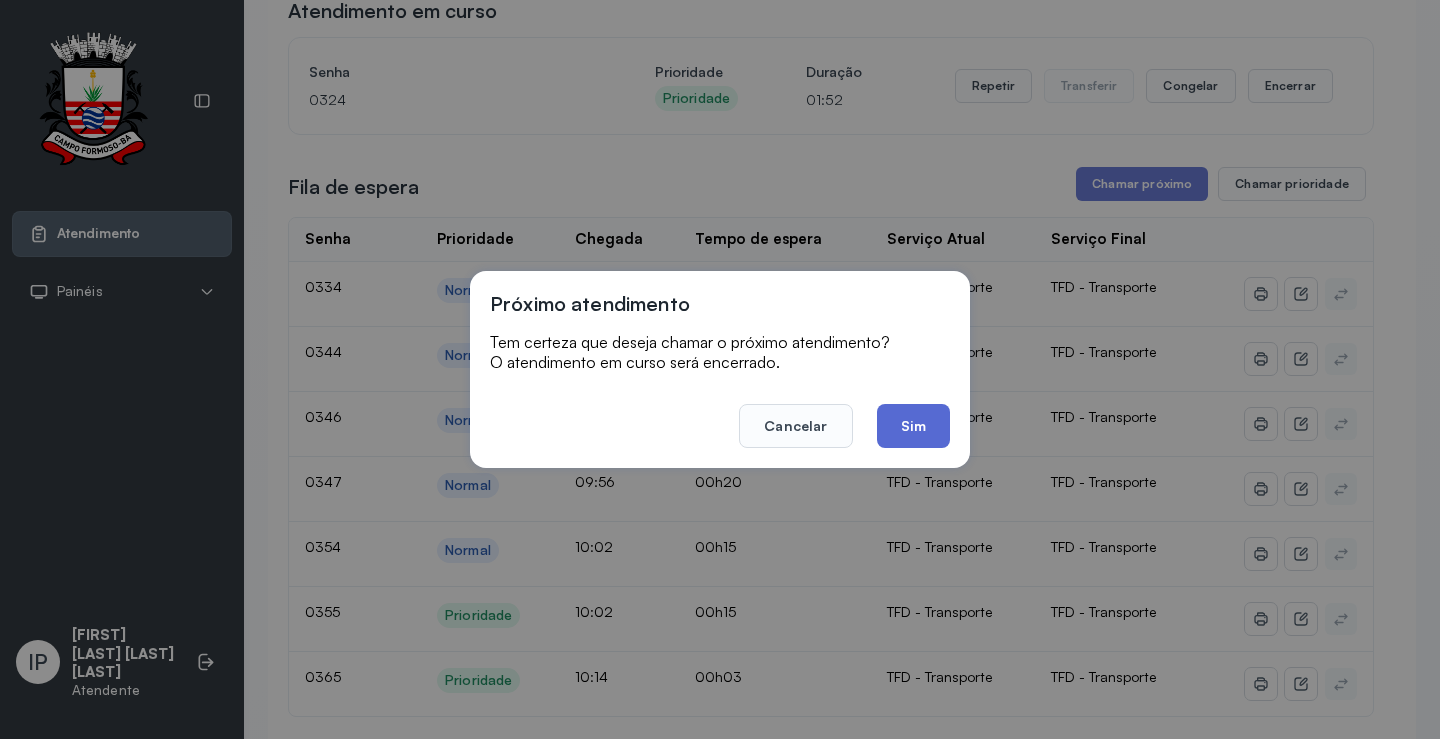 click on "Sim" 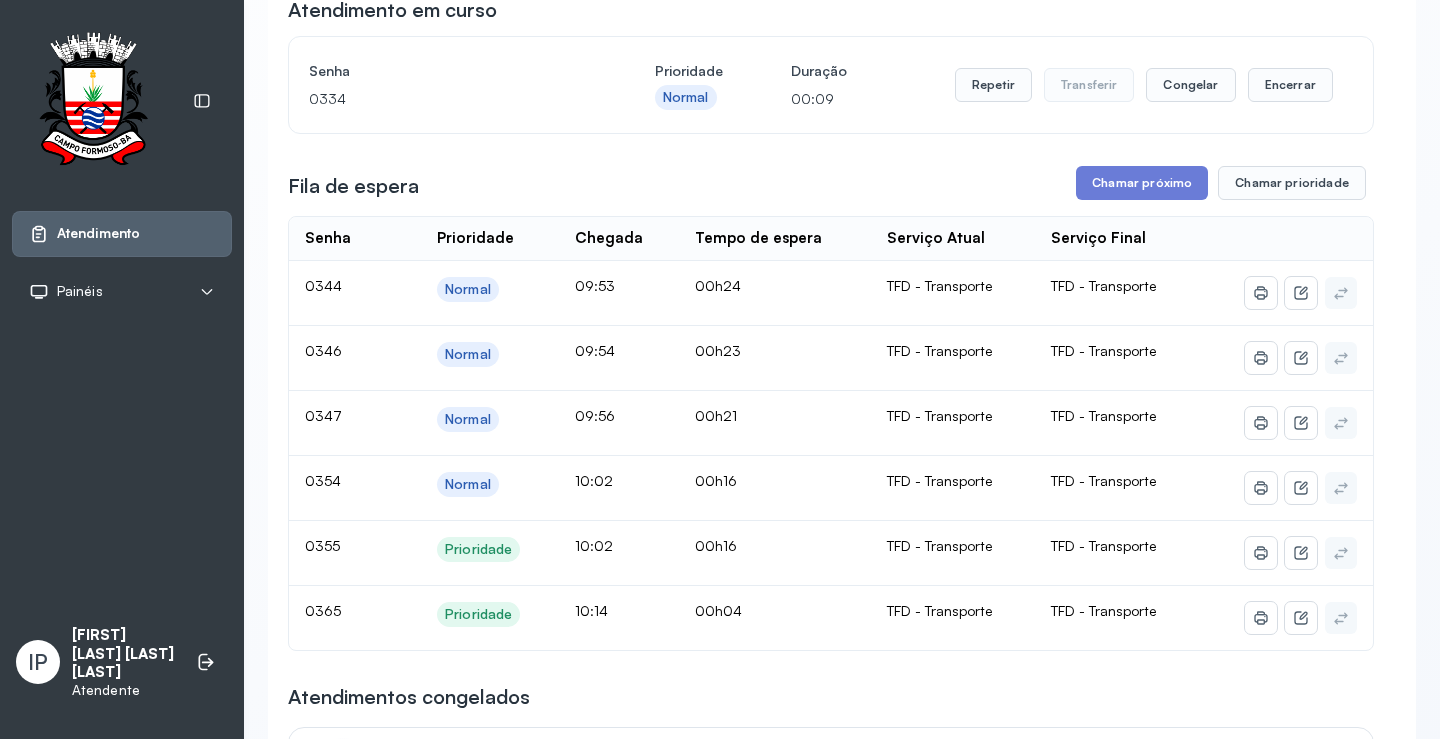 scroll, scrollTop: 200, scrollLeft: 0, axis: vertical 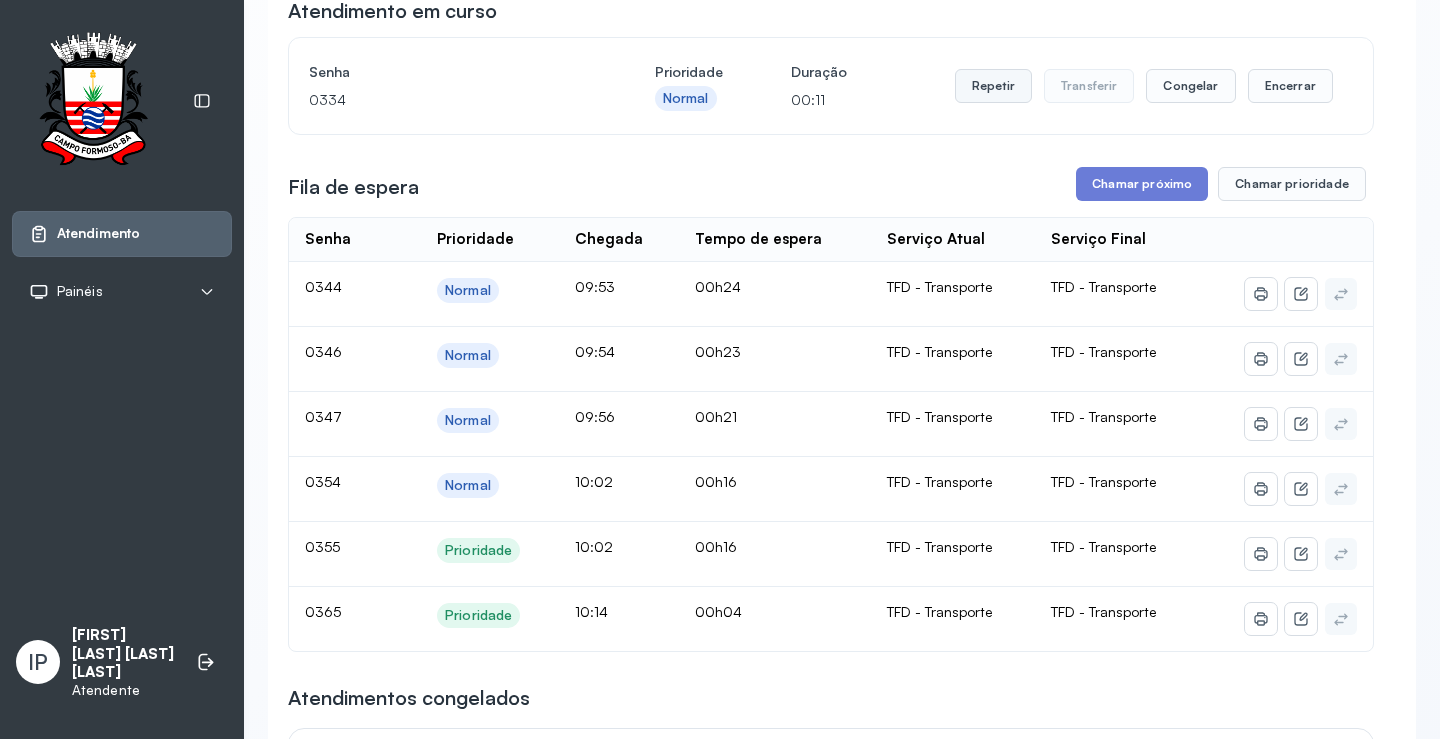 click on "Repetir" at bounding box center (993, 86) 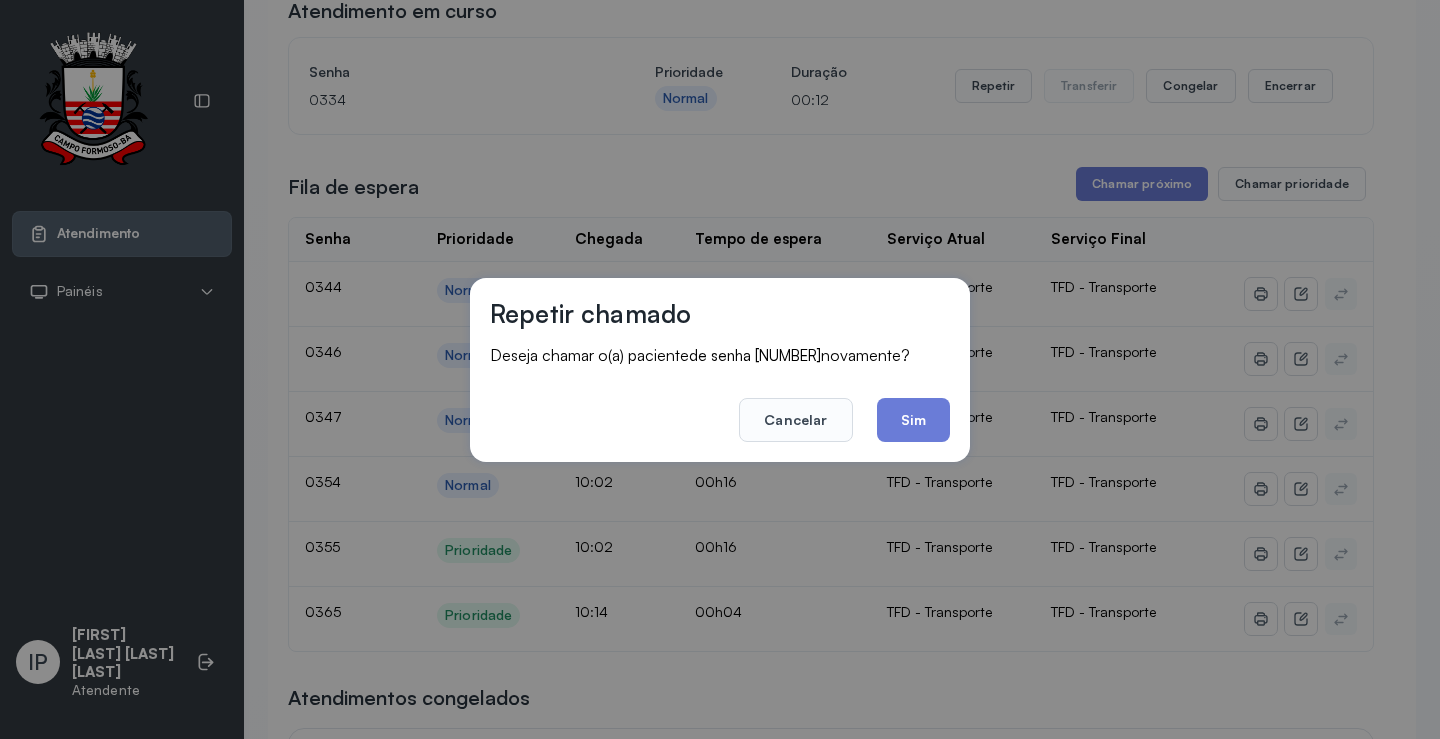 click on "Repetir chamado  Deseja chamar o(a) paciente  de senha [NUMBER]  novamente?  Cancelar Sim" at bounding box center [720, 370] 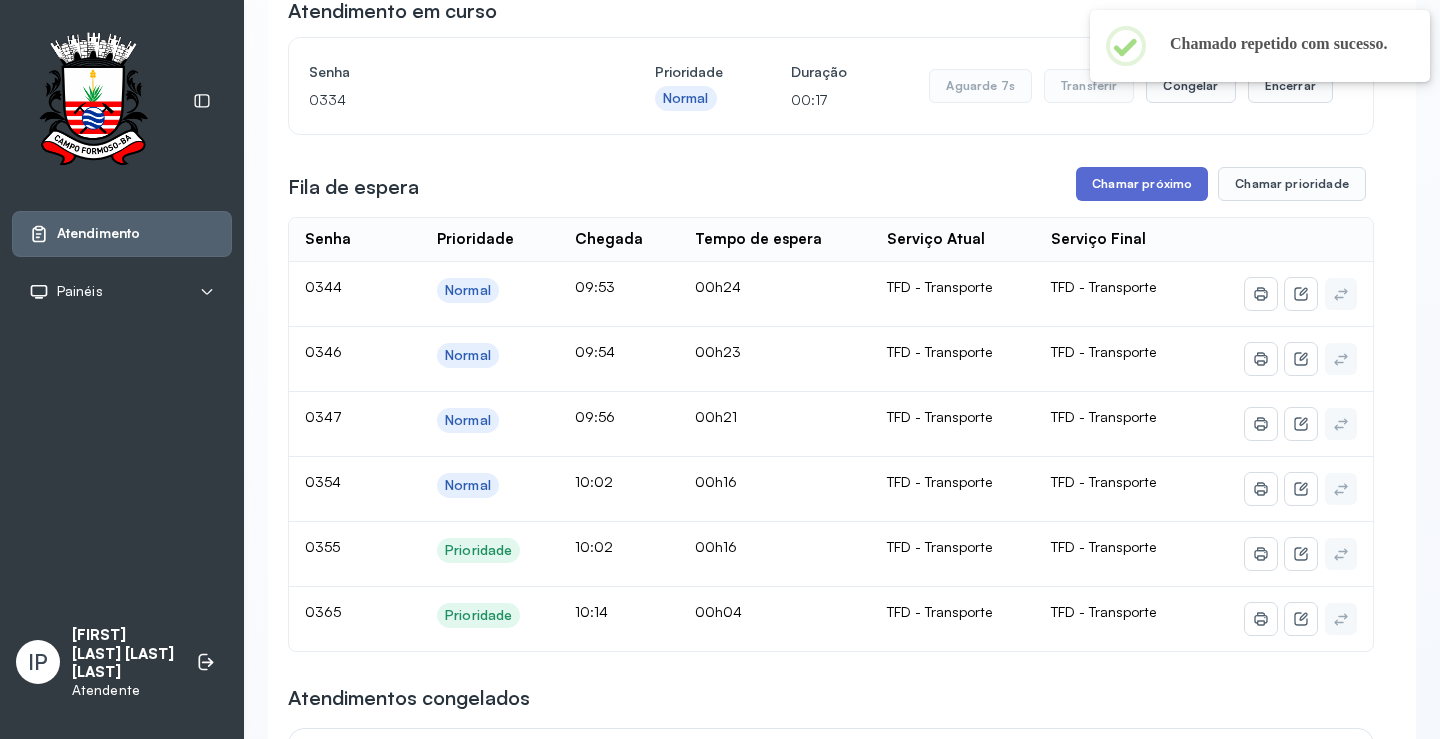 click on "Chamar próximo" at bounding box center [1142, 184] 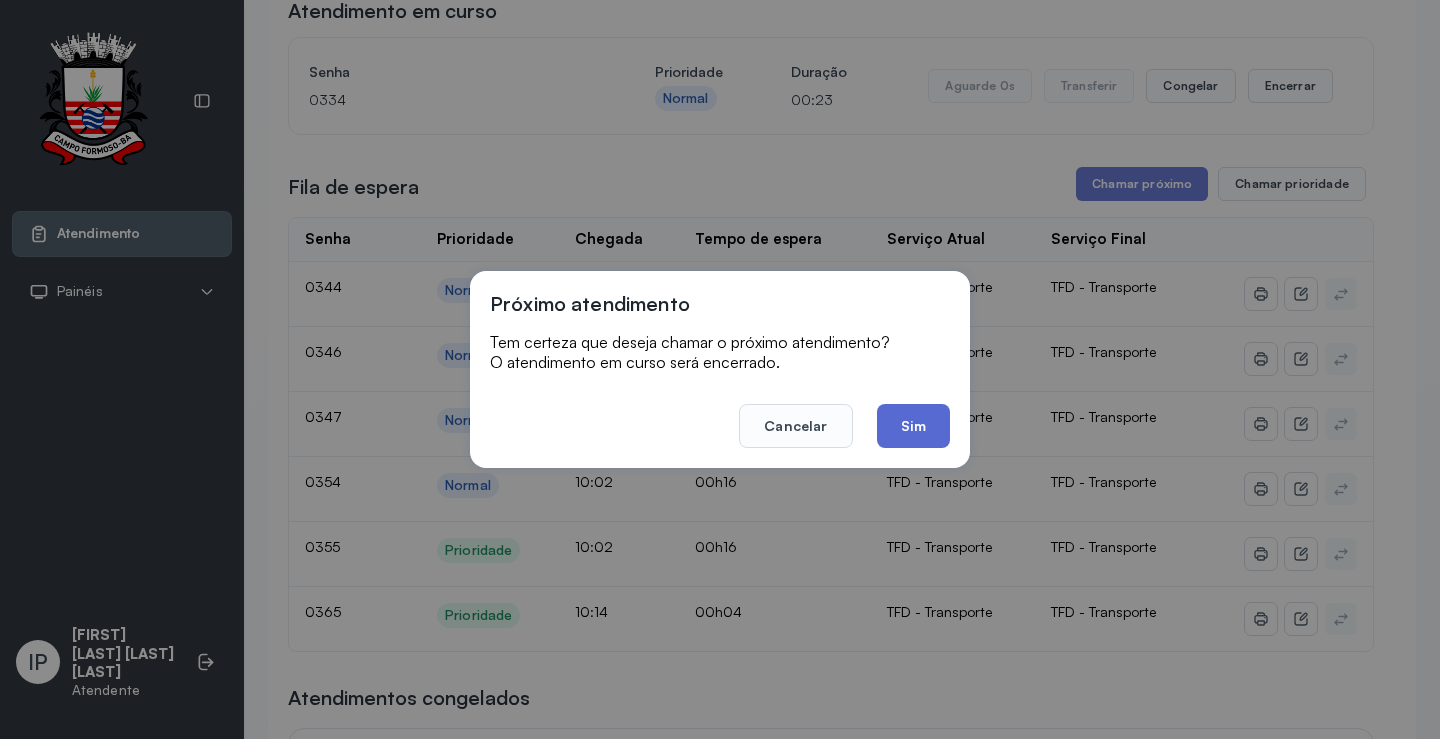 click on "Sim" 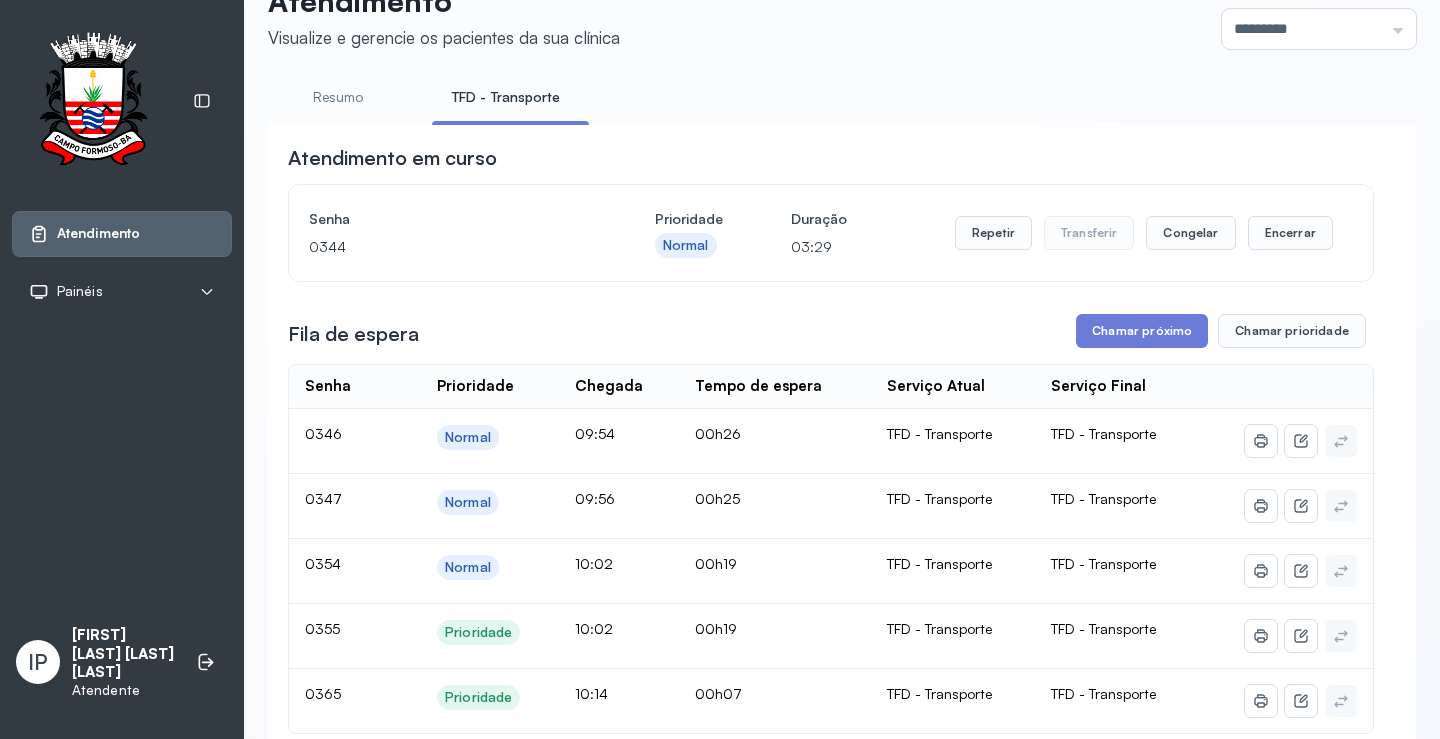 scroll, scrollTop: 200, scrollLeft: 0, axis: vertical 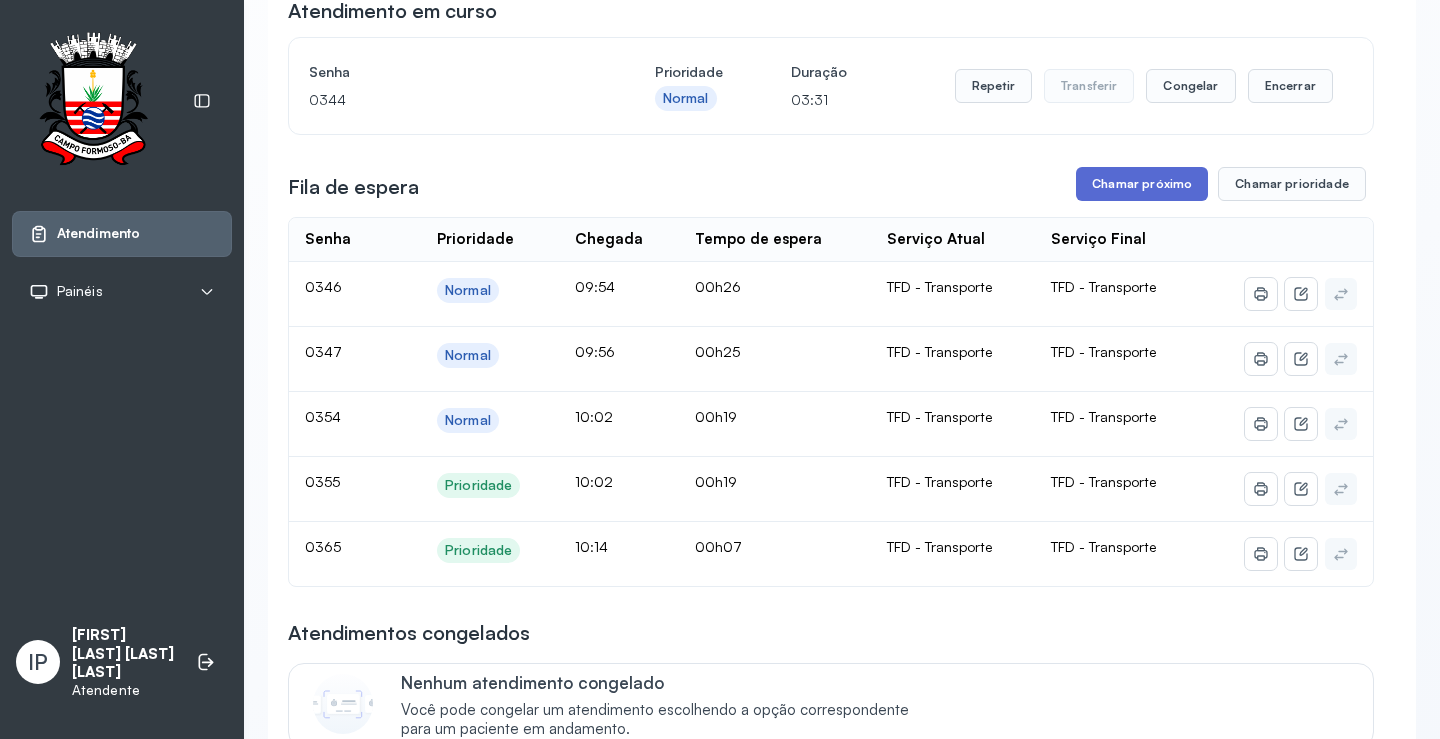 click on "Chamar próximo" at bounding box center (1142, 184) 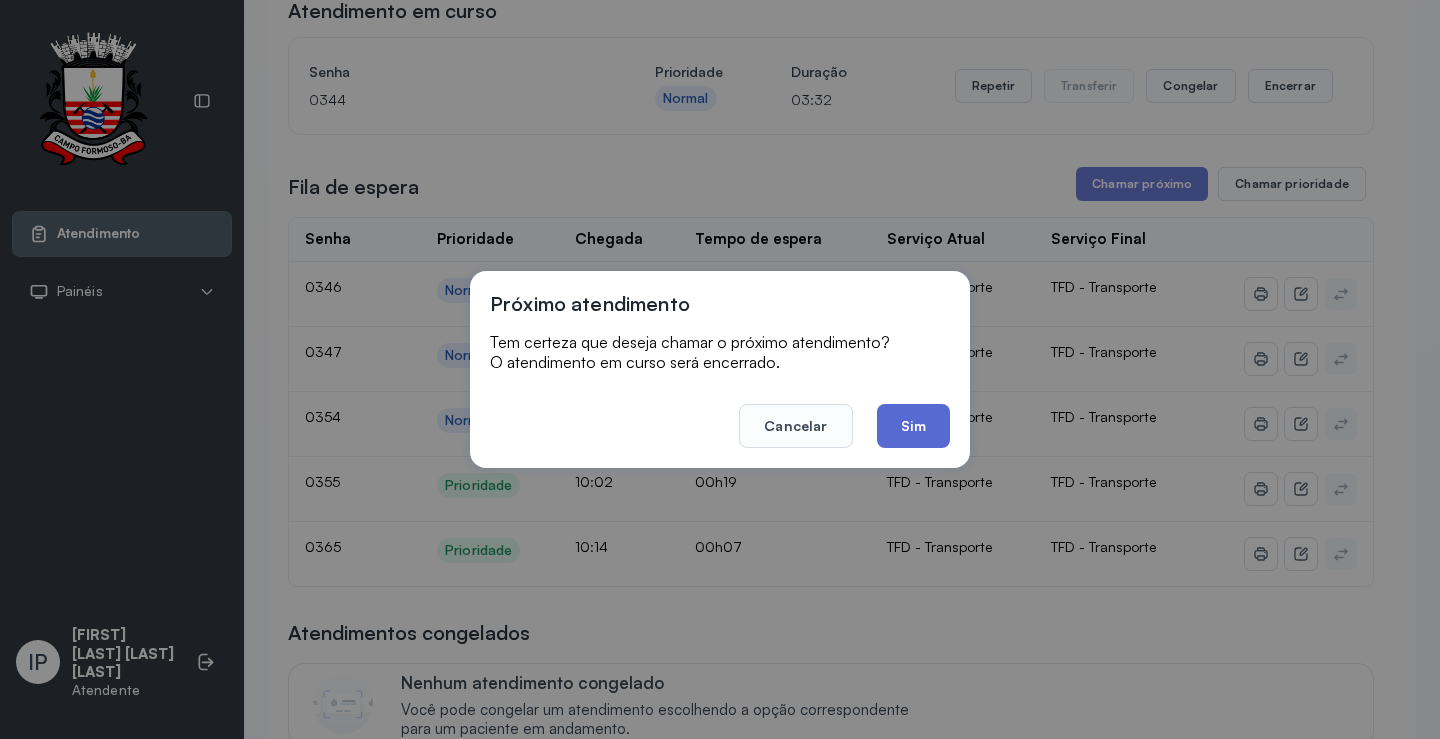 click on "Sim" 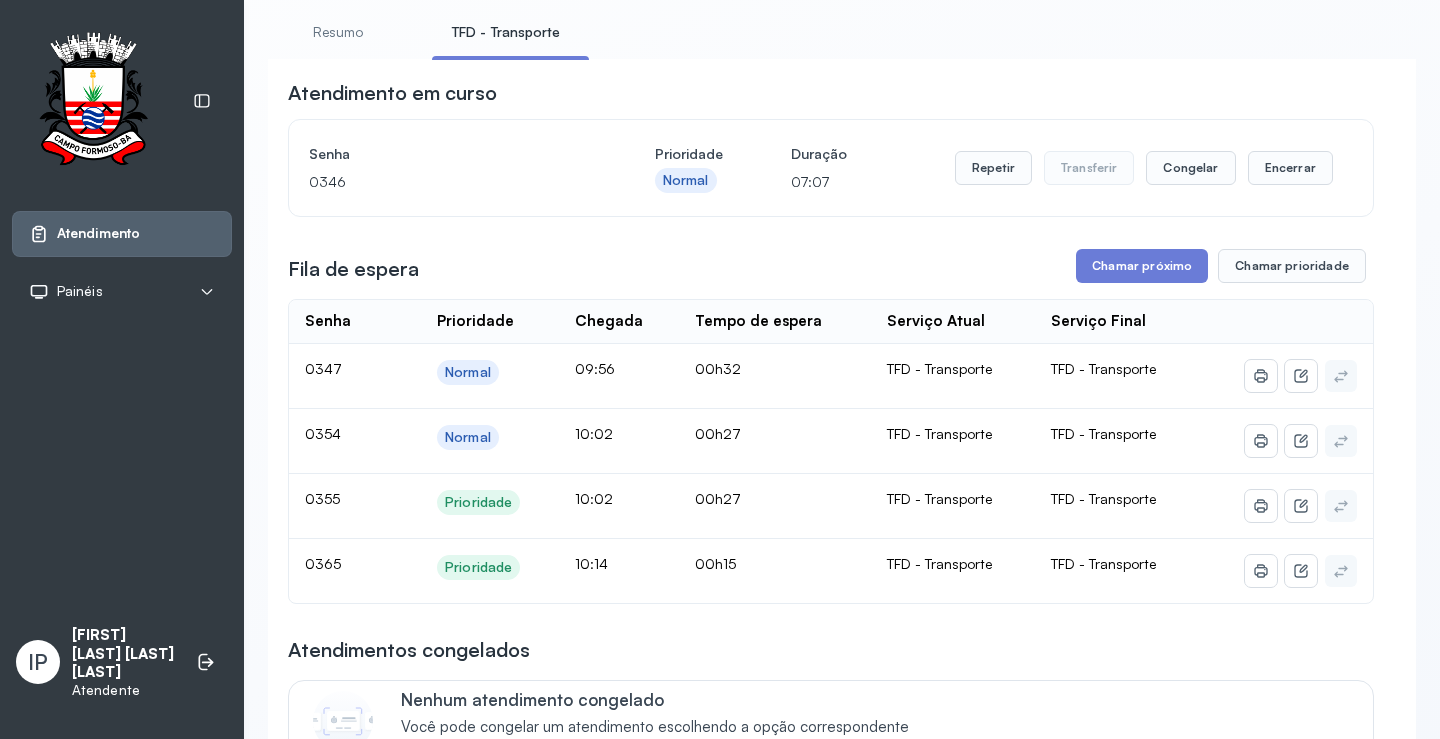 scroll, scrollTop: 300, scrollLeft: 0, axis: vertical 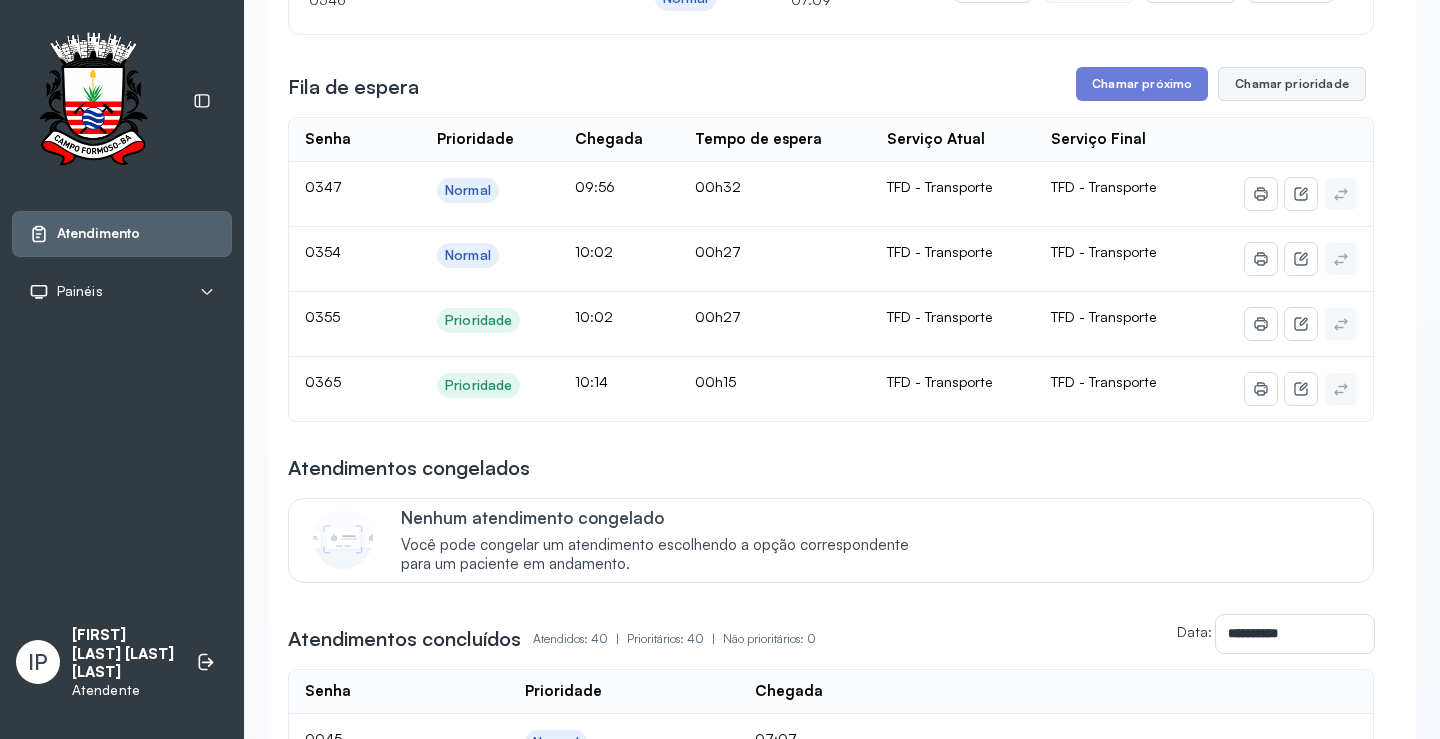 click on "Chamar prioridade" at bounding box center [1292, 84] 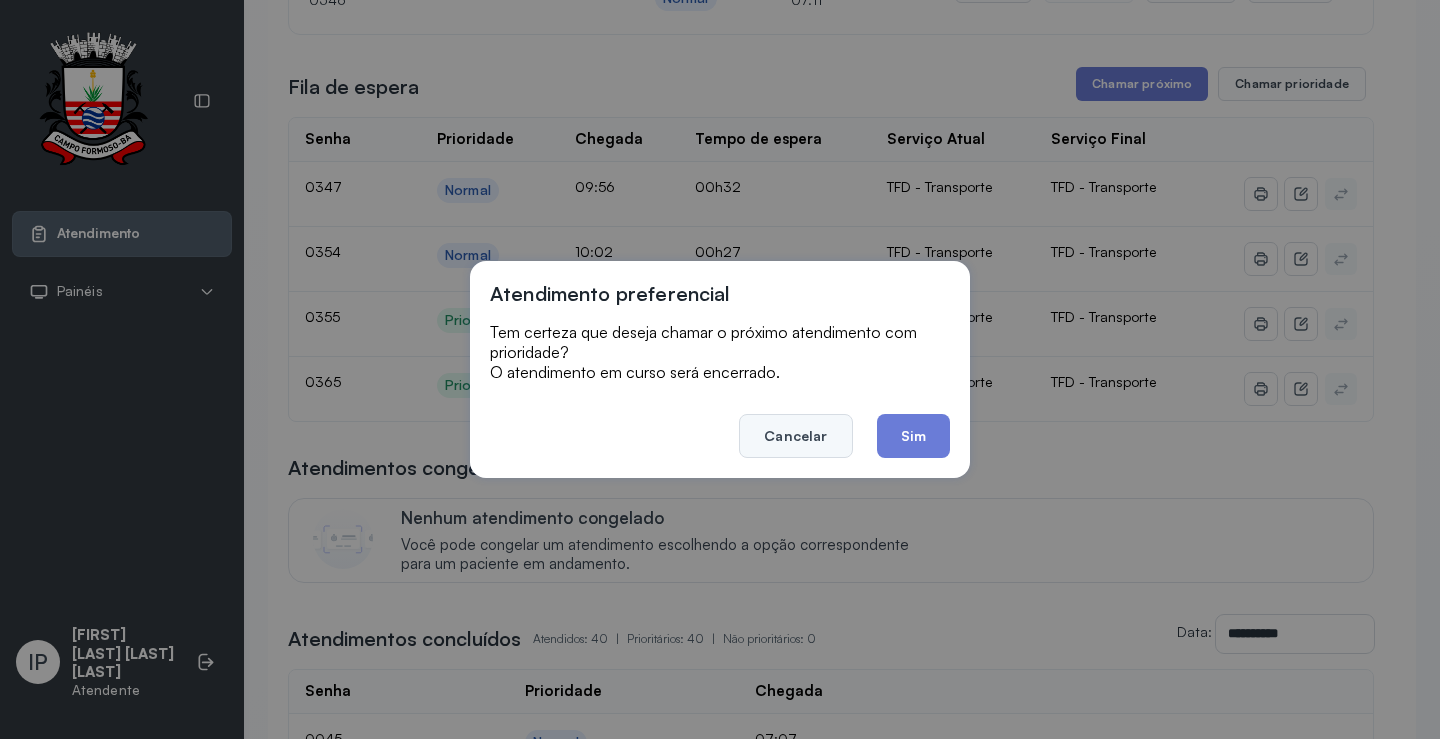 click on "Cancelar" 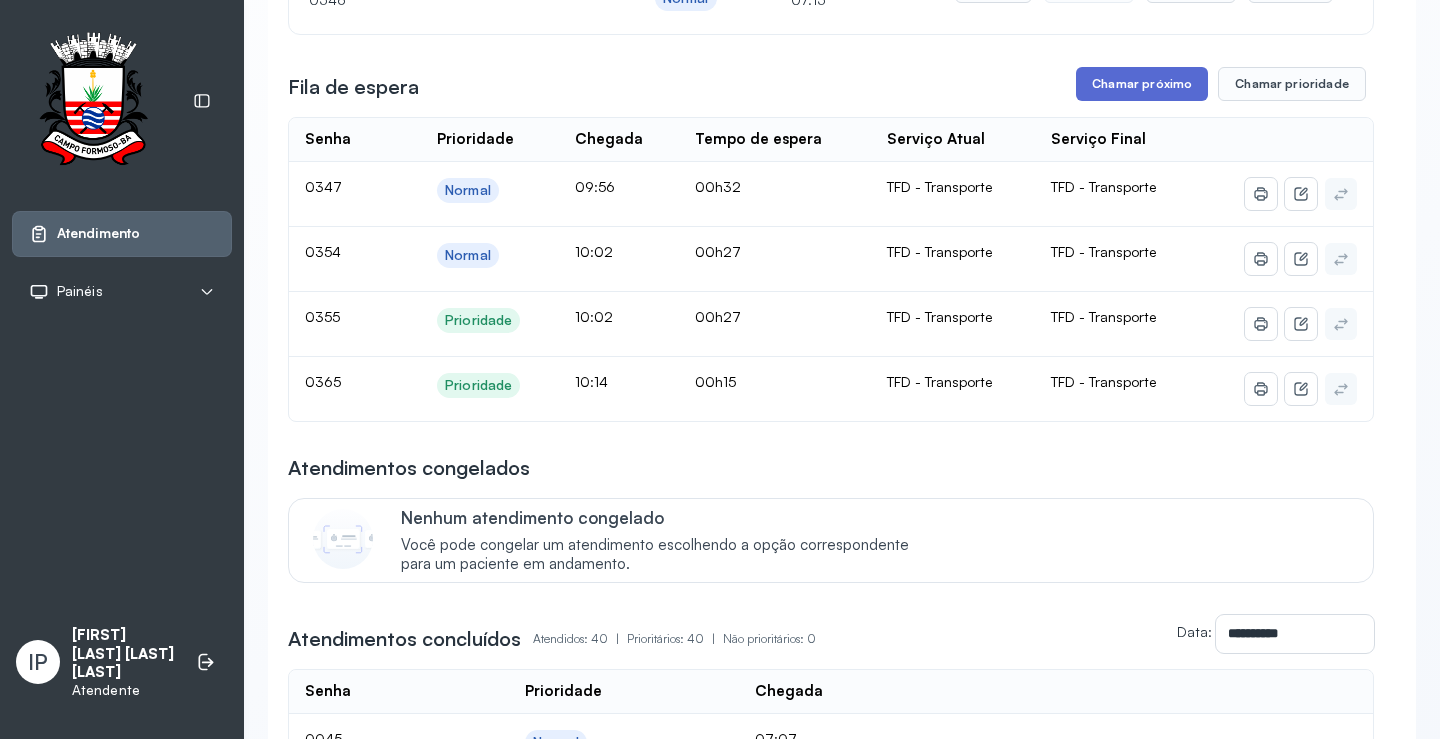 click on "Chamar próximo" at bounding box center (1142, 84) 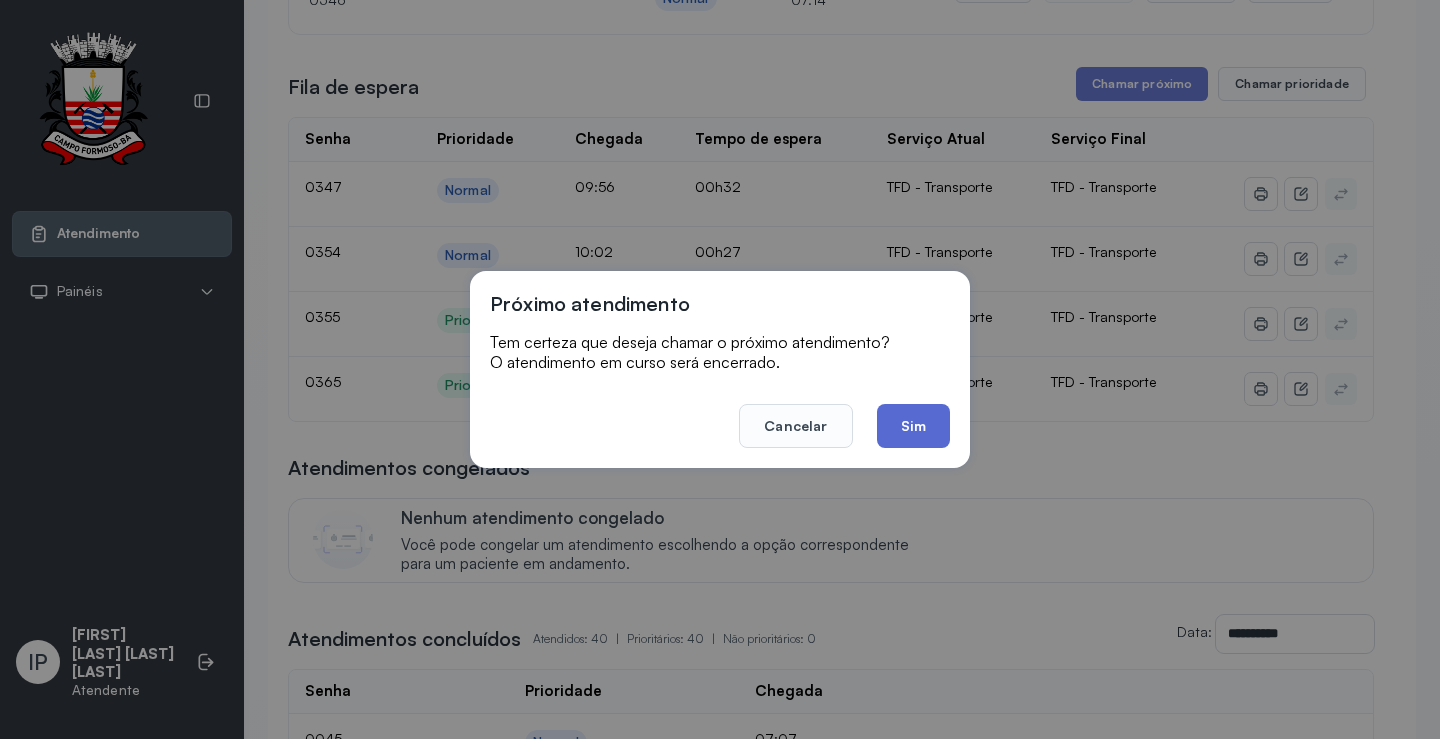 click on "Sim" 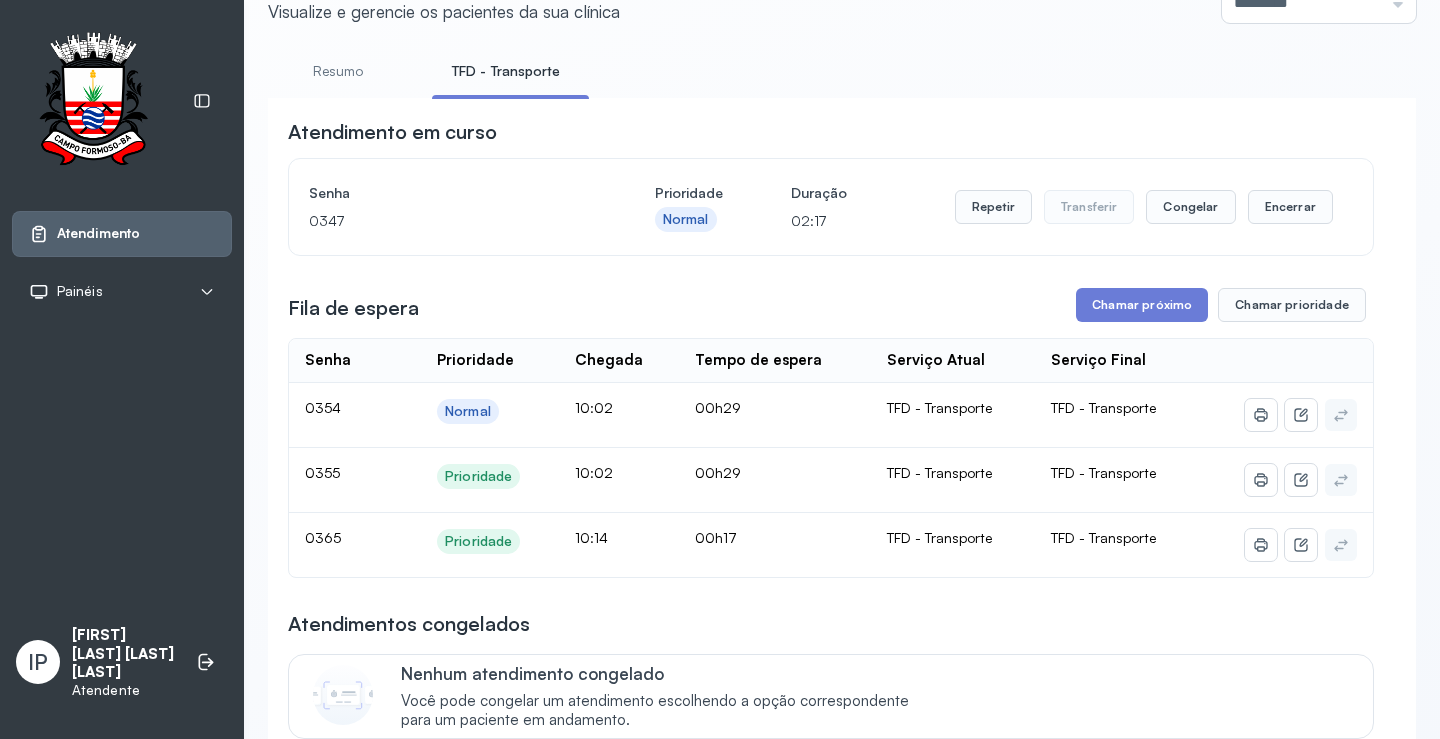 scroll, scrollTop: 200, scrollLeft: 0, axis: vertical 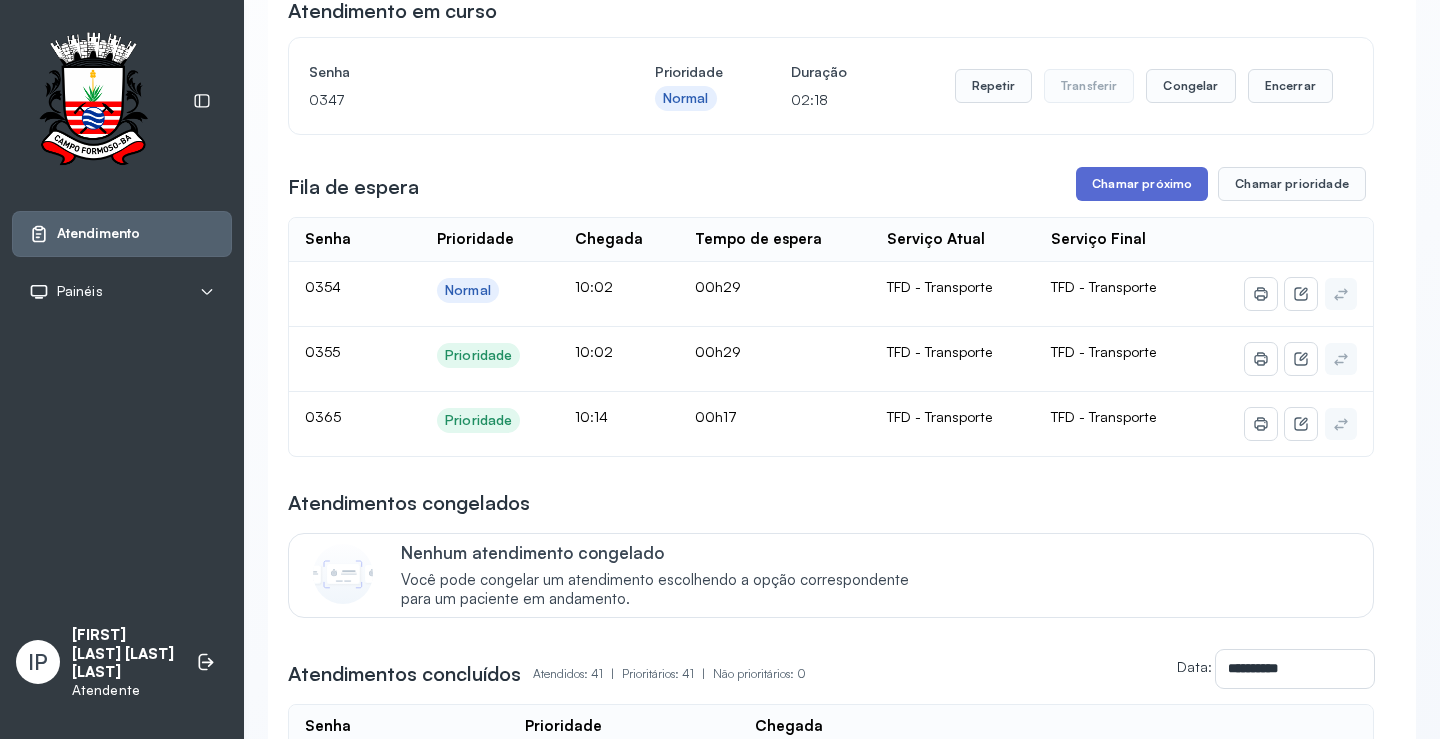 click on "Chamar próximo" at bounding box center [1142, 184] 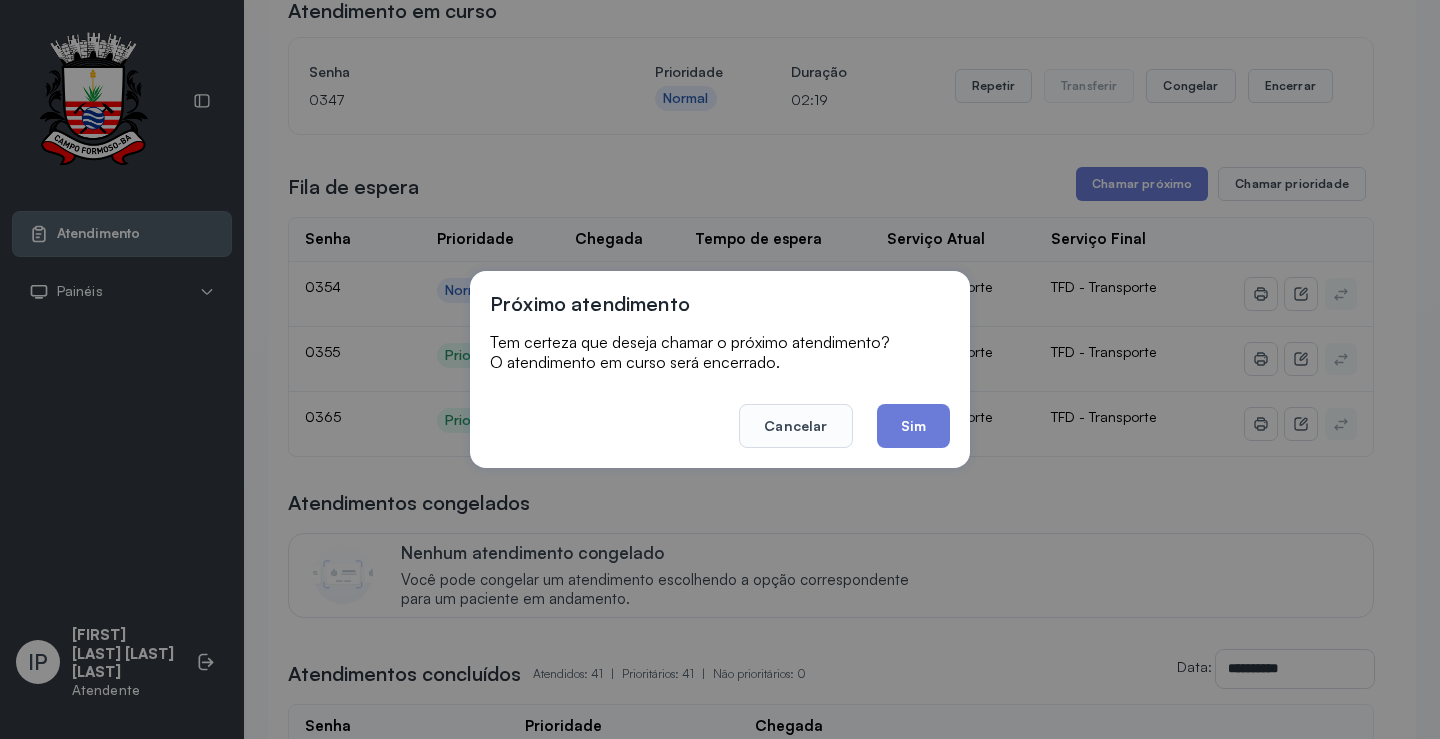 click on "Cancelar Sim" at bounding box center (720, 412) 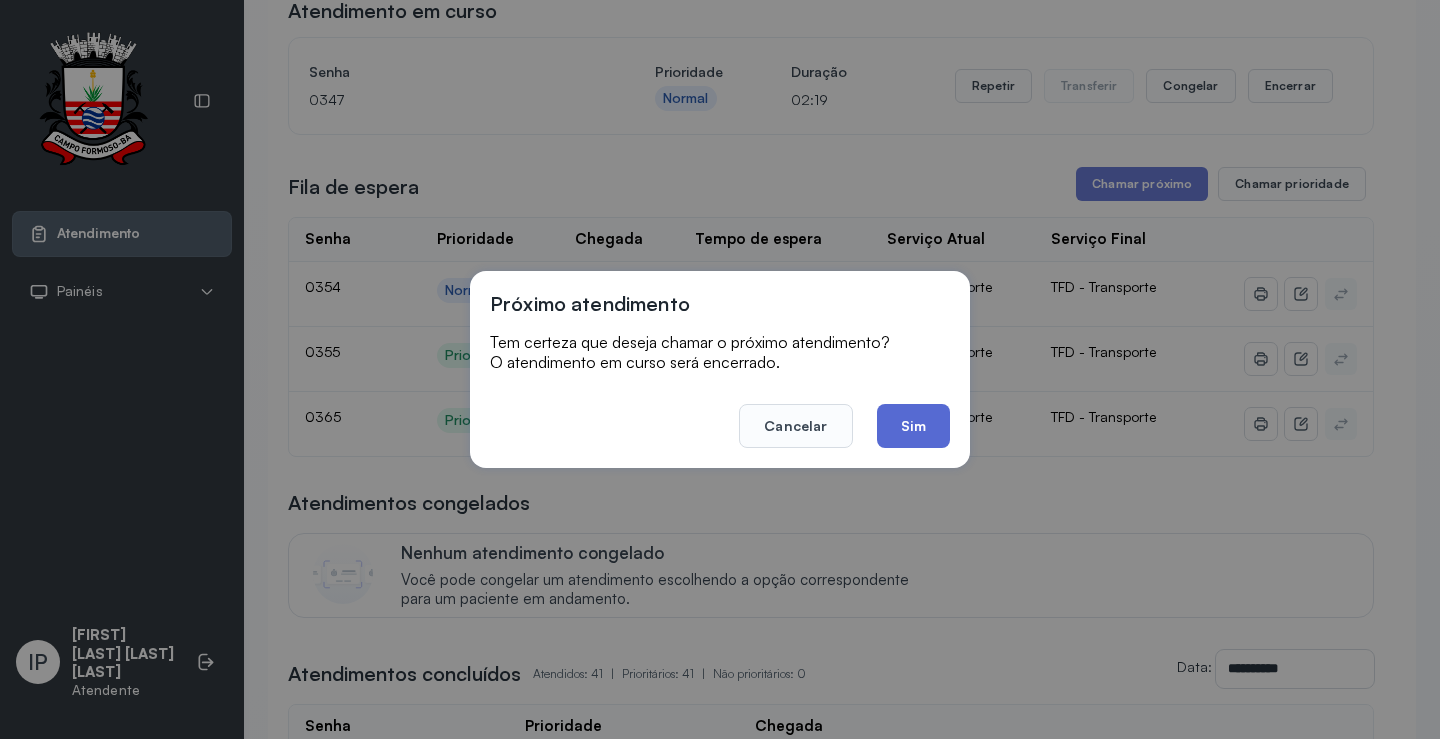 click on "Sim" 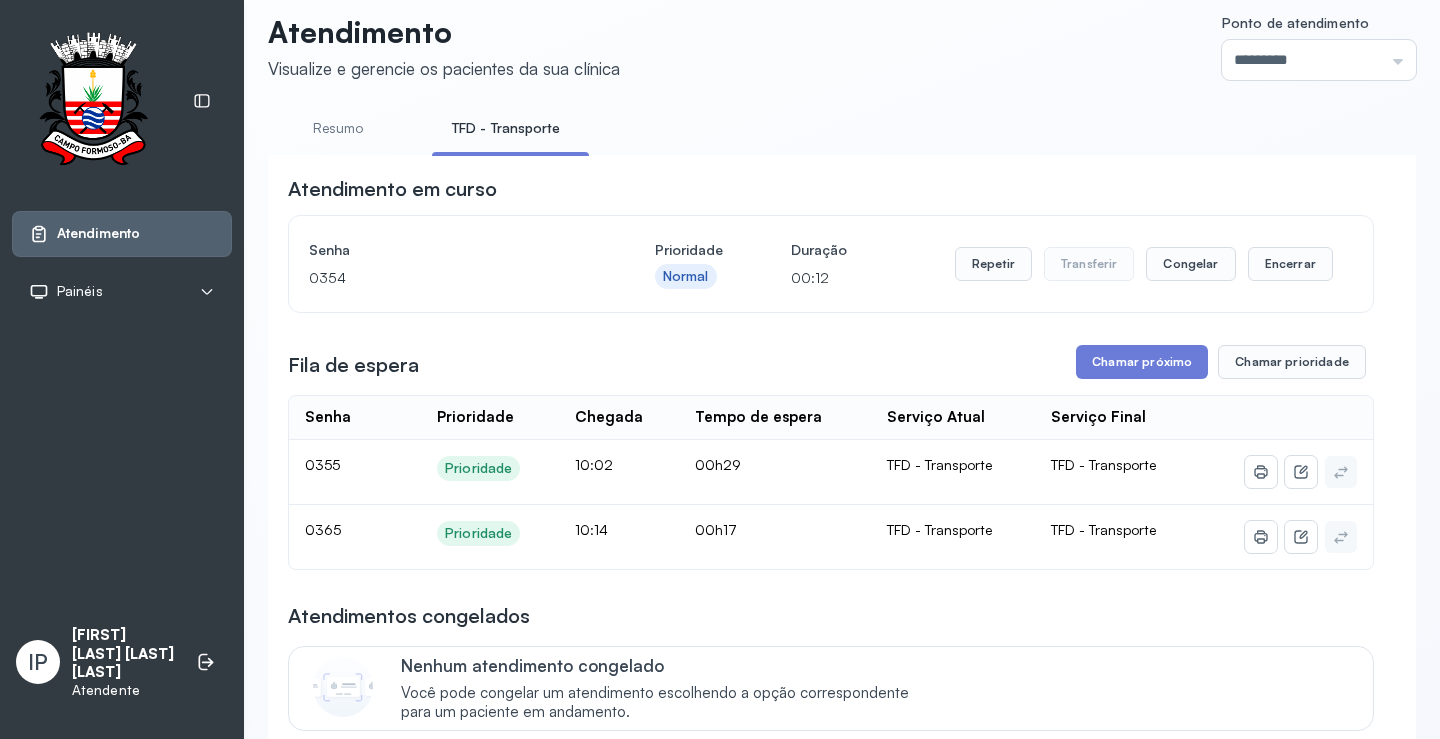 scroll, scrollTop: 0, scrollLeft: 0, axis: both 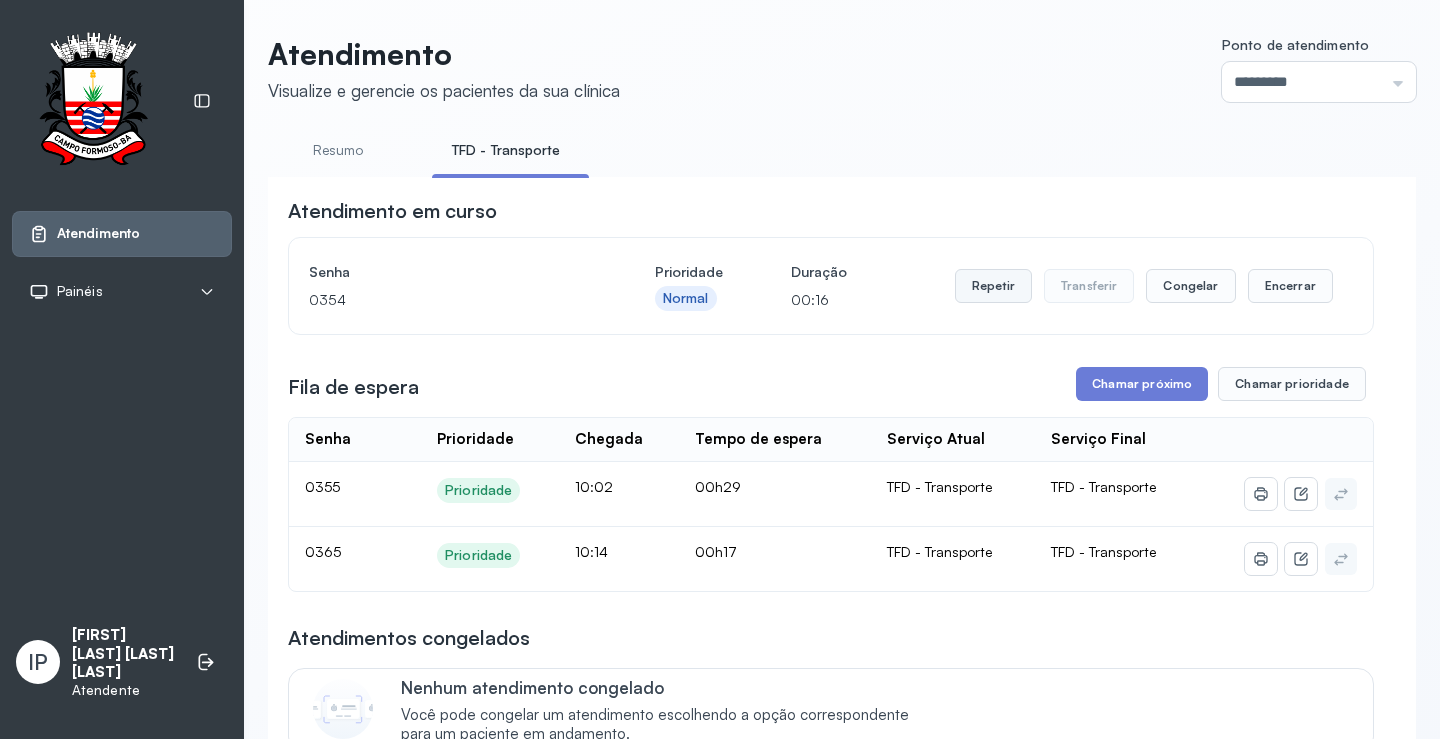 click on "Repetir" at bounding box center [993, 286] 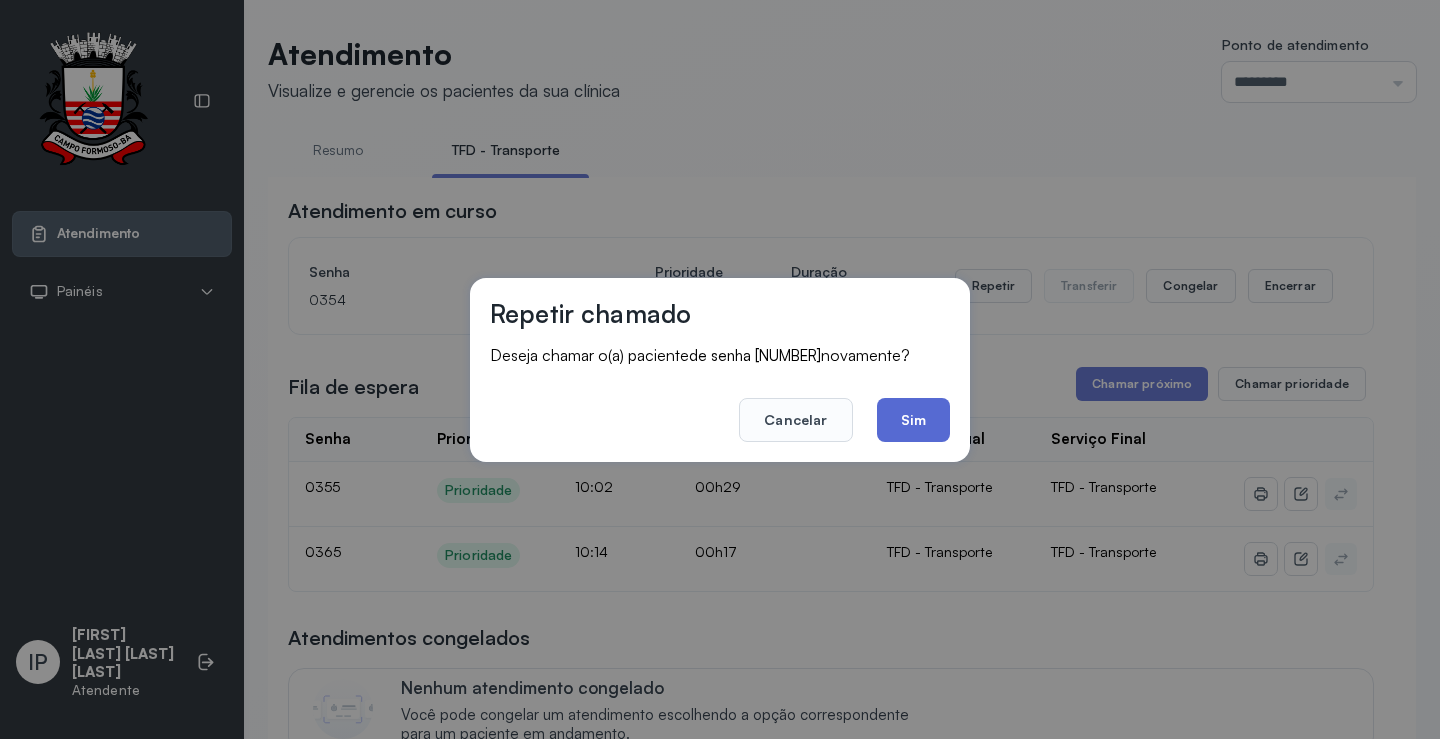 click on "Sim" 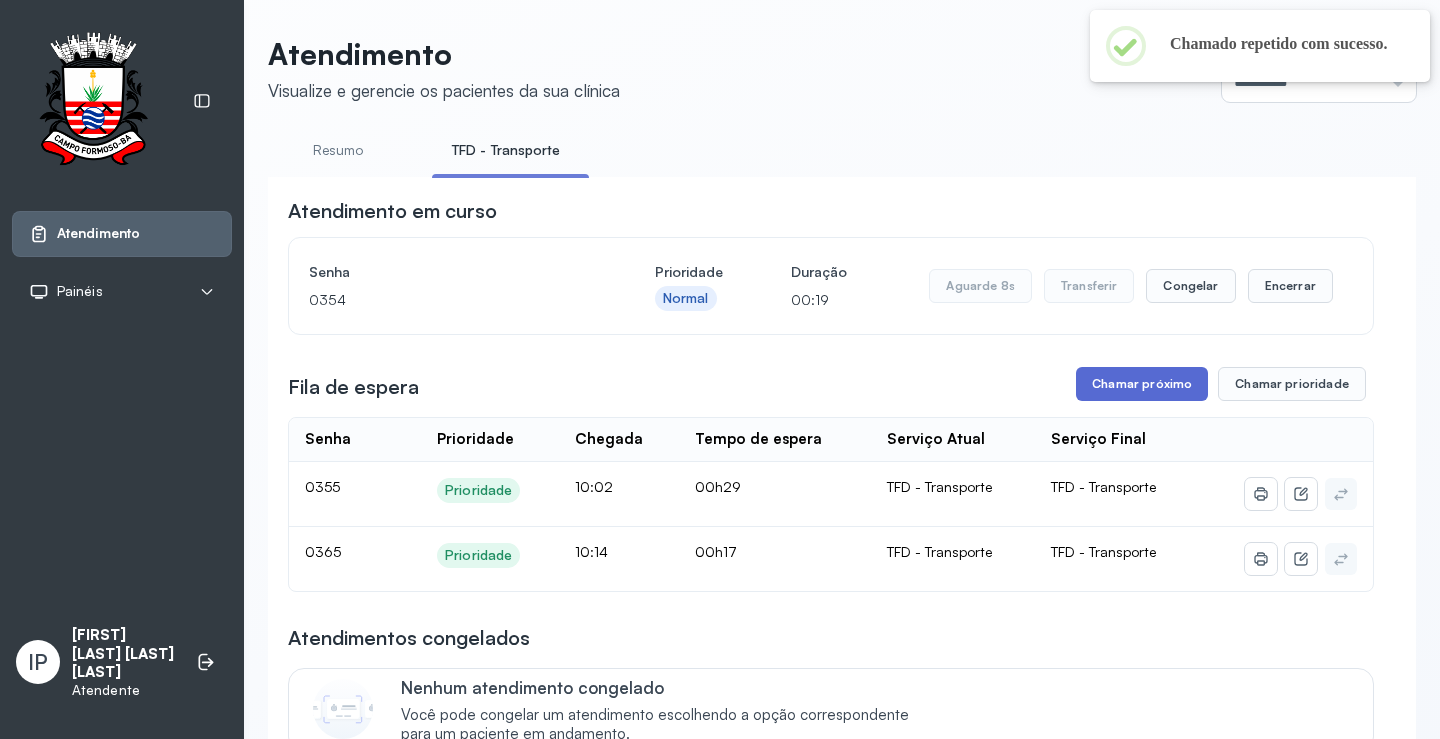 click on "Chamar próximo" at bounding box center [1142, 384] 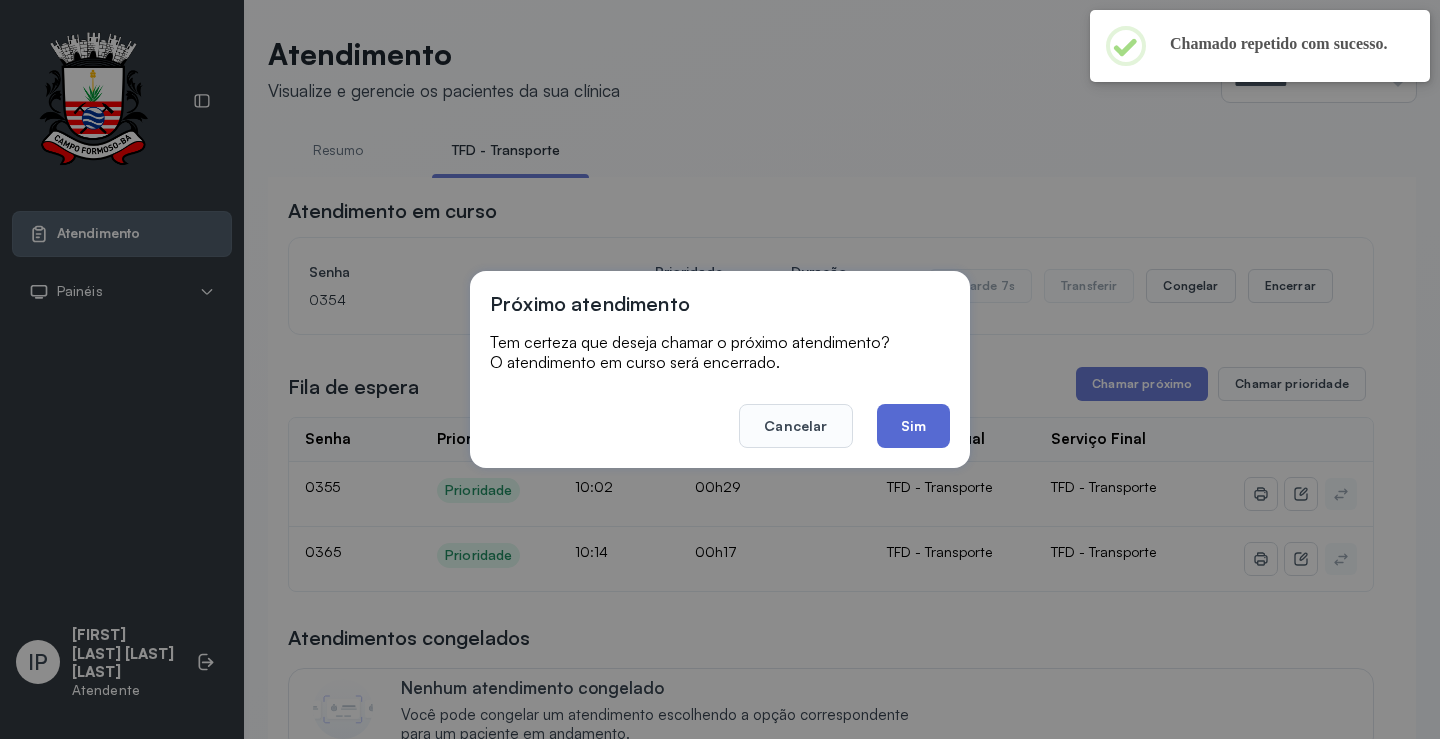 click on "Sim" 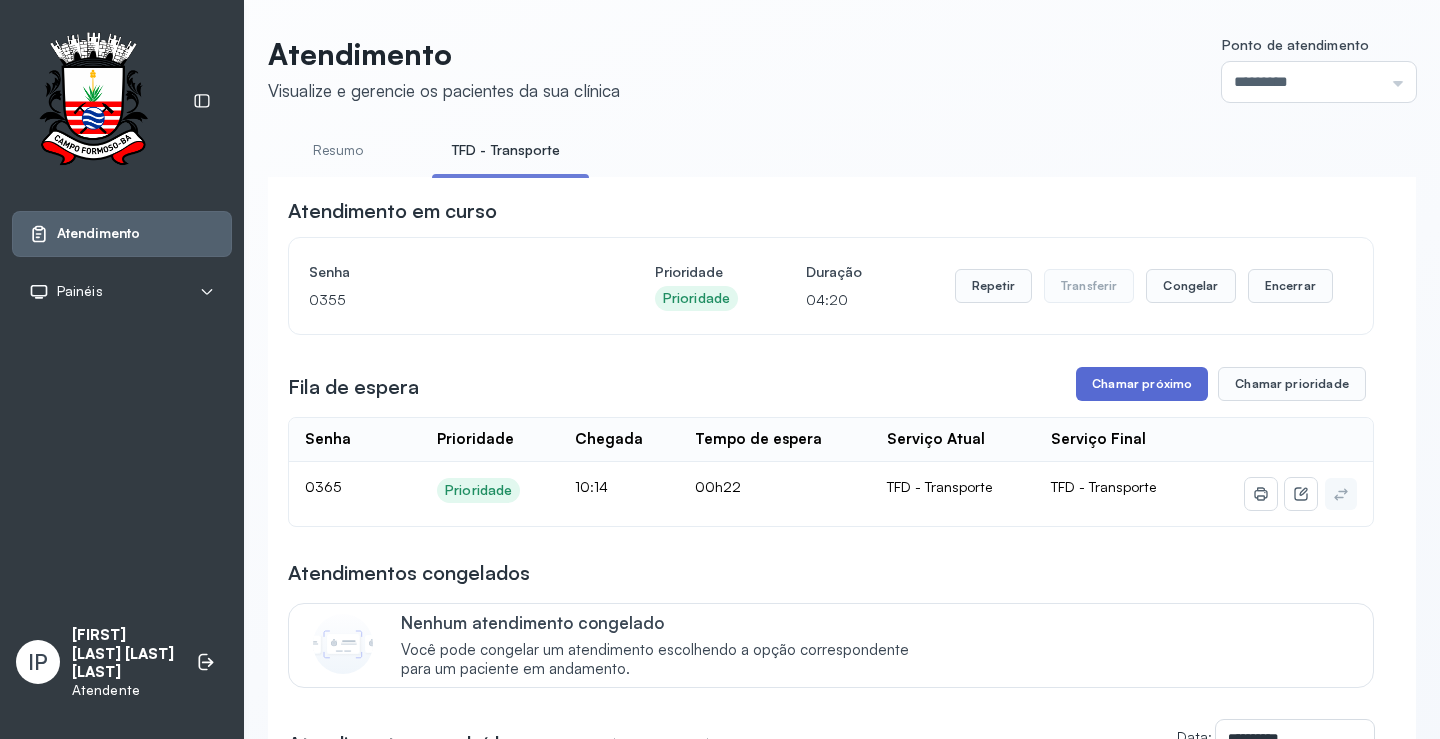 click on "Chamar próximo" at bounding box center [1142, 384] 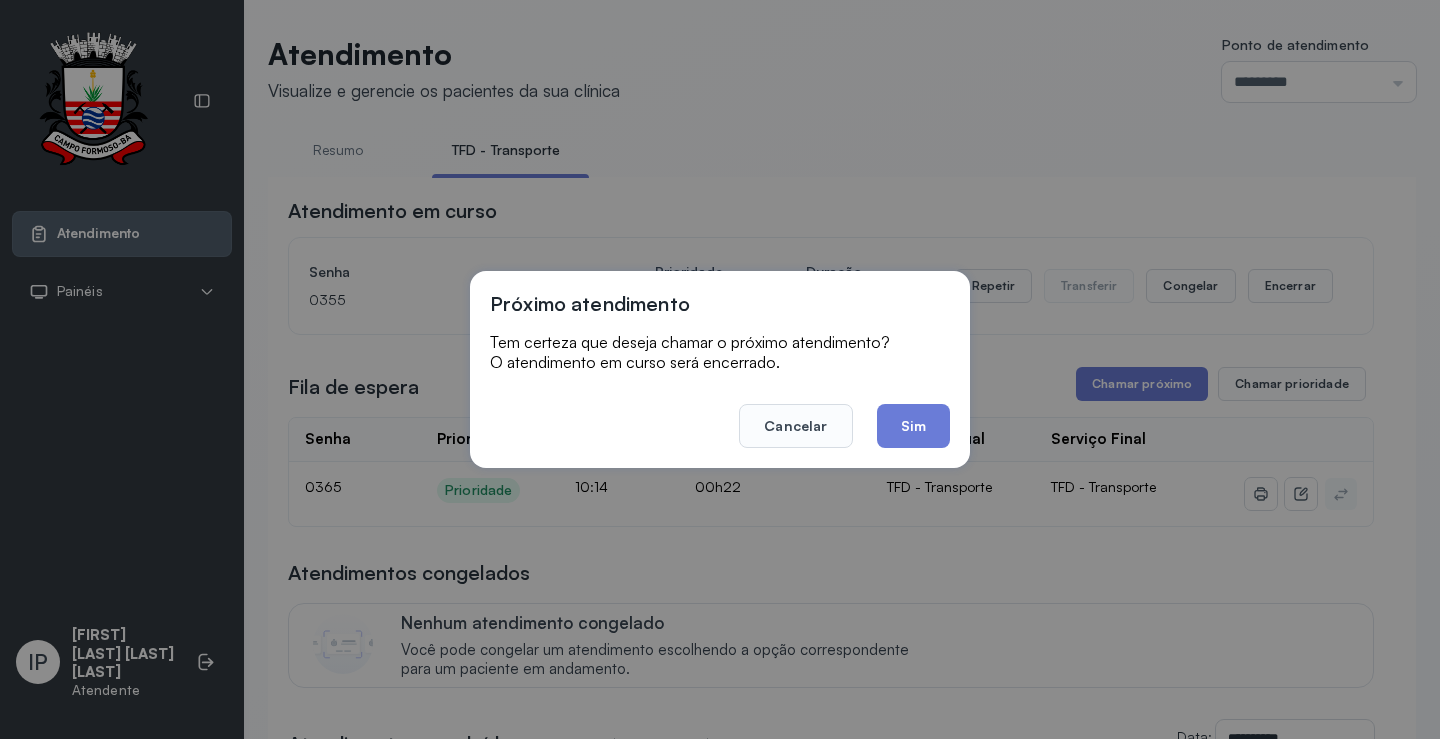 click on "Próximo atendimento Tem certeza que deseja chamar o próximo atendimento?  O atendimento em curso será encerrado.  Cancelar Sim" at bounding box center (720, 369) 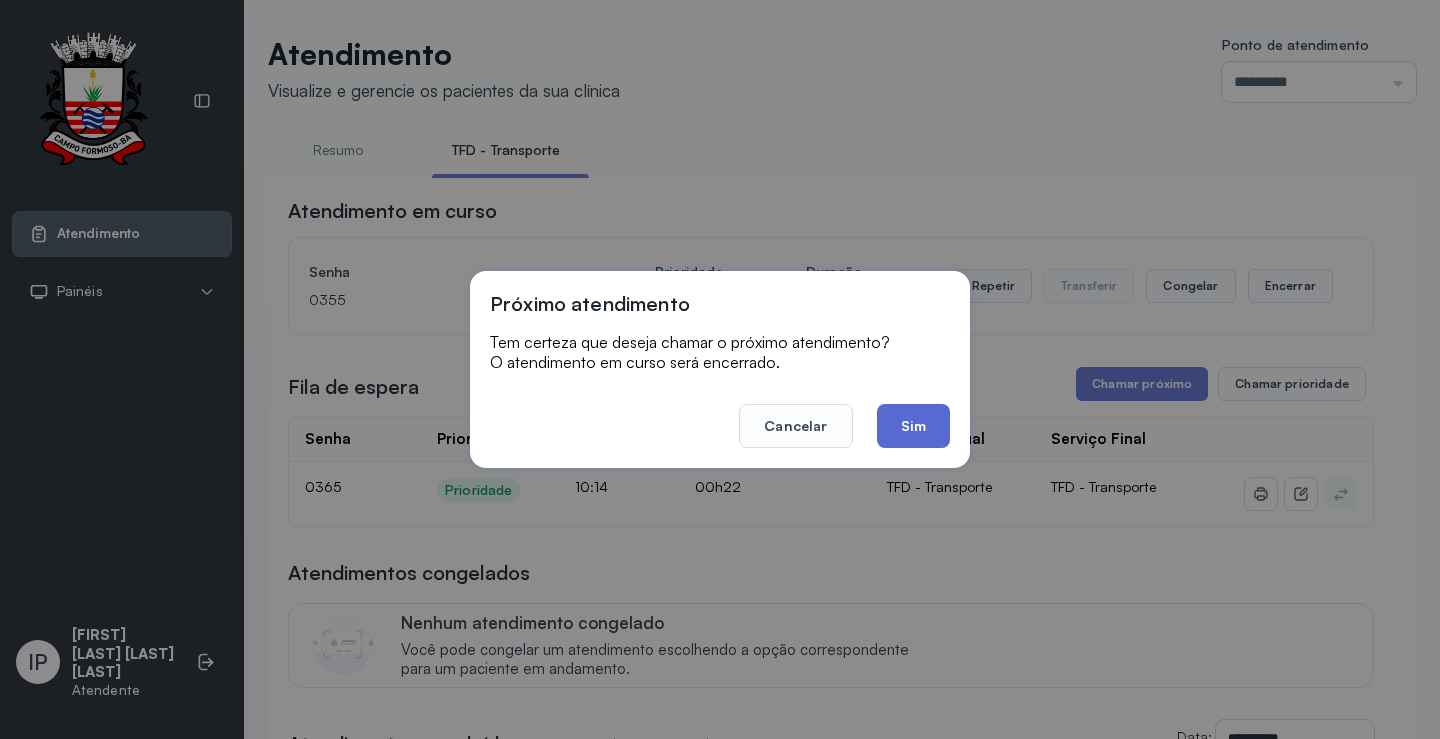 click on "Sim" 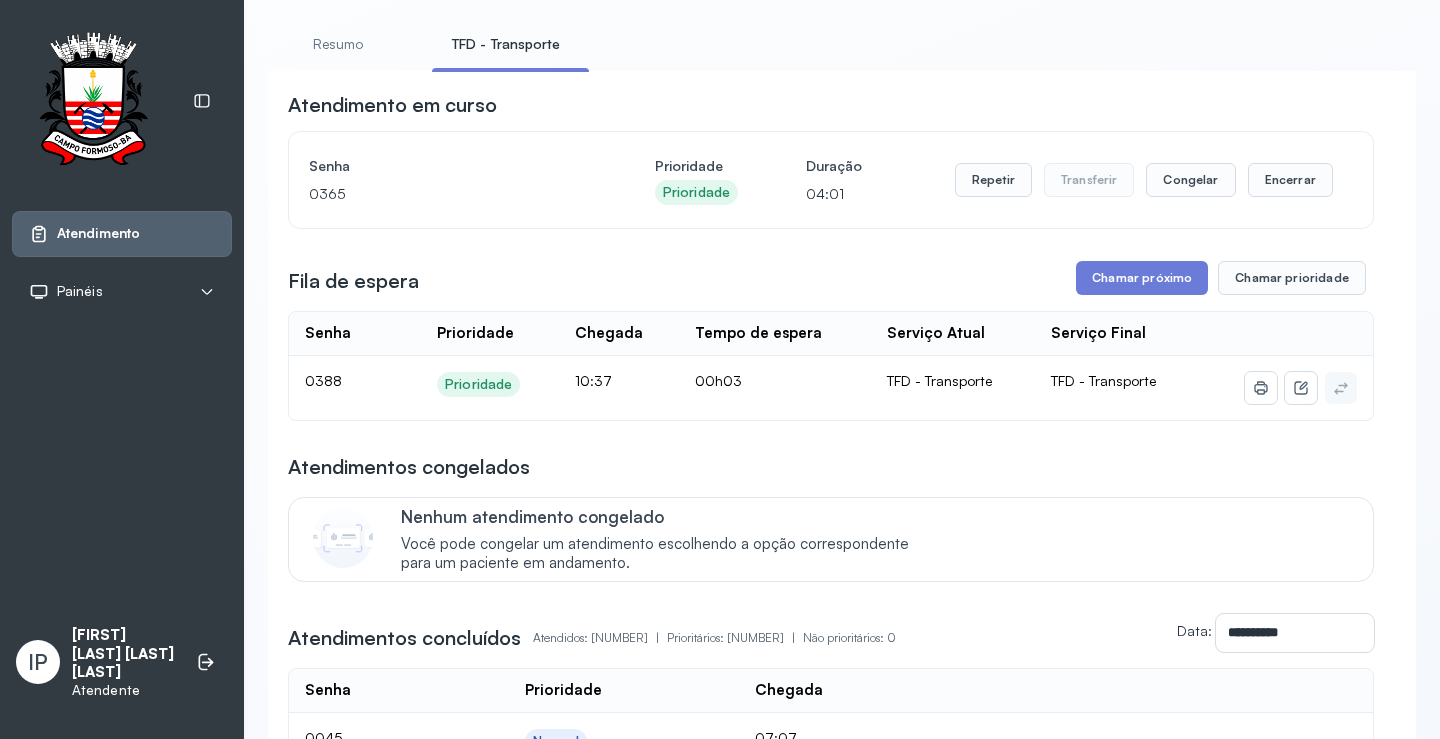 scroll, scrollTop: 200, scrollLeft: 0, axis: vertical 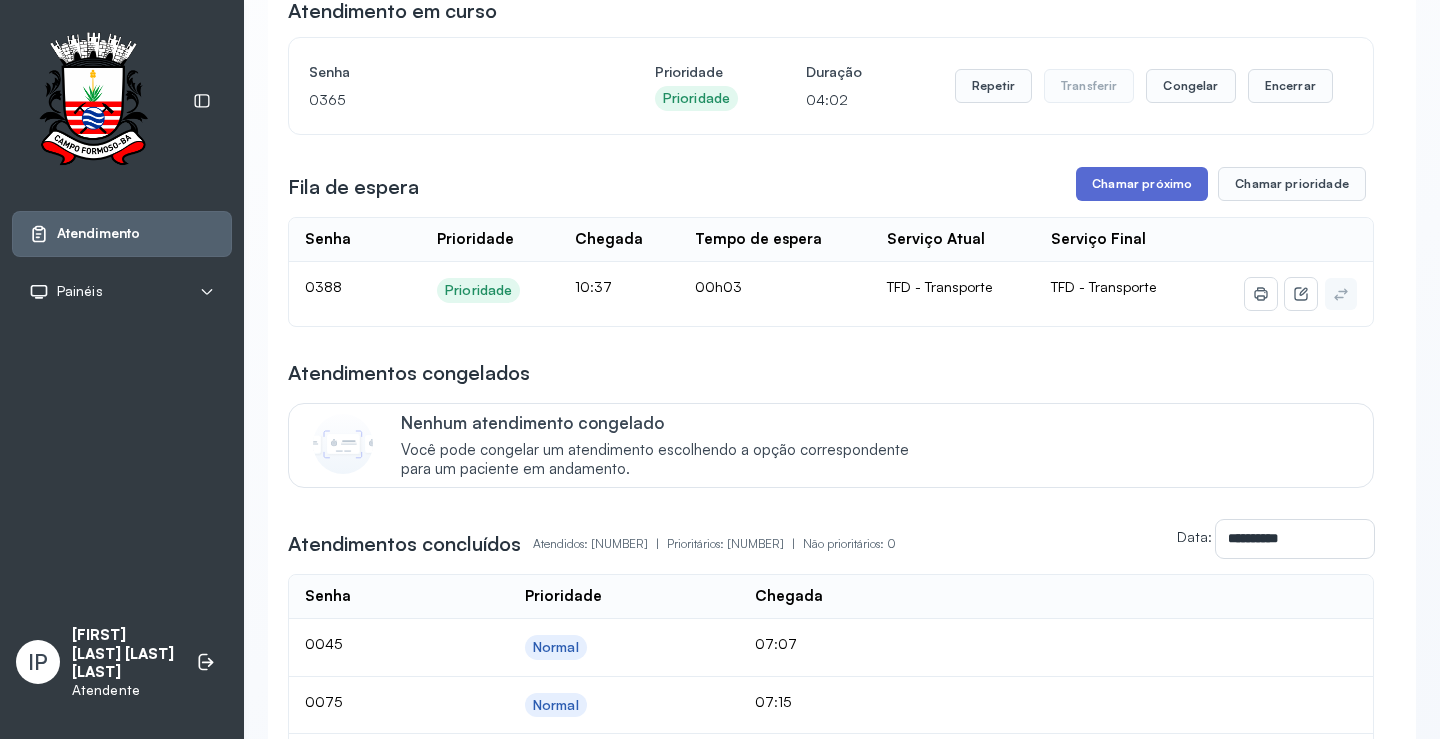 click on "Chamar próximo" at bounding box center (1142, 184) 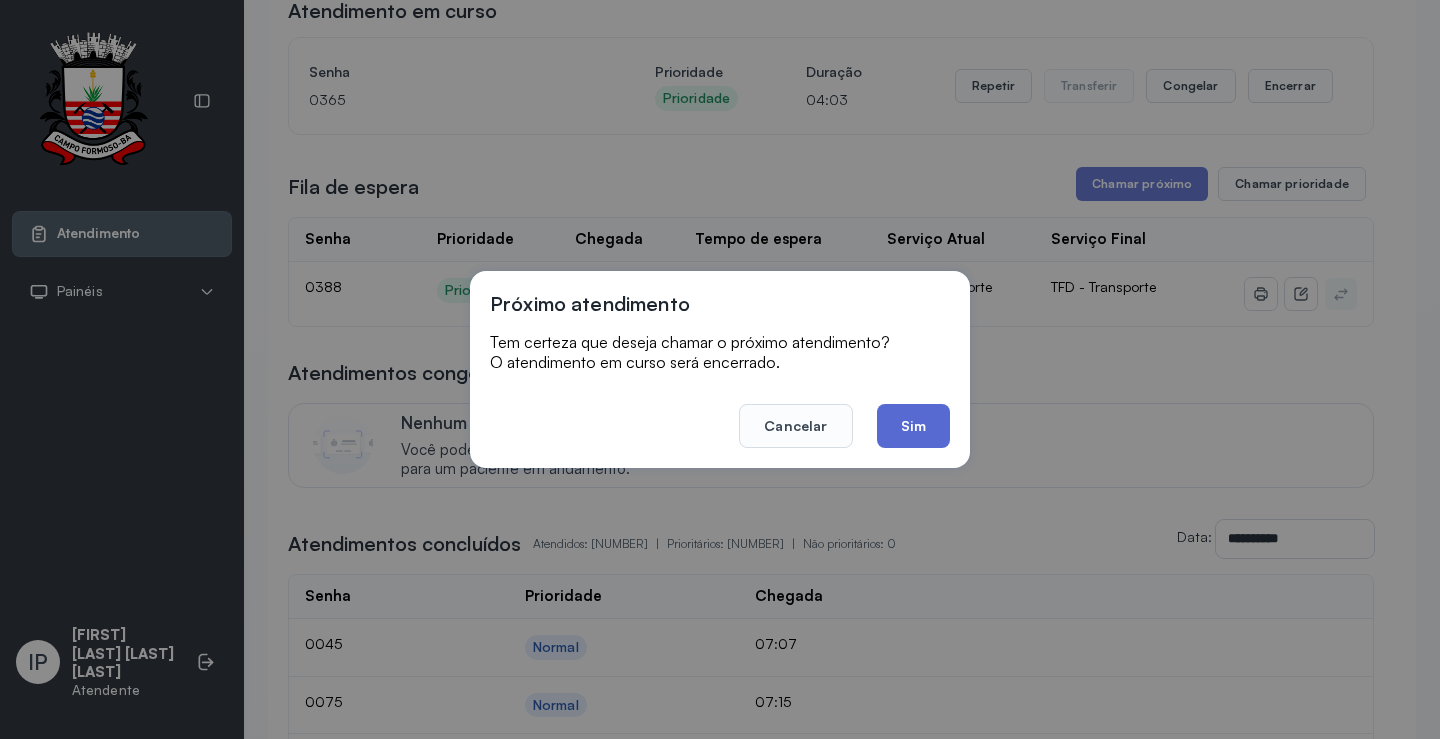 click on "Sim" 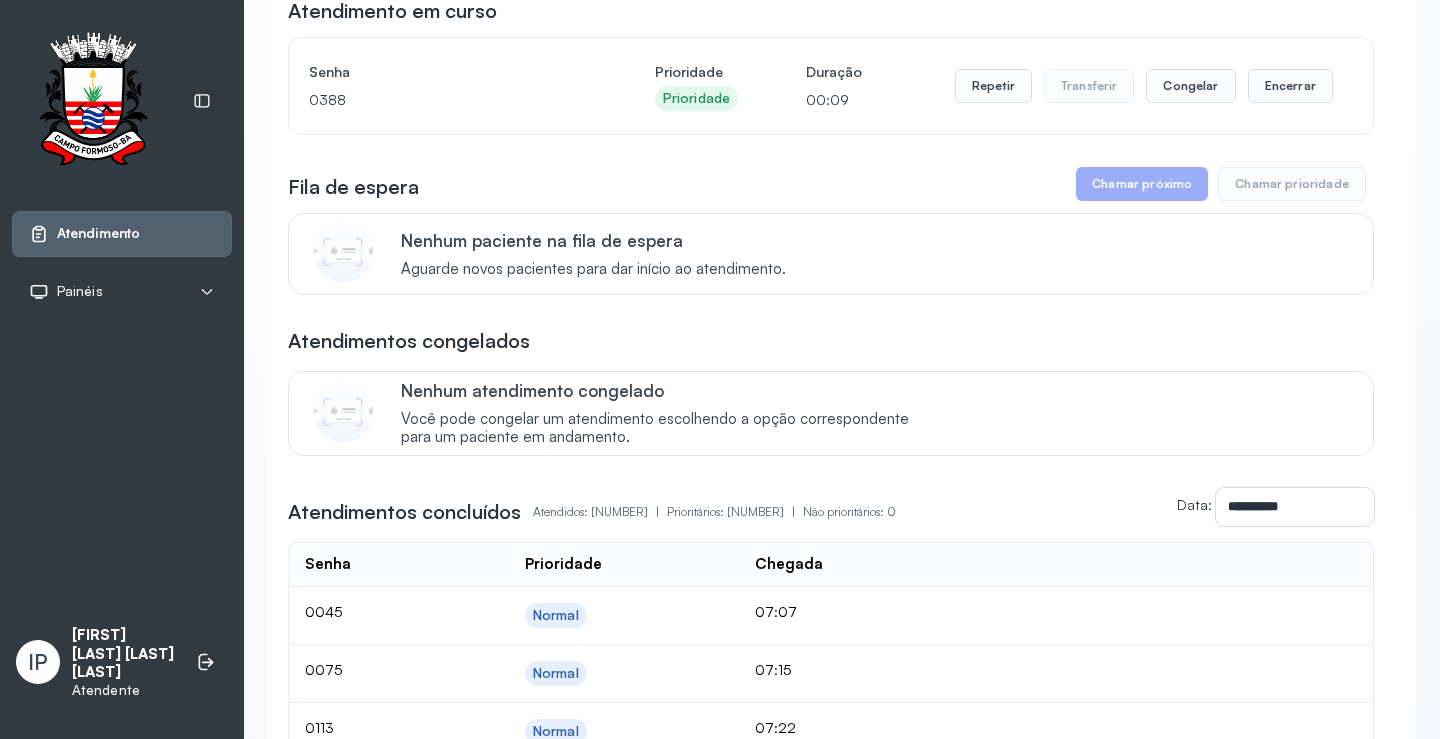 scroll, scrollTop: 0, scrollLeft: 0, axis: both 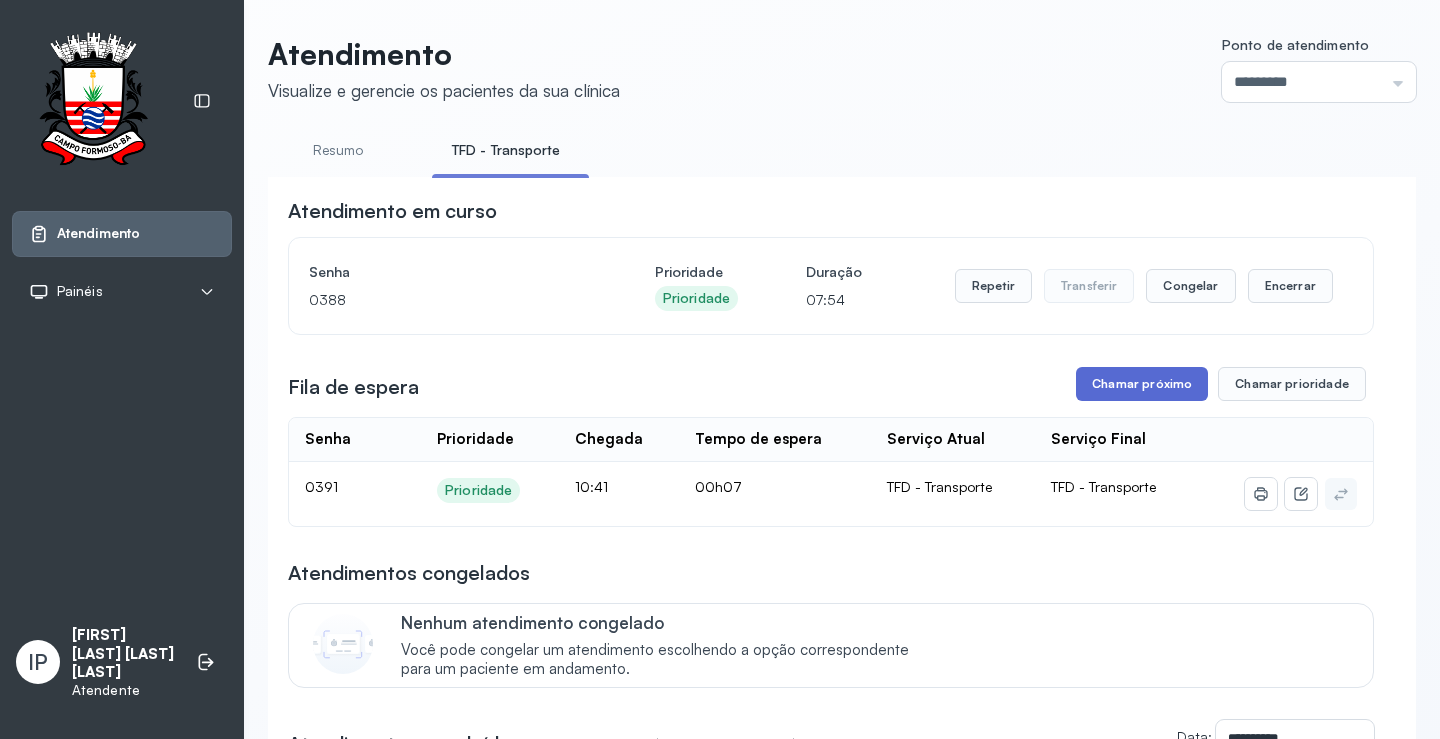 click on "Chamar próximo" at bounding box center (1142, 384) 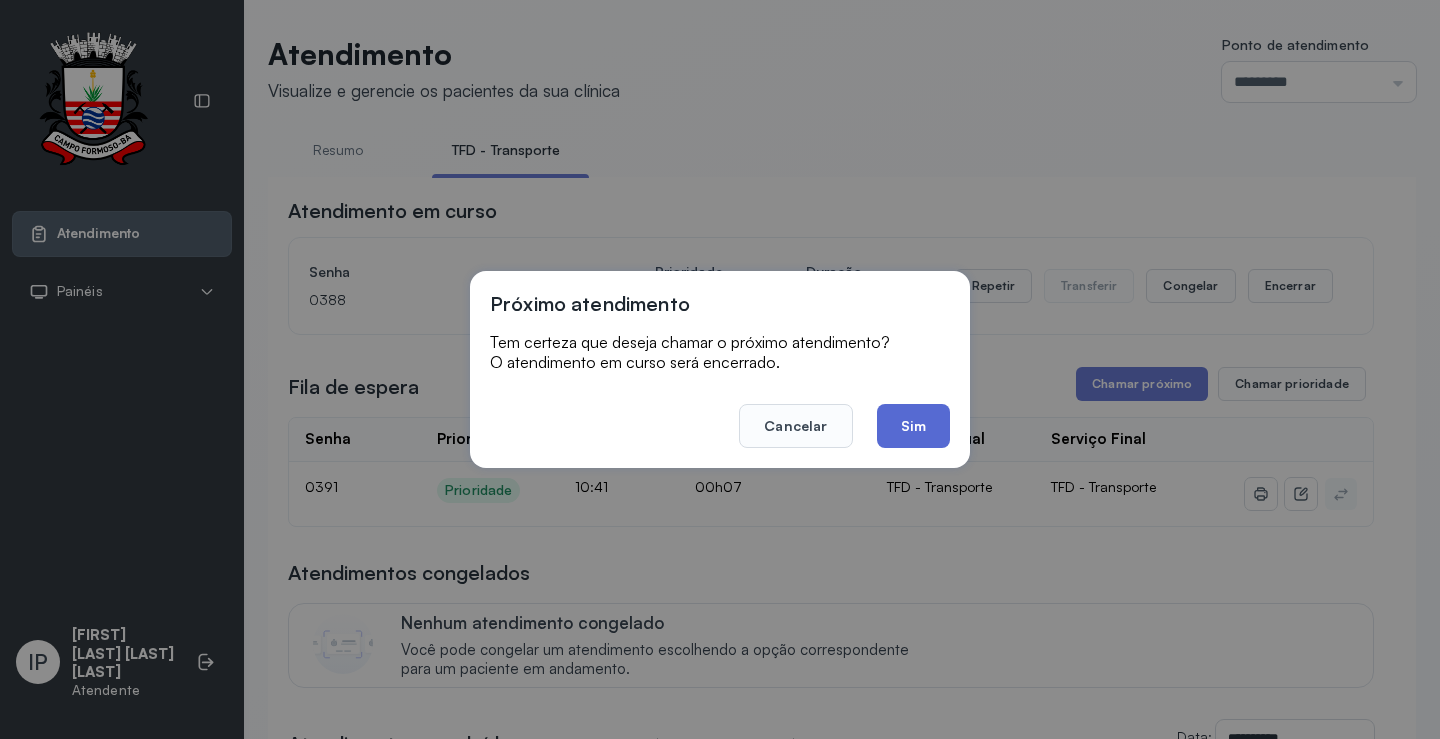 click on "Sim" 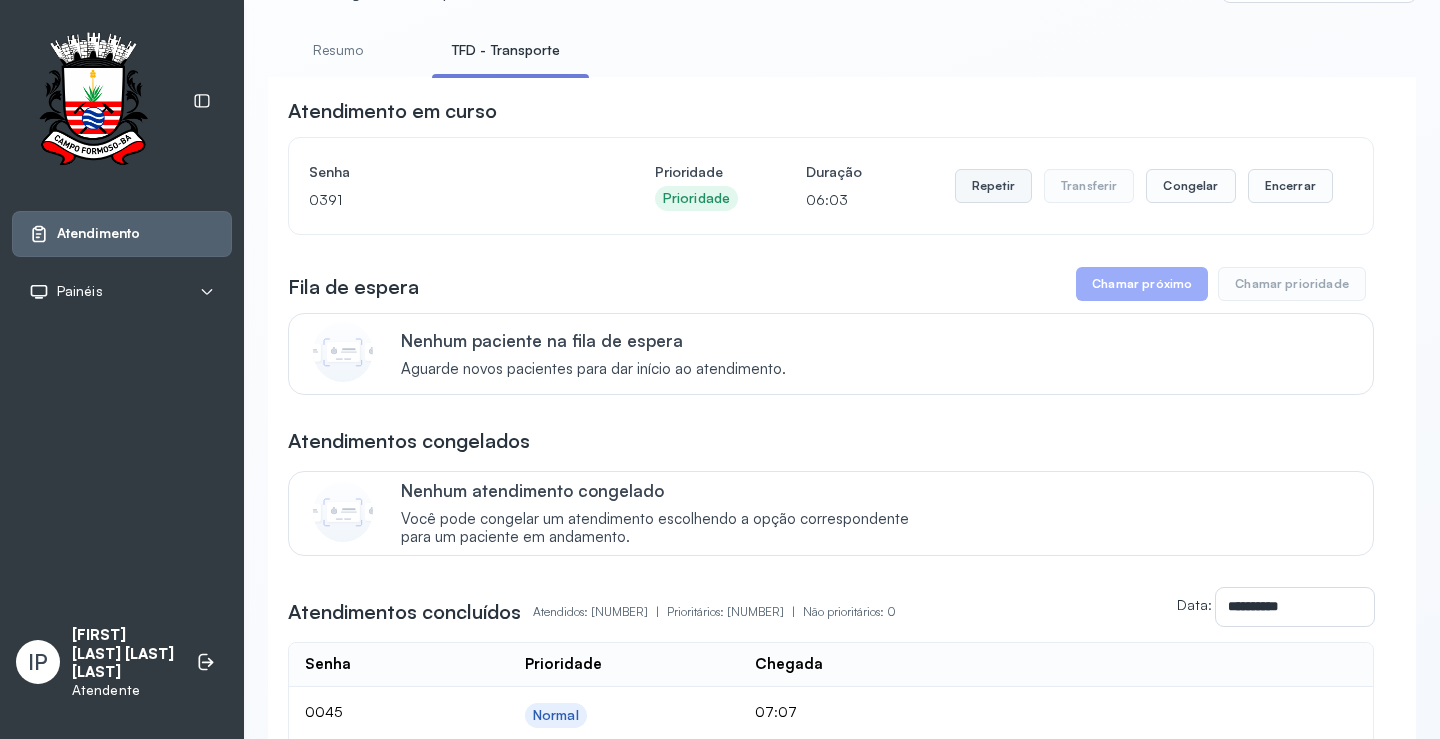 scroll, scrollTop: 0, scrollLeft: 0, axis: both 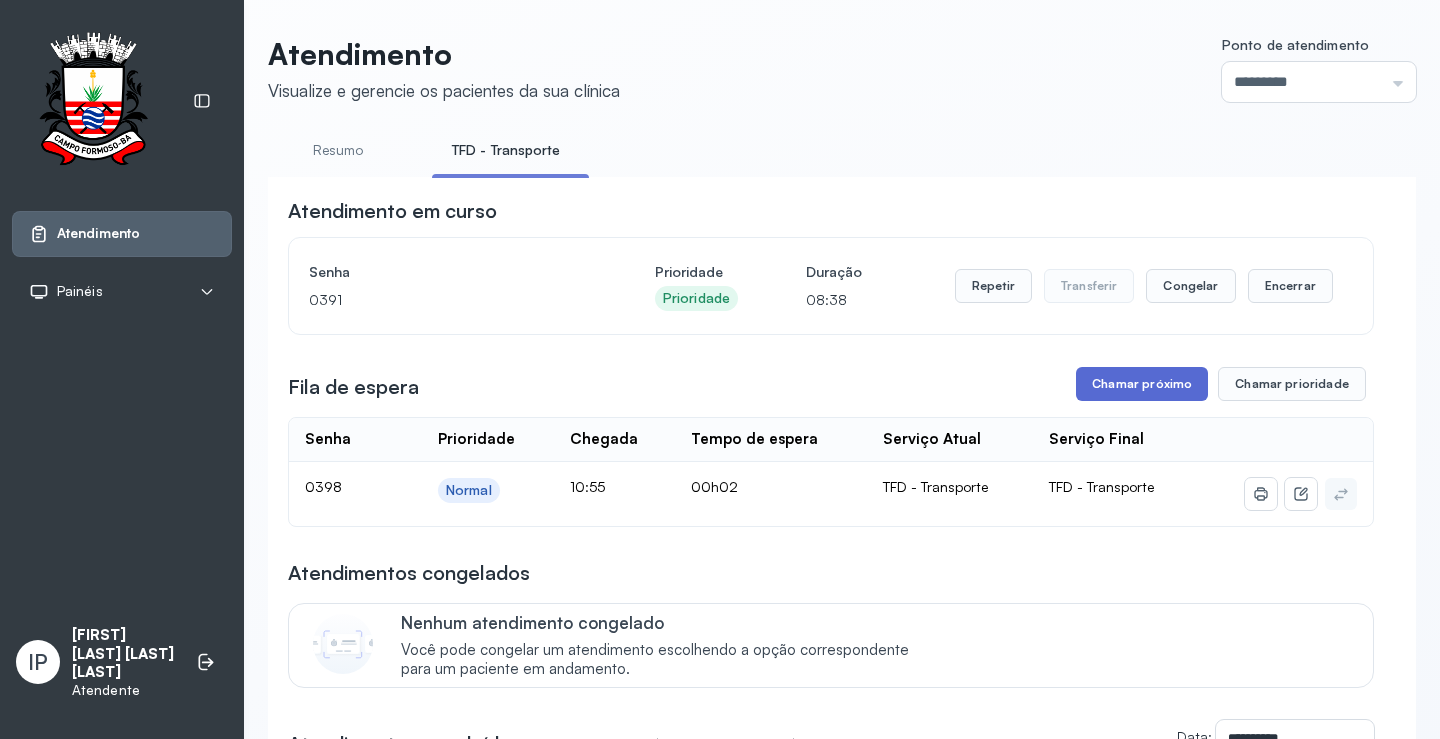 click on "Chamar próximo" at bounding box center (1142, 384) 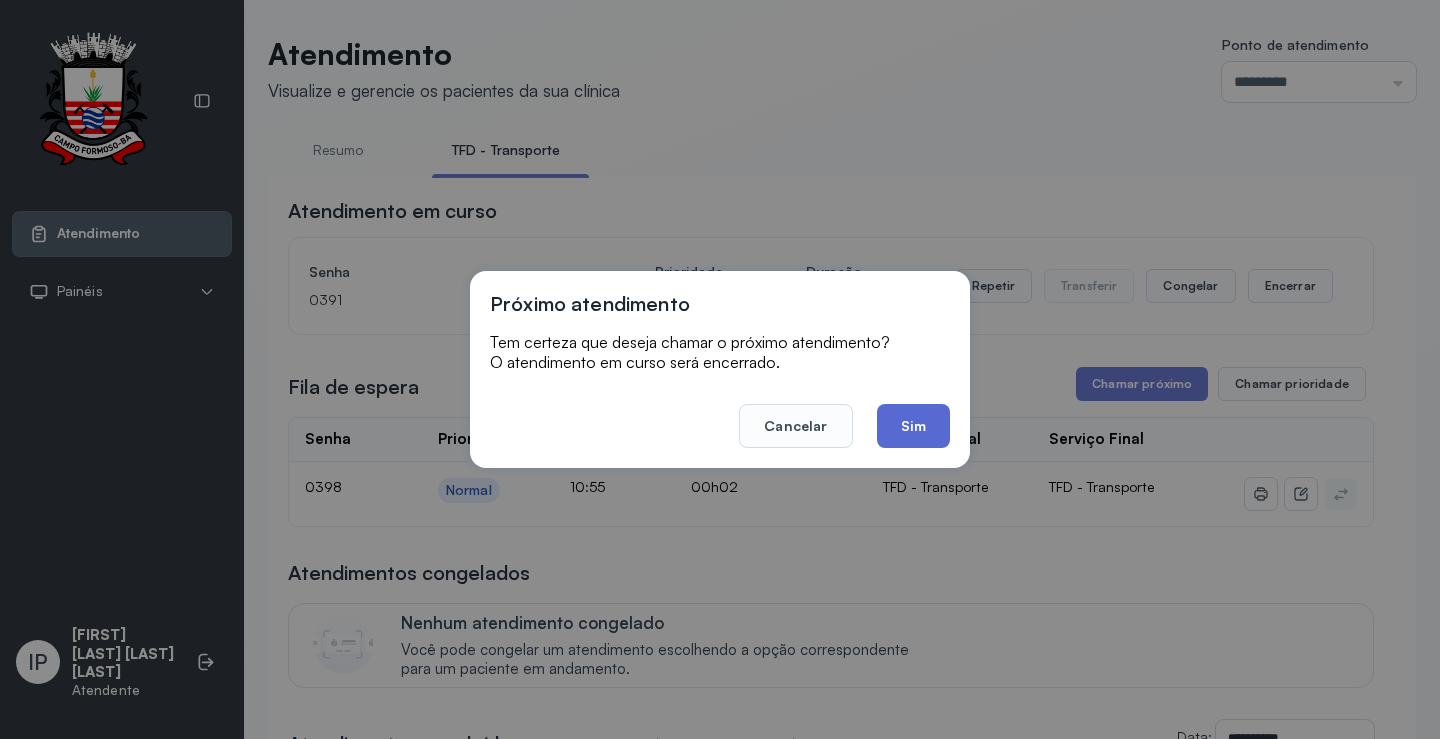 click on "Sim" 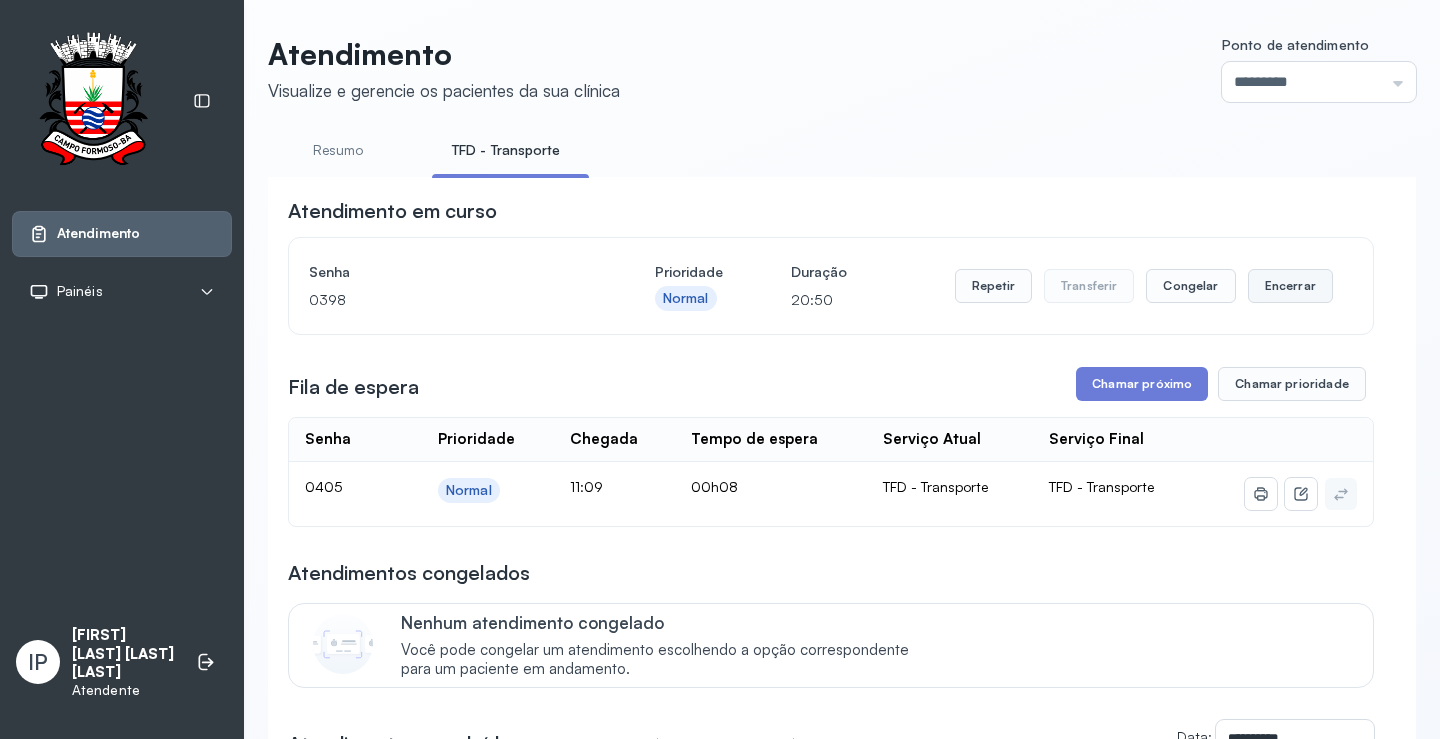 click on "Encerrar" at bounding box center (1290, 286) 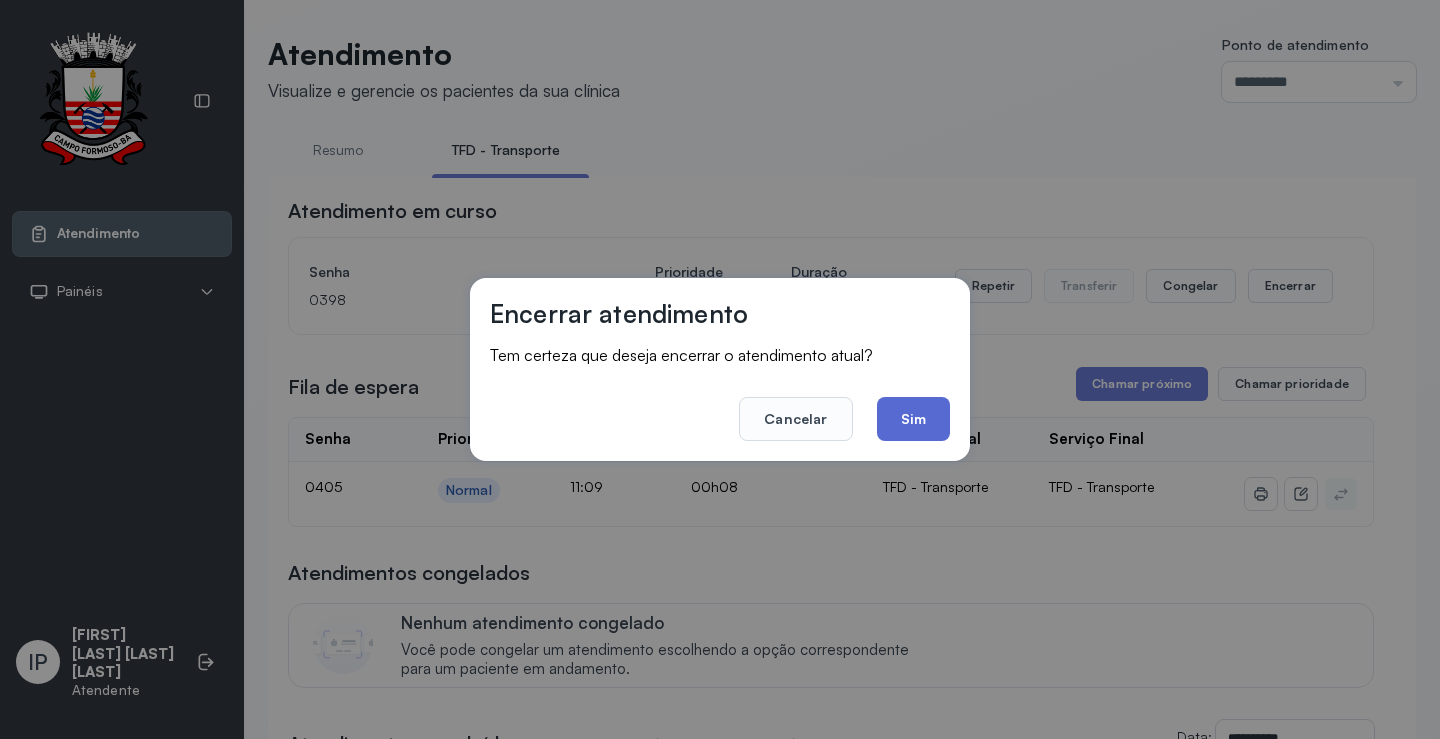 click on "Sim" 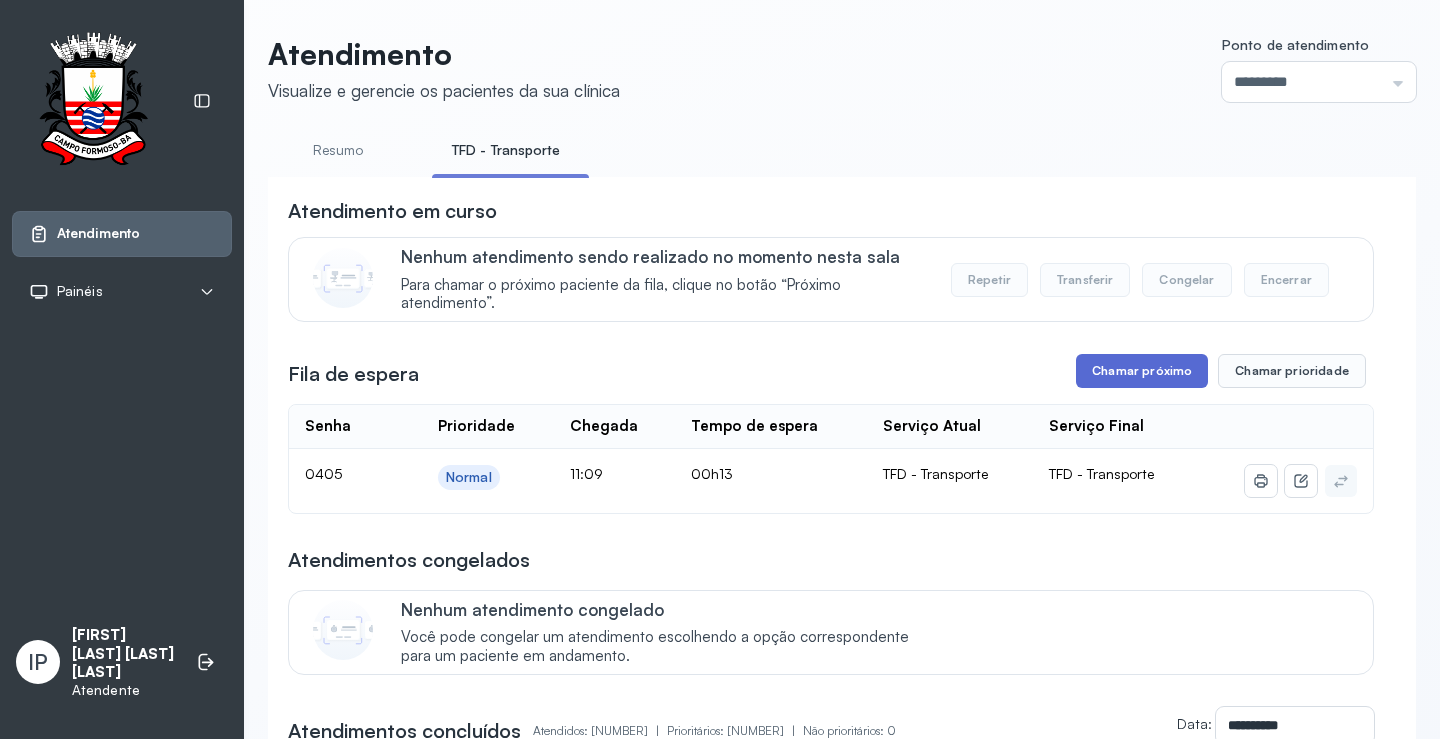 click on "Chamar próximo" at bounding box center (1142, 371) 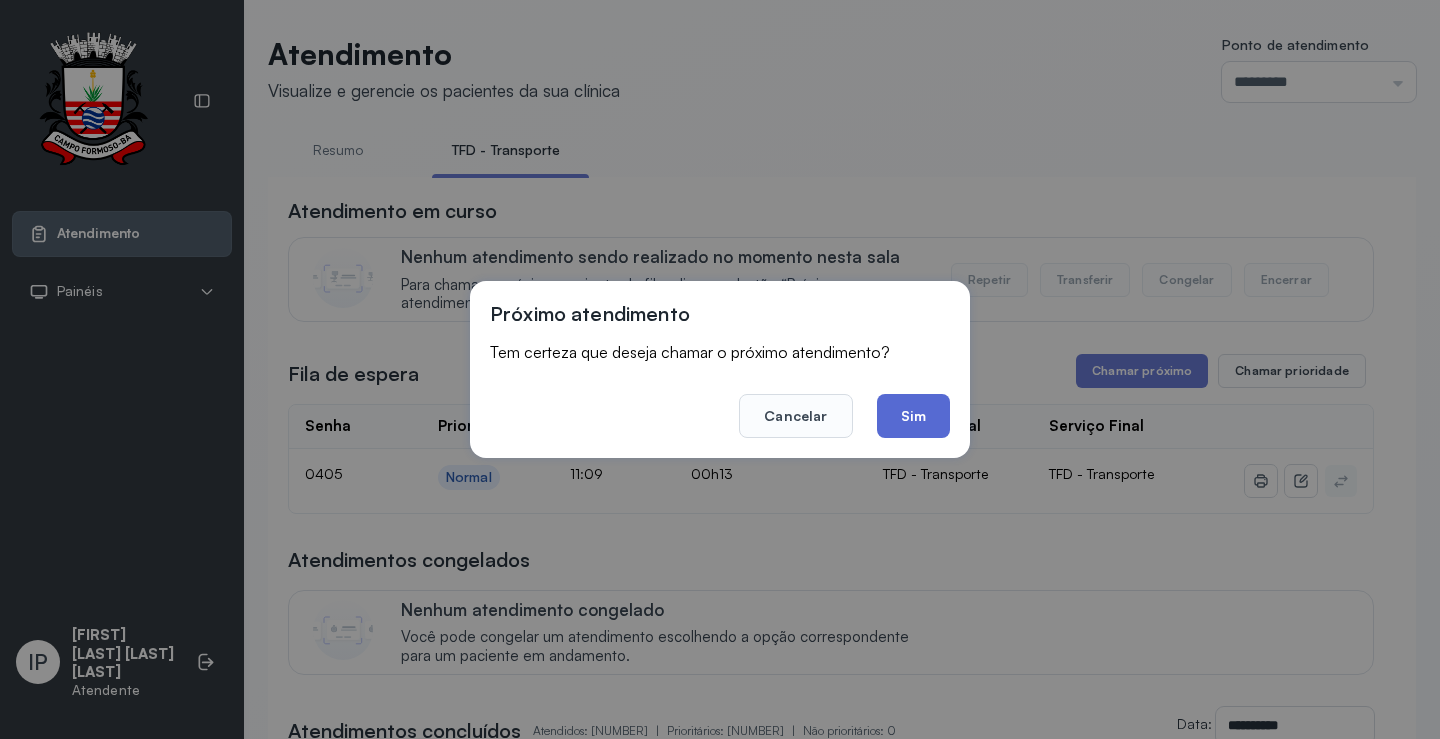 click on "Sim" 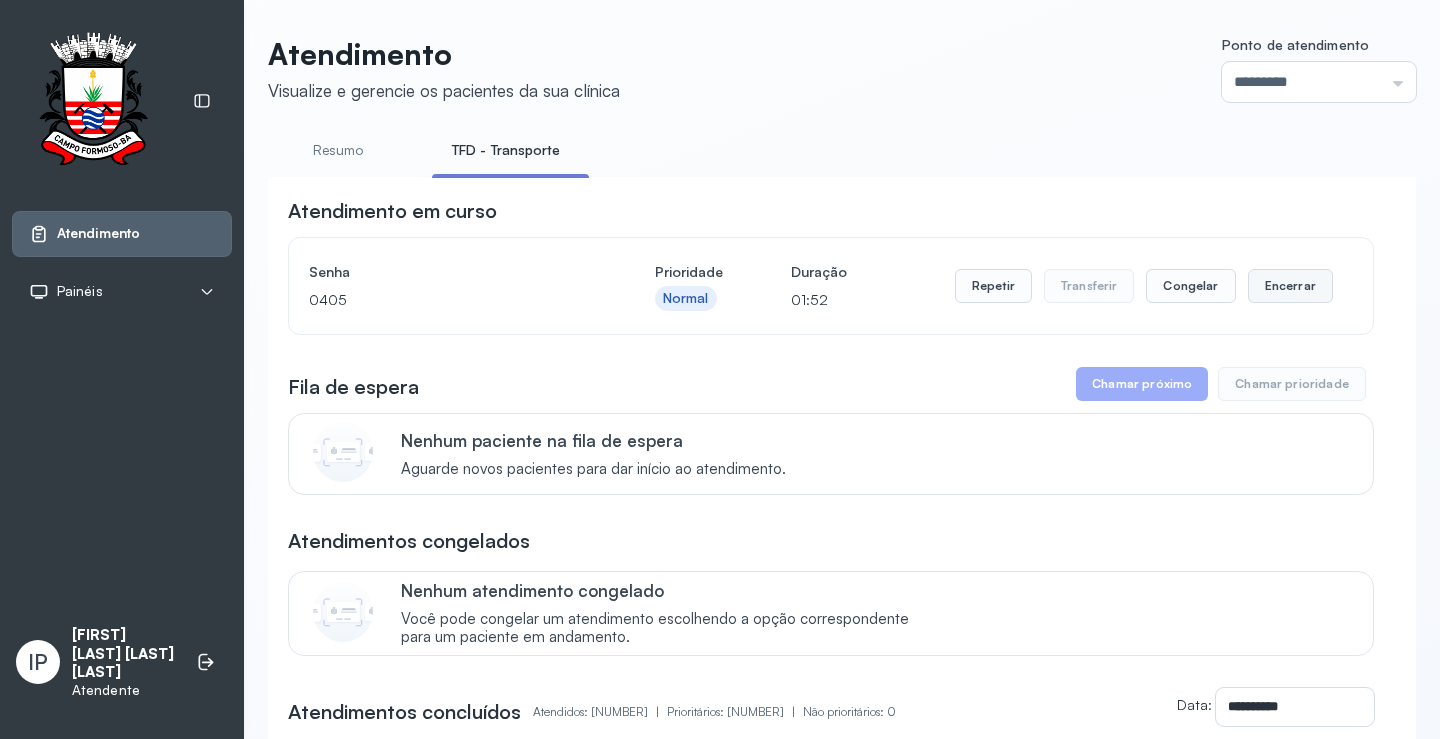 click on "Encerrar" at bounding box center (1290, 286) 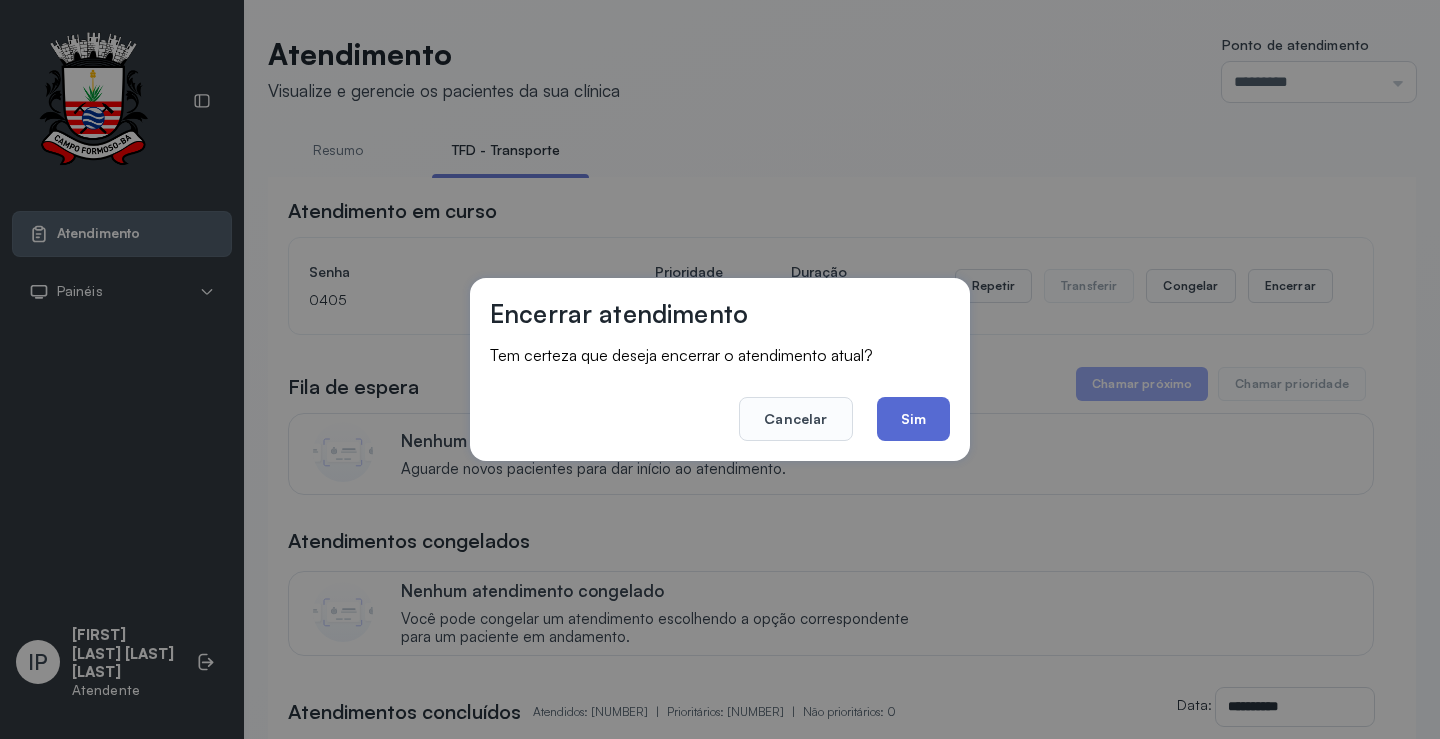 click on "Sim" 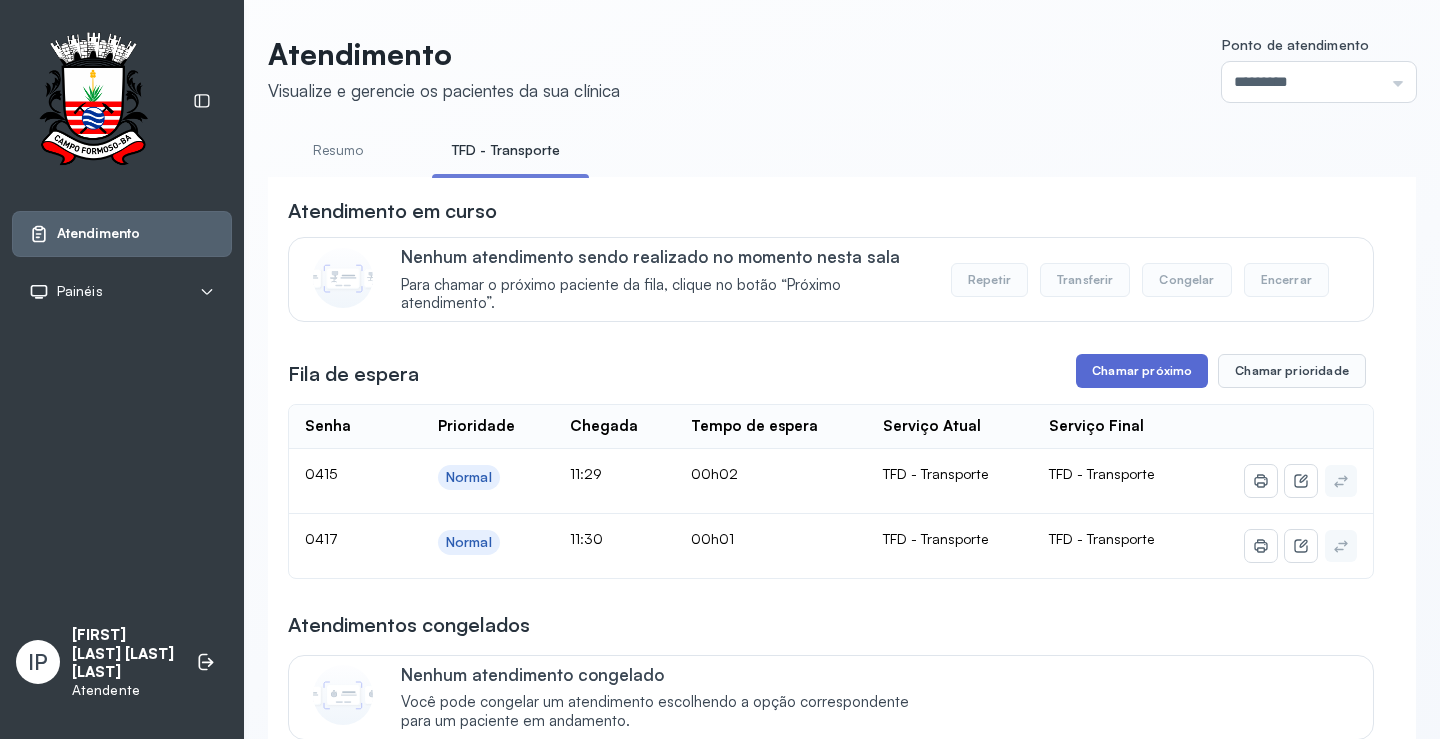 click on "Chamar próximo" at bounding box center [1142, 371] 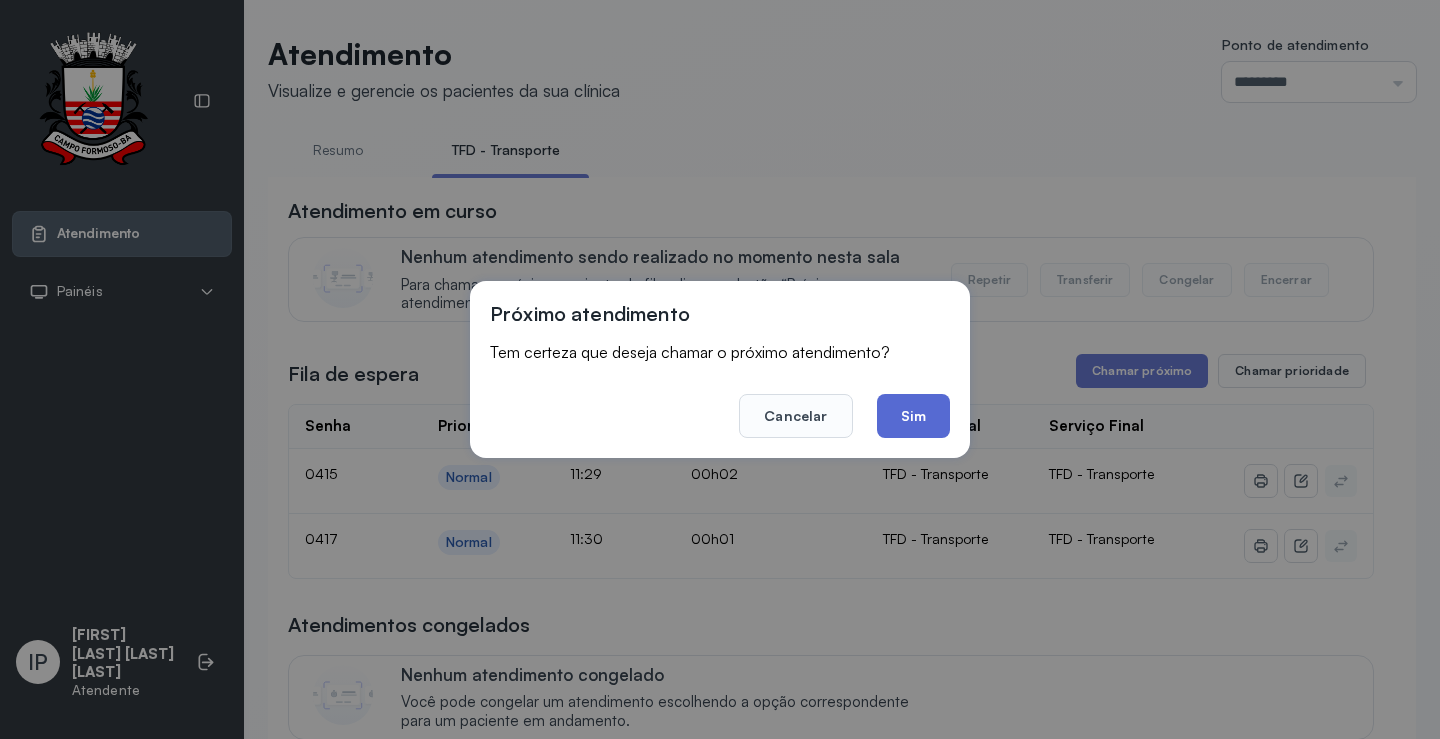 click on "Sim" 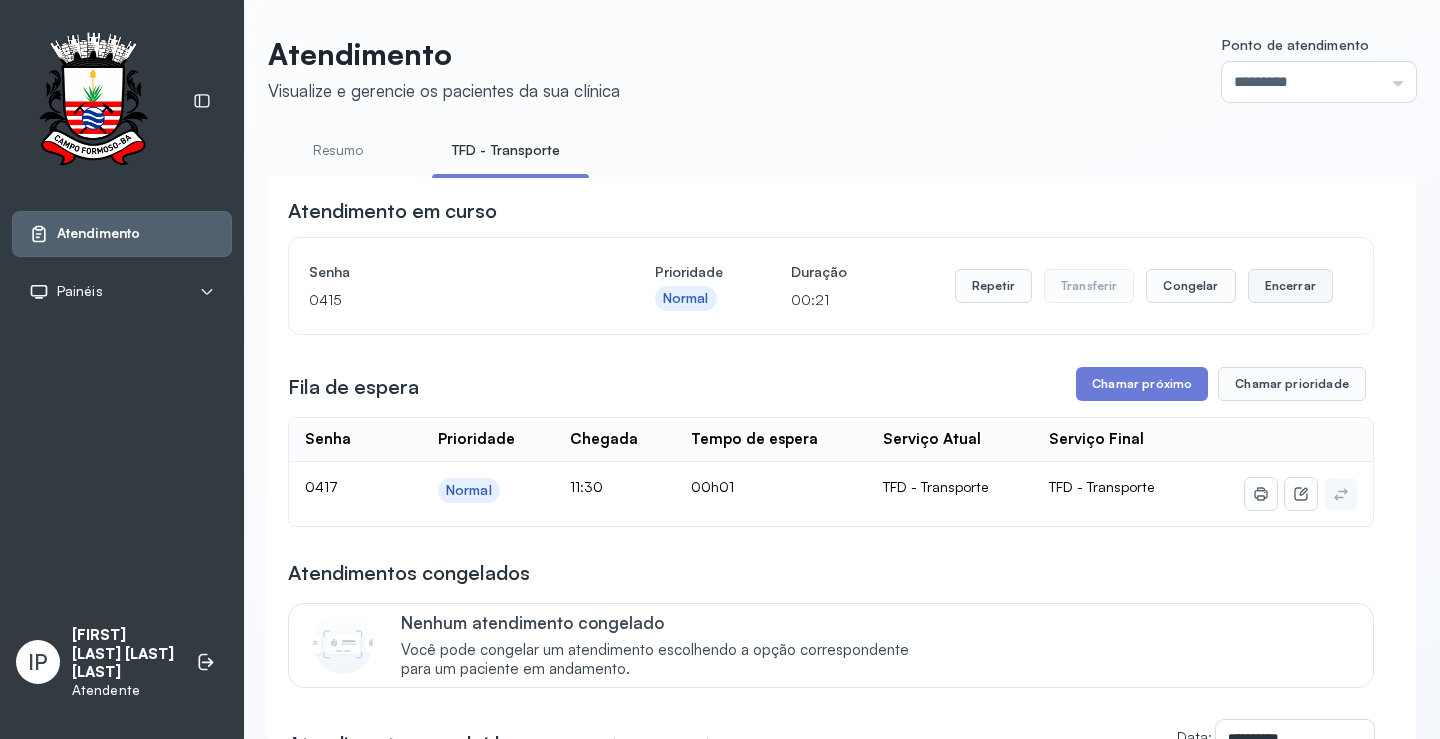 click on "Encerrar" at bounding box center (1290, 286) 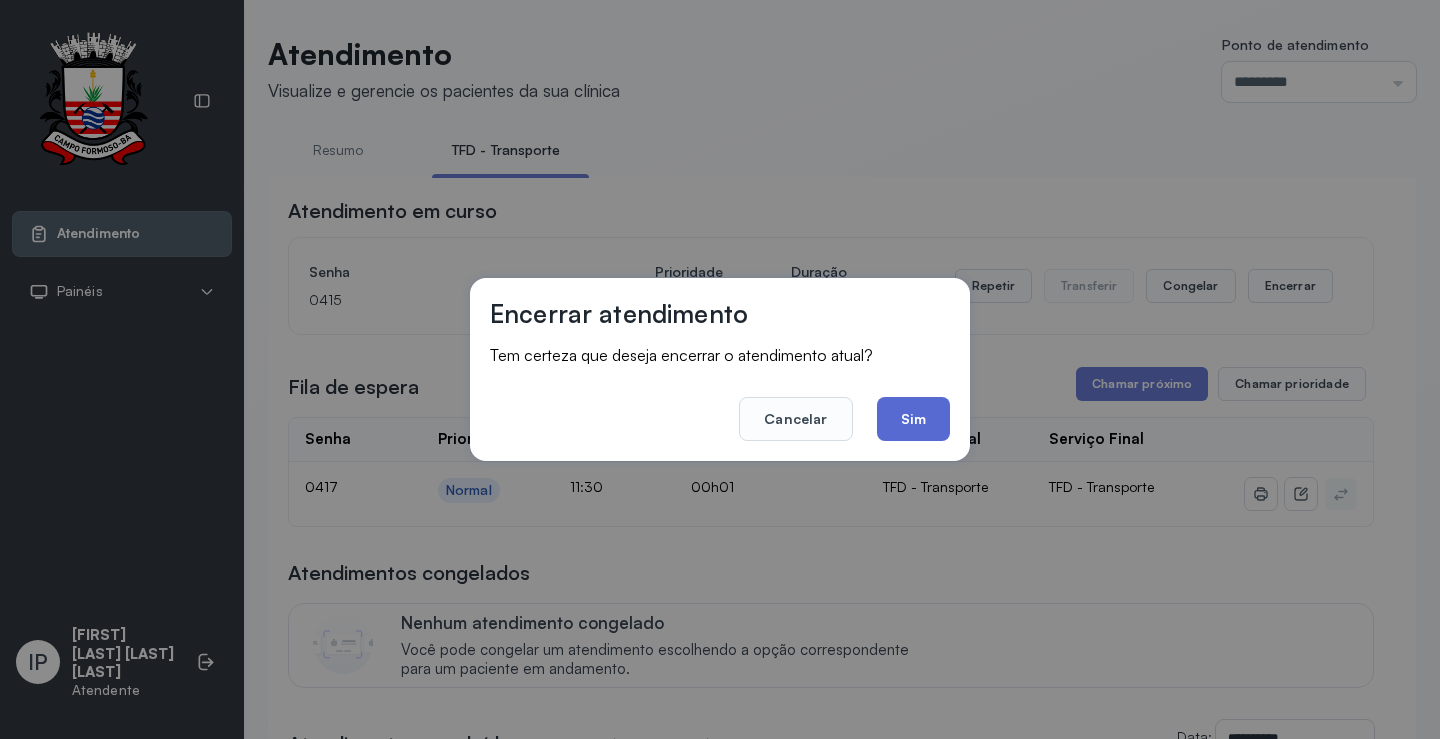 drag, startPoint x: 914, startPoint y: 415, endPoint x: 969, endPoint y: 403, distance: 56.293873 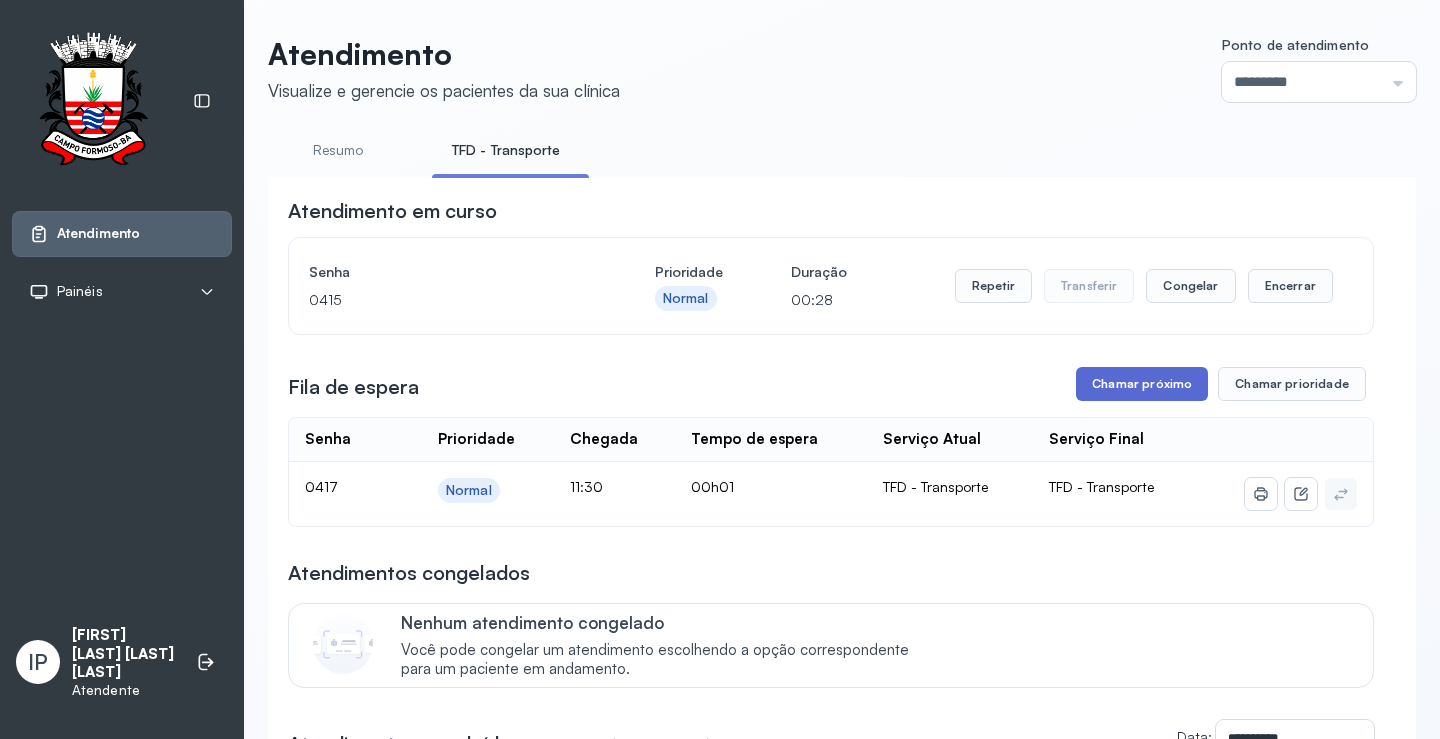 click on "Chamar próximo" at bounding box center (1142, 384) 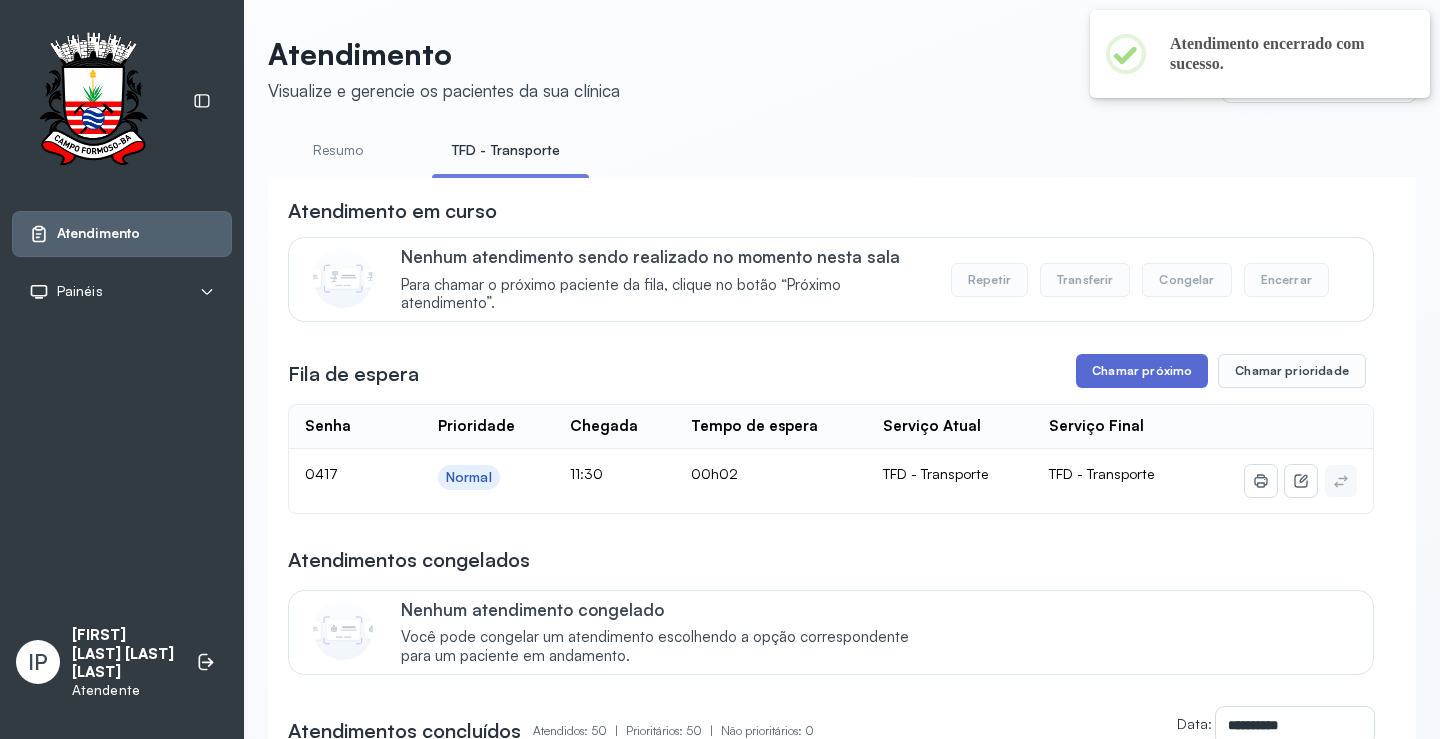 click on "Chamar próximo" at bounding box center [1142, 371] 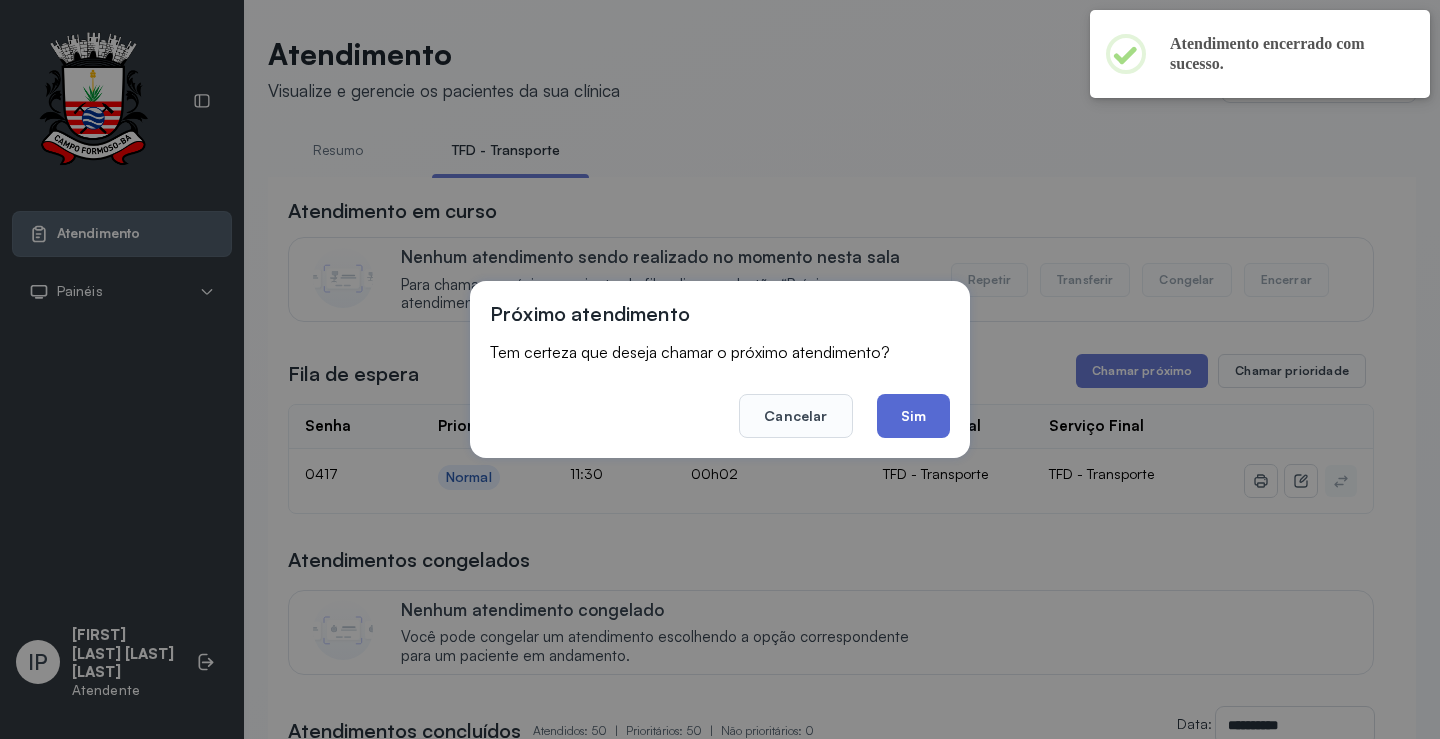 click on "Sim" 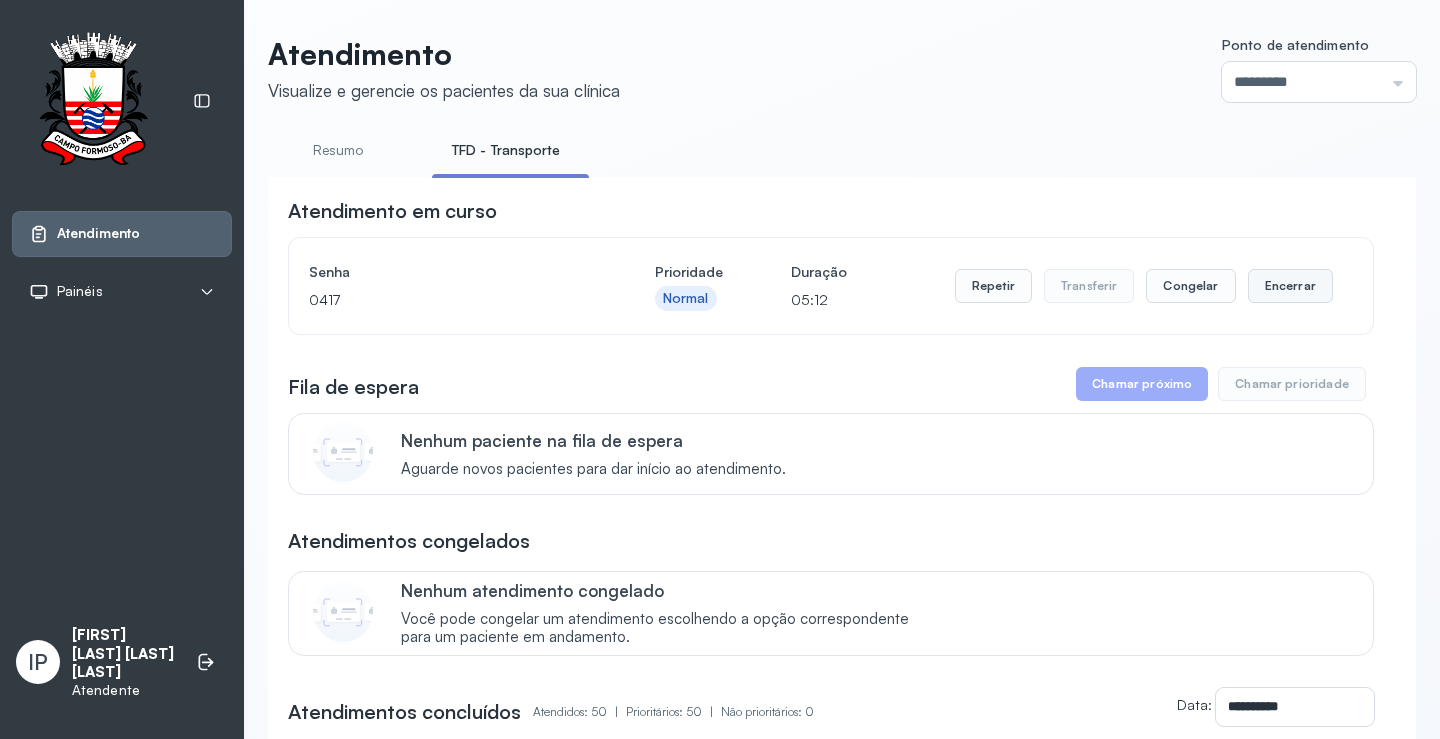click on "Encerrar" at bounding box center (1290, 286) 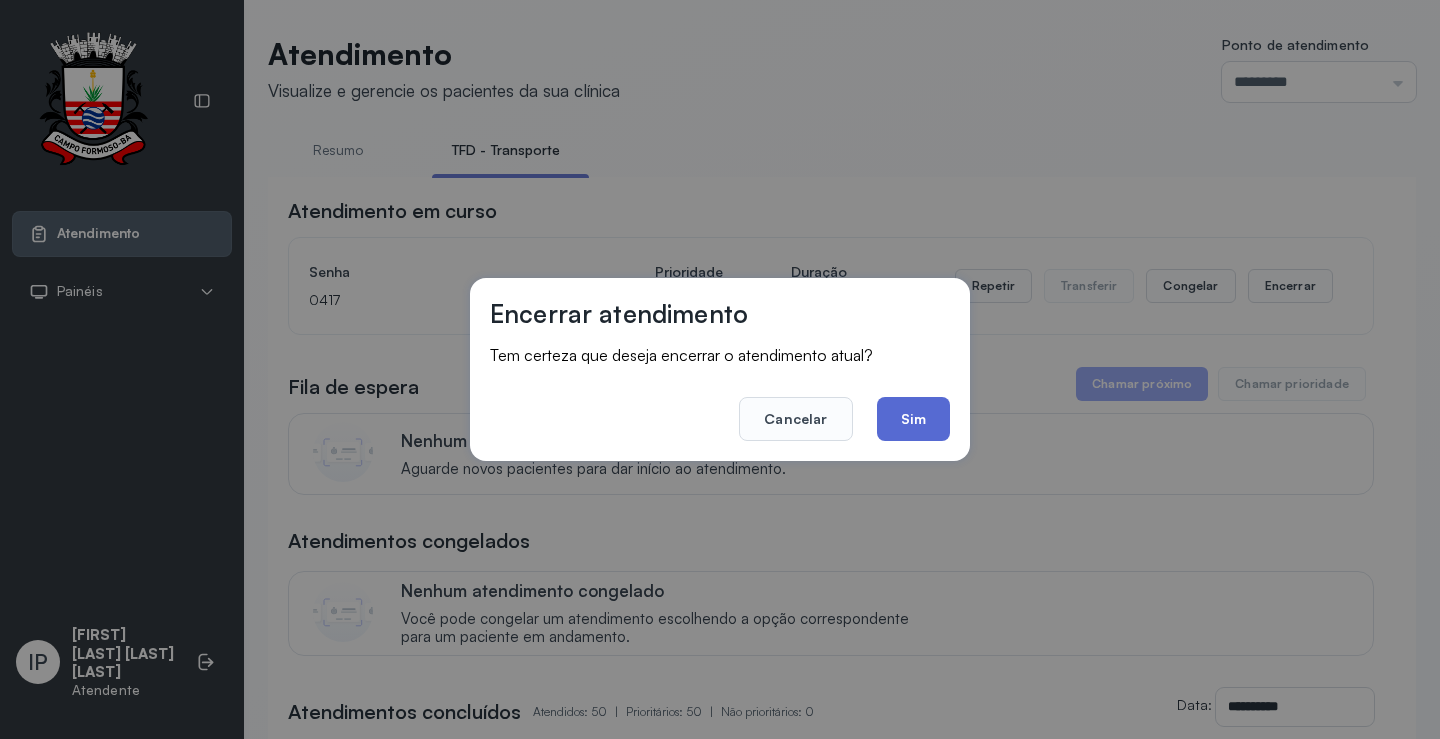 click on "Sim" 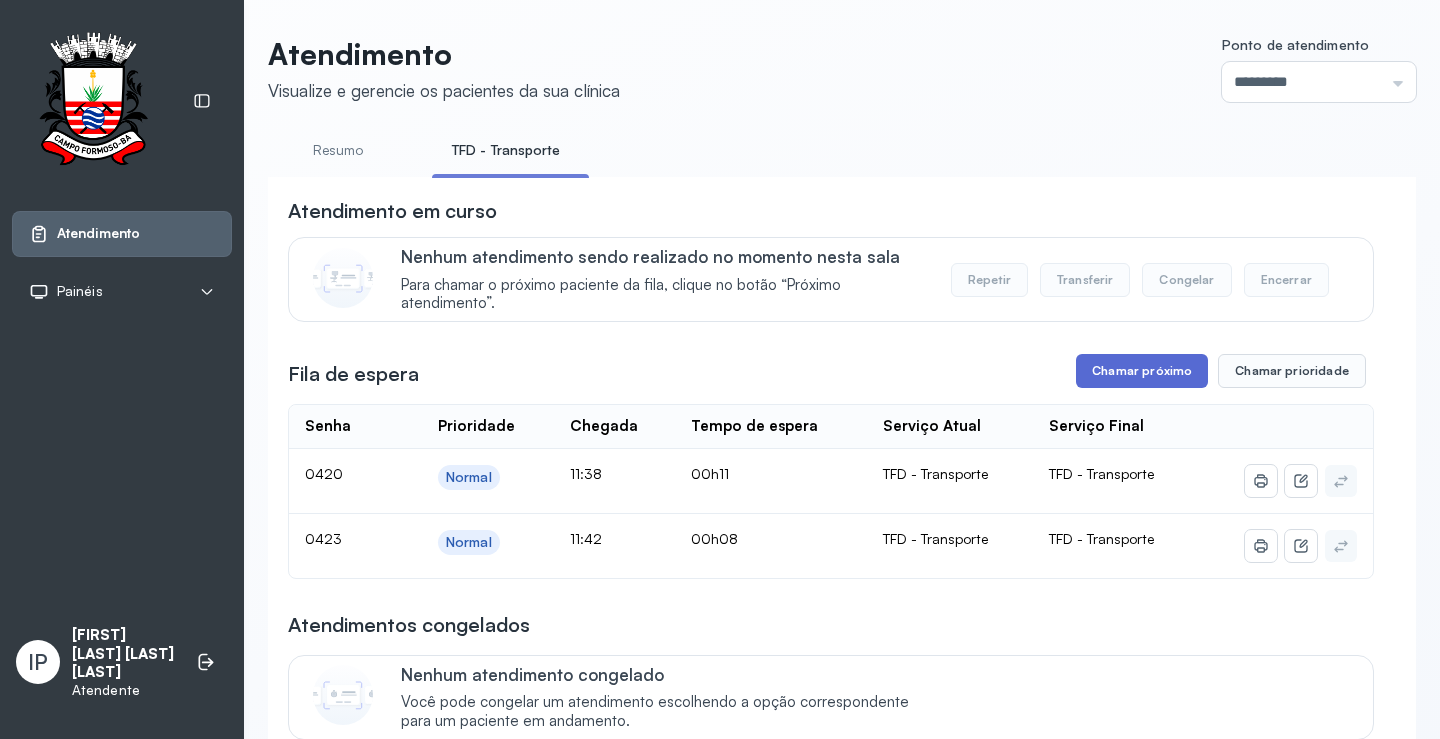 click on "Chamar próximo" at bounding box center (1142, 371) 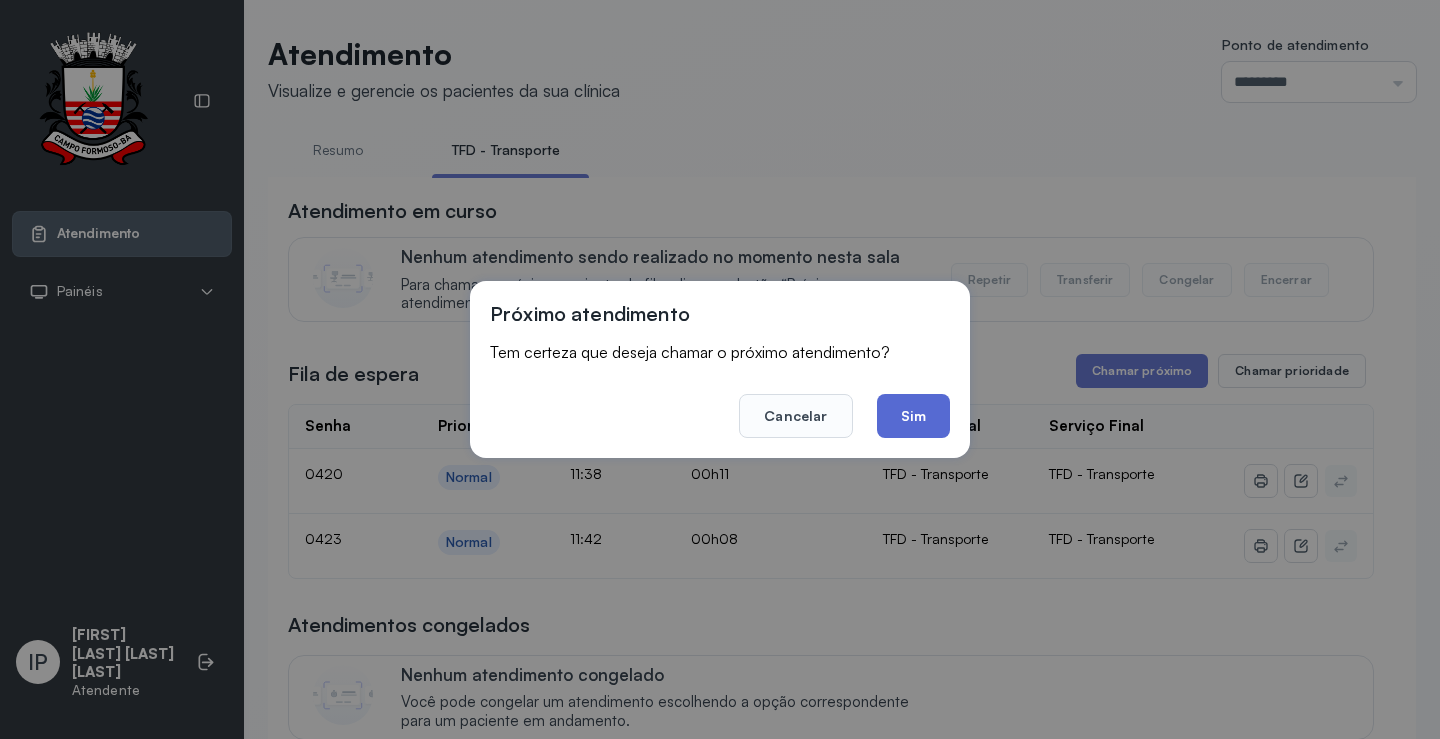 click on "Sim" 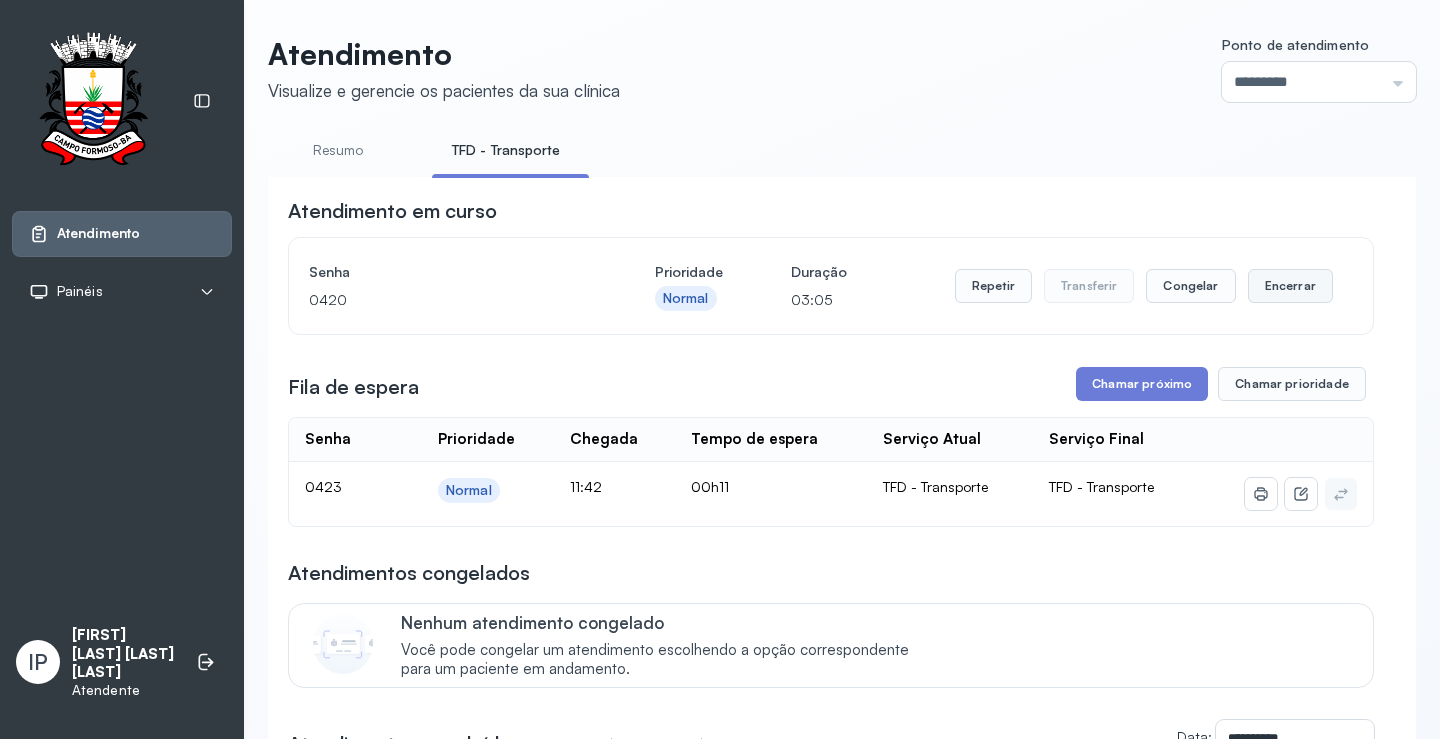 click on "Encerrar" at bounding box center [1290, 286] 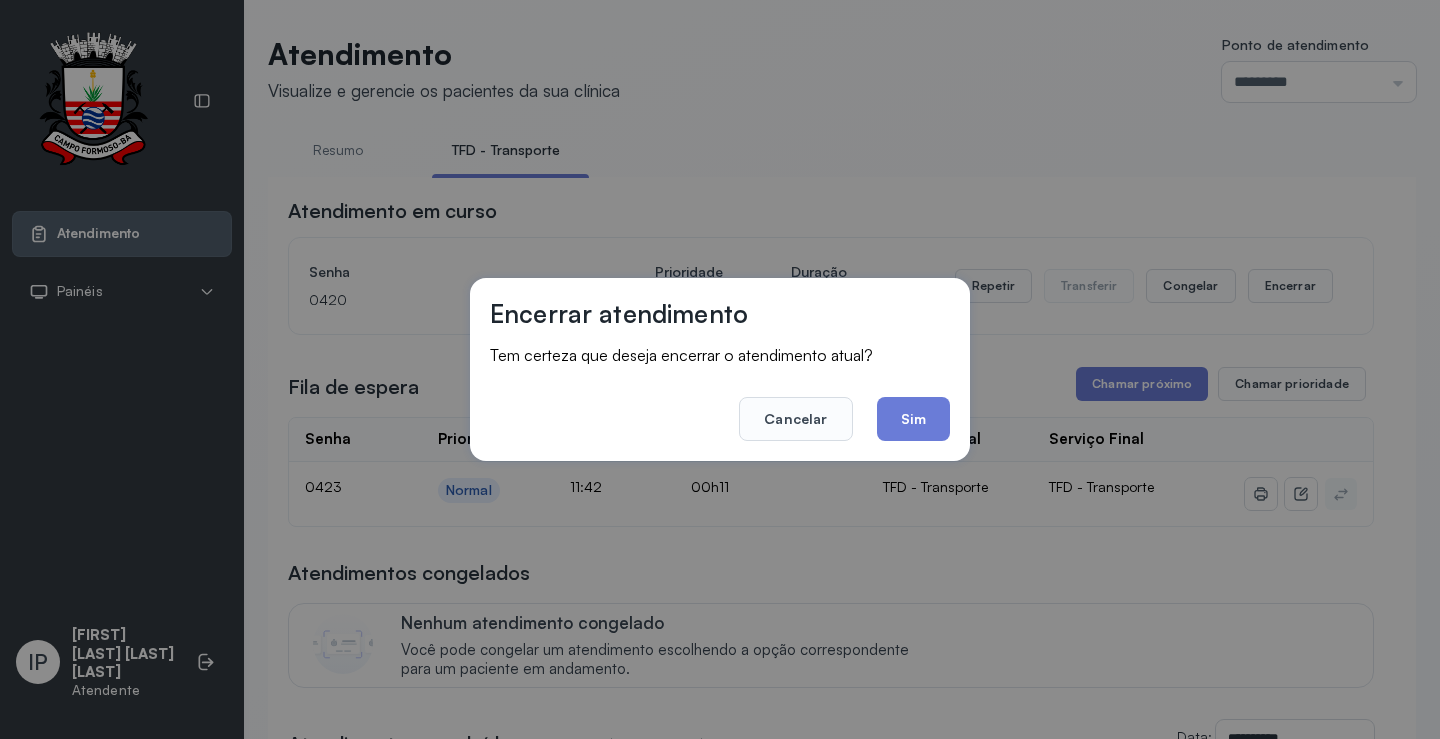 drag, startPoint x: 923, startPoint y: 428, endPoint x: 1057, endPoint y: 389, distance: 139.56003 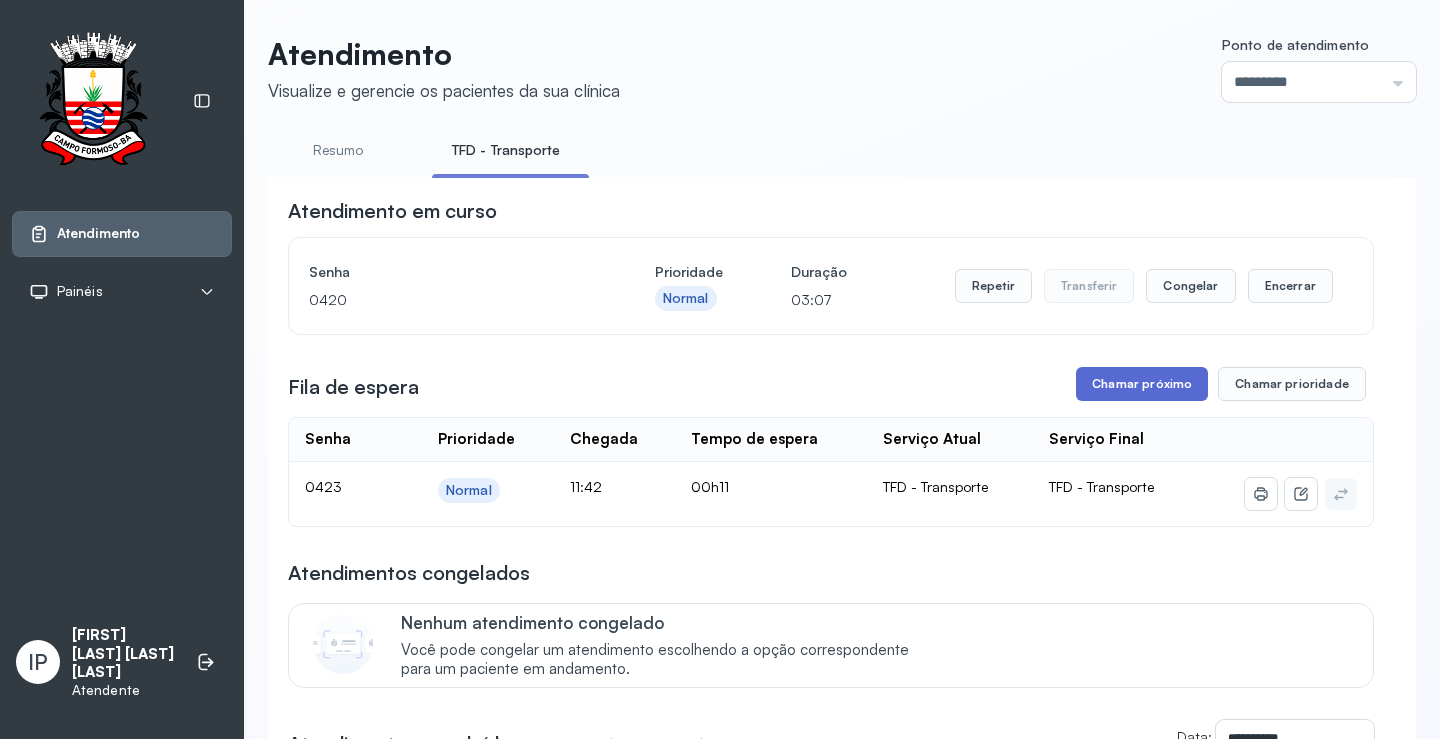 click on "Chamar próximo" at bounding box center [1142, 384] 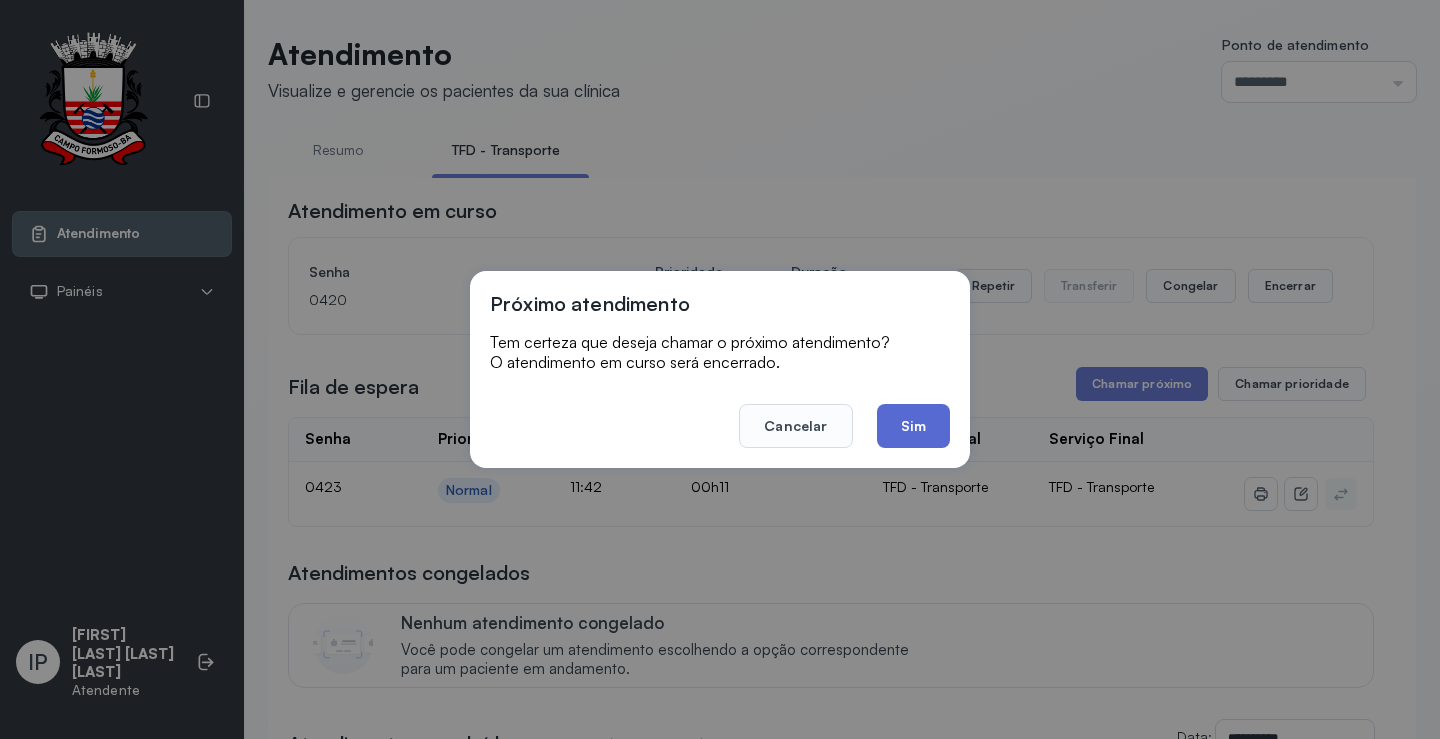 click on "Sim" 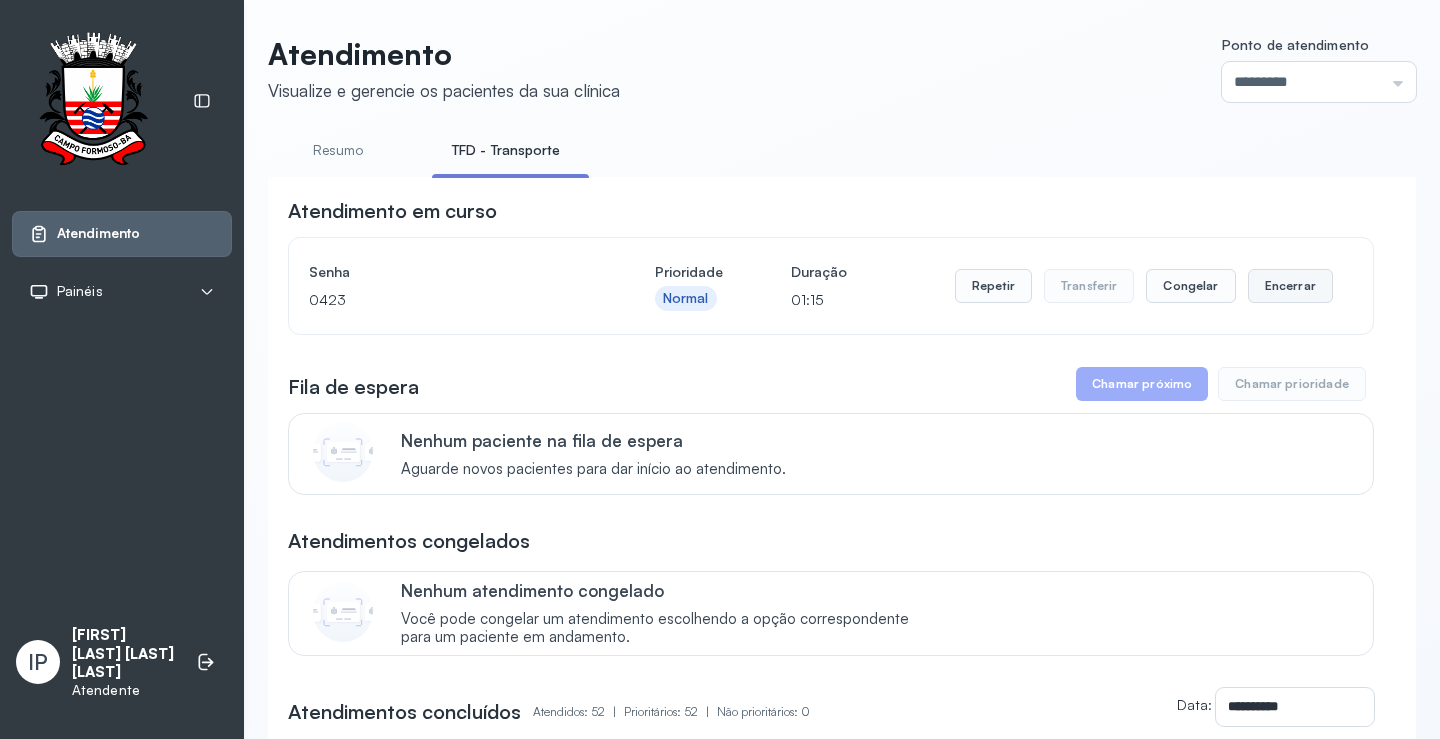 click on "Encerrar" at bounding box center [1290, 286] 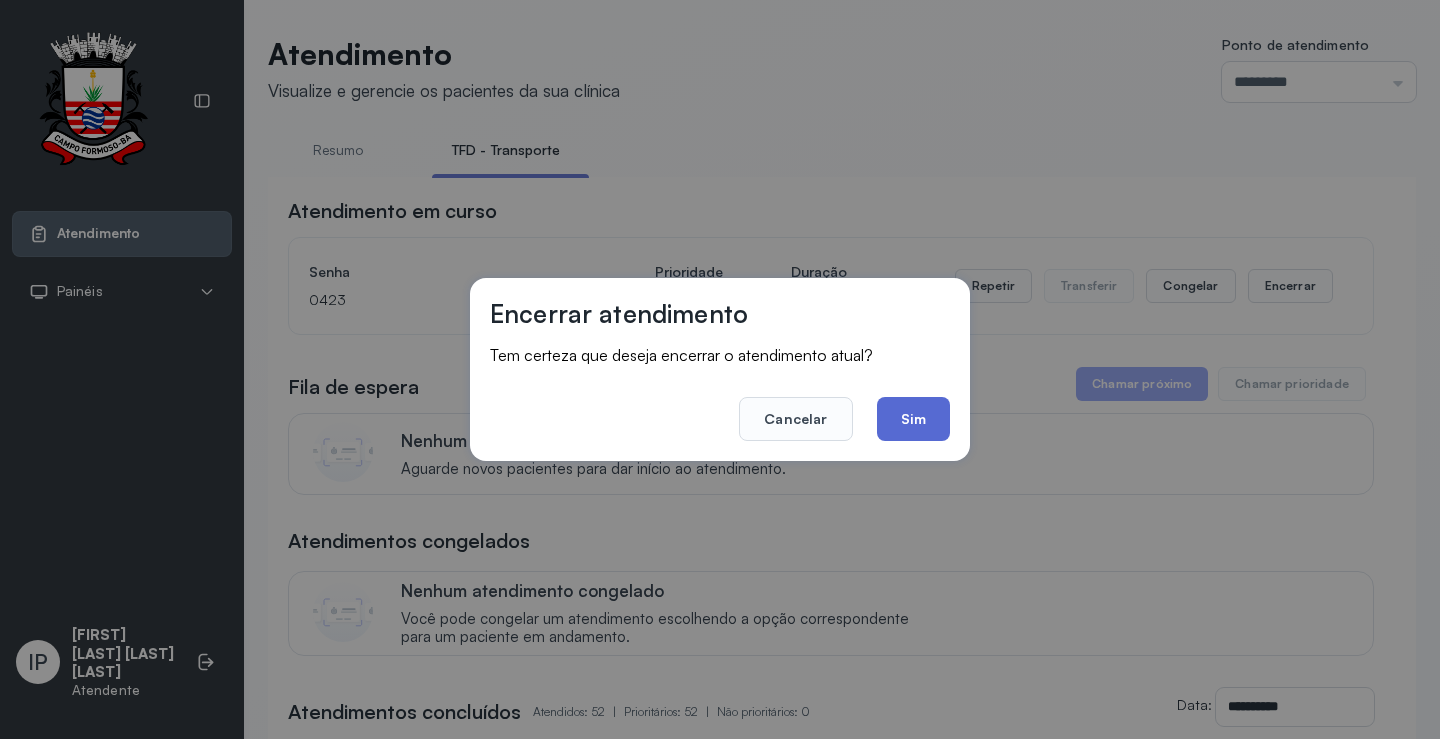 click on "Sim" 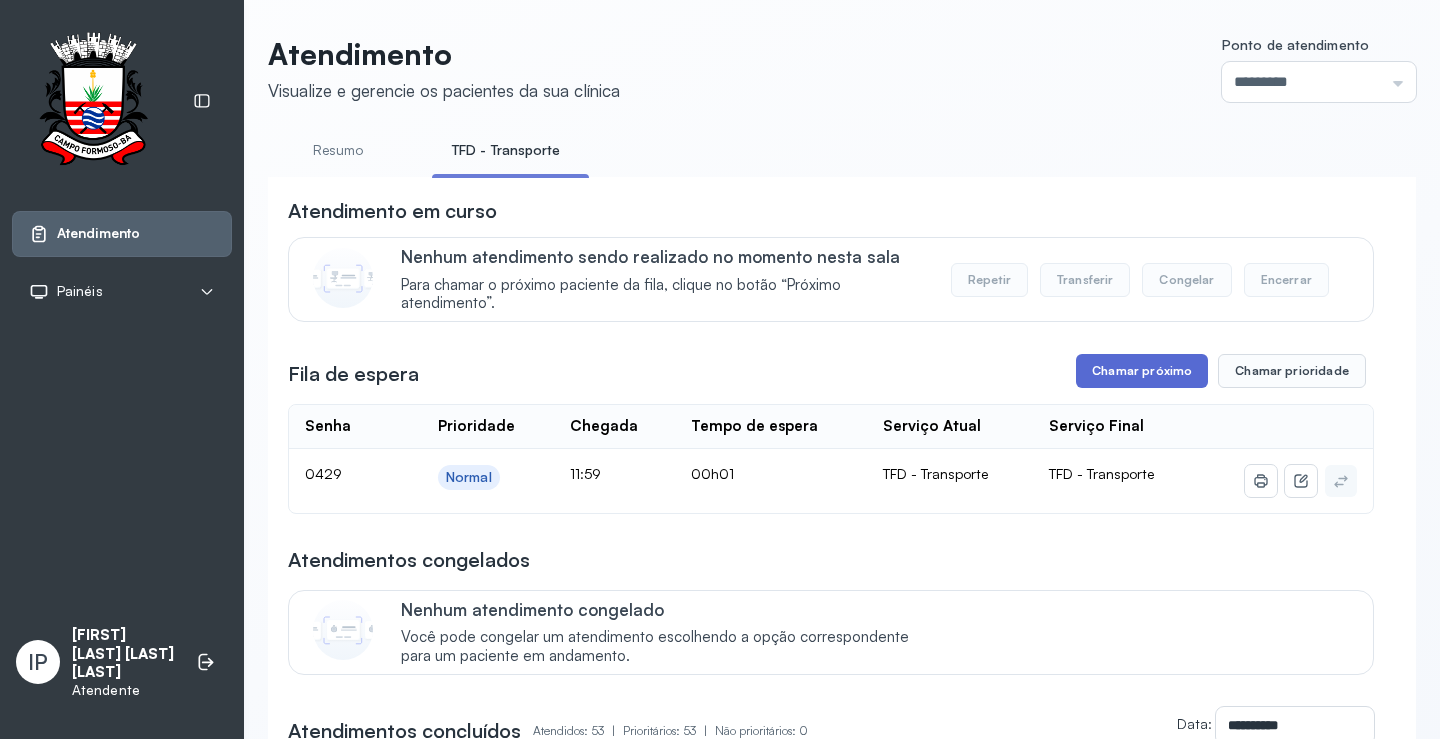 click on "Chamar próximo" at bounding box center (1142, 371) 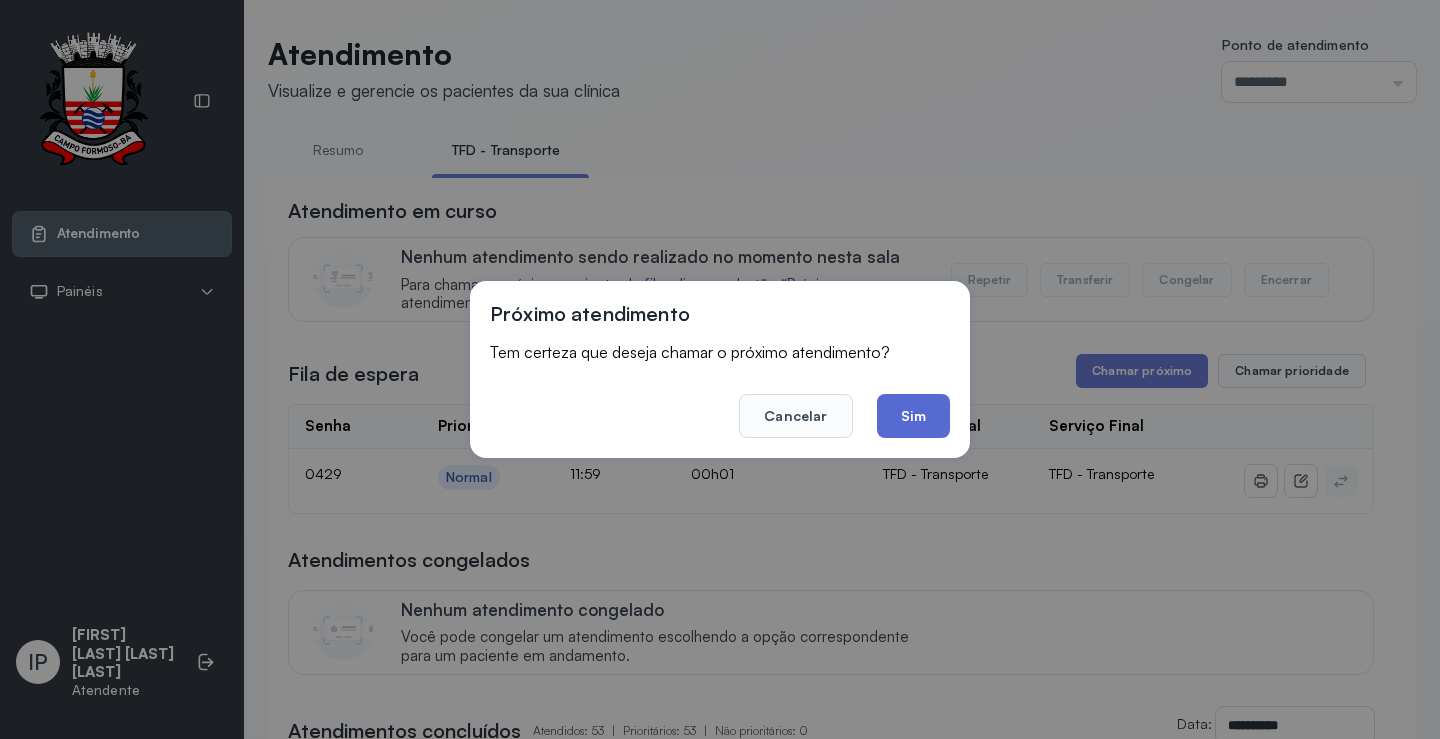 click on "Sim" 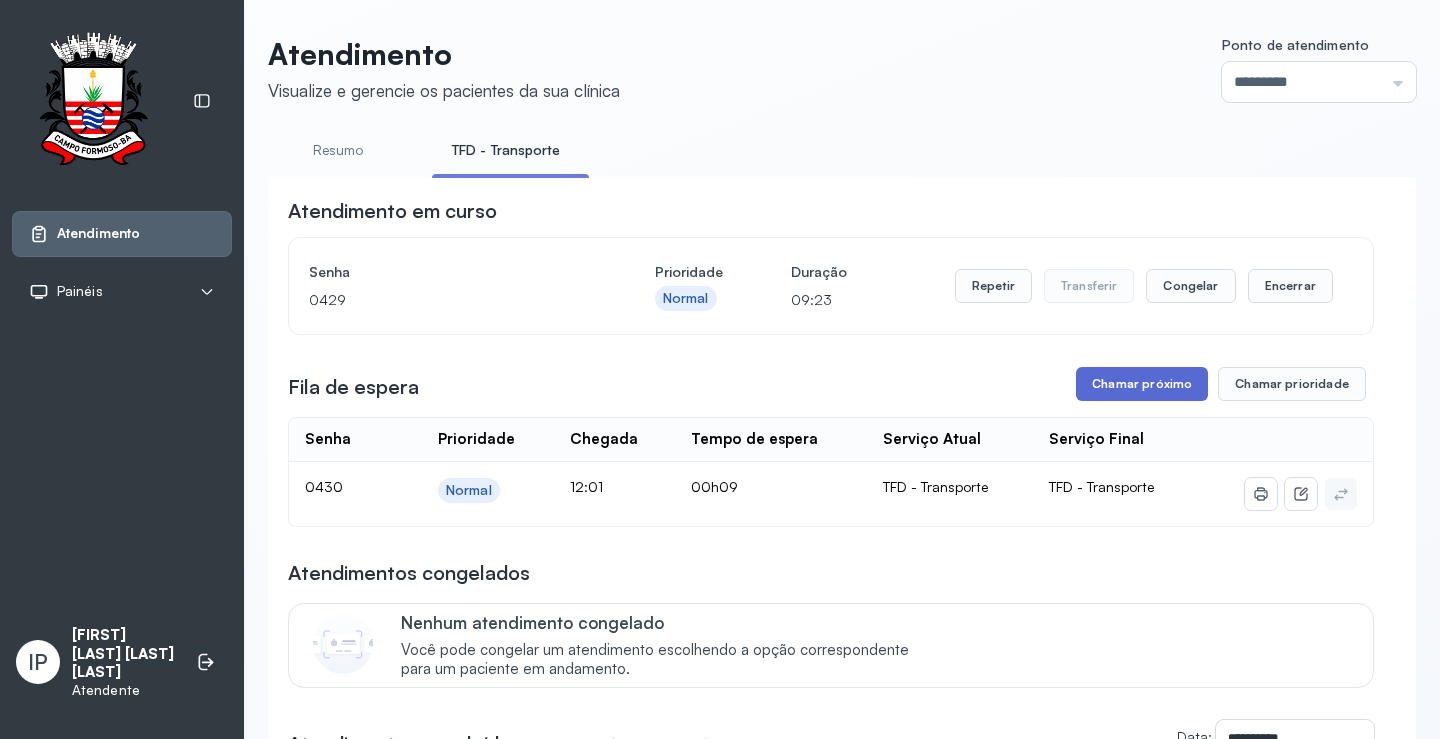 click on "Chamar próximo" at bounding box center [1142, 384] 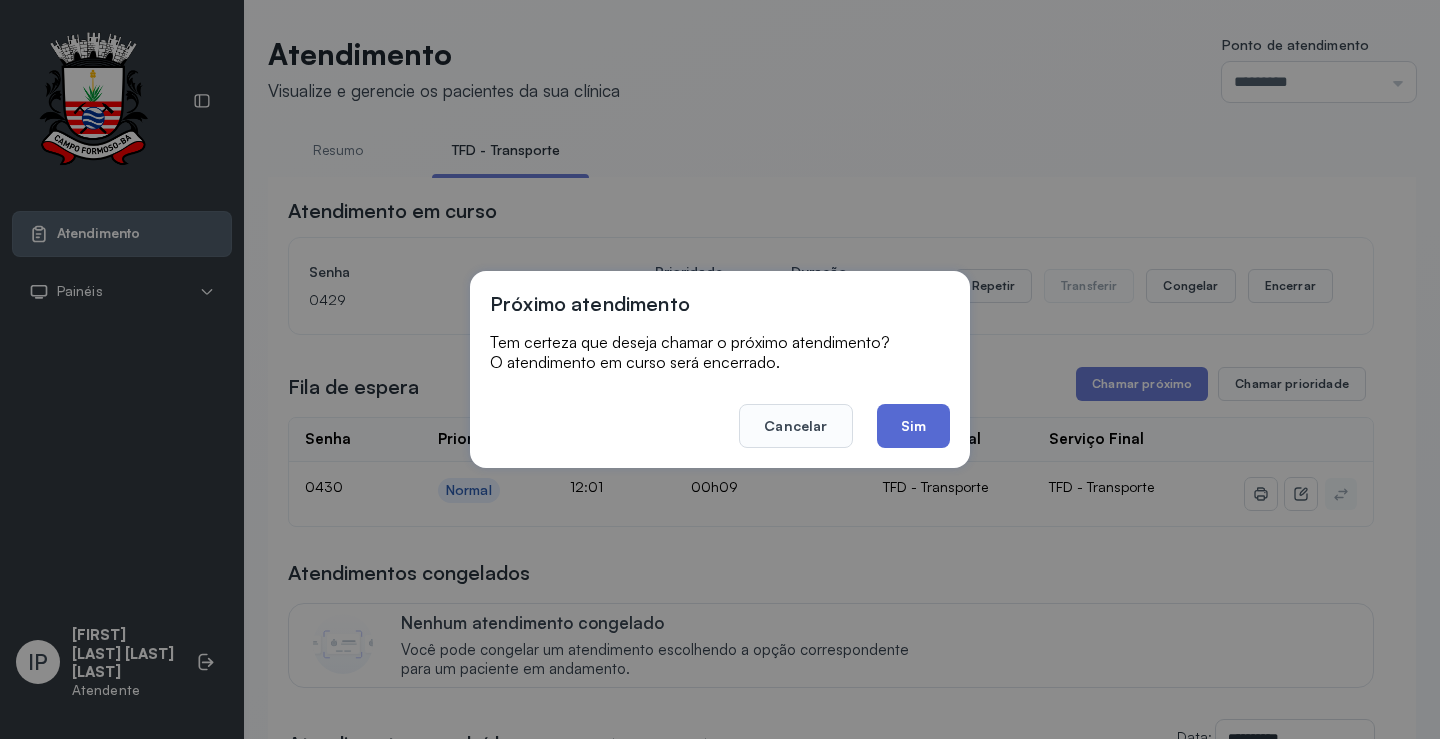 click on "Sim" 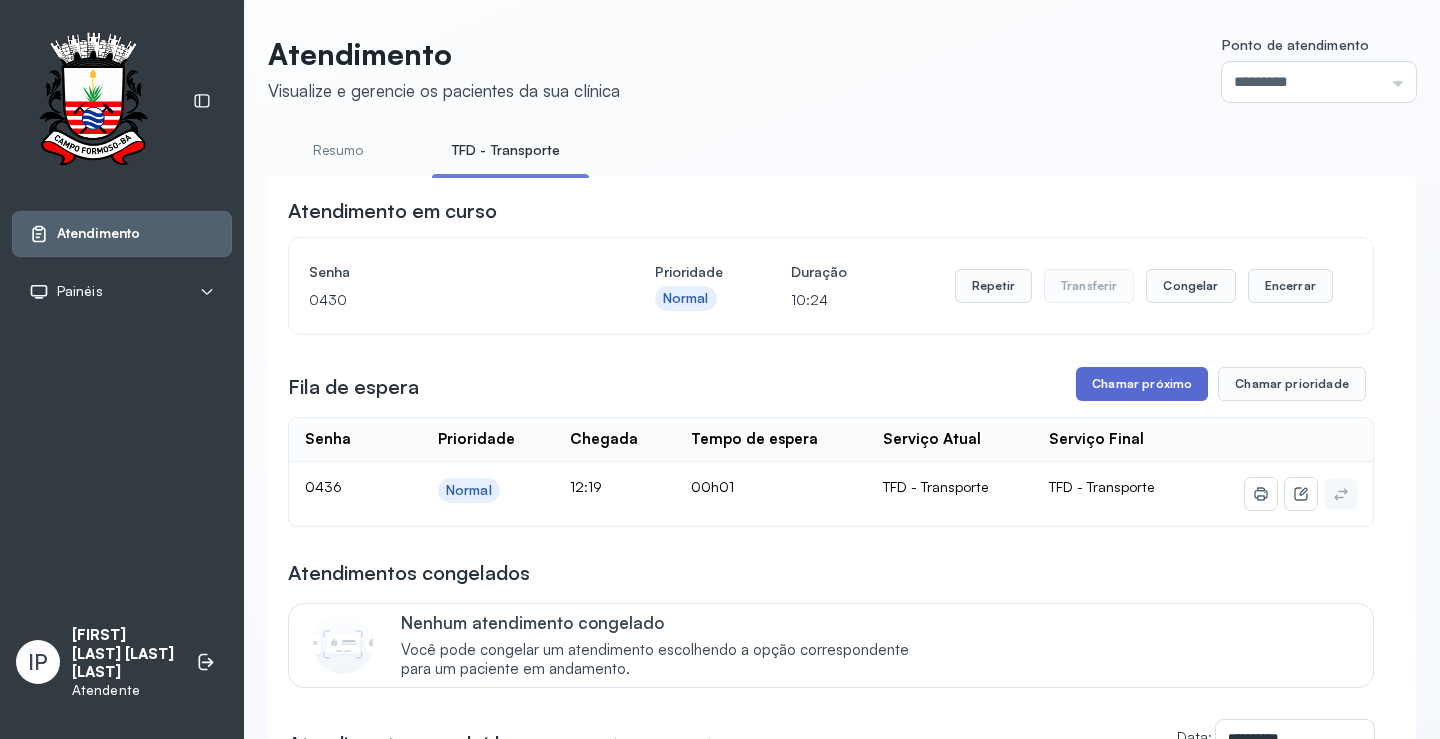 click on "Chamar próximo" at bounding box center (1142, 384) 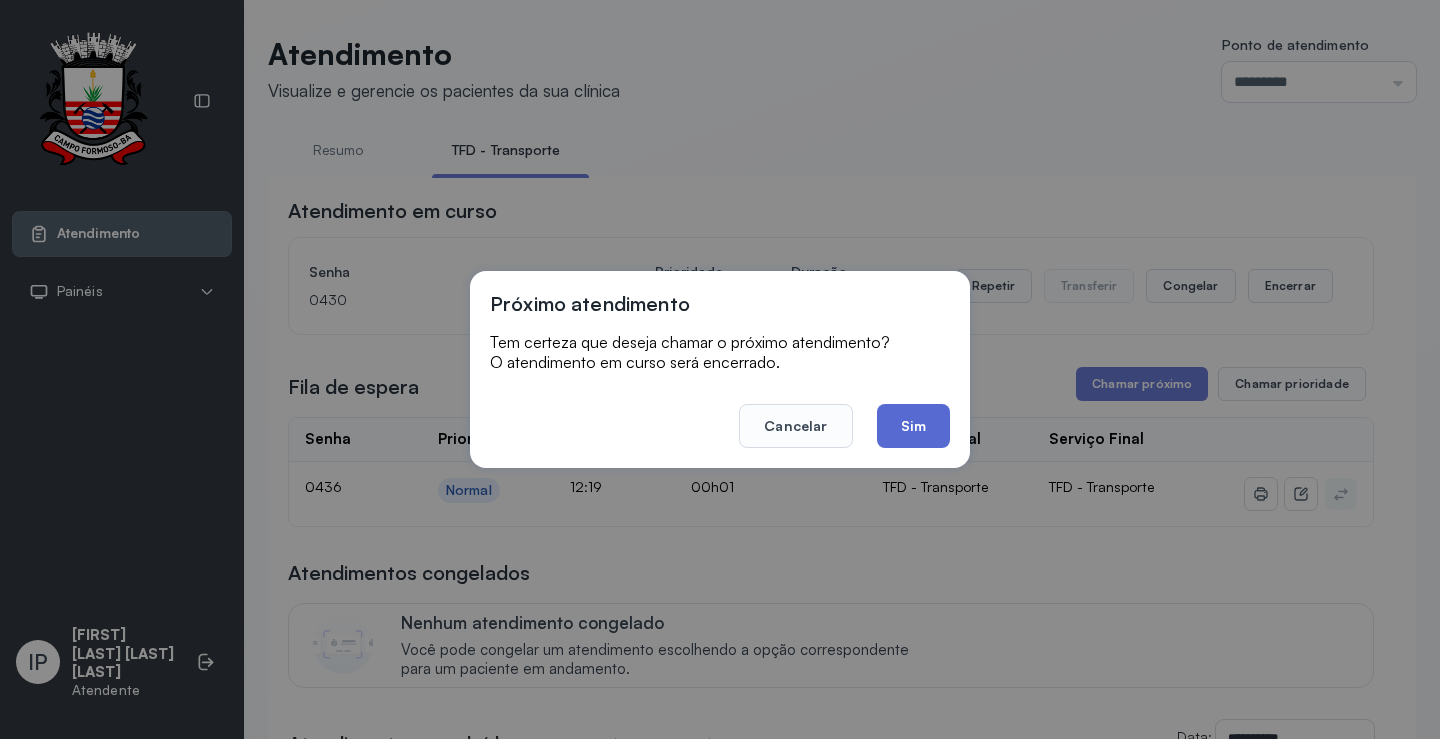 click on "Sim" 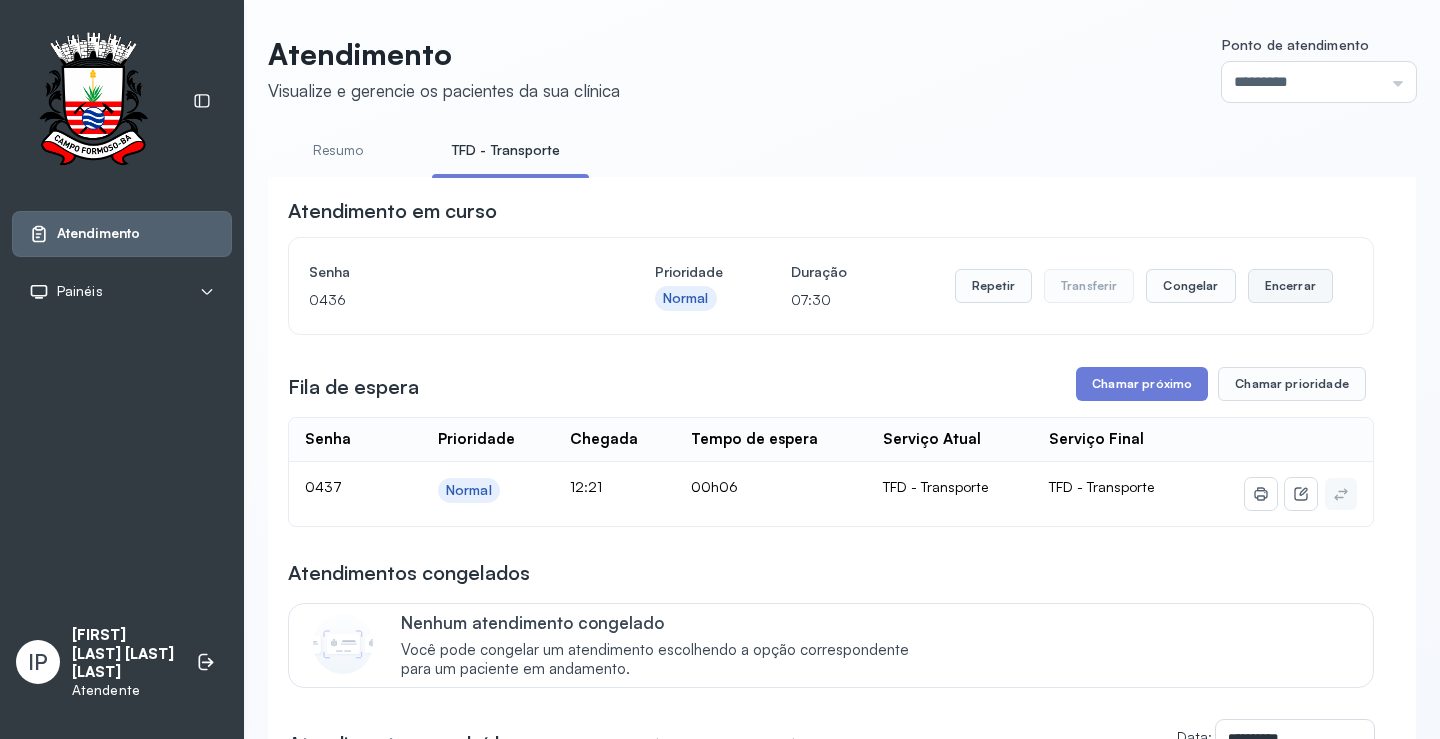 click on "Encerrar" at bounding box center [1290, 286] 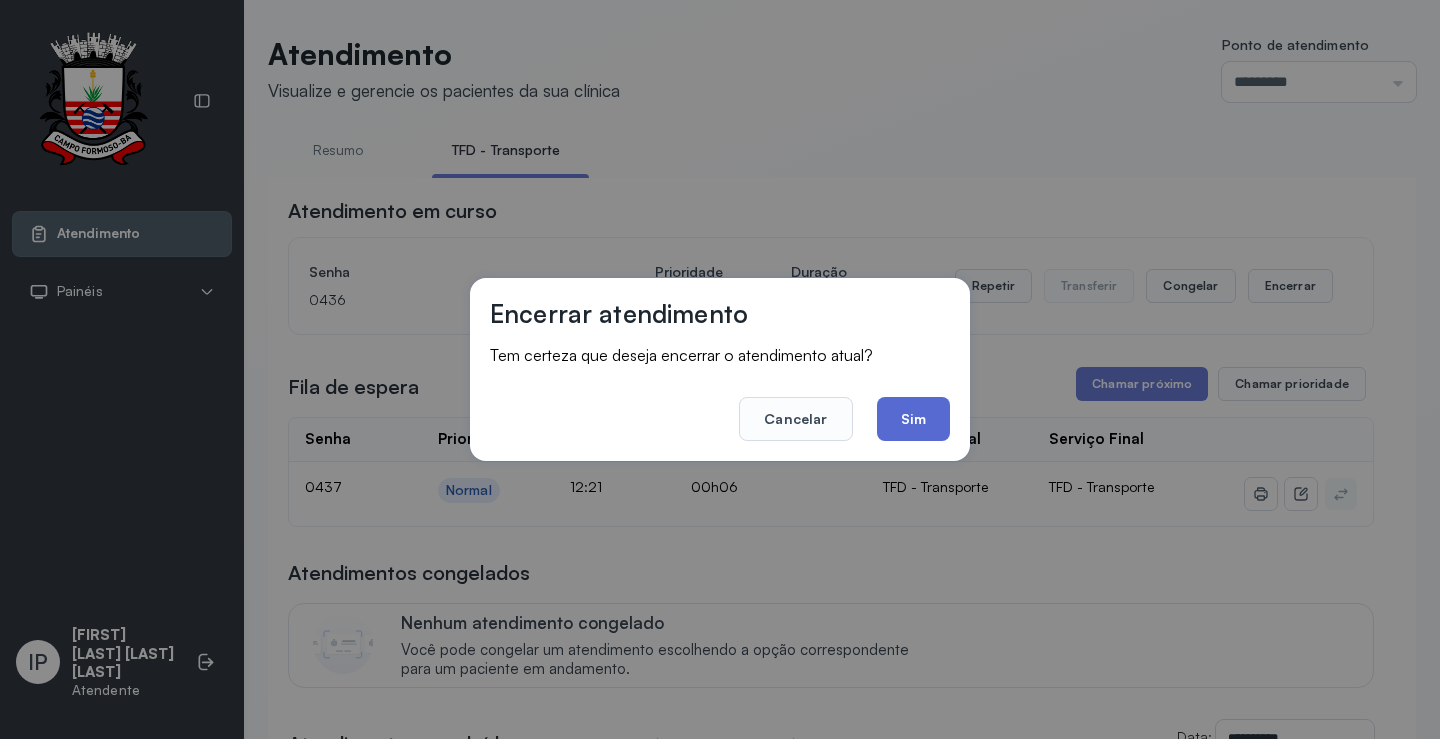 drag, startPoint x: 920, startPoint y: 410, endPoint x: 940, endPoint y: 397, distance: 23.853722 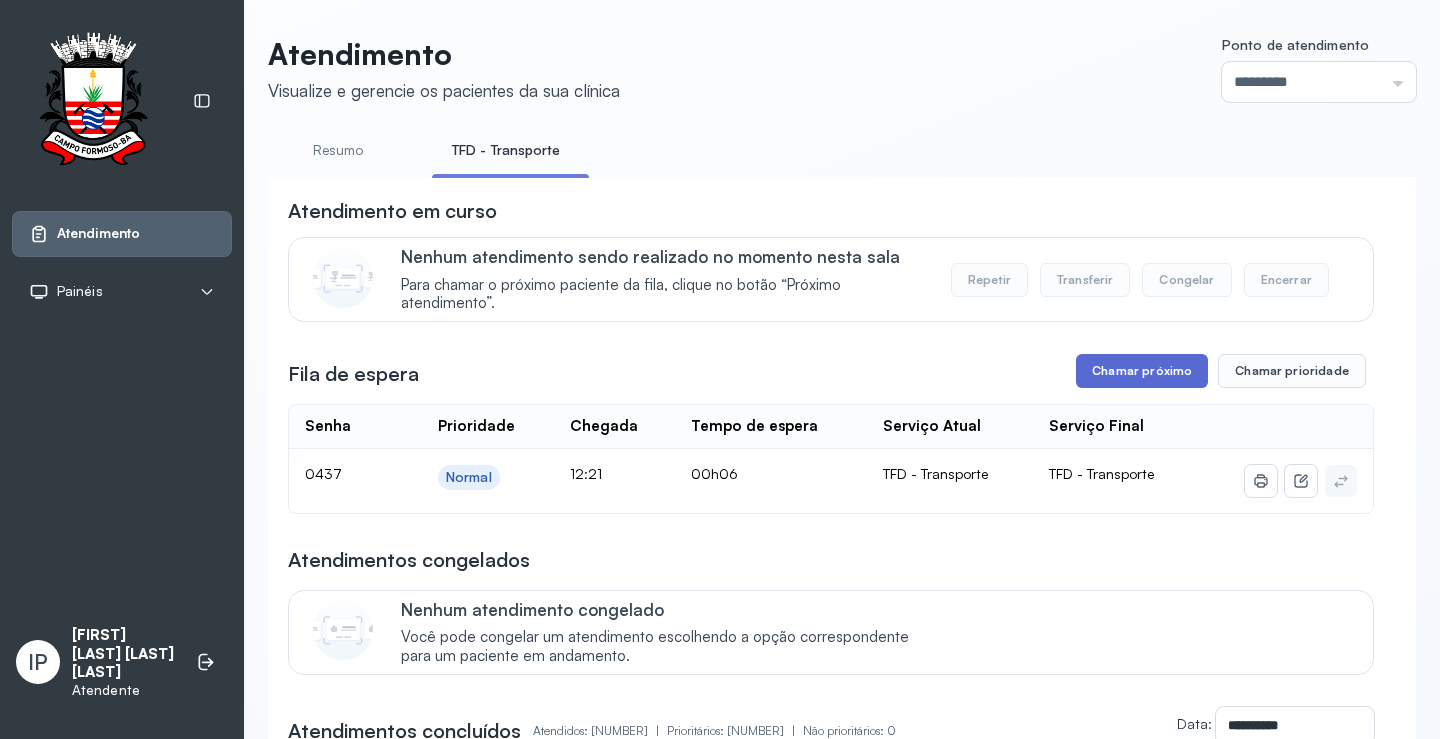 click on "Chamar próximo" at bounding box center [1142, 371] 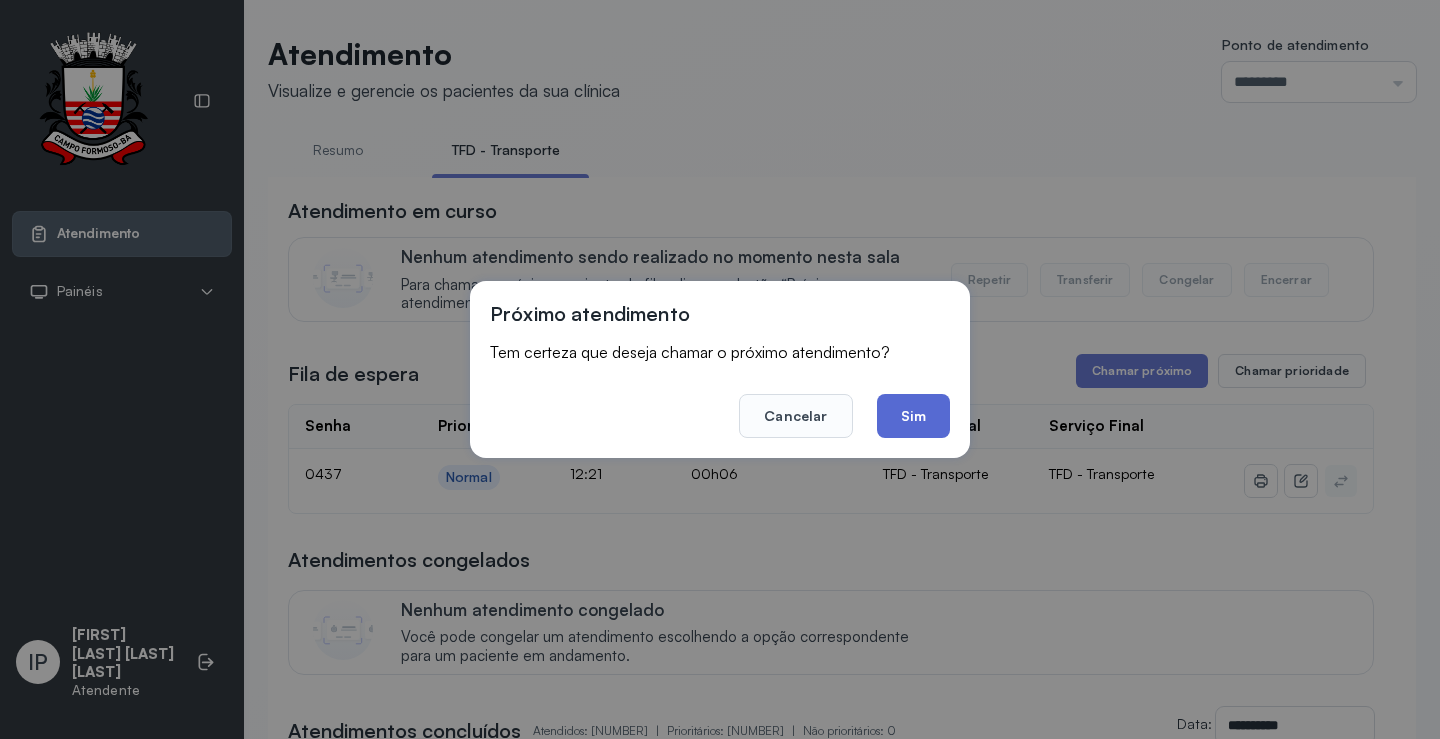 click on "Sim" 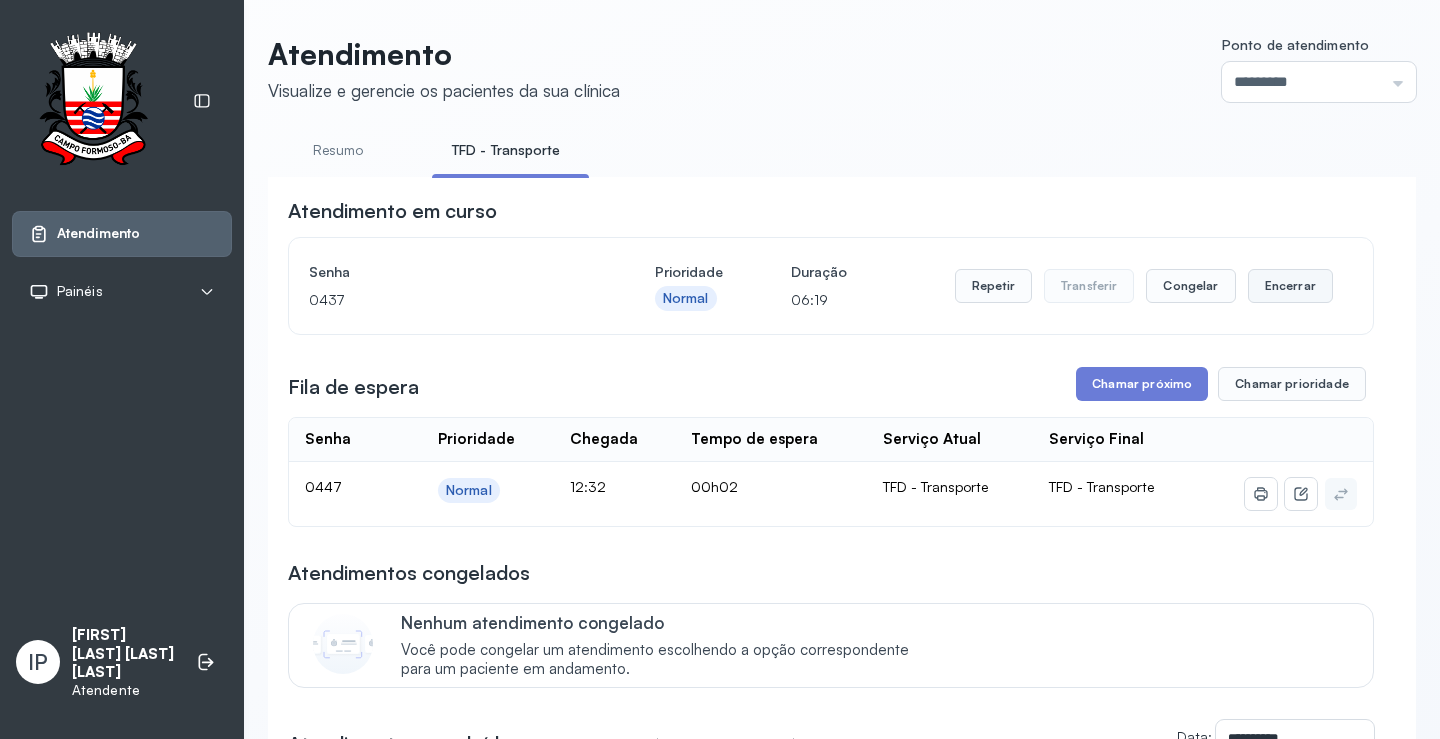 click on "Encerrar" at bounding box center [1290, 286] 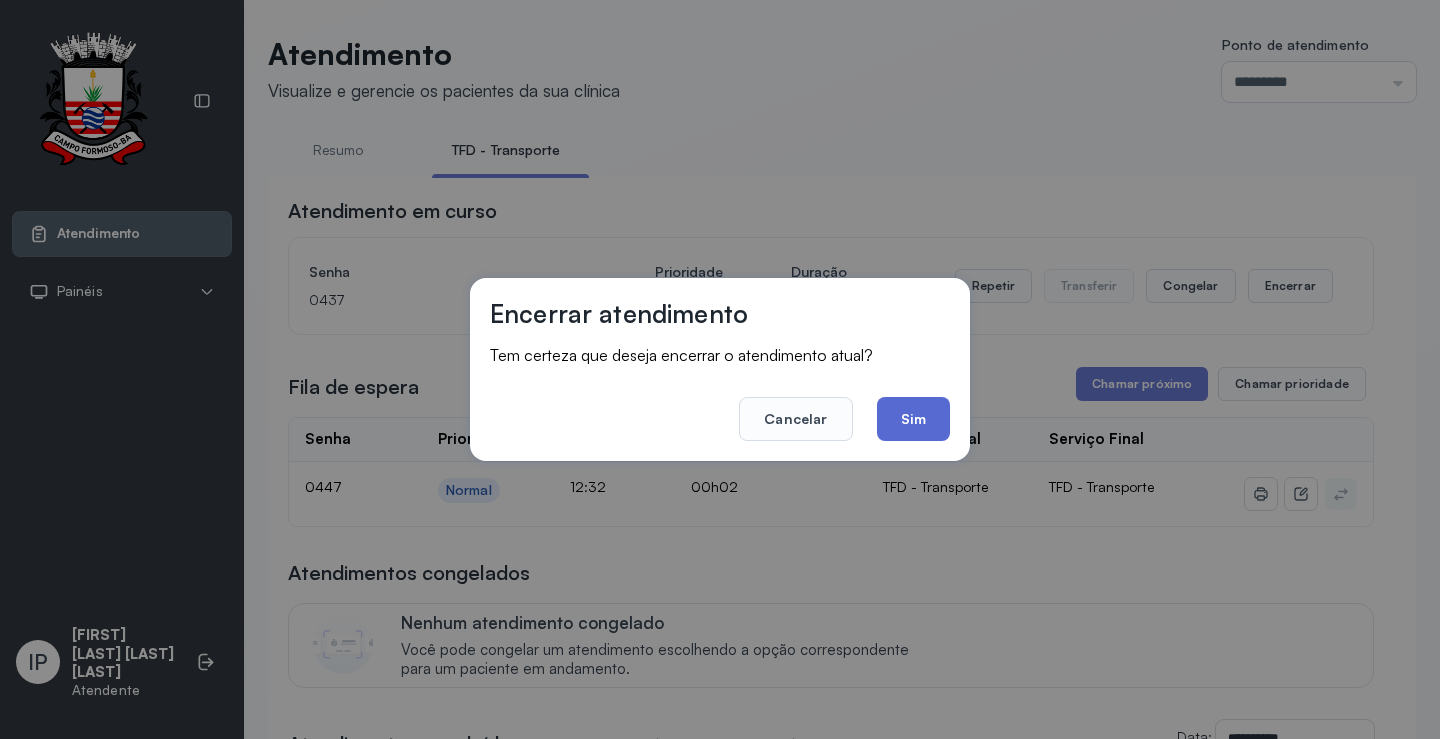 click on "Sim" 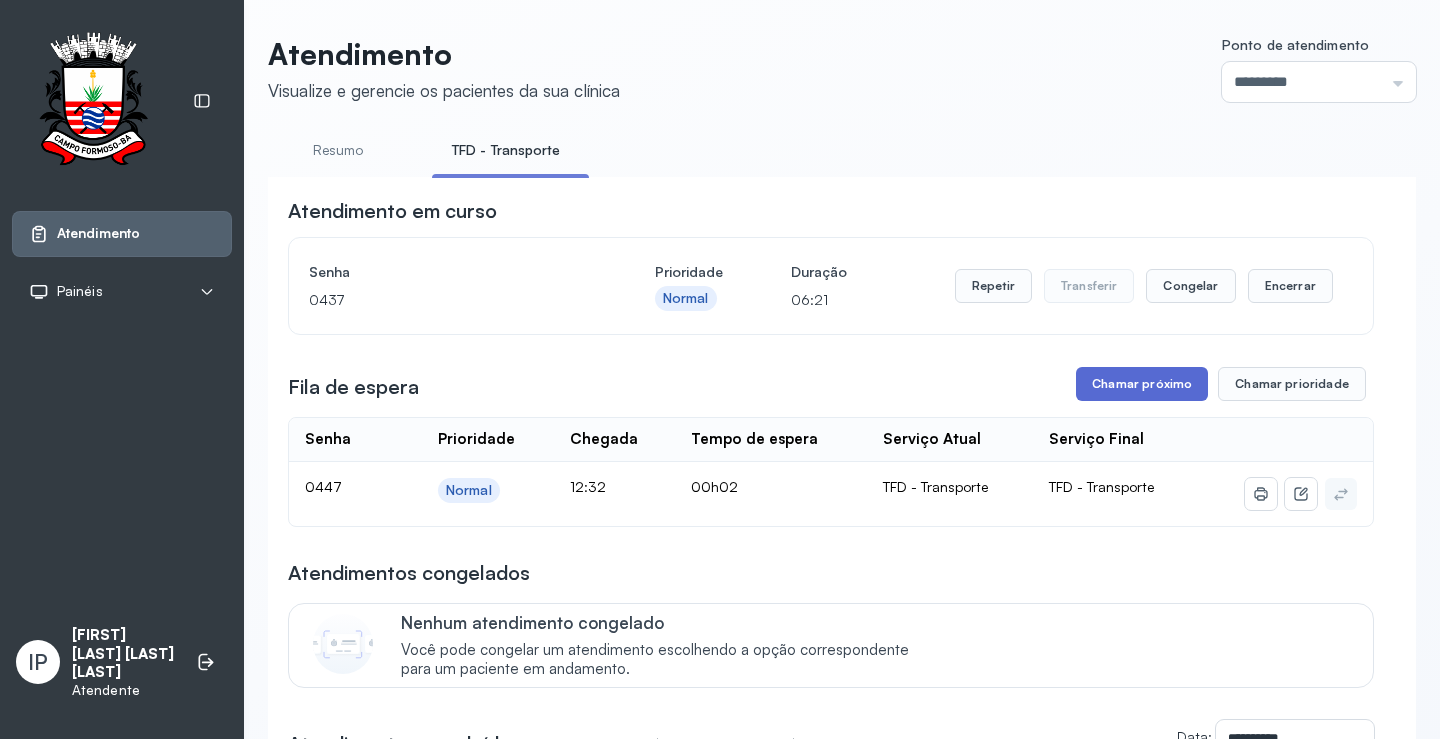 click on "Chamar próximo" at bounding box center [1142, 384] 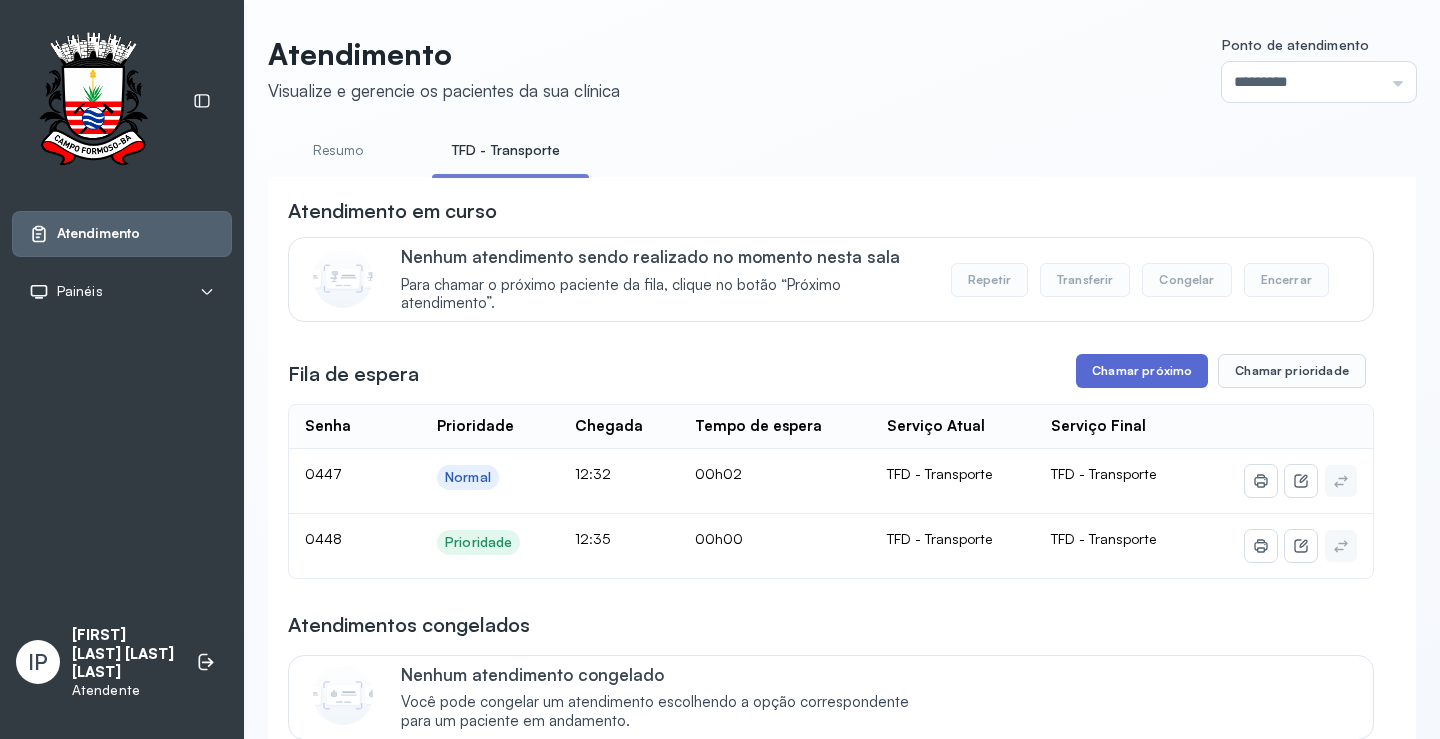 click on "Chamar próximo" at bounding box center [1142, 371] 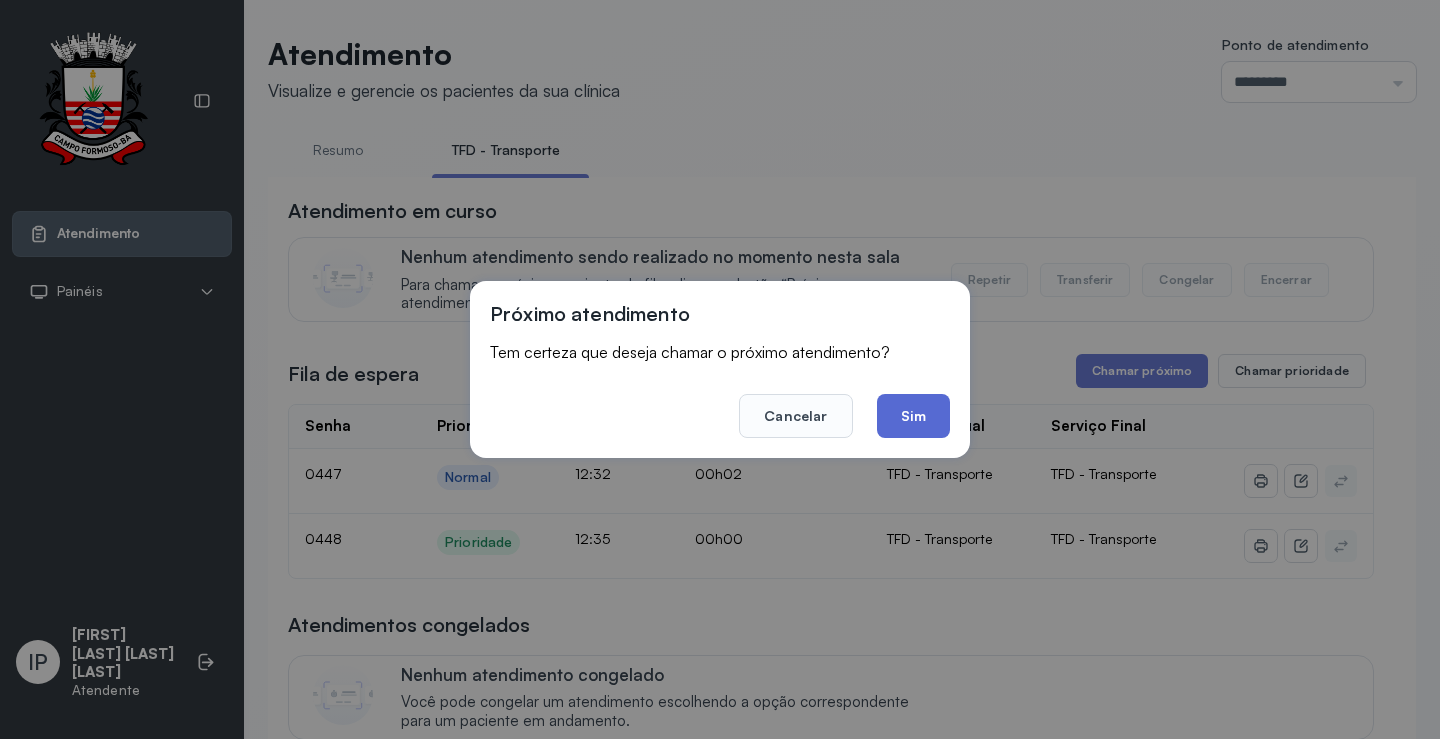 click on "Sim" 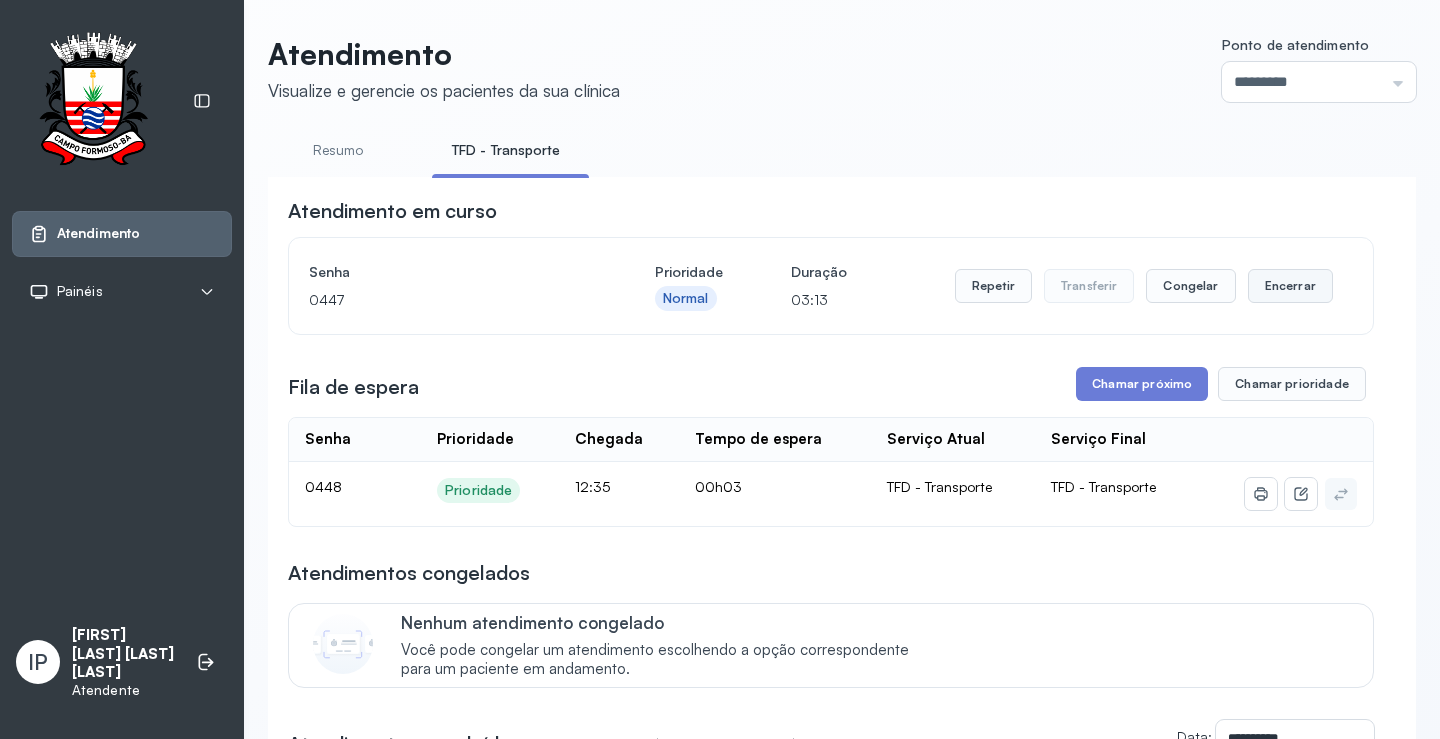 click on "Encerrar" at bounding box center (1290, 286) 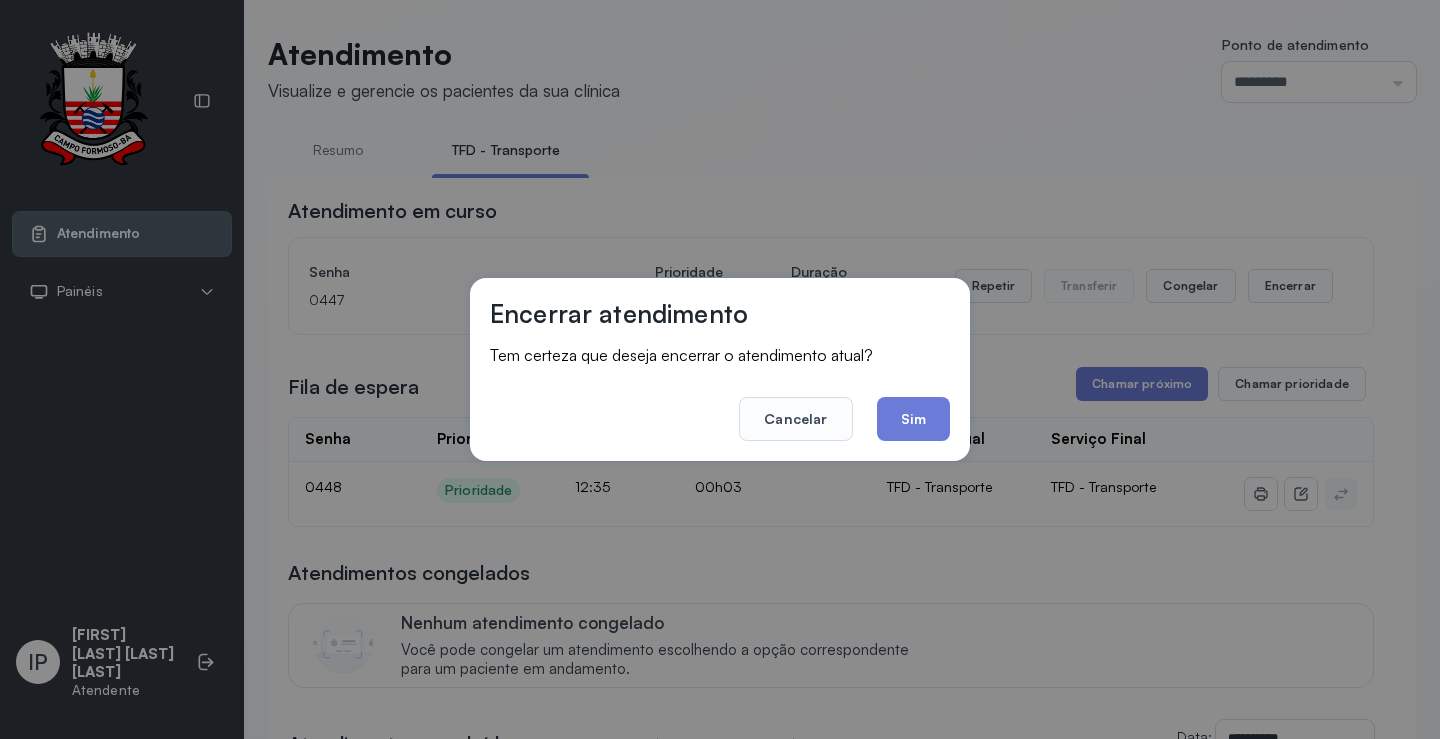 drag, startPoint x: 912, startPoint y: 413, endPoint x: 1011, endPoint y: 401, distance: 99.724625 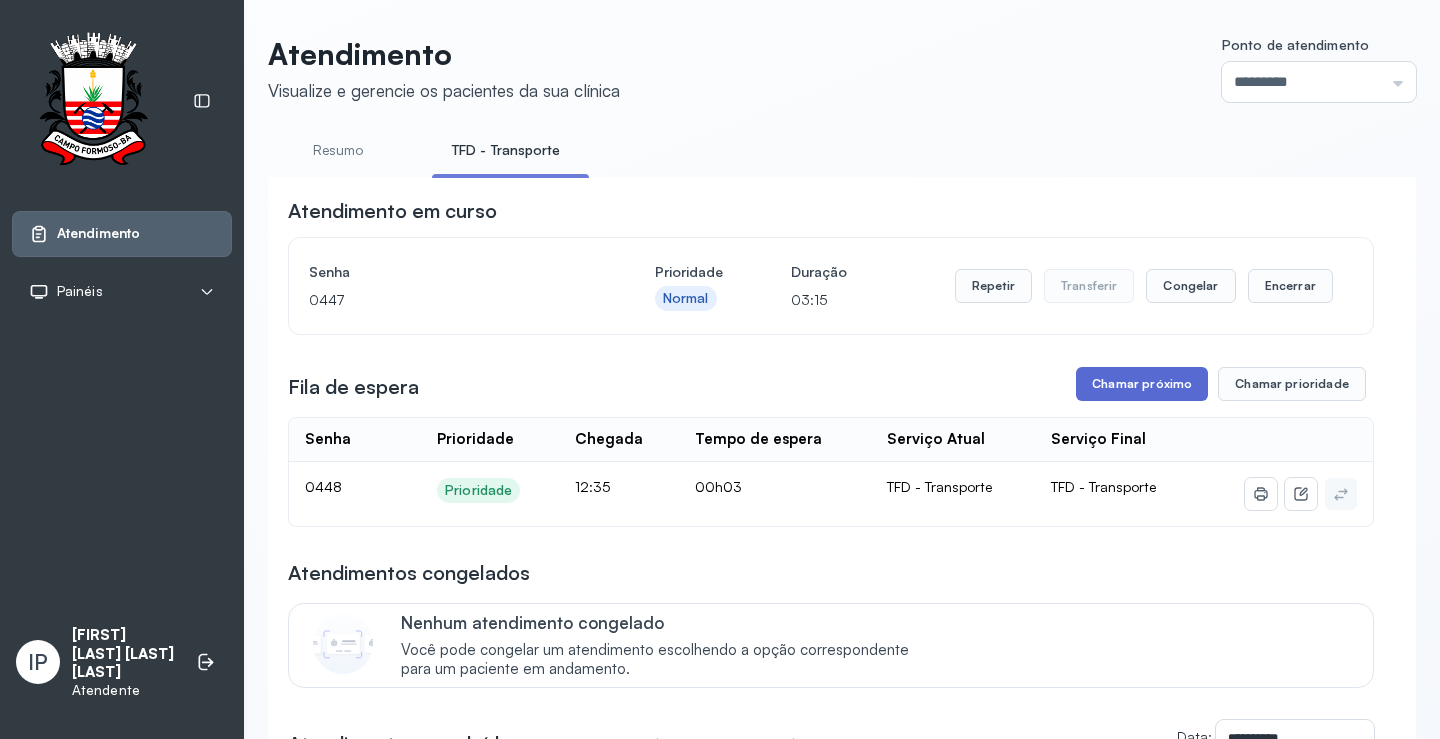 click on "Chamar próximo" at bounding box center [1142, 384] 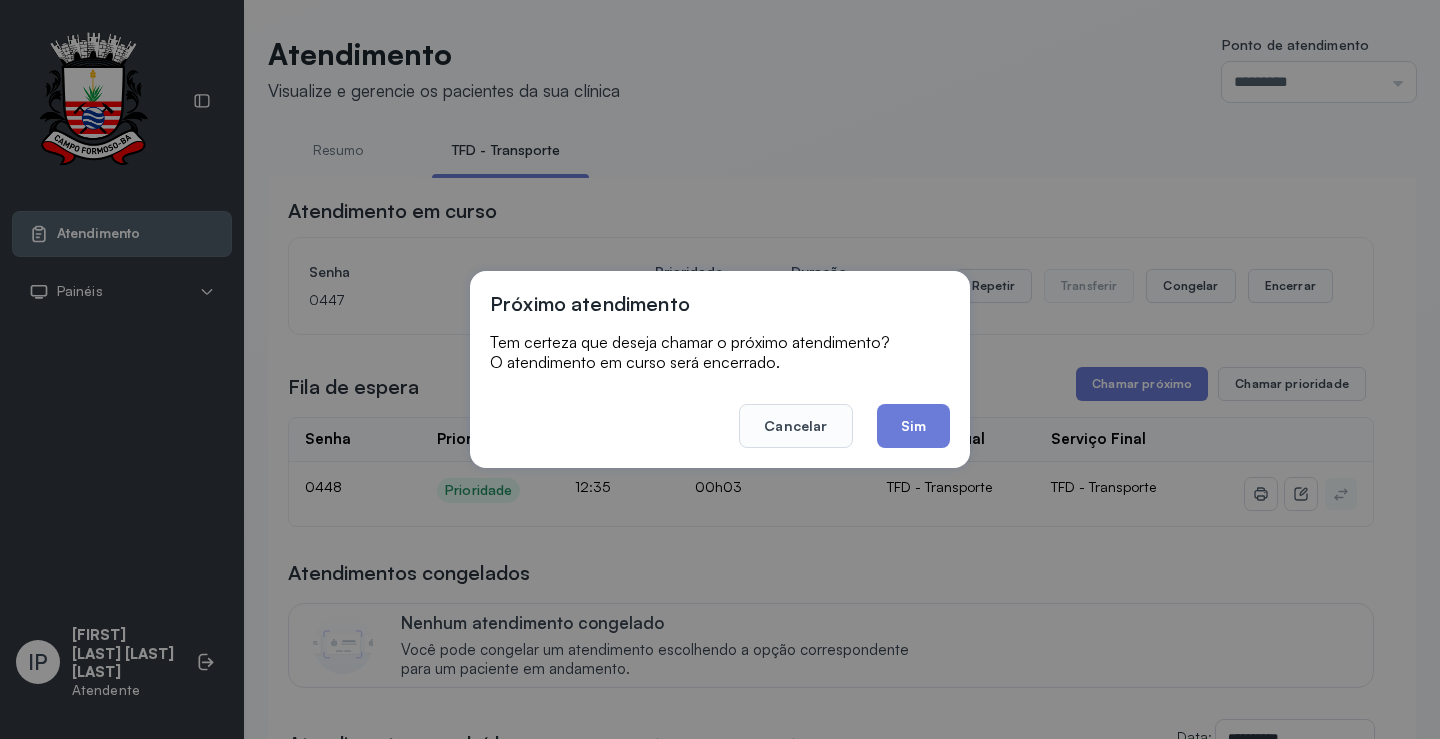drag, startPoint x: 906, startPoint y: 426, endPoint x: 929, endPoint y: 394, distance: 39.40812 